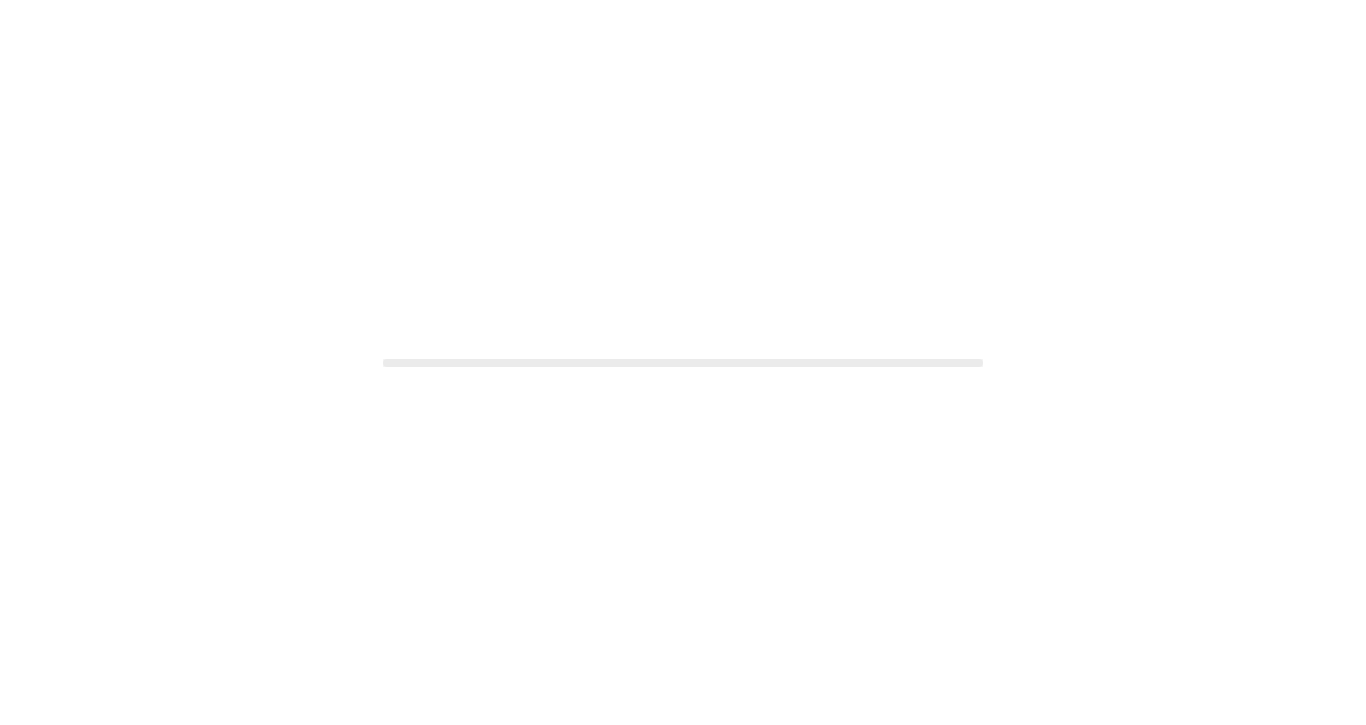 scroll, scrollTop: 0, scrollLeft: 0, axis: both 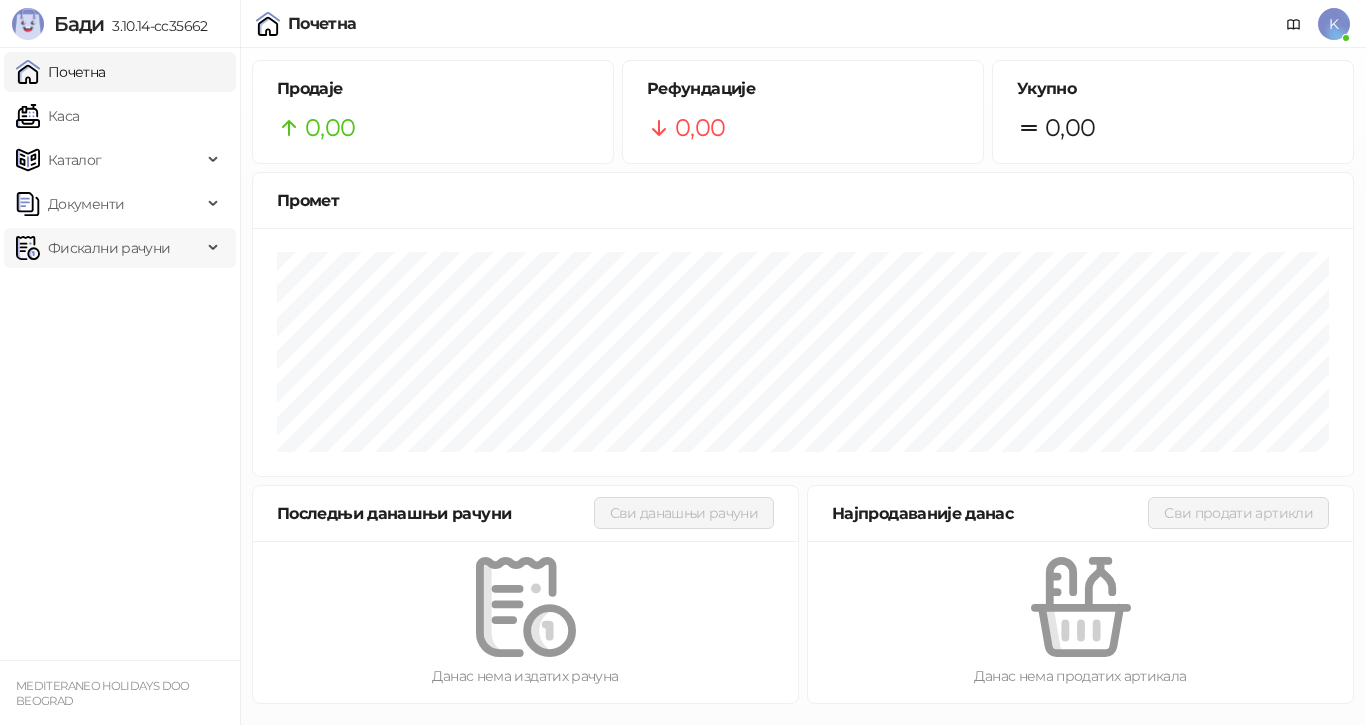 click on "Фискални рачуни" at bounding box center [109, 248] 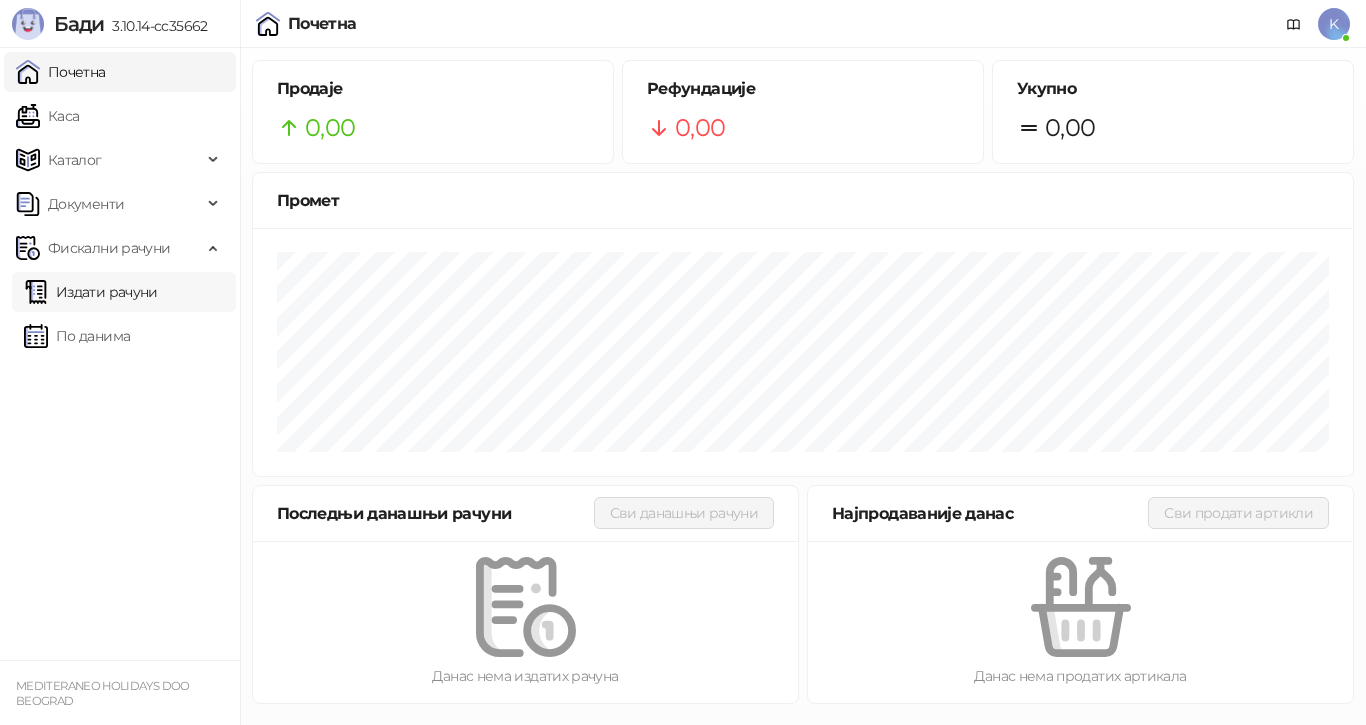 click on "Издати рачуни" at bounding box center [91, 292] 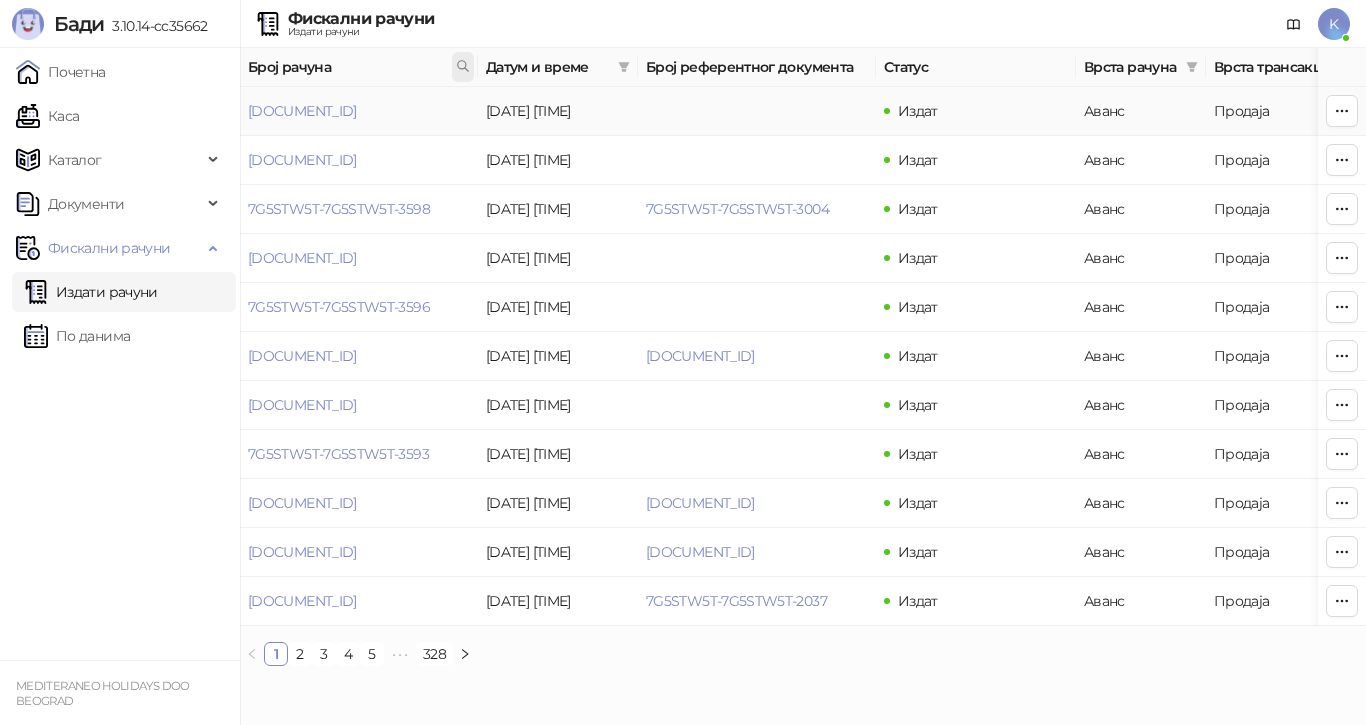 click 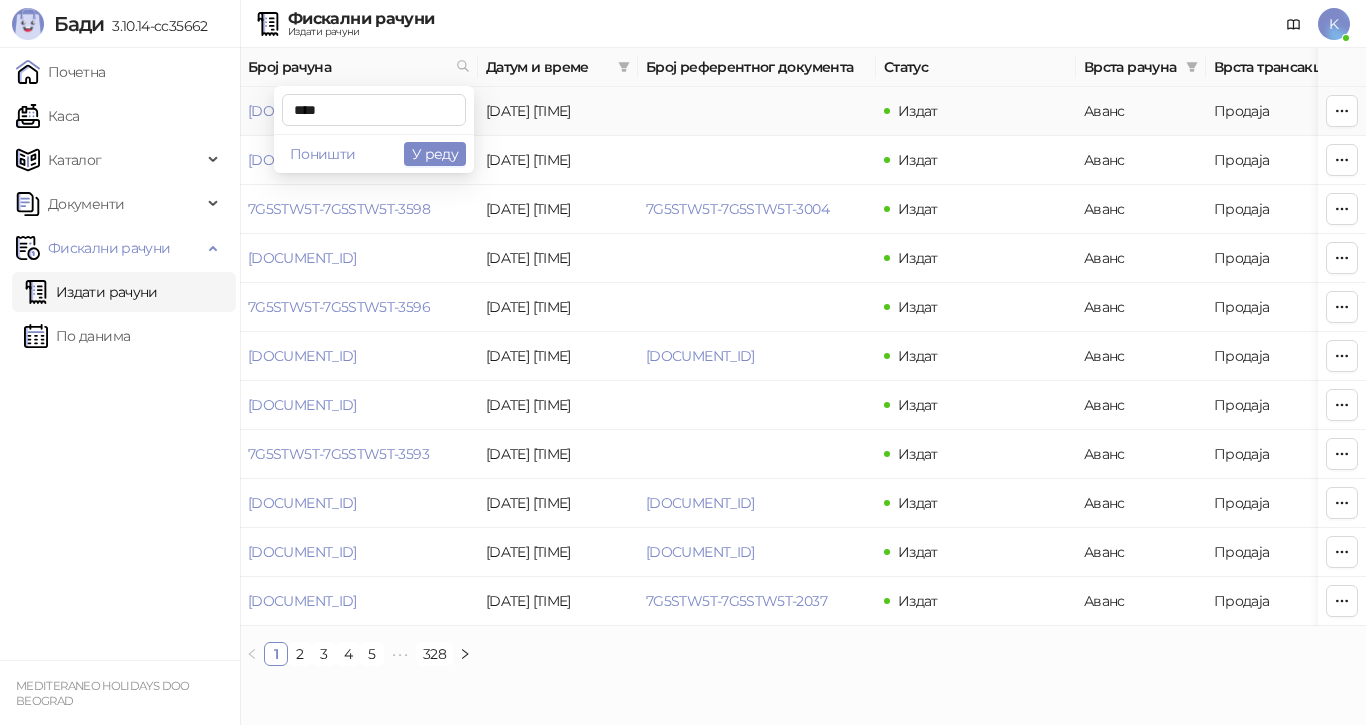 type on "****" 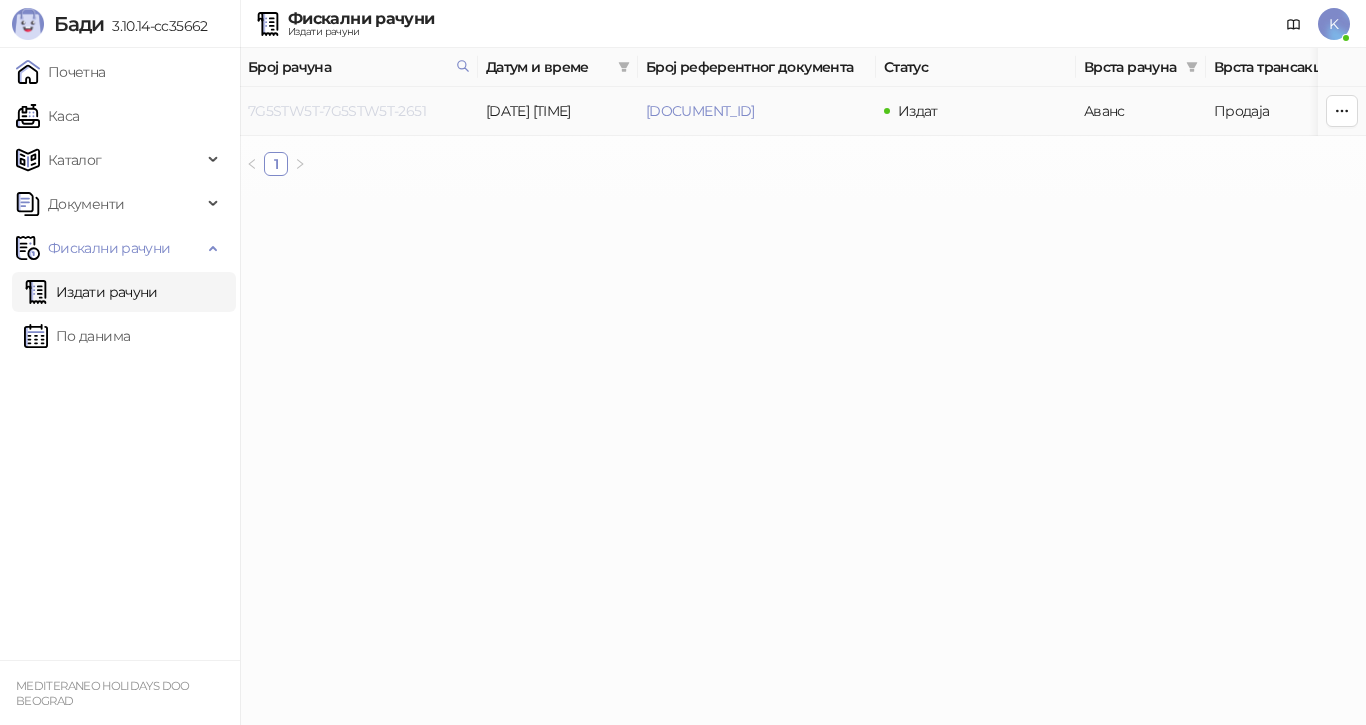 click on "7G5STW5T-7G5STW5T-2651" at bounding box center (337, 111) 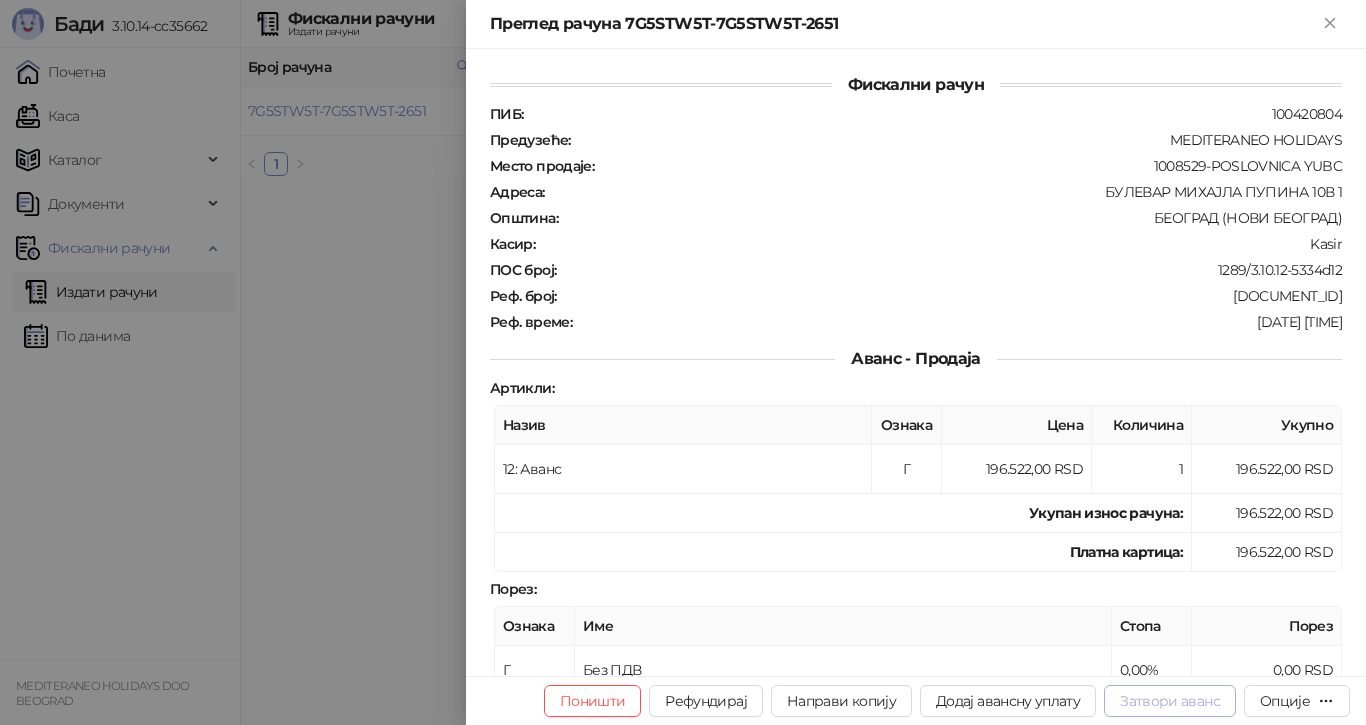 click on "Затвори аванс" at bounding box center (1170, 701) 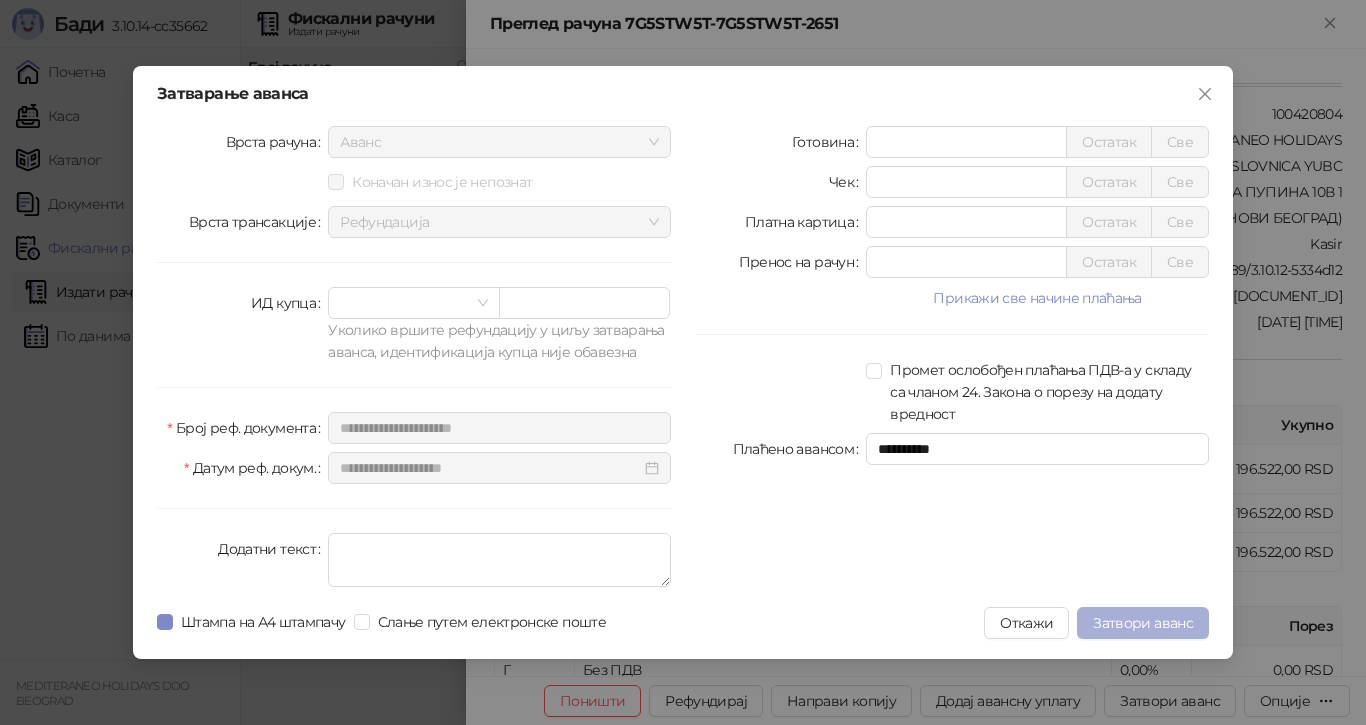 click on "Затвори аванс" at bounding box center [1143, 623] 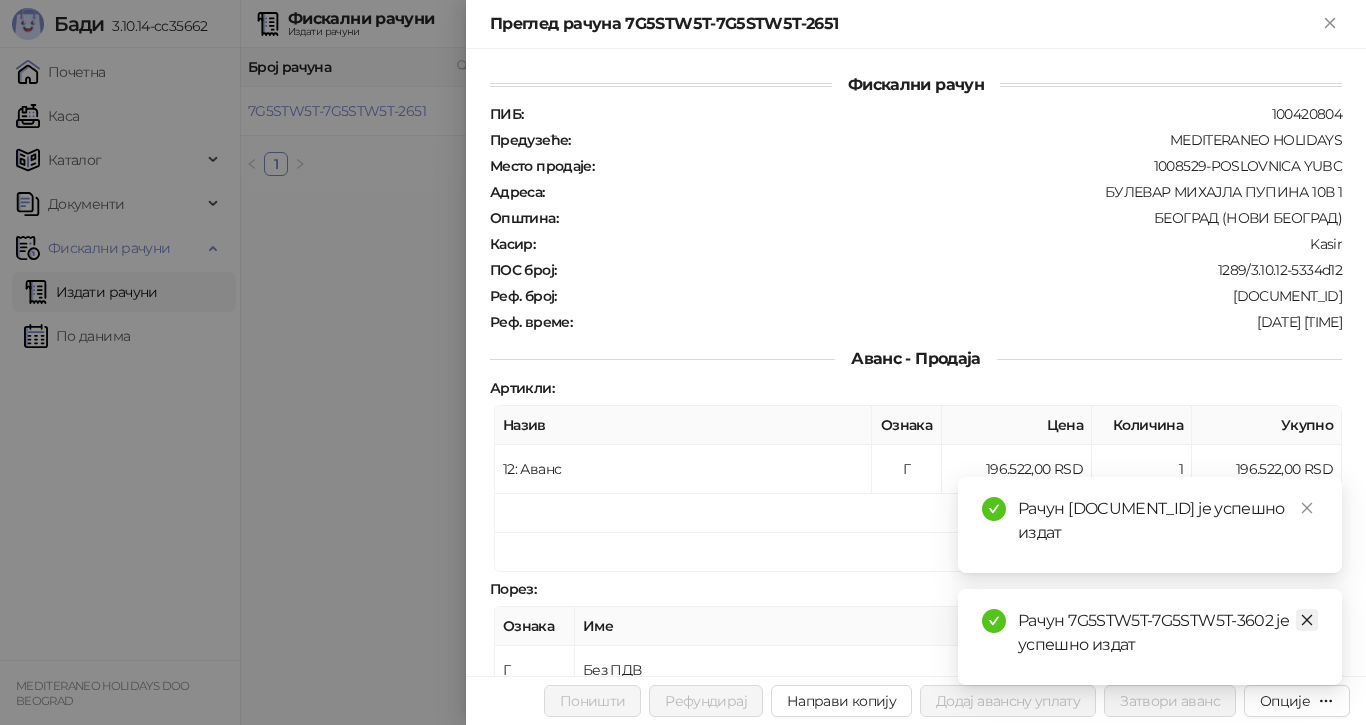 click at bounding box center [1307, 620] 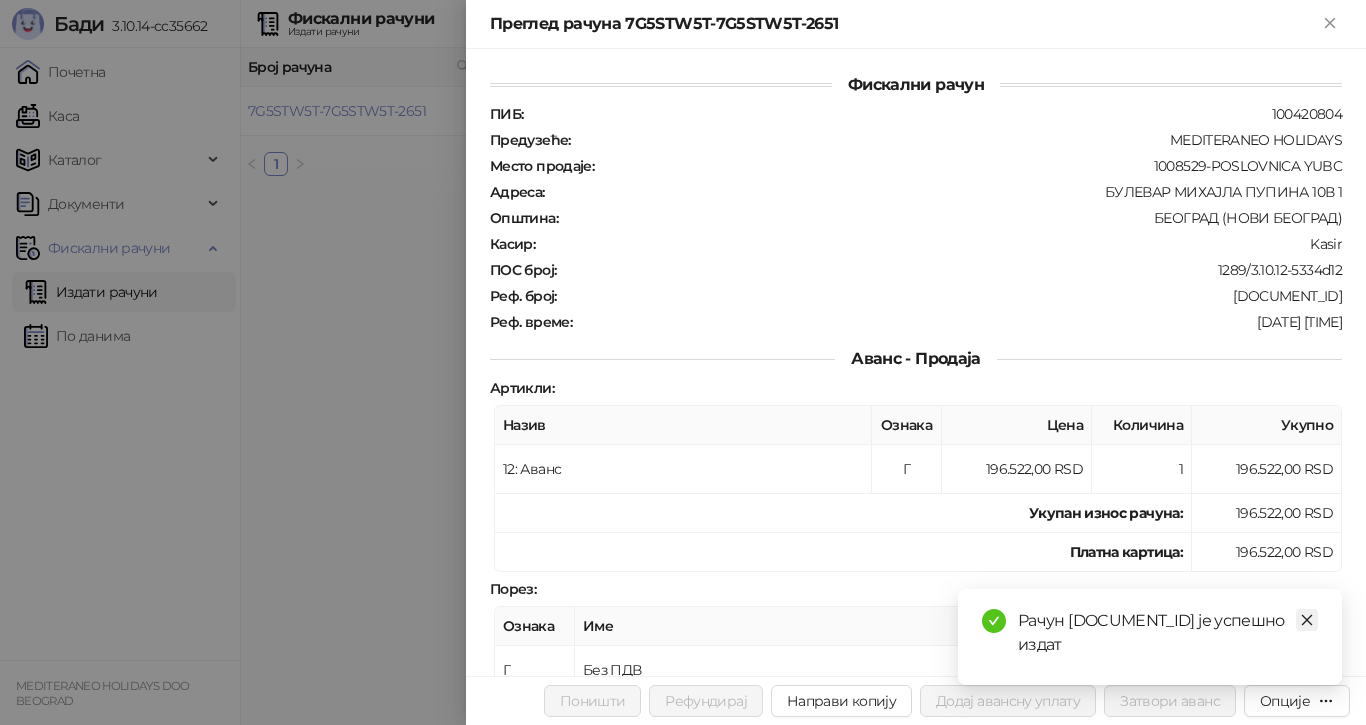 drag, startPoint x: 1304, startPoint y: 618, endPoint x: 1321, endPoint y: 607, distance: 20.248457 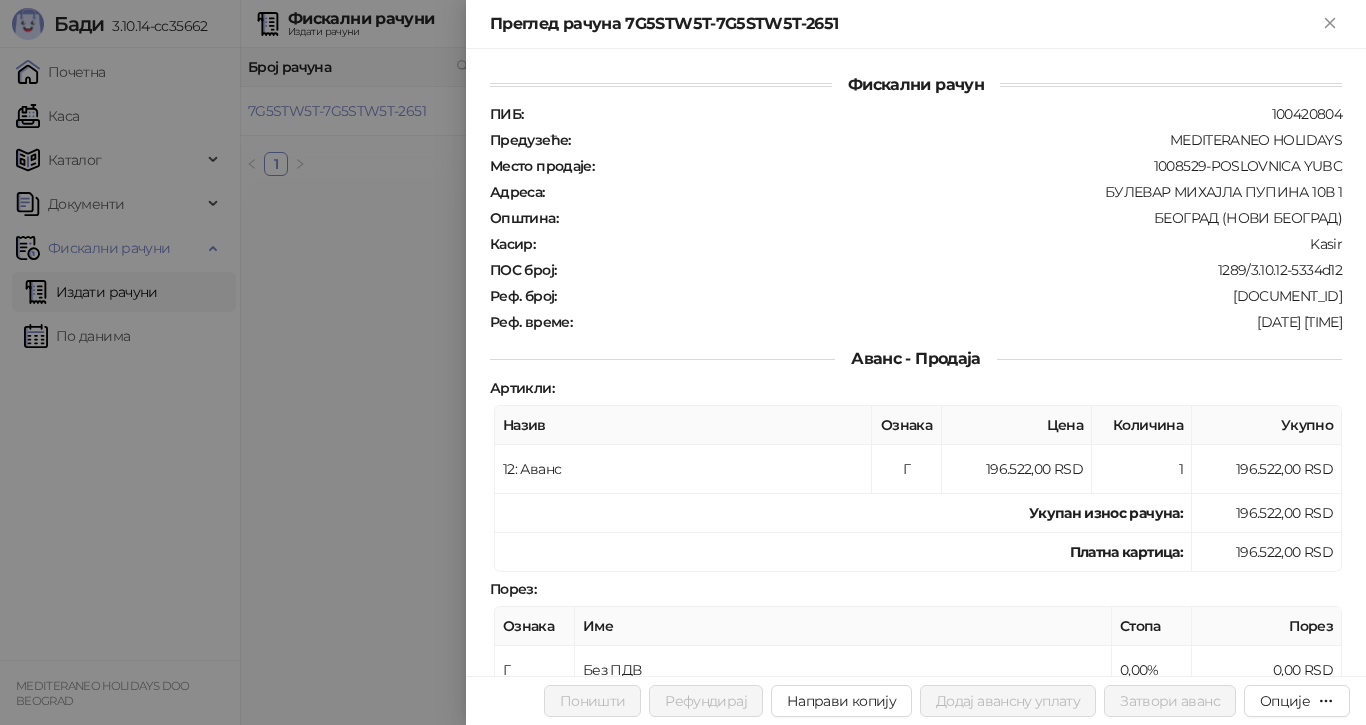 drag, startPoint x: 1323, startPoint y: 16, endPoint x: 1344, endPoint y: 18, distance: 21.095022 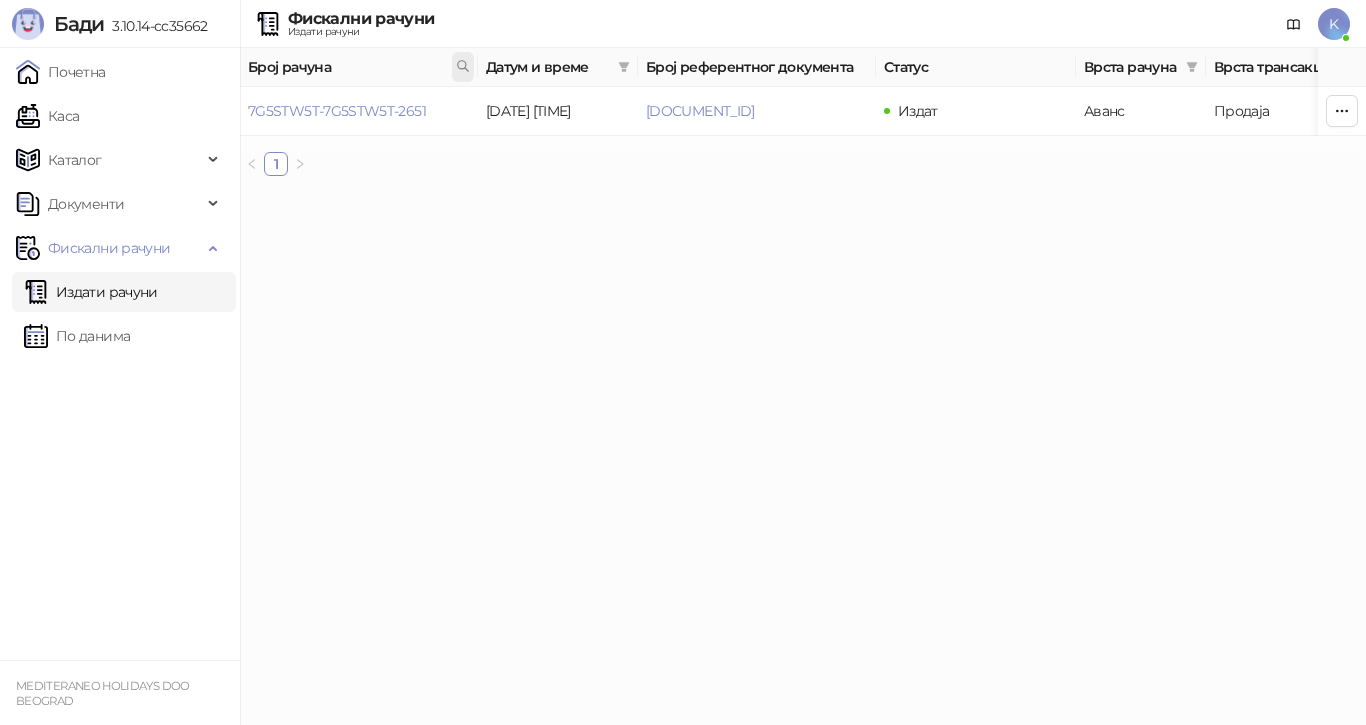 click 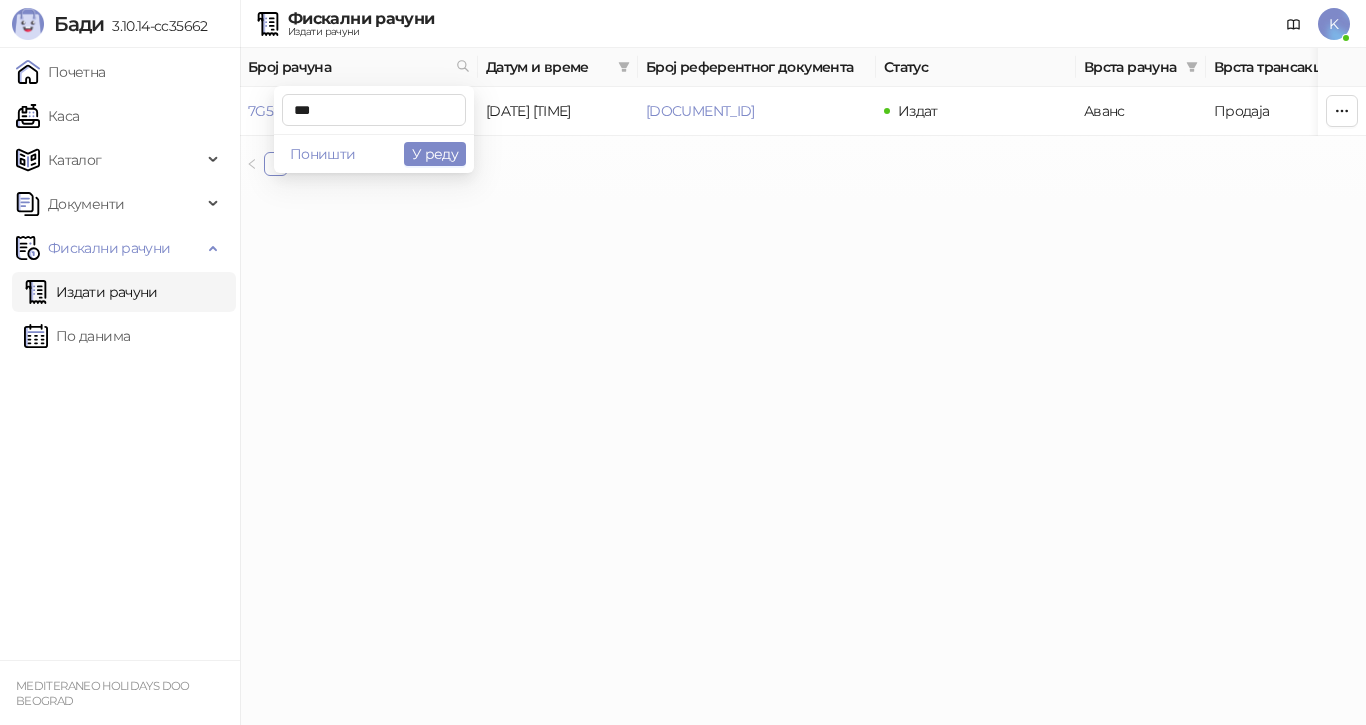 type on "***" 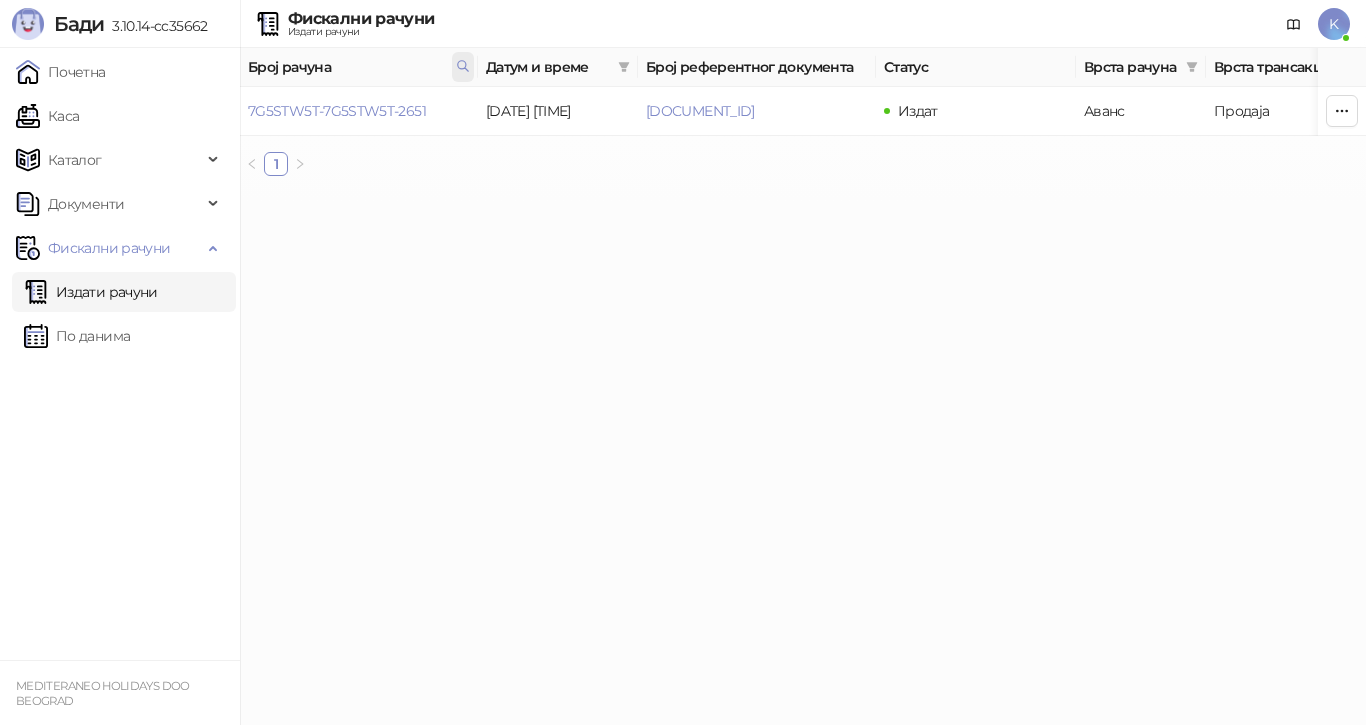 click 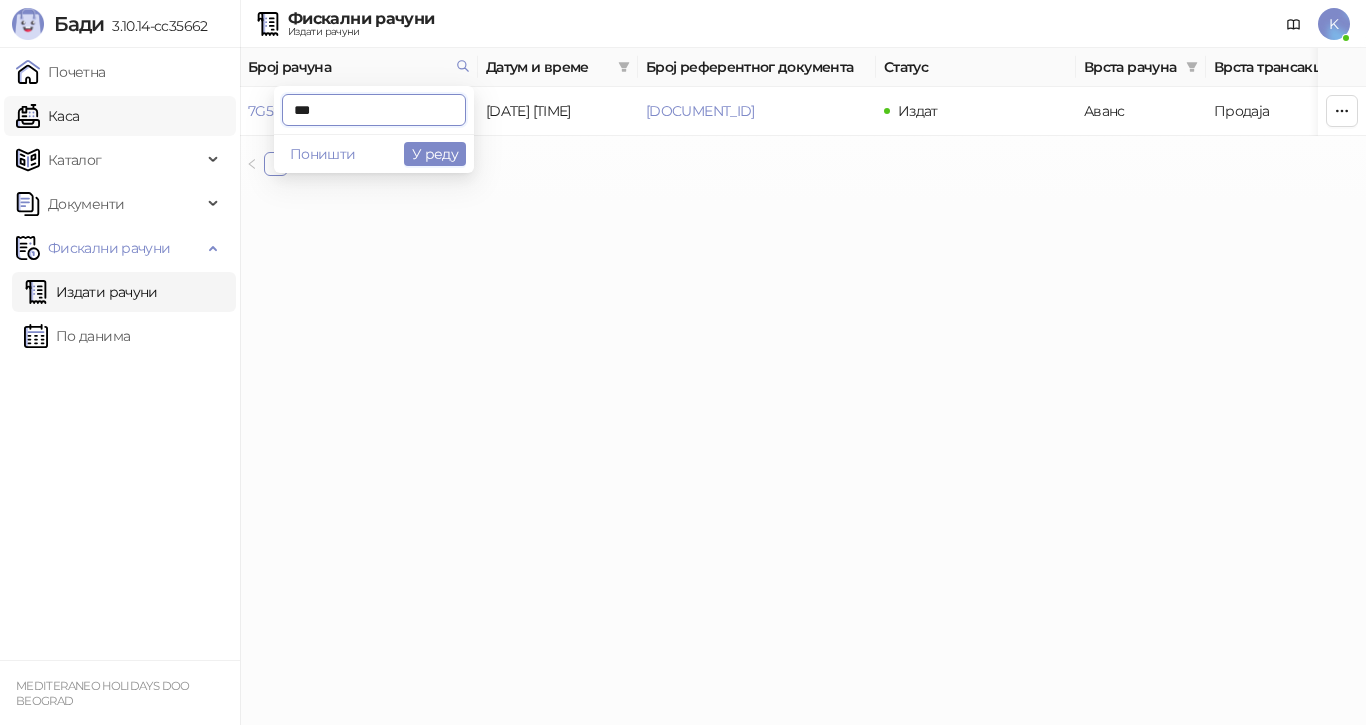 drag, startPoint x: 369, startPoint y: 109, endPoint x: 153, endPoint y: 109, distance: 216 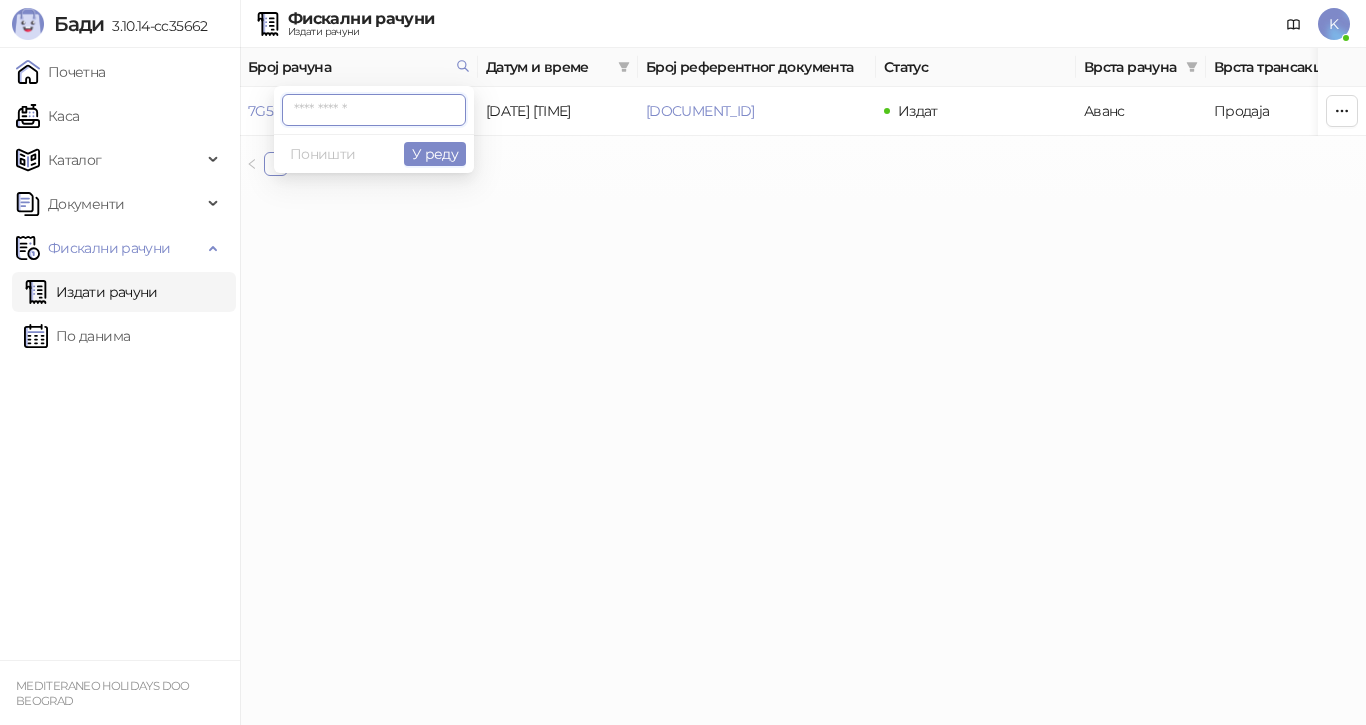 click on "Бади 3.10.14-cc35662 Почетна Каса Каталог Документи Фискални рачуни Издати рачуни По данима MEDITERANEO HOLIDAYS DOO BEOGRAD Фискални рачуни Издати рачуни K  Број рачуна Датум и време Број референтног документа Статус Врста рачуна Врста трансакције Износ Касир Продајно место                     7G5STW5T-7G5STW5T-2651 01.07.2025 13:41:33 7G5STW5T-7G5STW5T-109 Издат Аванс Продаја 196.522,00 RSD Kasir   Poslovnica YBC 1 ФИСКАЛНИ РАЧУН ПИБ:  100420804 Предузеће:  MEDITERANEO HOLIDAYS Место продаје:  1008529-POSLOVNICA YUBC  Адреса:  БУЛЕВАР МИХАЈЛА ПУПИНА 10В 1   Општина:  БЕОГРАД (НОВИ БЕОГРАД) Касир:  Kasir   ЕСИР број:  1289/3.10.14-cc35662 Реф. број:  7G5STW5T-7G5STW5T-3601 # Назив" at bounding box center (683, 96) 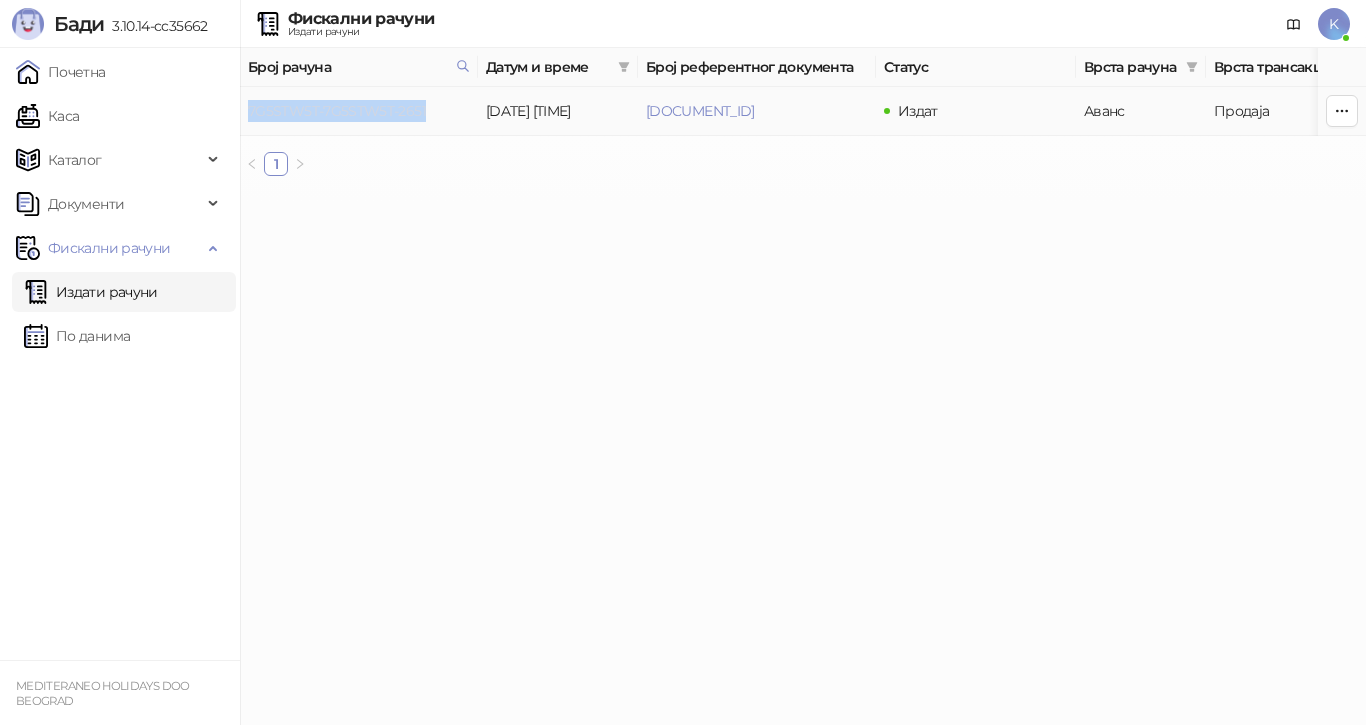 drag, startPoint x: 246, startPoint y: 112, endPoint x: 409, endPoint y: 113, distance: 163.00307 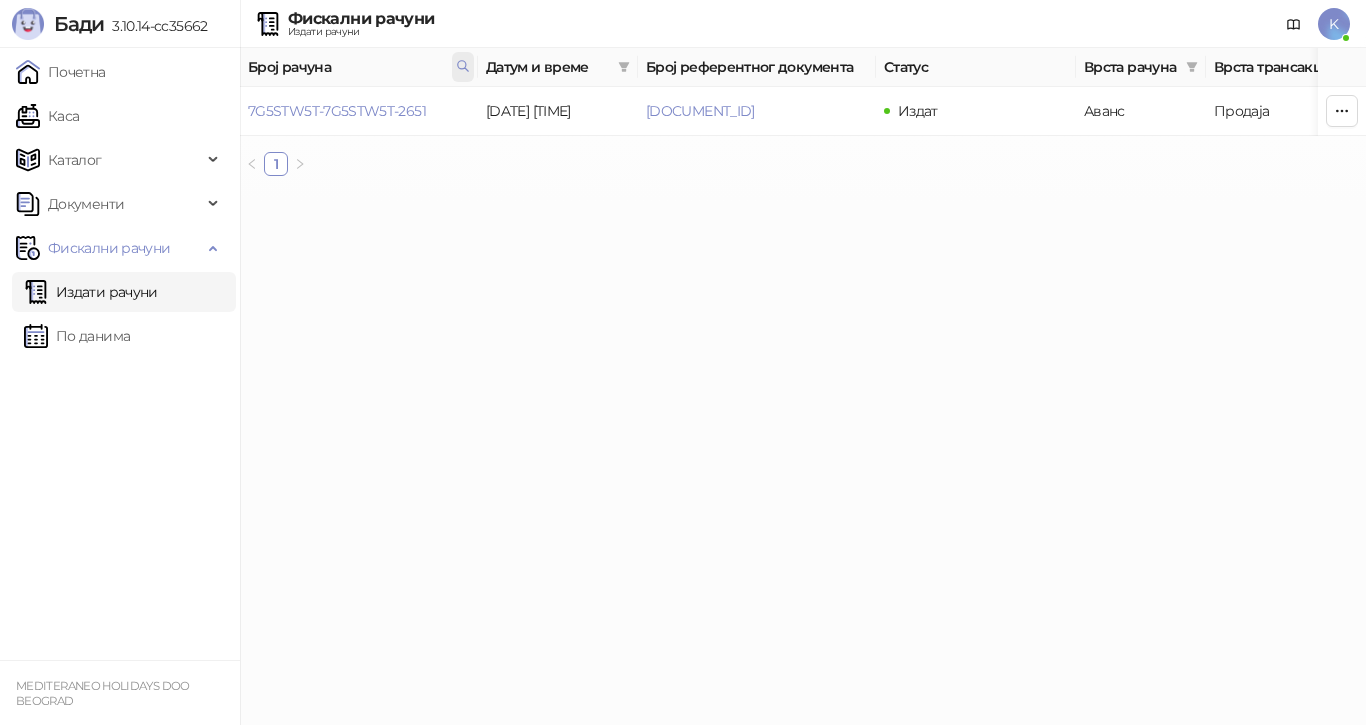 click 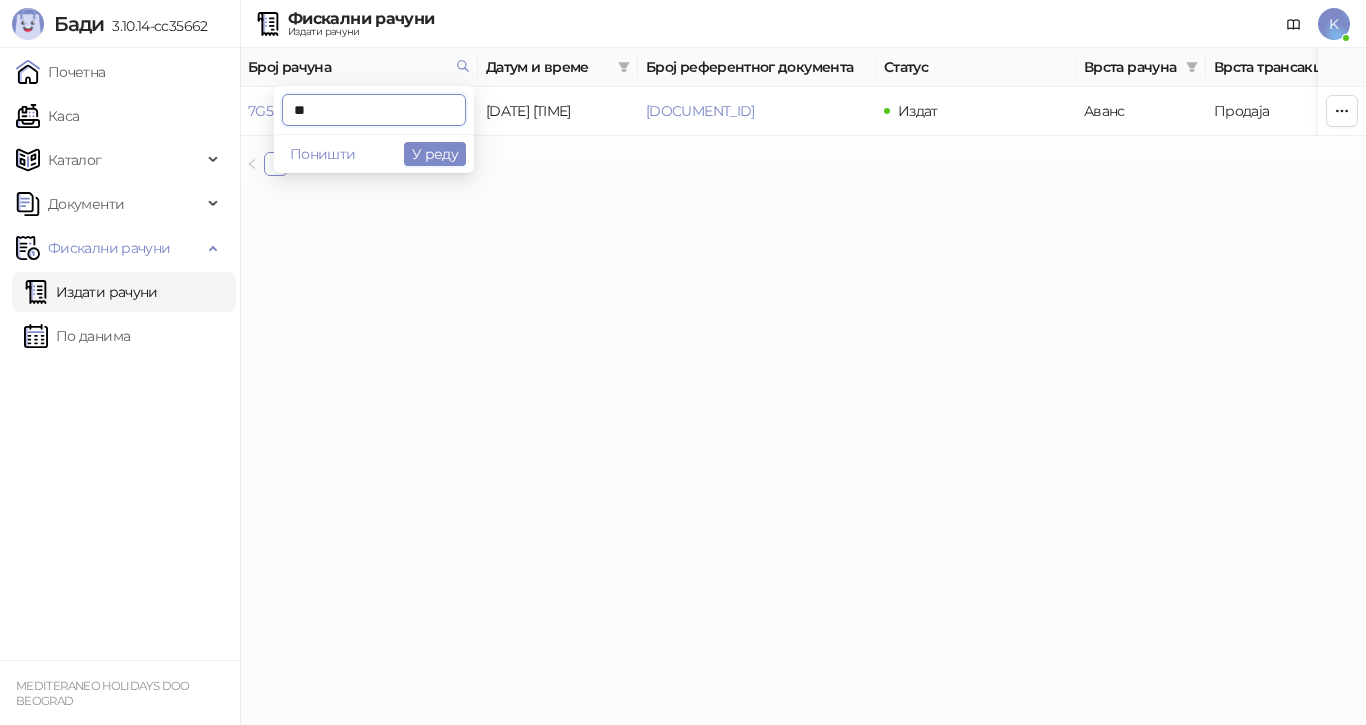 type on "*" 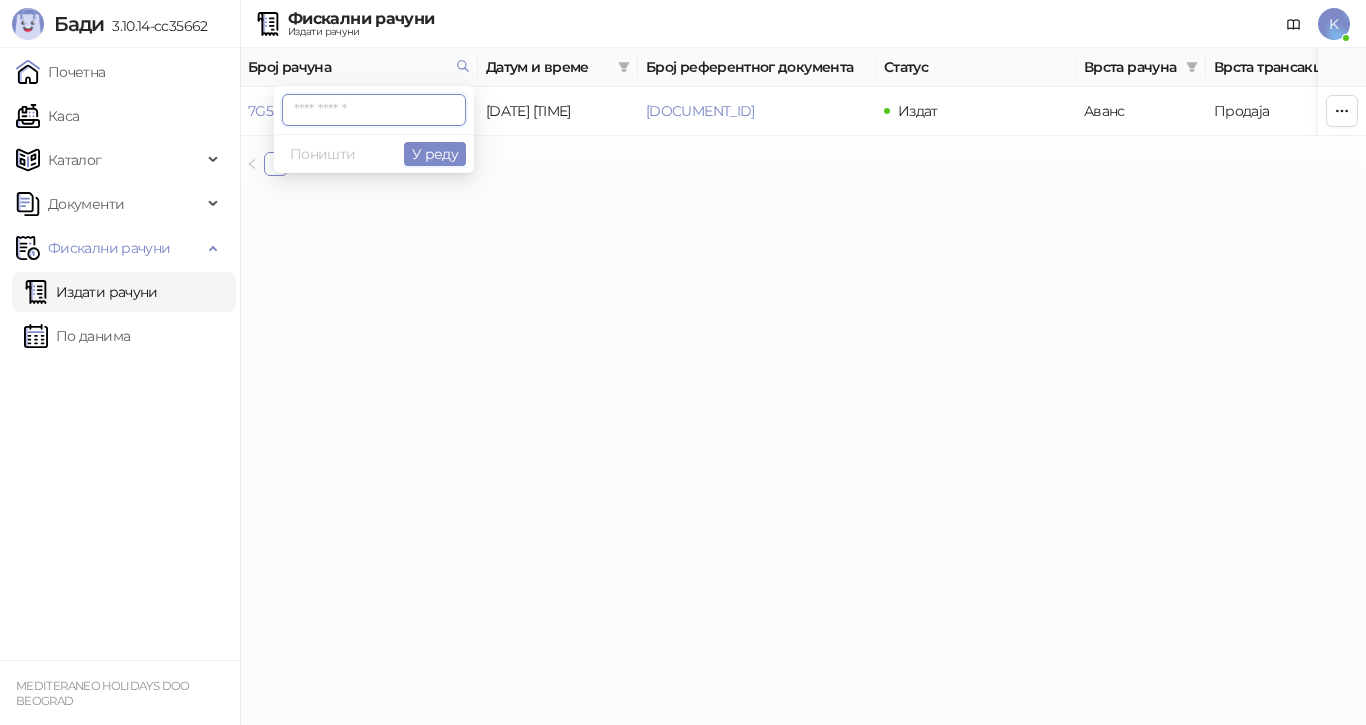paste on "**********" 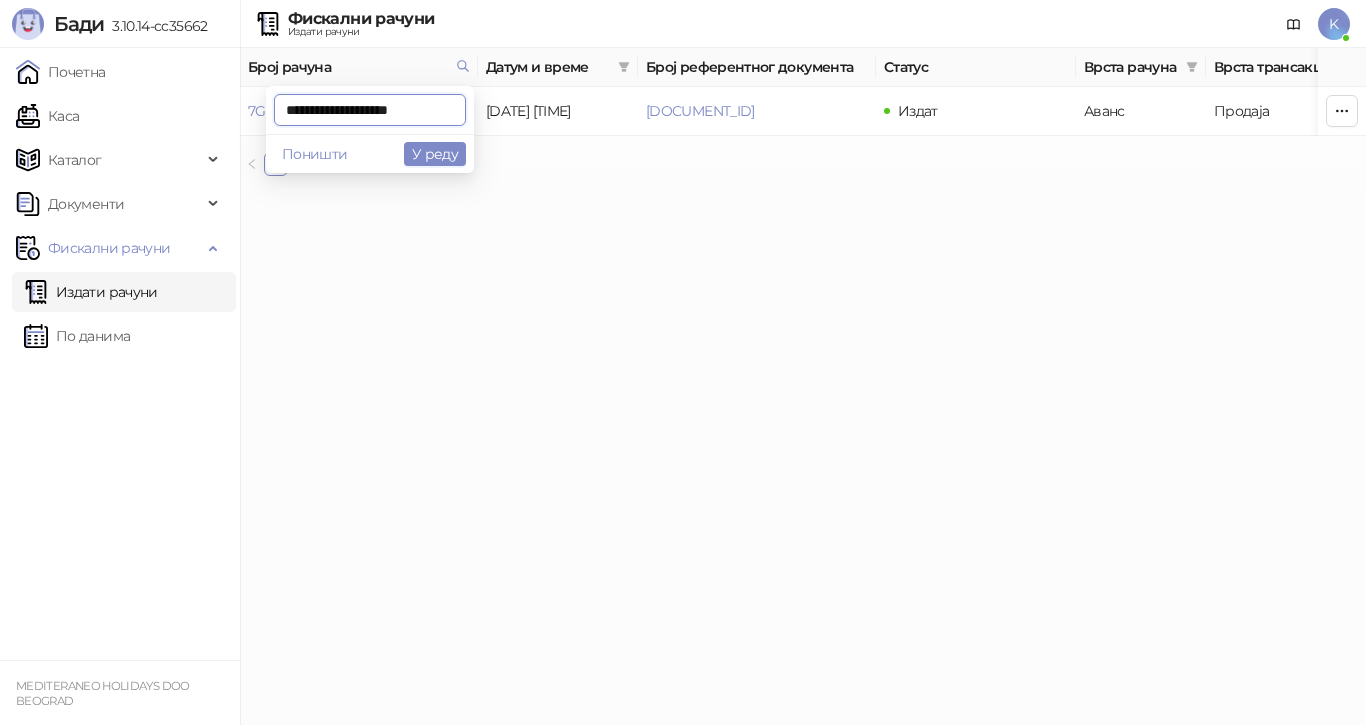 scroll, scrollTop: 0, scrollLeft: 0, axis: both 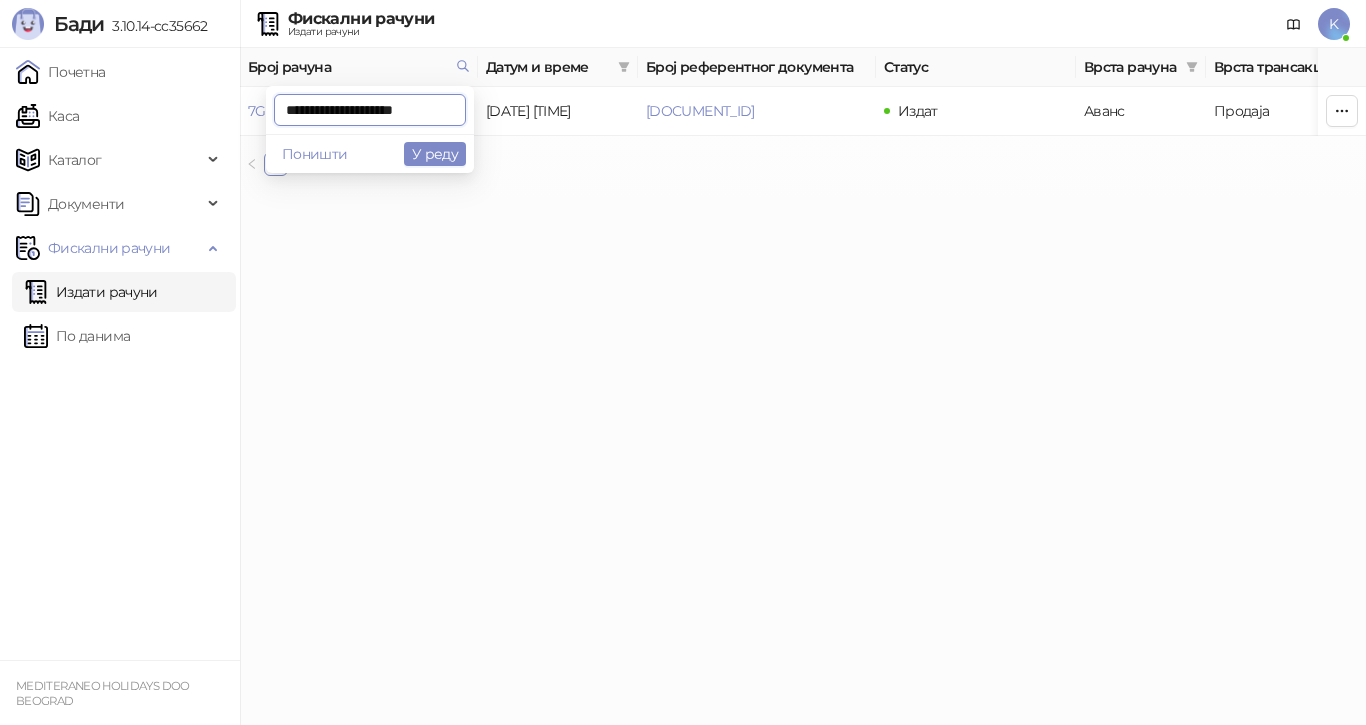 type on "**********" 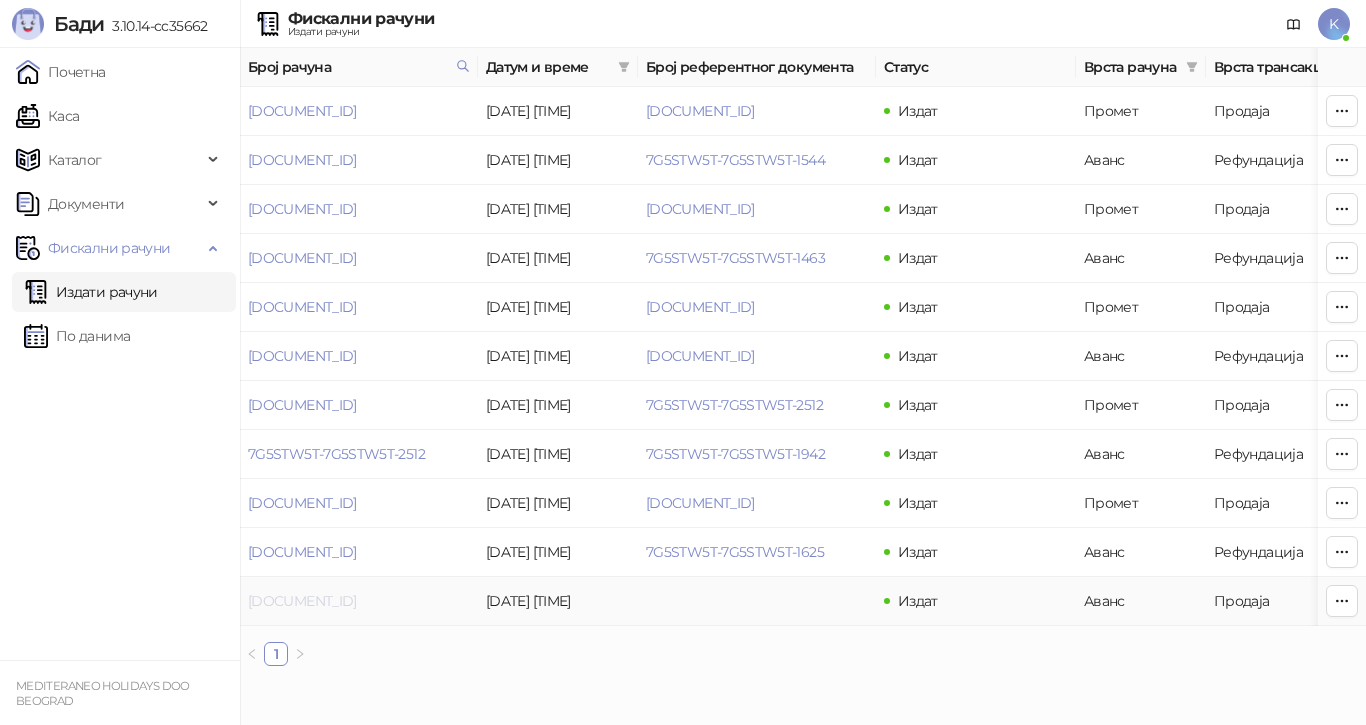 click on "7G5STW5T-7G5STW5T-251" at bounding box center [302, 601] 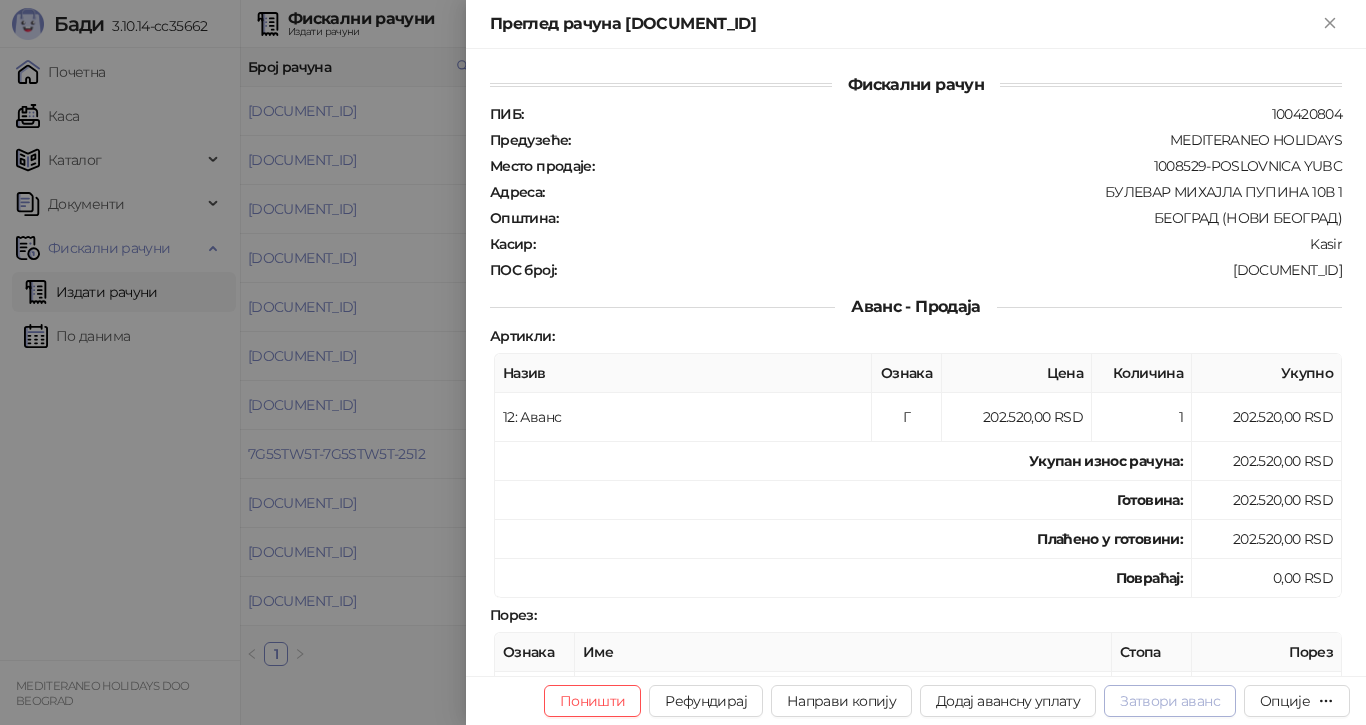 click on "Затвори аванс" at bounding box center (1170, 701) 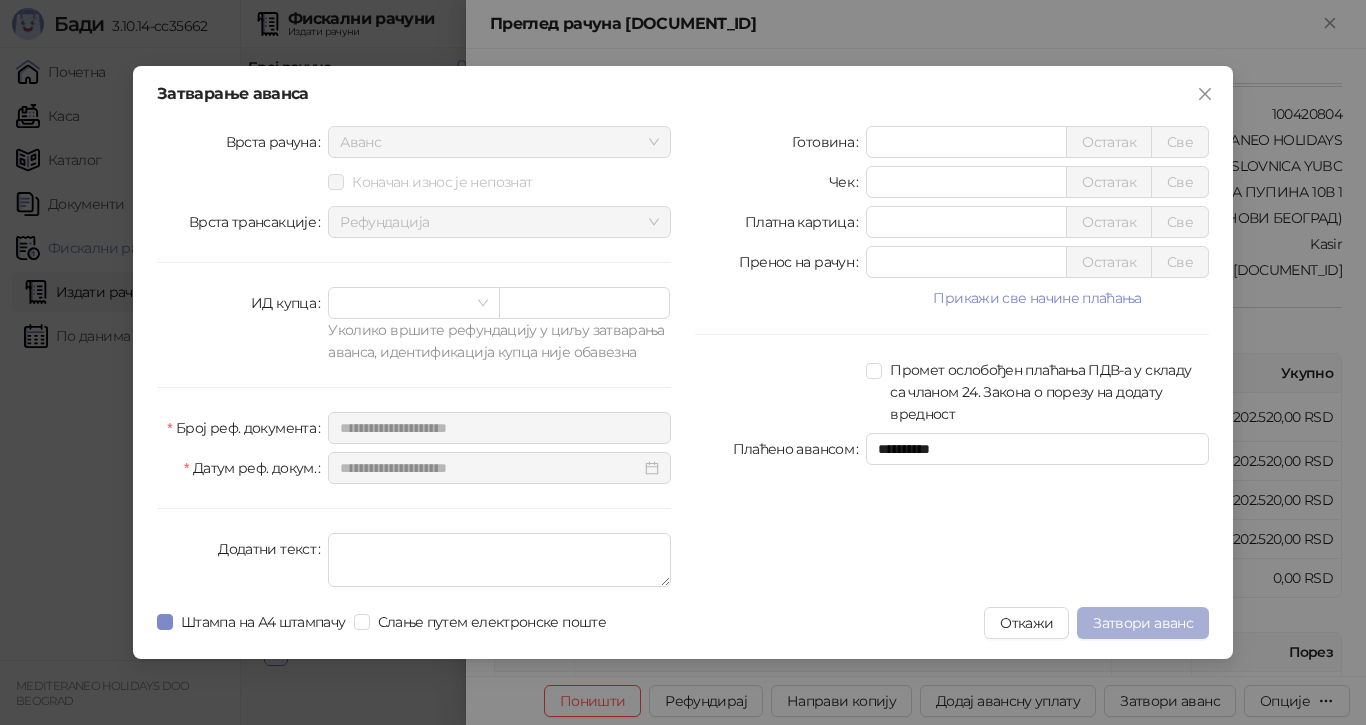 click on "Затвори аванс" at bounding box center [1143, 623] 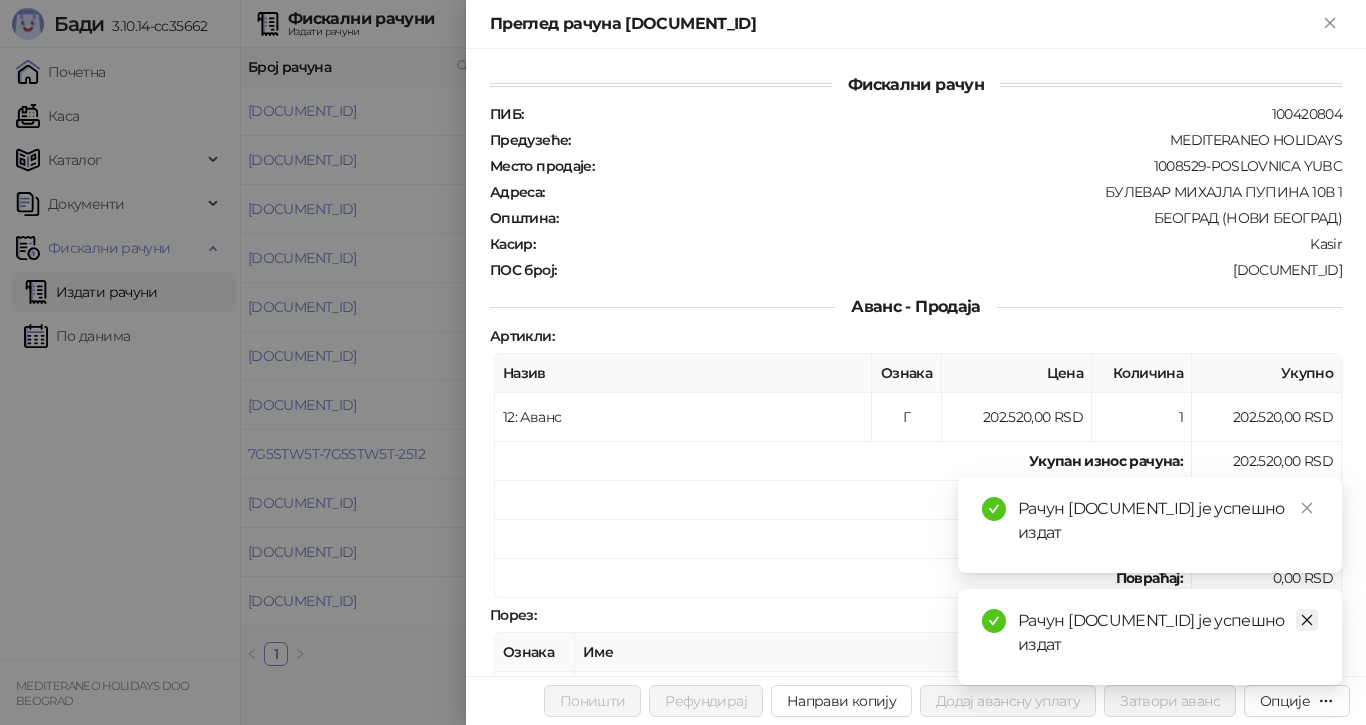 click 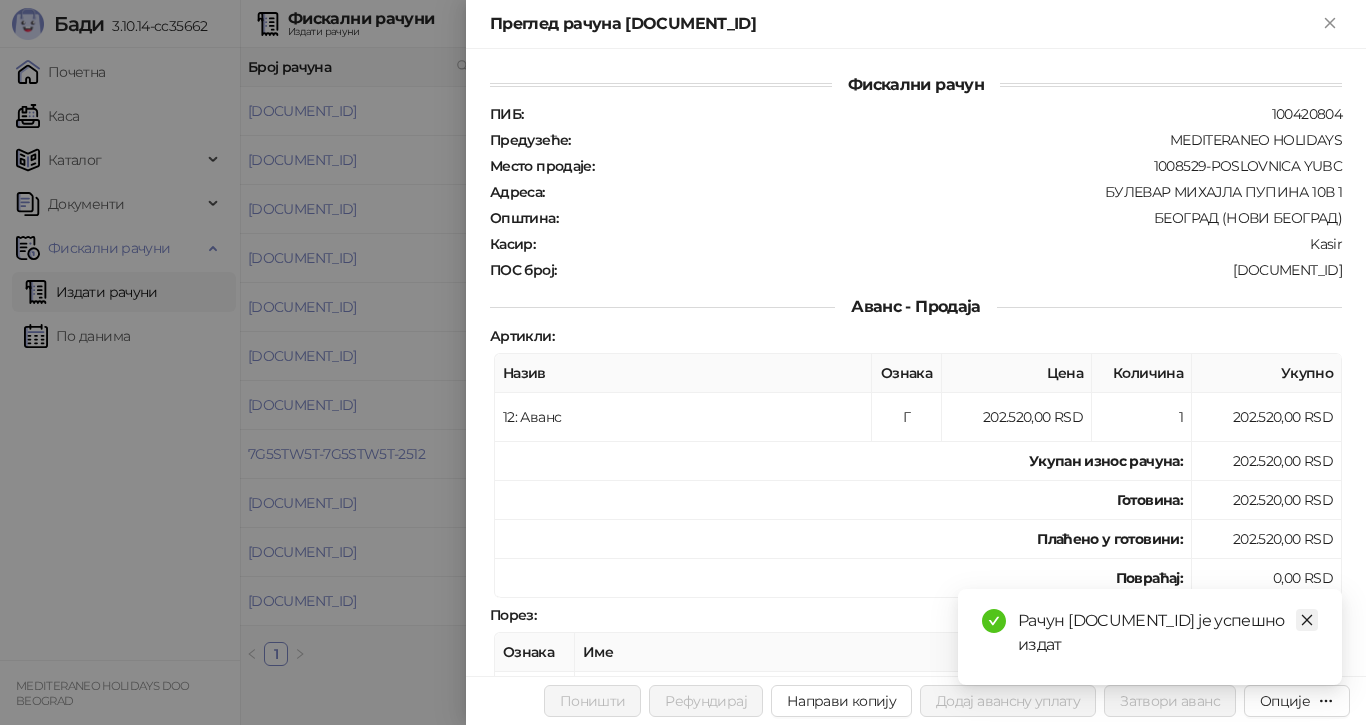 click 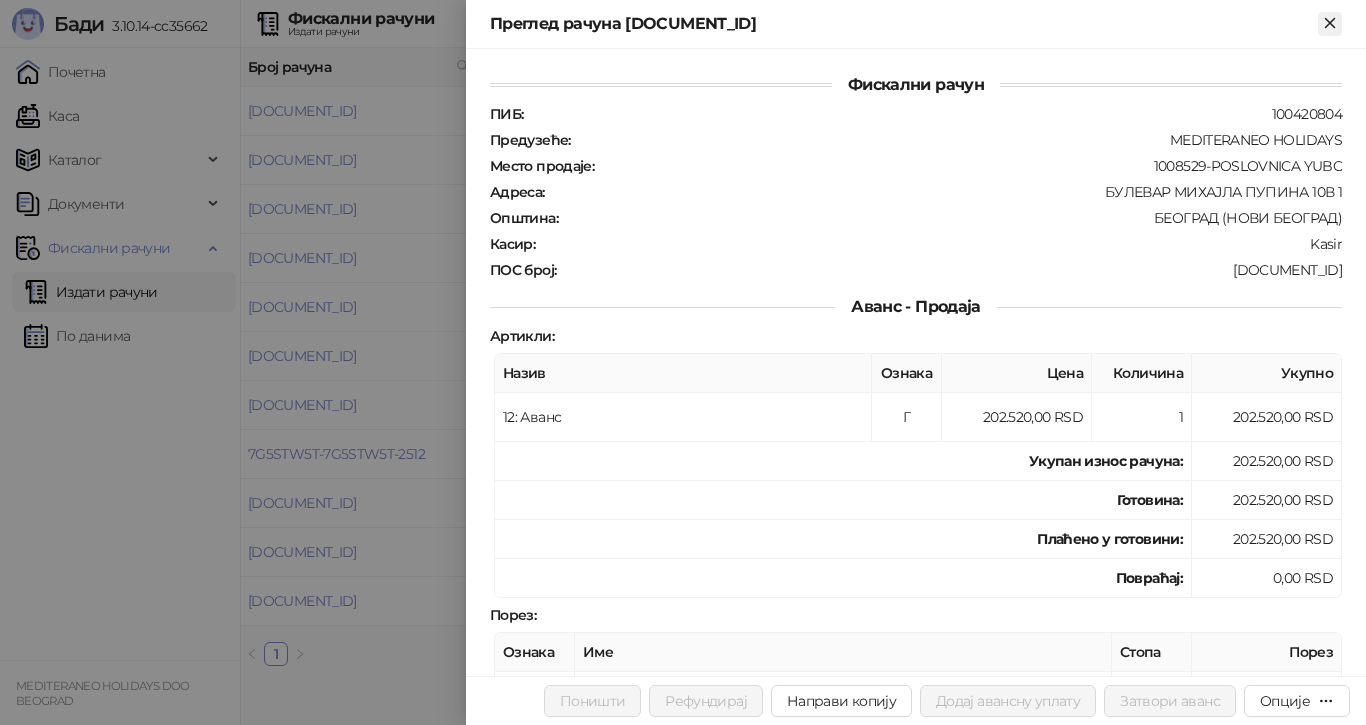 click 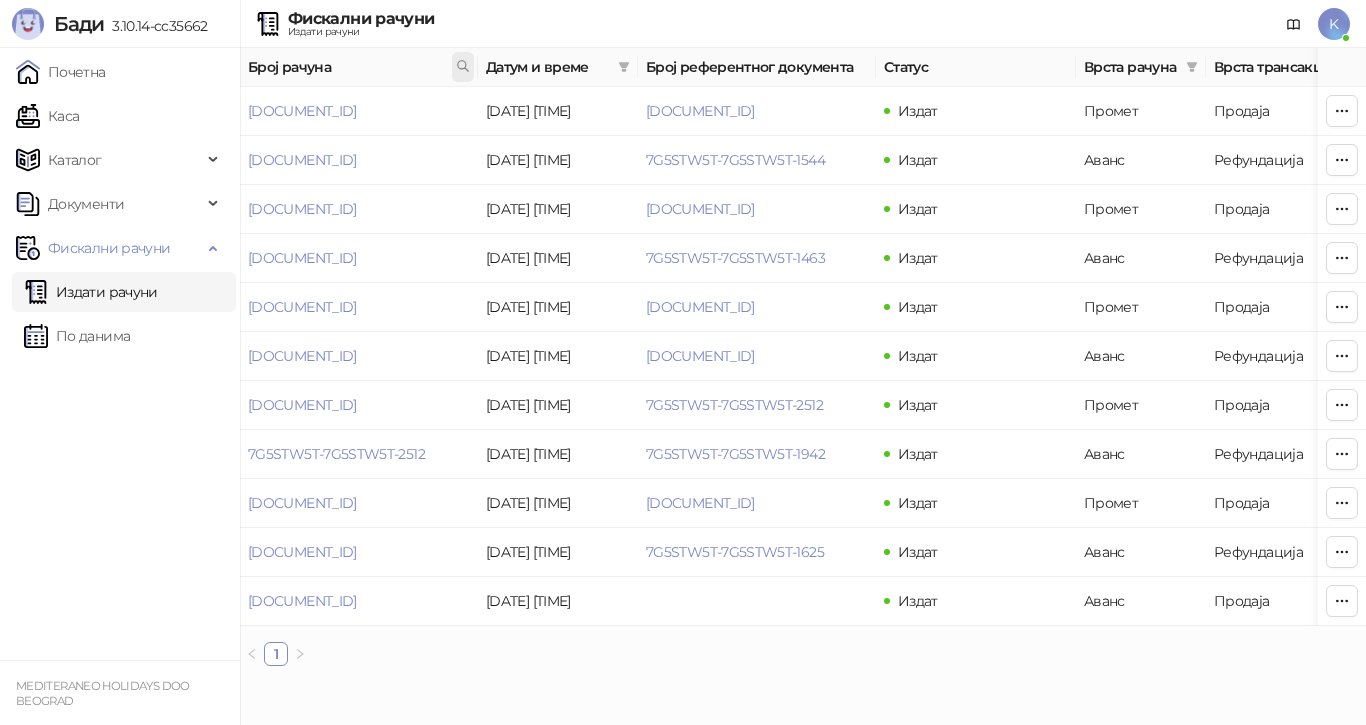 drag, startPoint x: 458, startPoint y: 64, endPoint x: 468, endPoint y: 65, distance: 10.049875 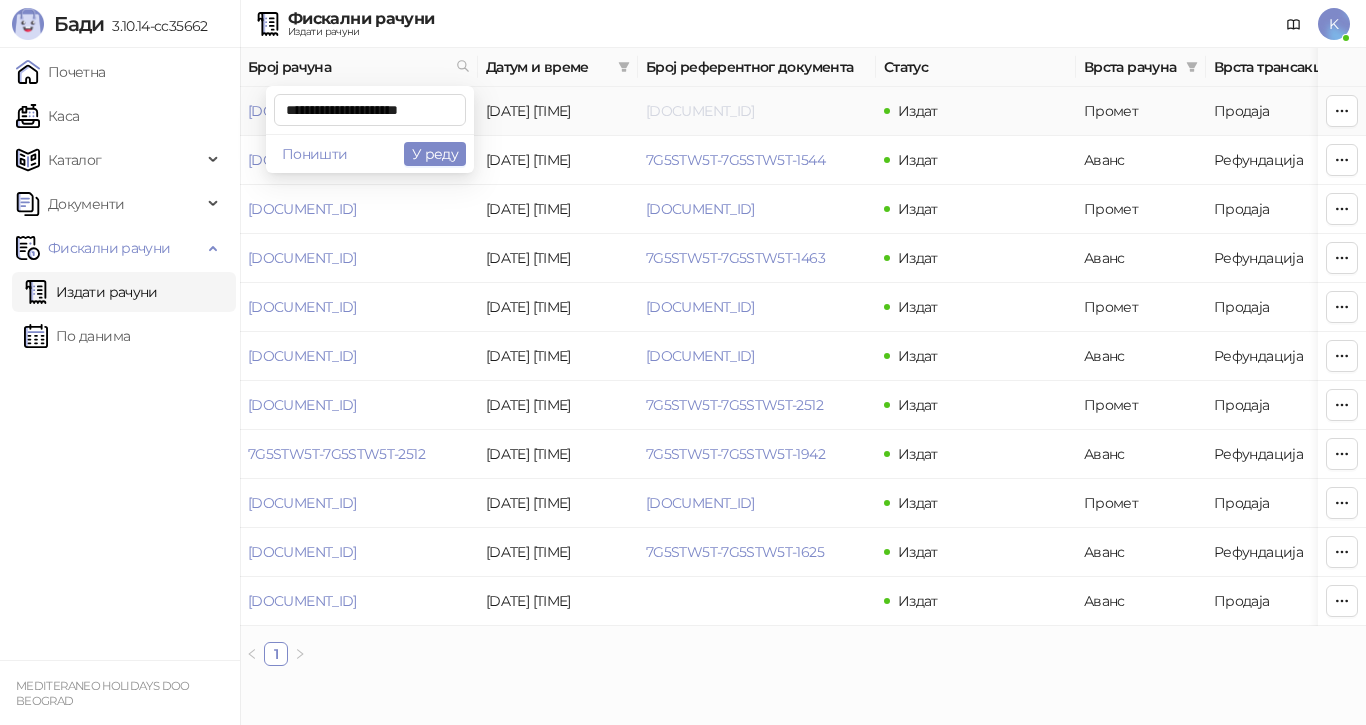scroll, scrollTop: 0, scrollLeft: 8, axis: horizontal 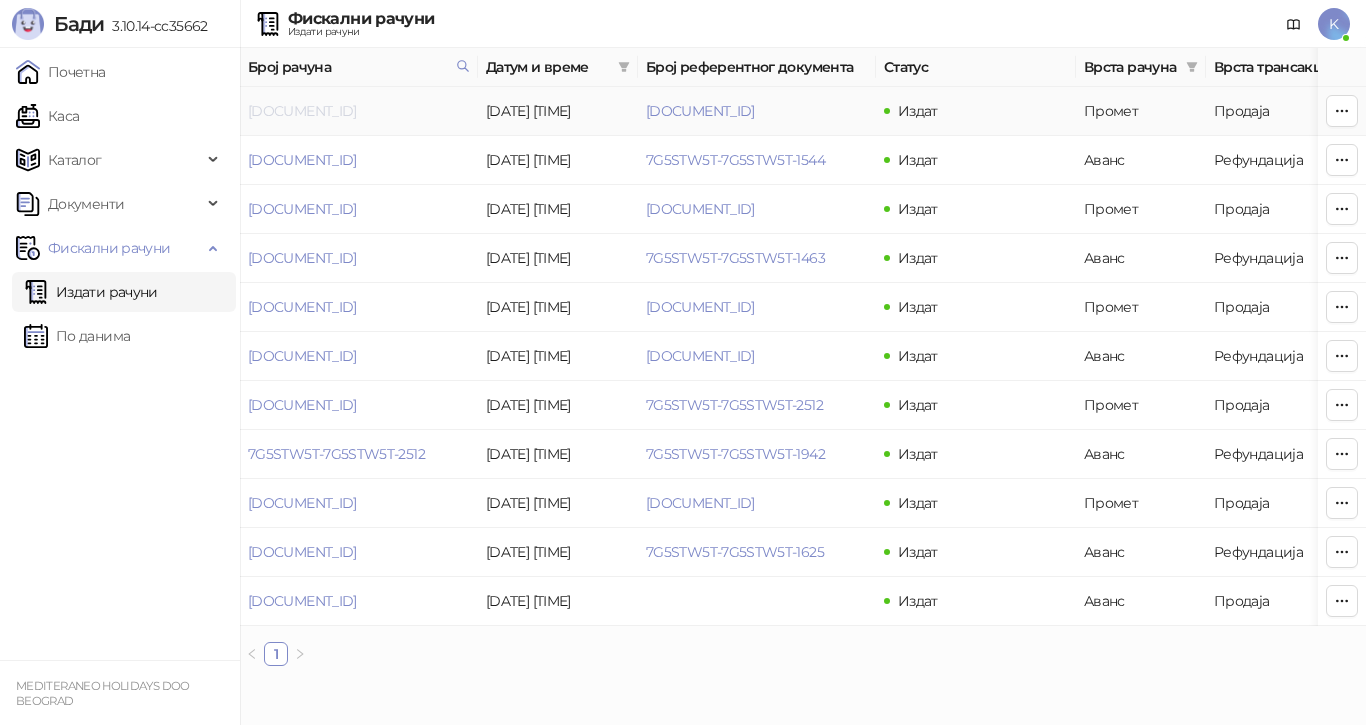 click on "7G5STW5T-7G5STW5T-2519" at bounding box center (302, 111) 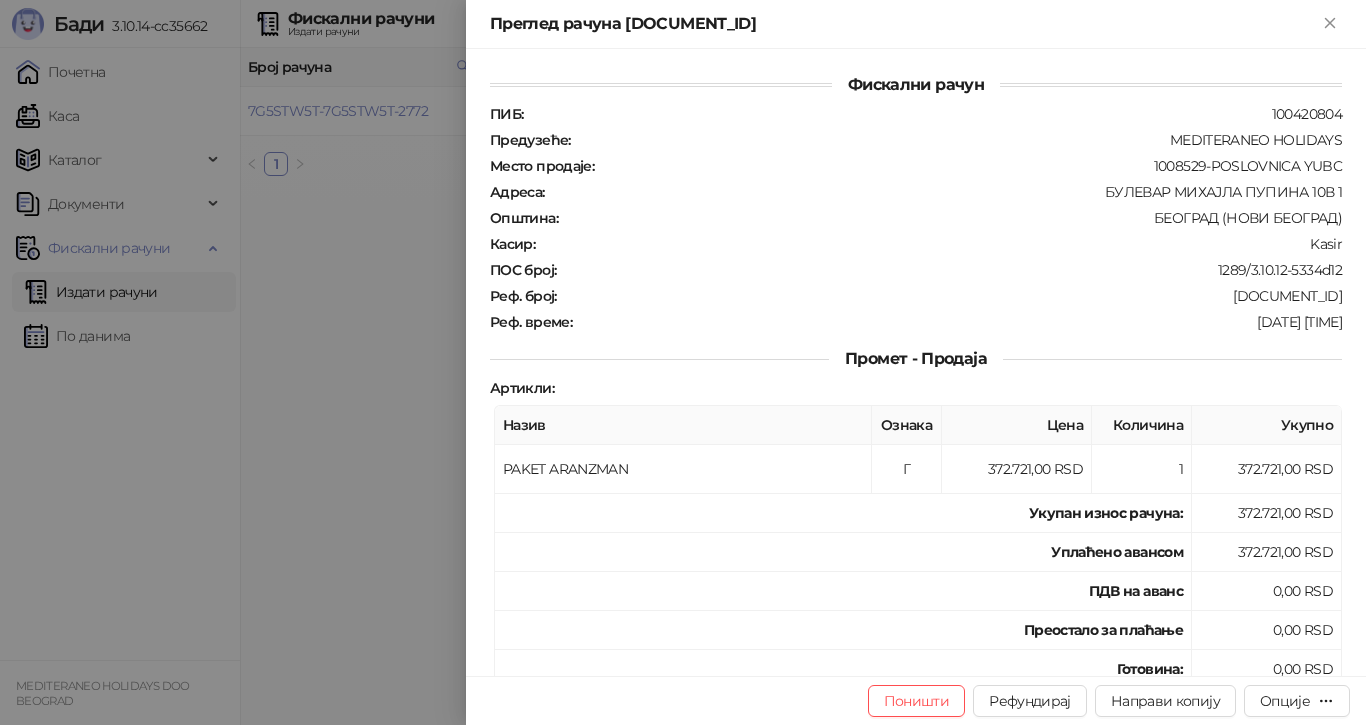 click at bounding box center (683, 362) 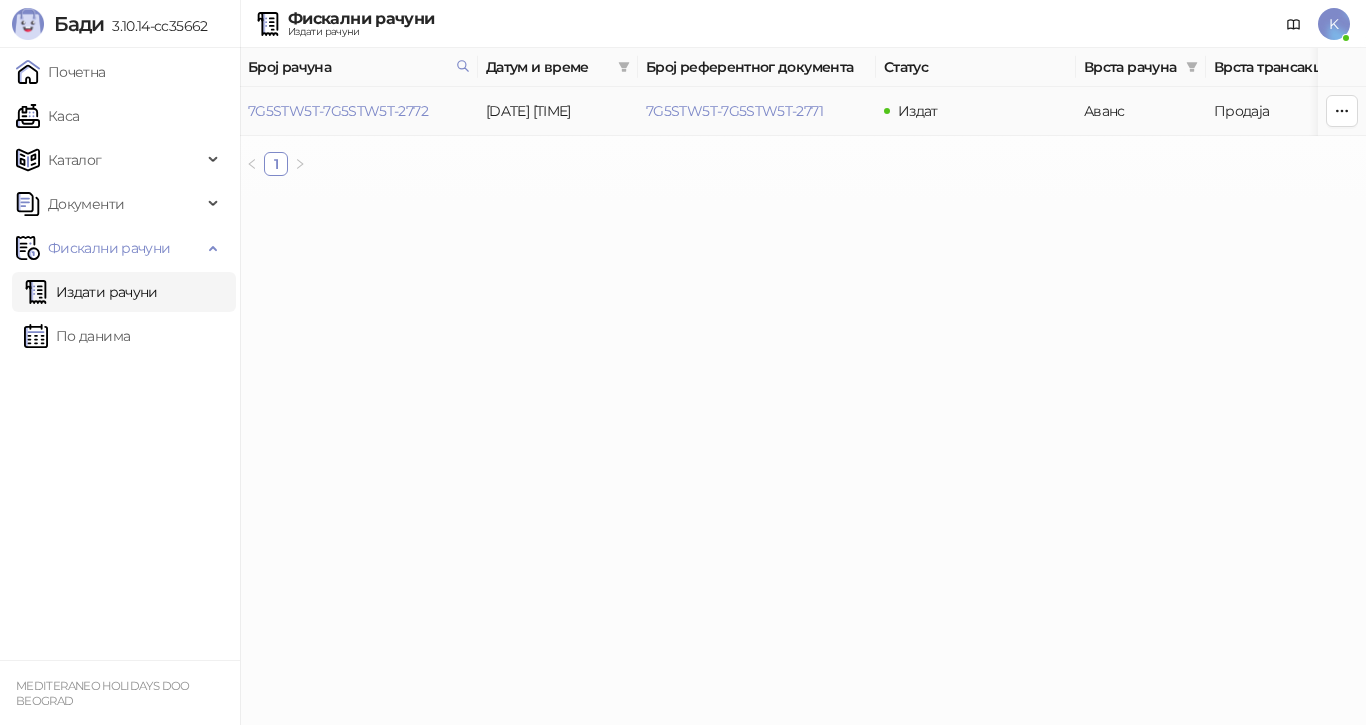 click on "7G5STW5T-7G5STW5T-2772" at bounding box center (338, 111) 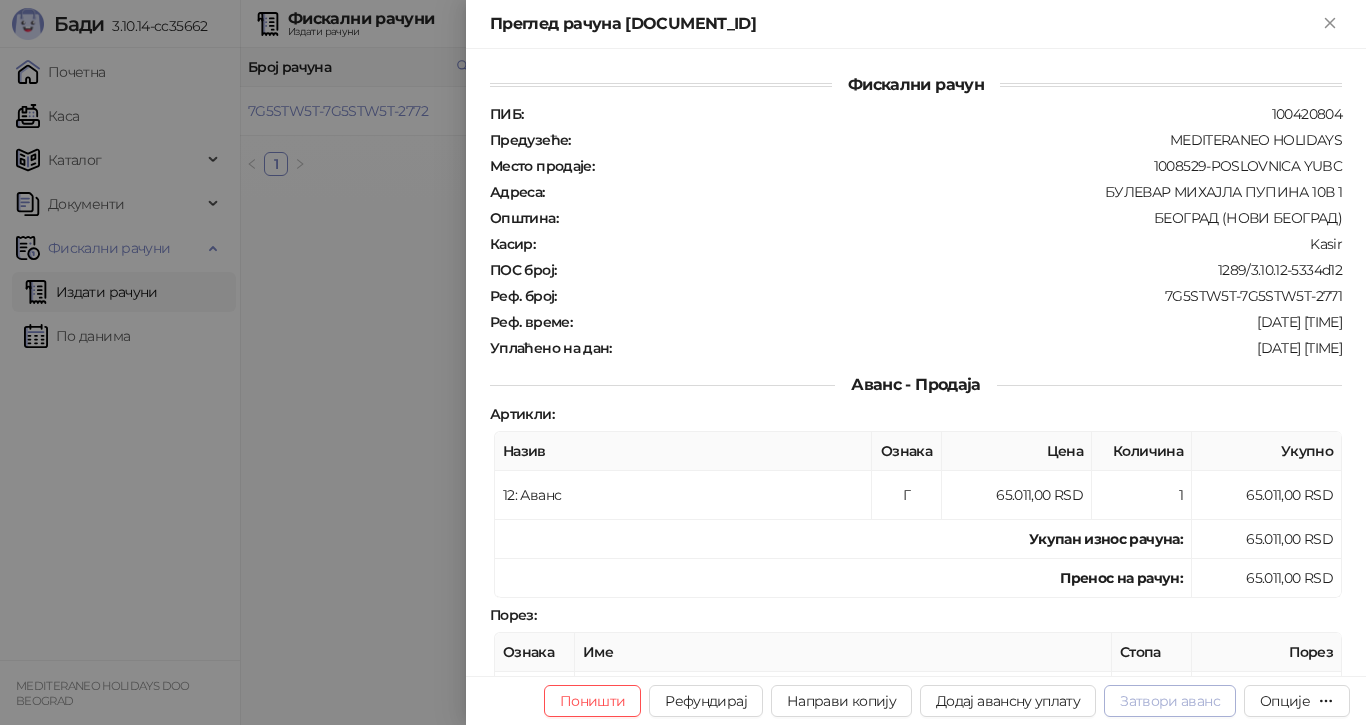 click on "Затвори аванс" at bounding box center (1170, 701) 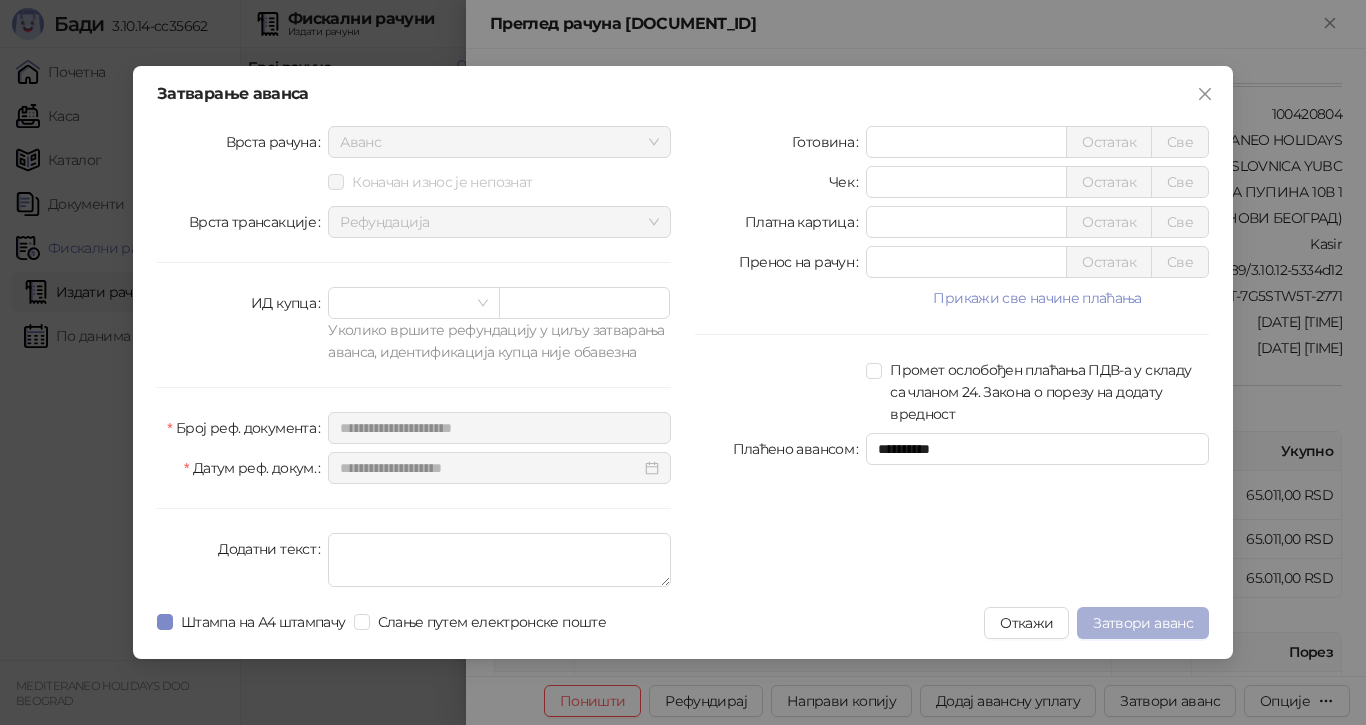 click on "Затвори аванс" at bounding box center (1143, 623) 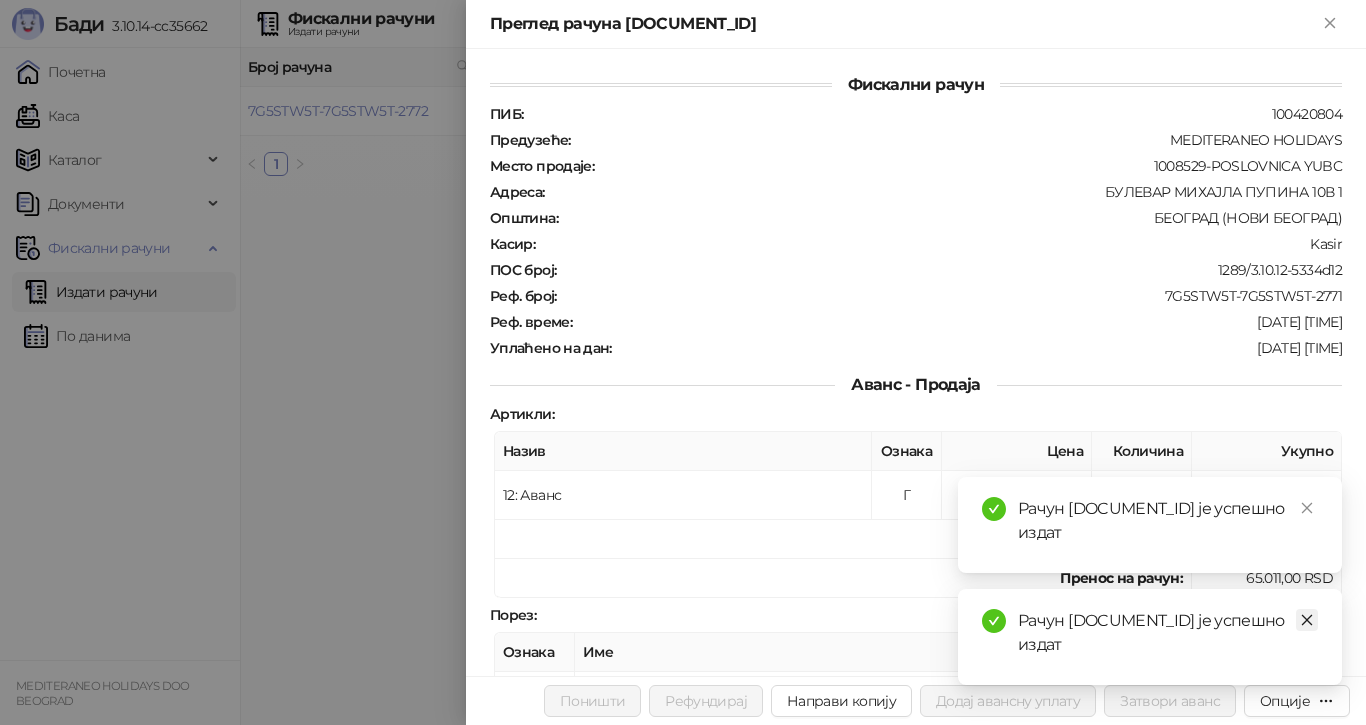 click 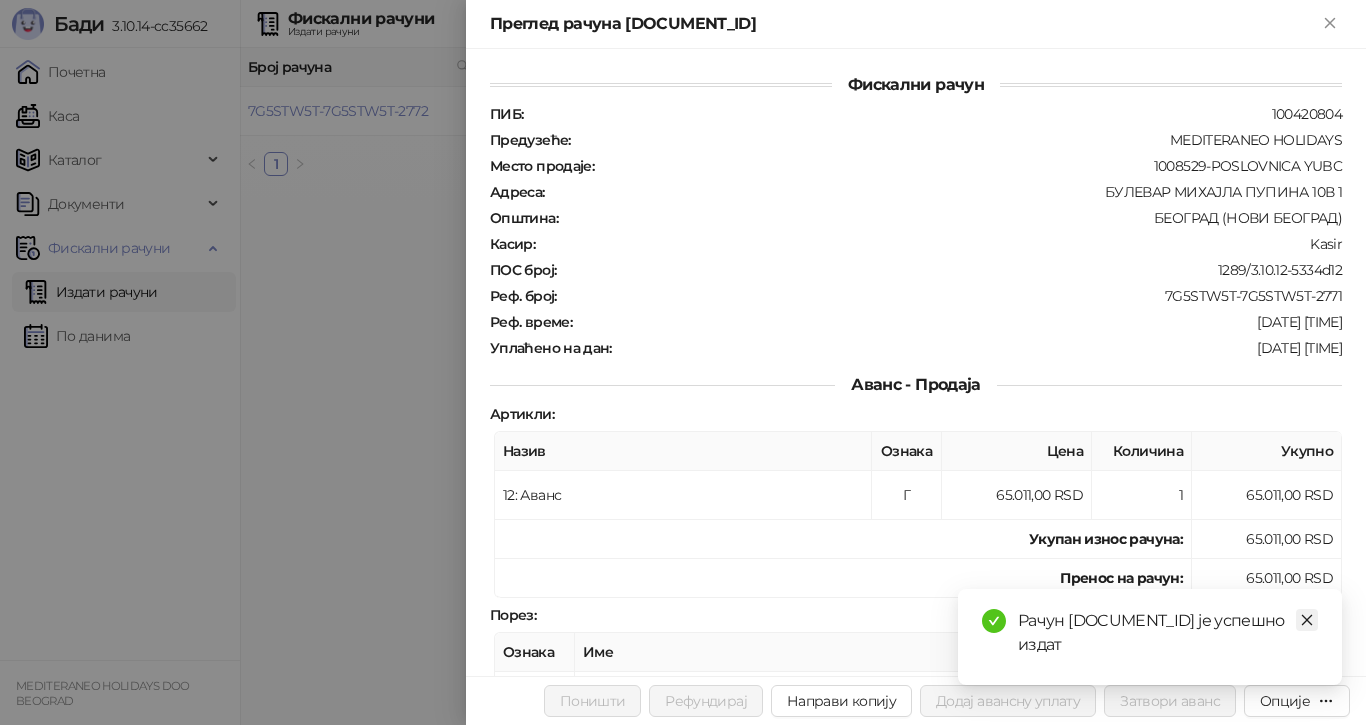 click 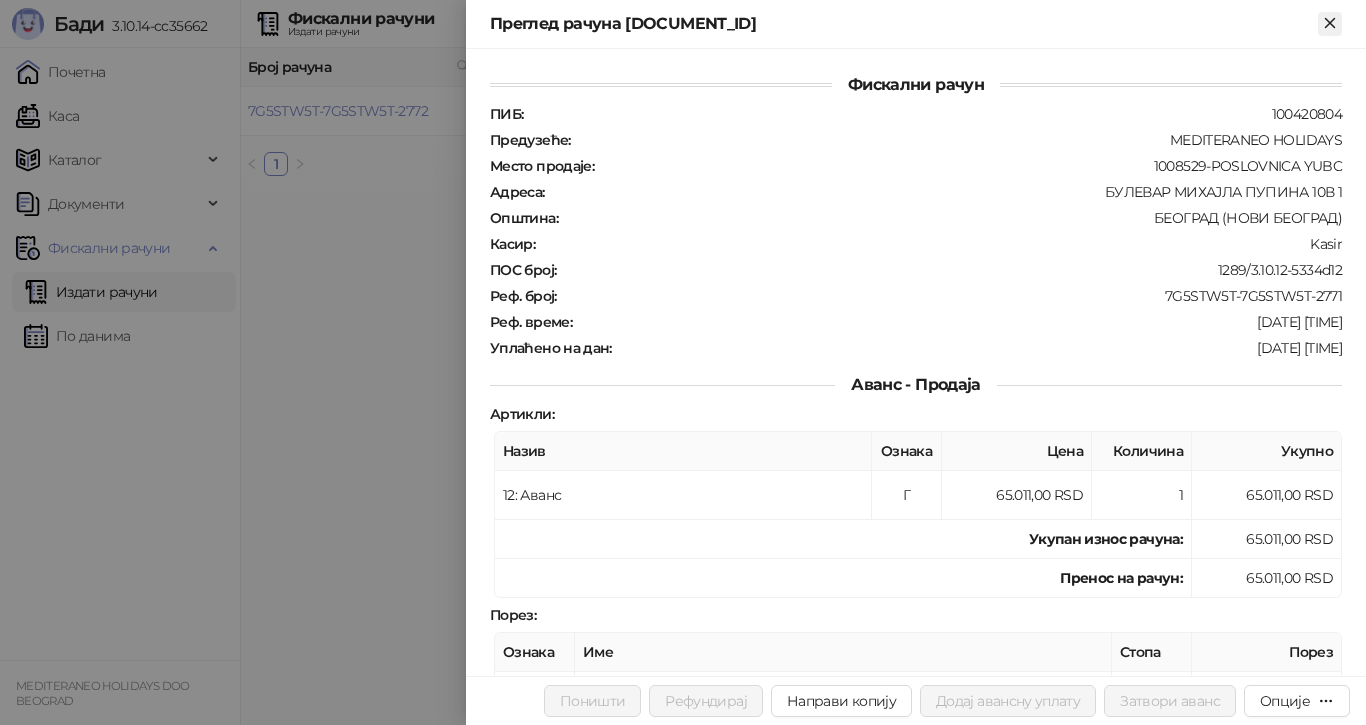 click 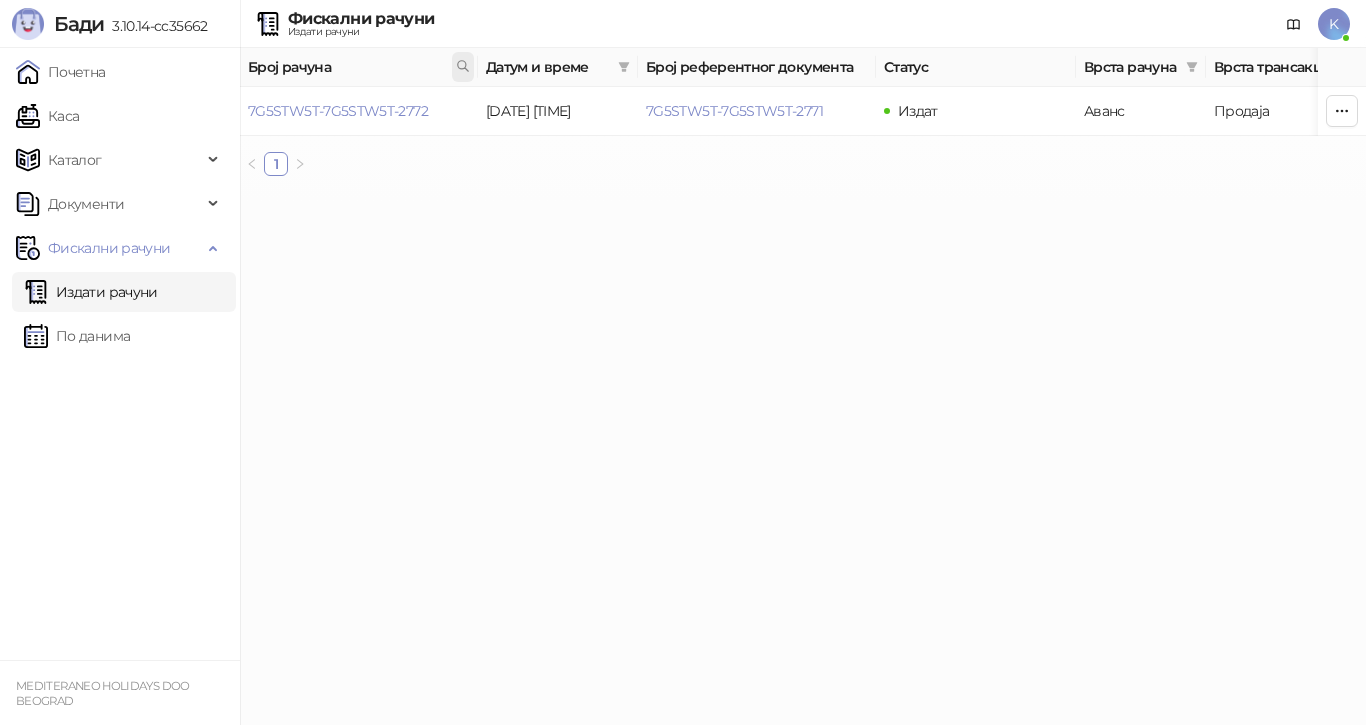 click 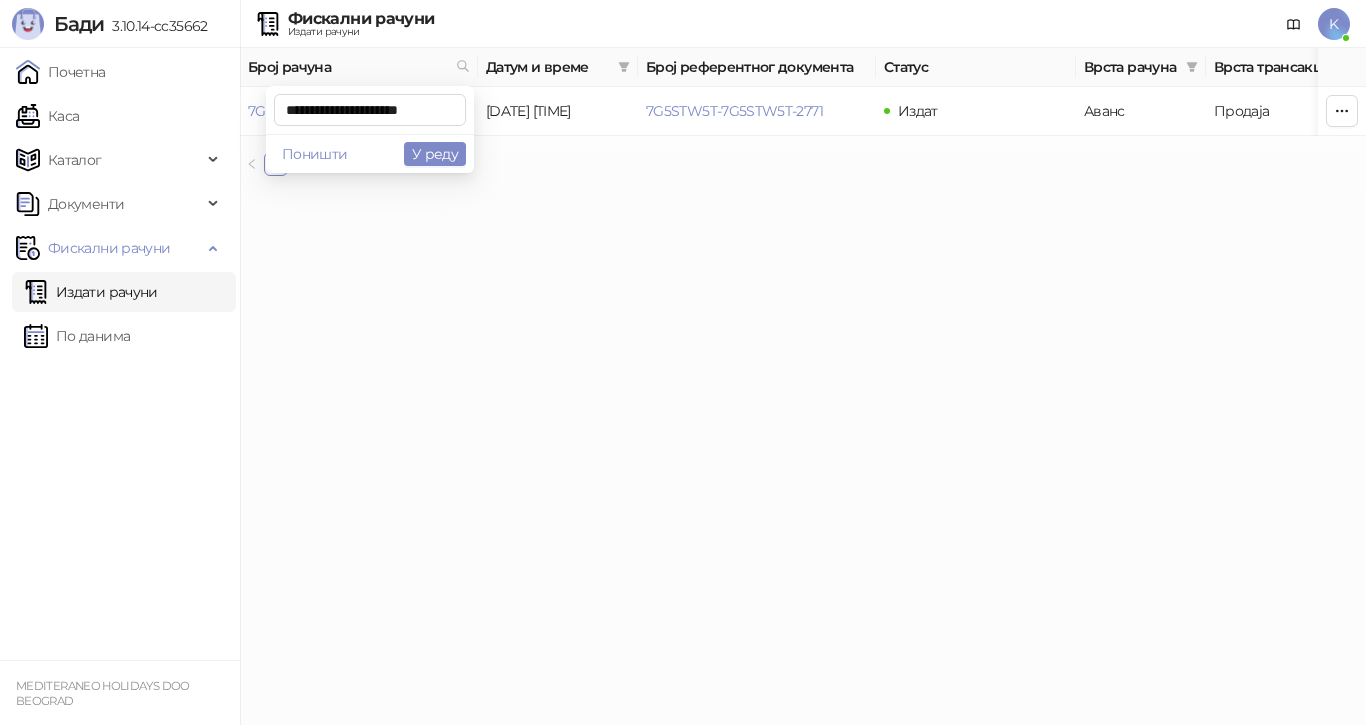 scroll, scrollTop: 0, scrollLeft: 9, axis: horizontal 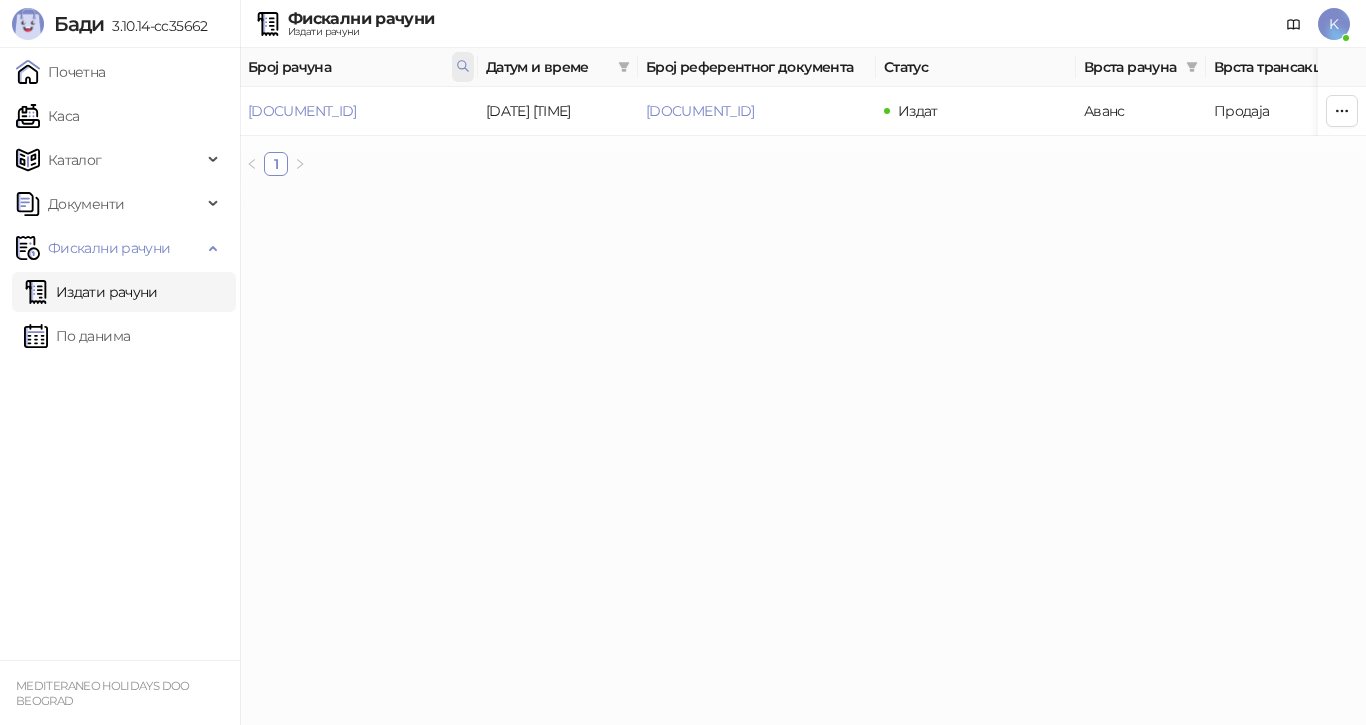 click 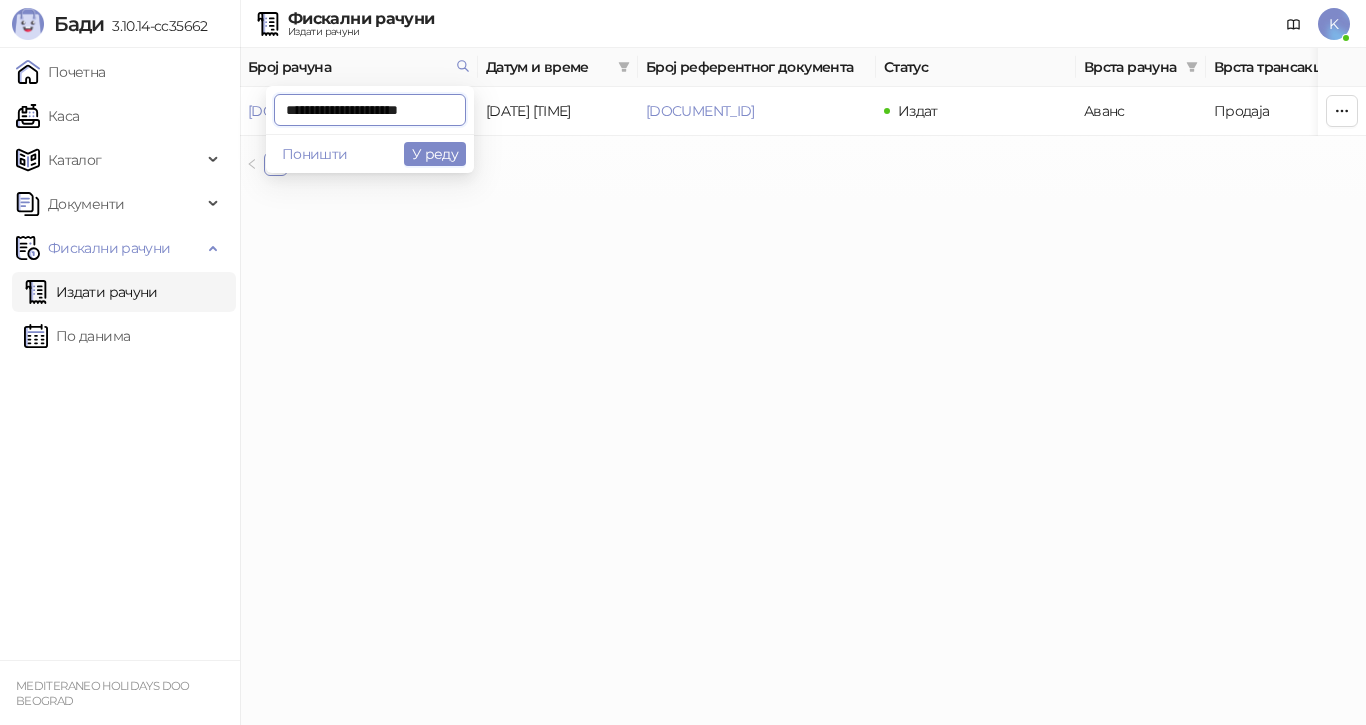 scroll, scrollTop: 0, scrollLeft: 9, axis: horizontal 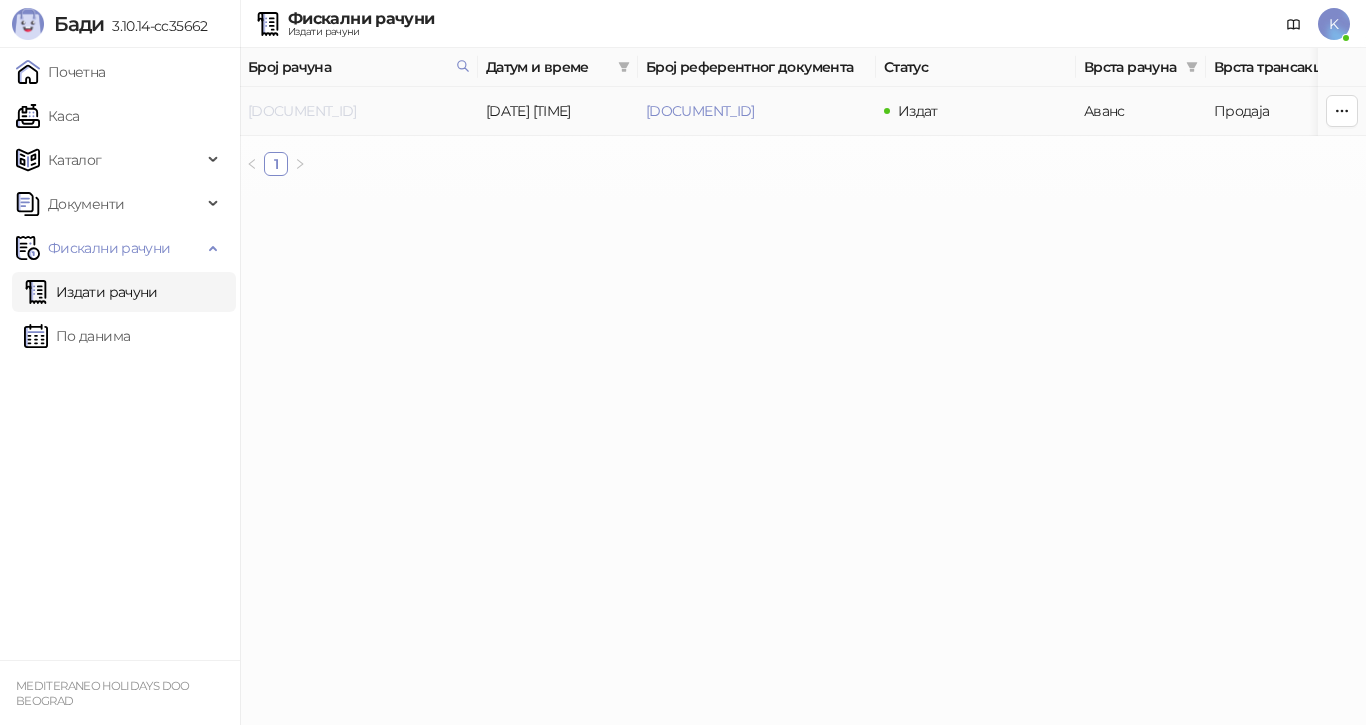 click on "7G5STW5T-7G5STW5T-2826" at bounding box center [302, 111] 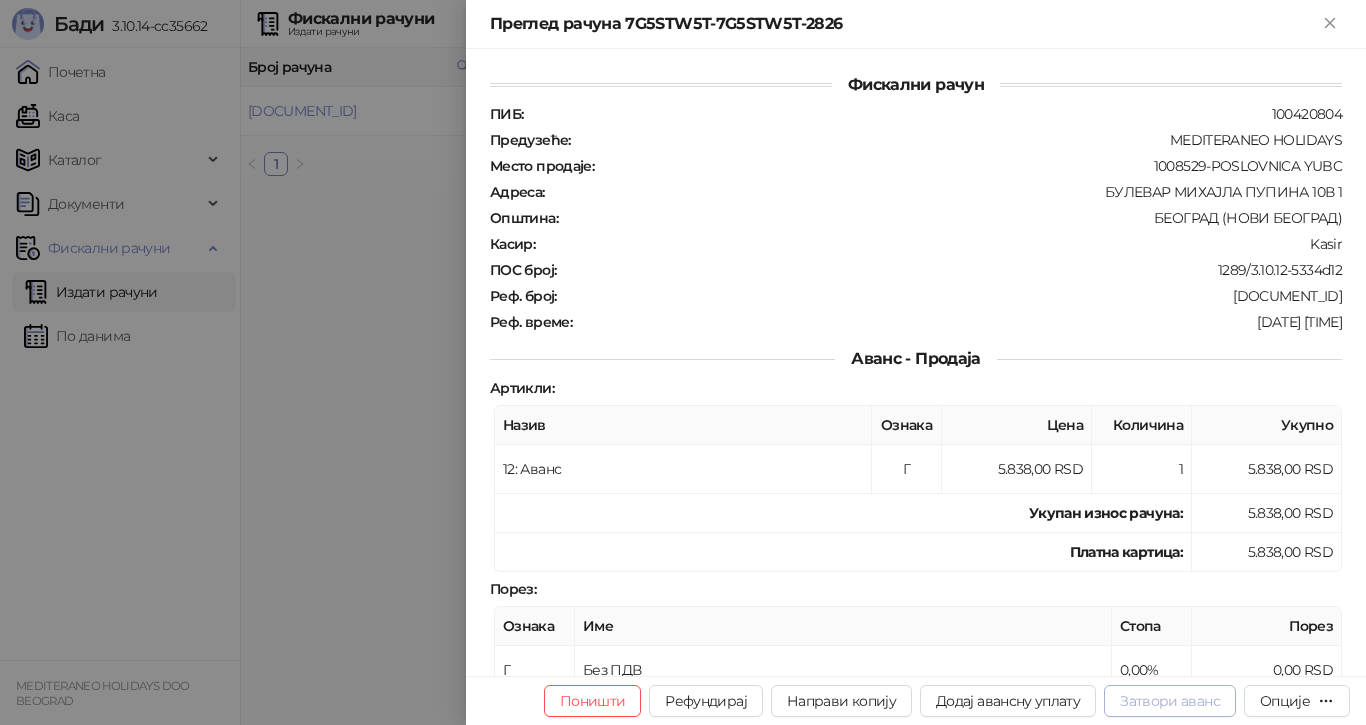 click on "Затвори аванс" at bounding box center (1170, 701) 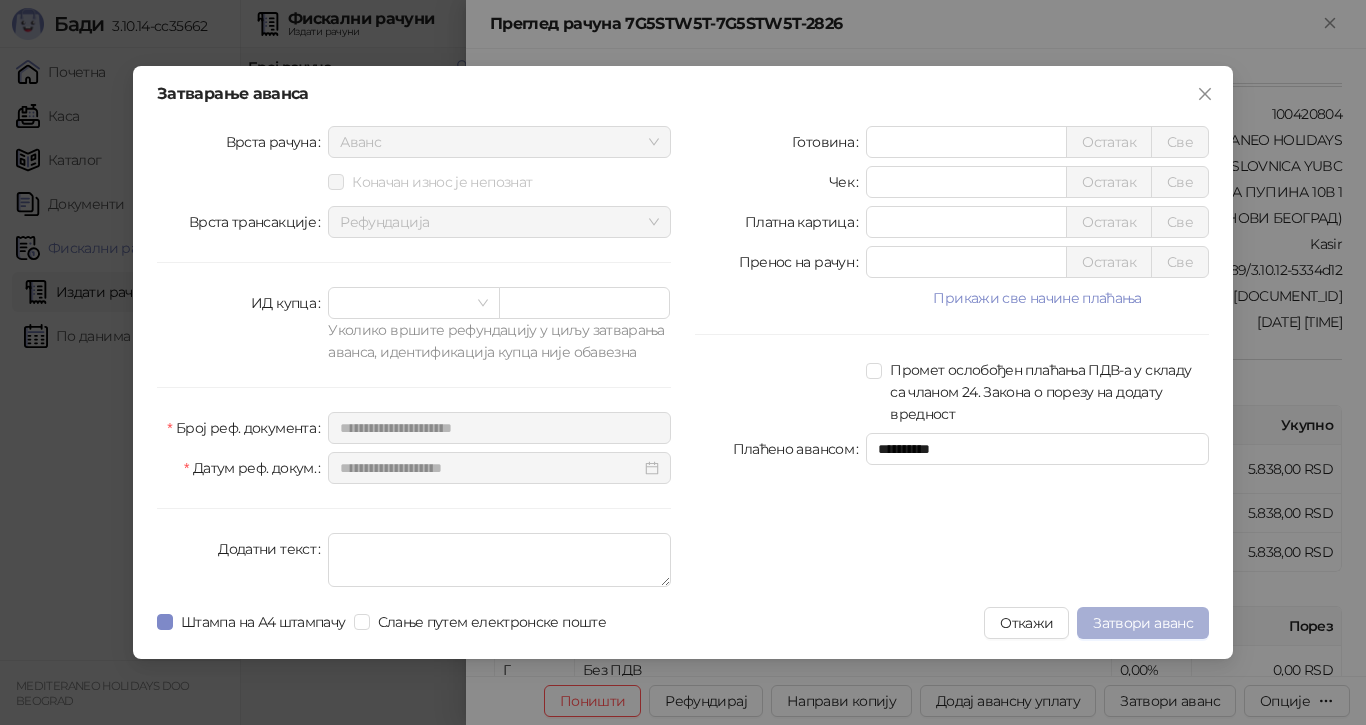click on "Затвори аванс" at bounding box center [1143, 623] 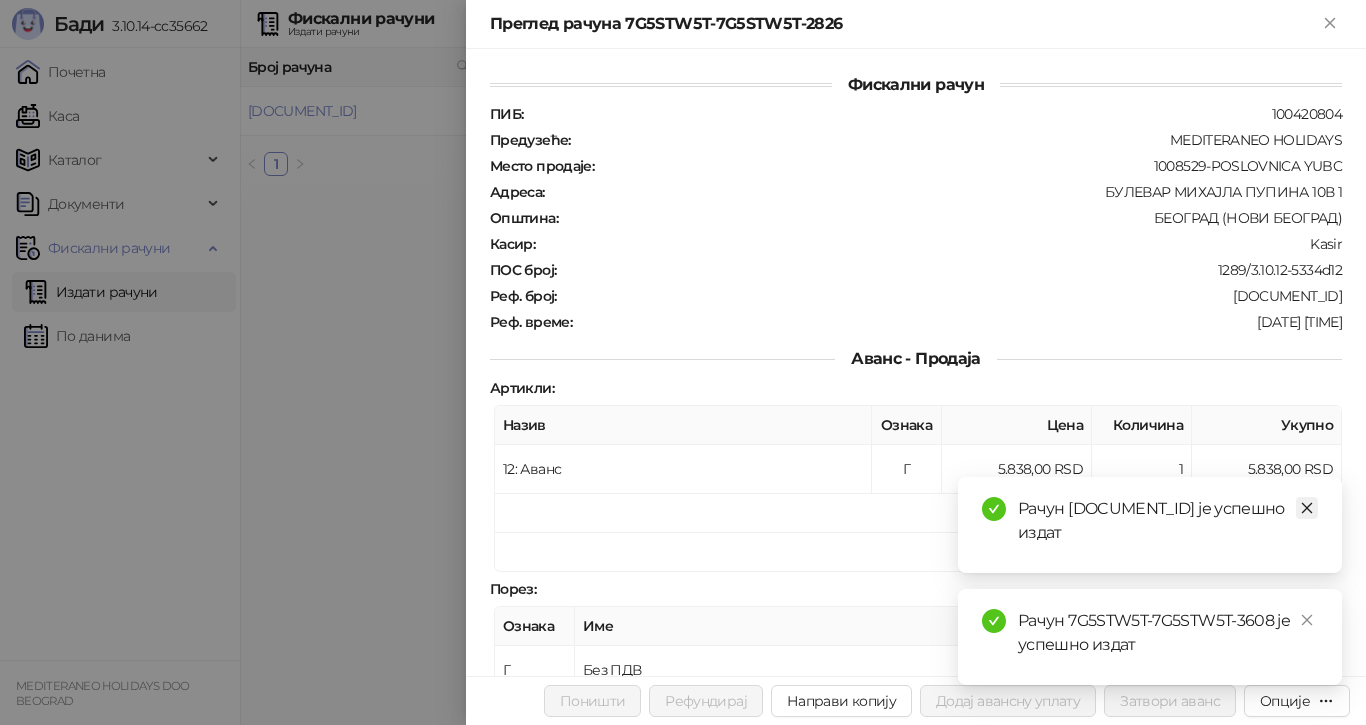click 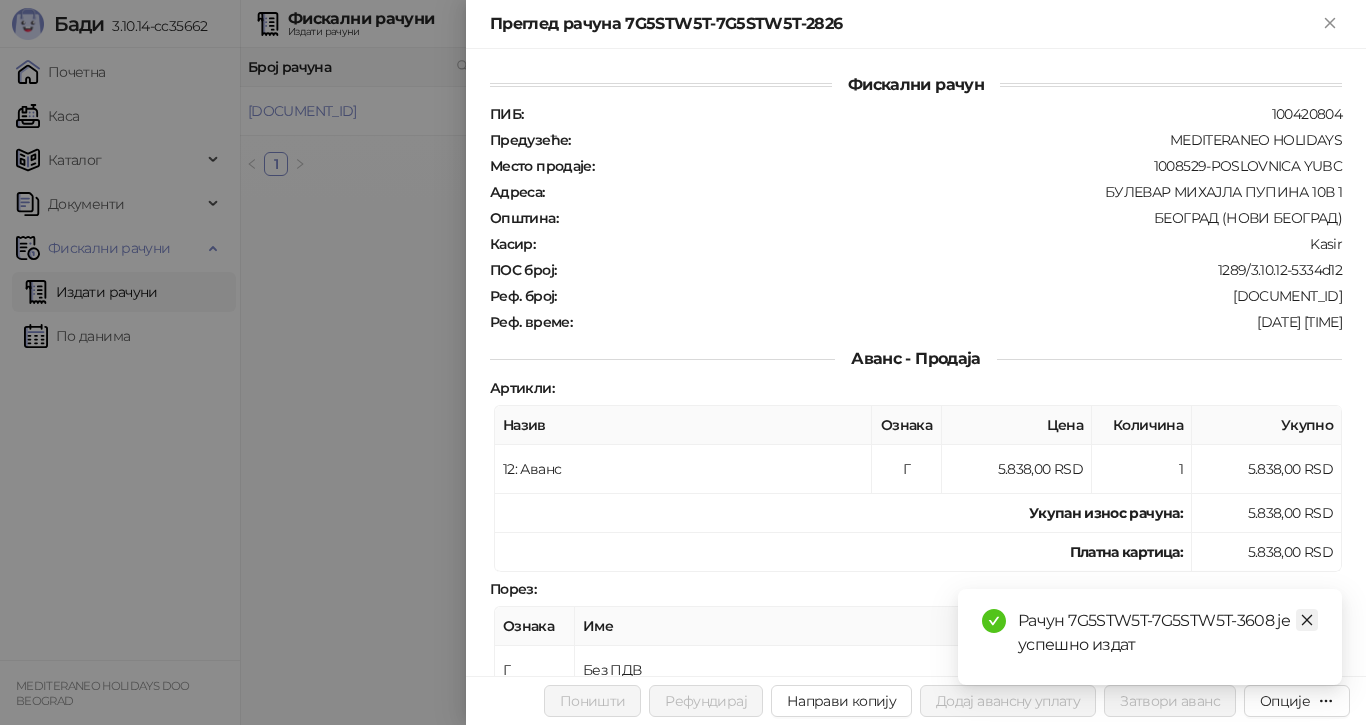 click 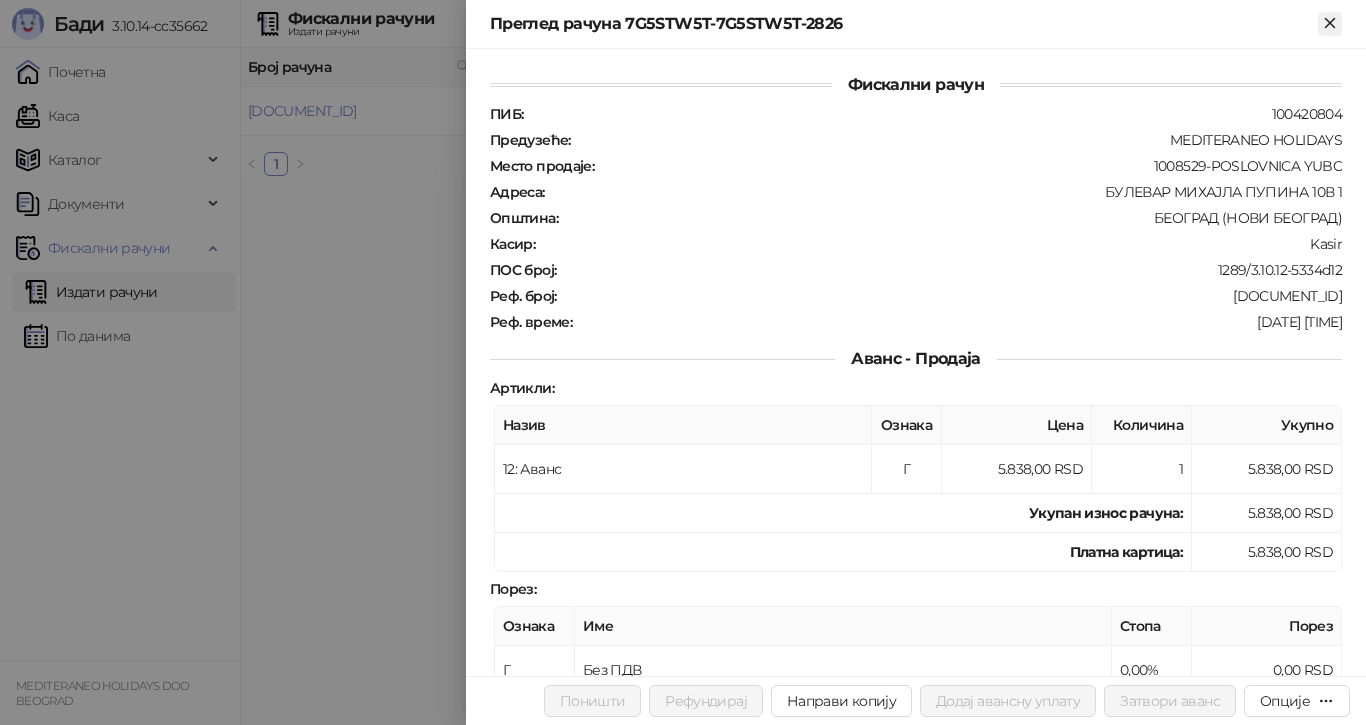 click 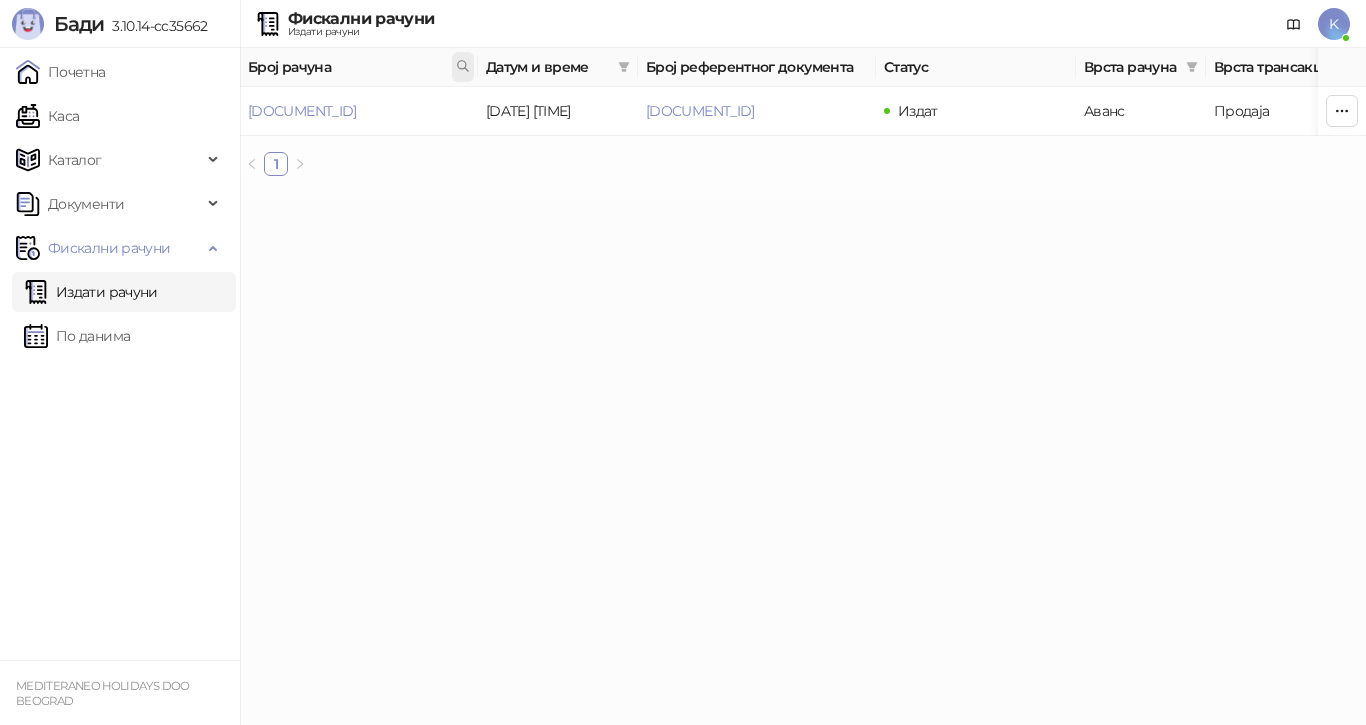 click 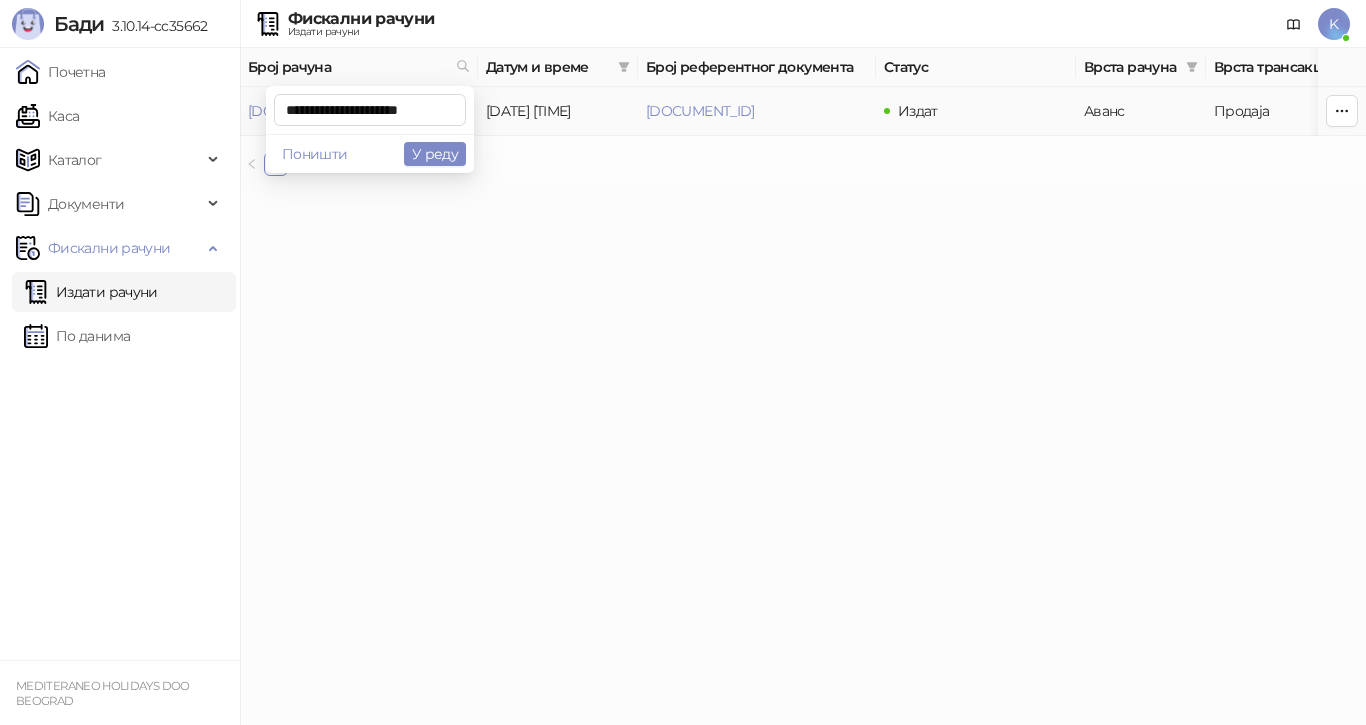 scroll, scrollTop: 0, scrollLeft: 9, axis: horizontal 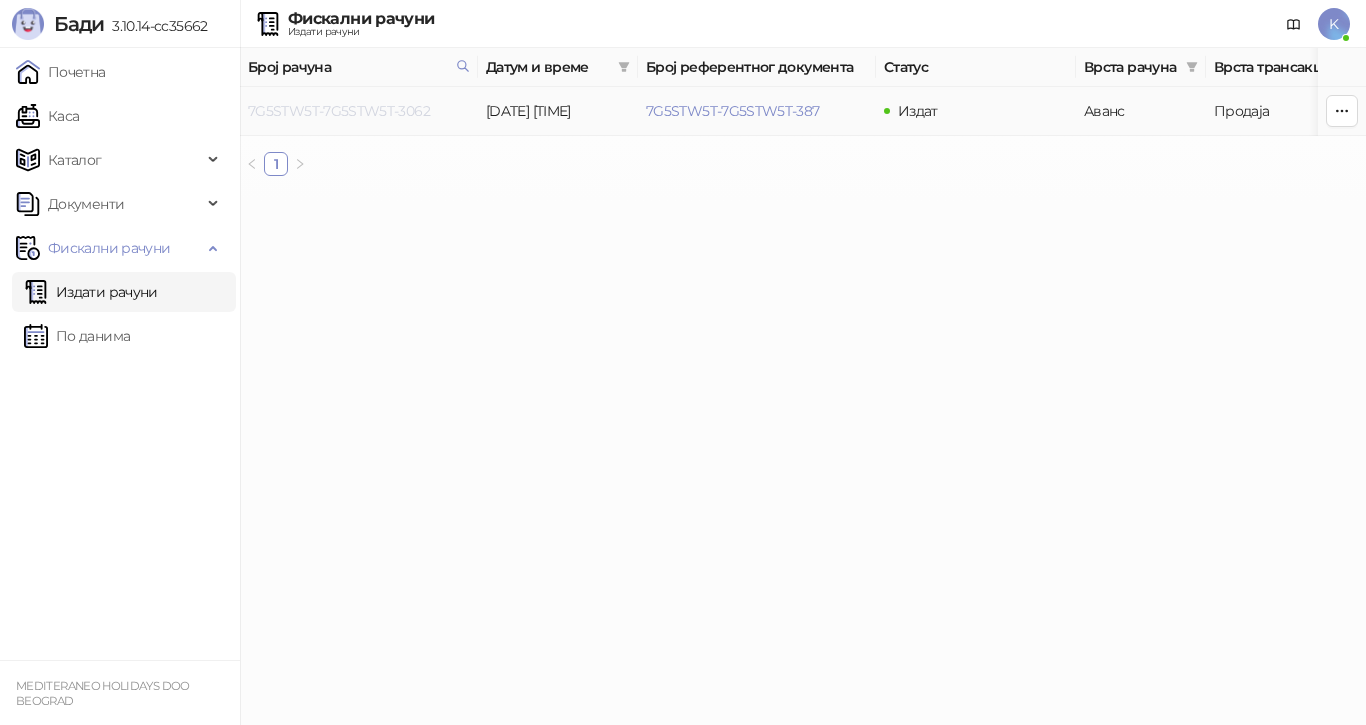 click on "[REFERENCE]" at bounding box center [339, 111] 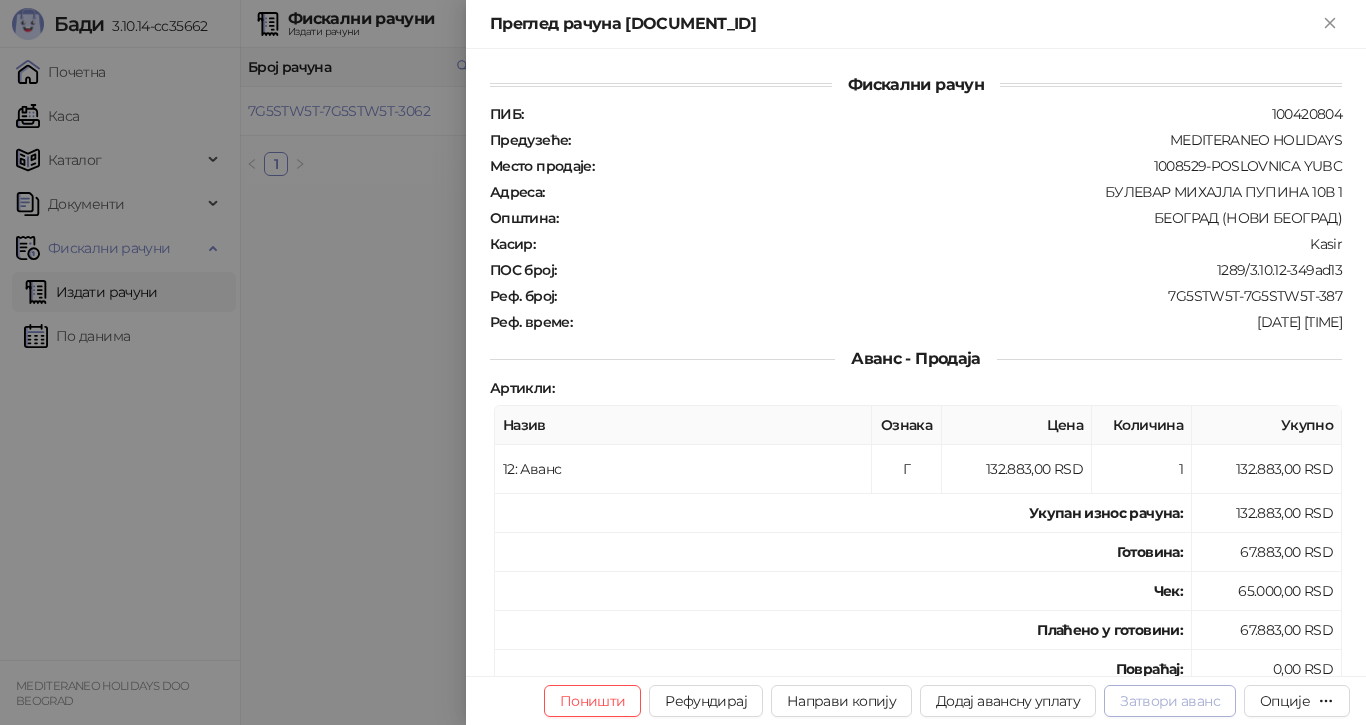 click on "Затвори аванс" at bounding box center (1170, 701) 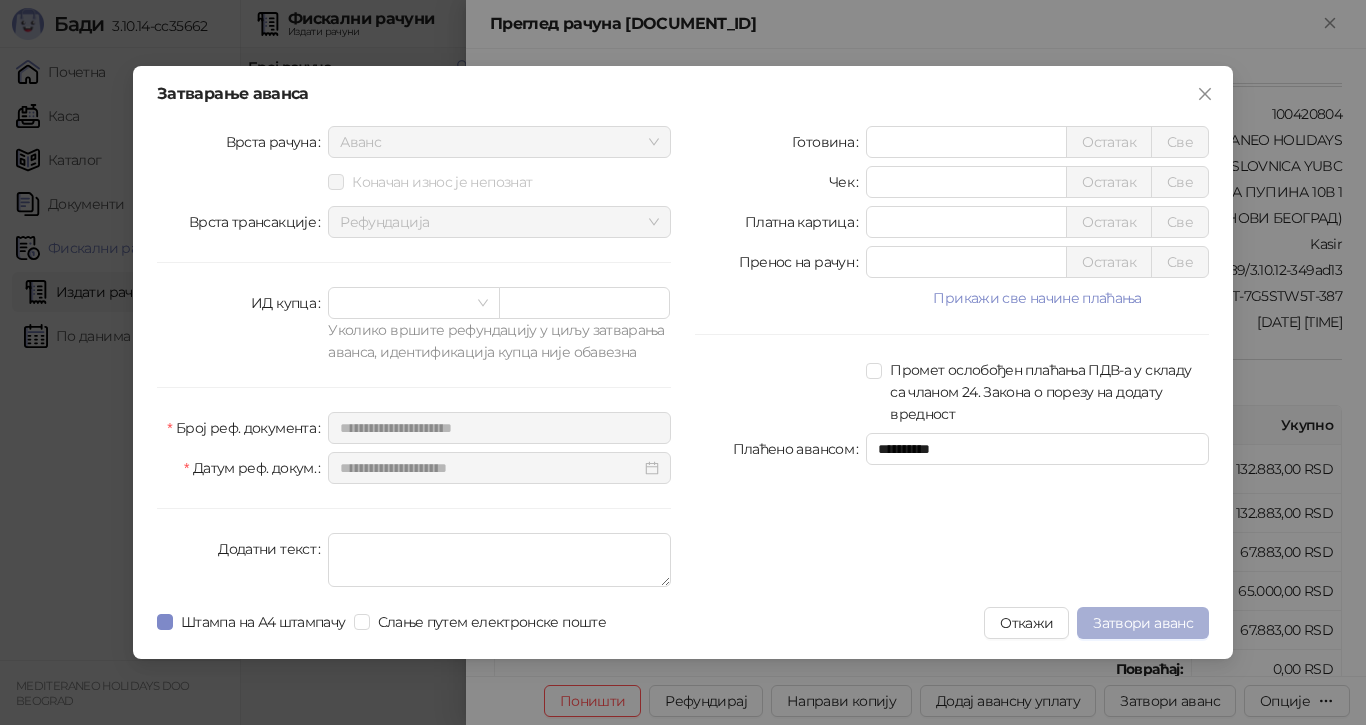 click on "Затвори аванс" at bounding box center (1143, 623) 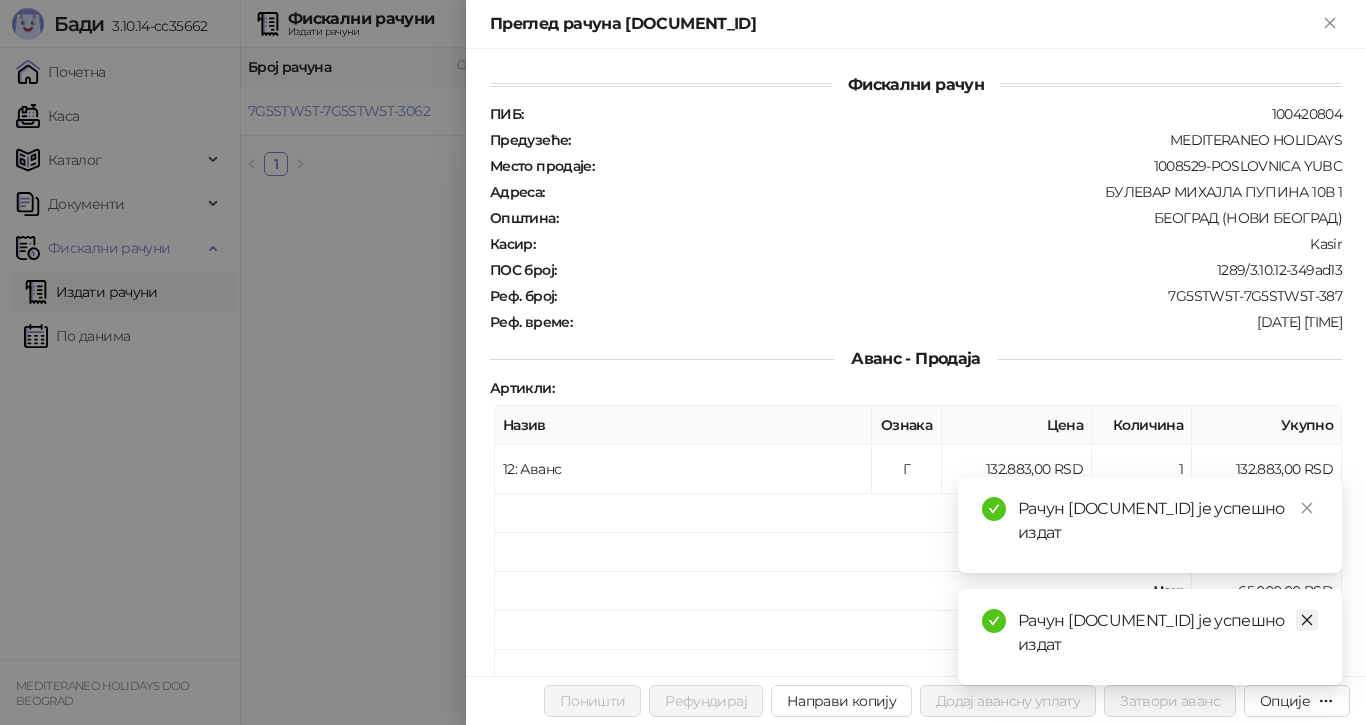 click 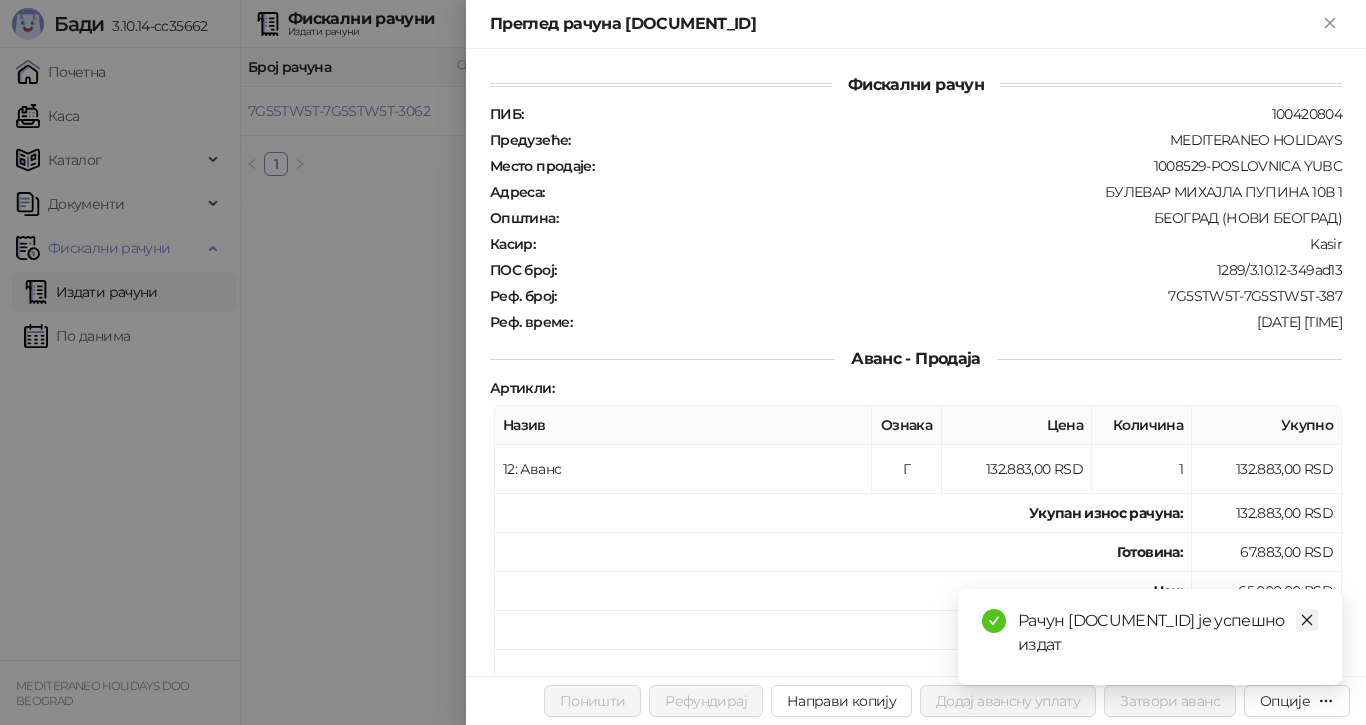 drag, startPoint x: 1308, startPoint y: 615, endPoint x: 1308, endPoint y: 603, distance: 12 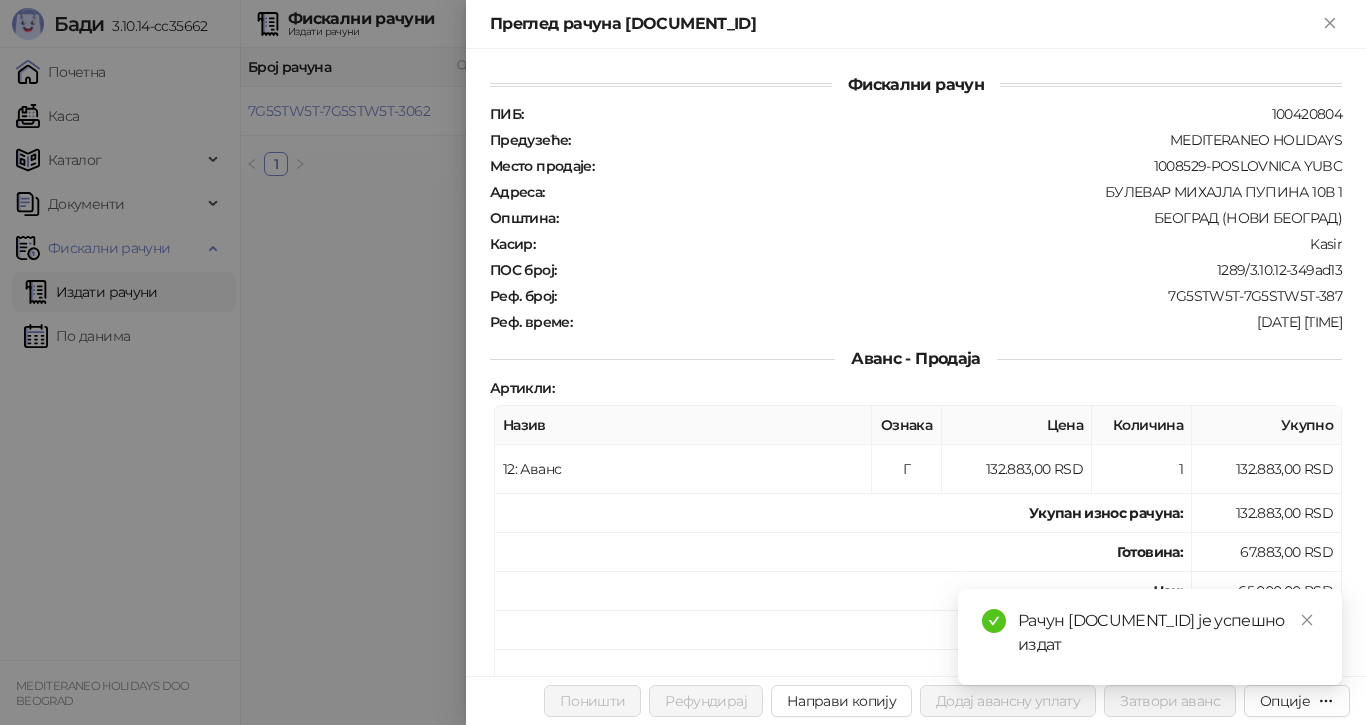 click 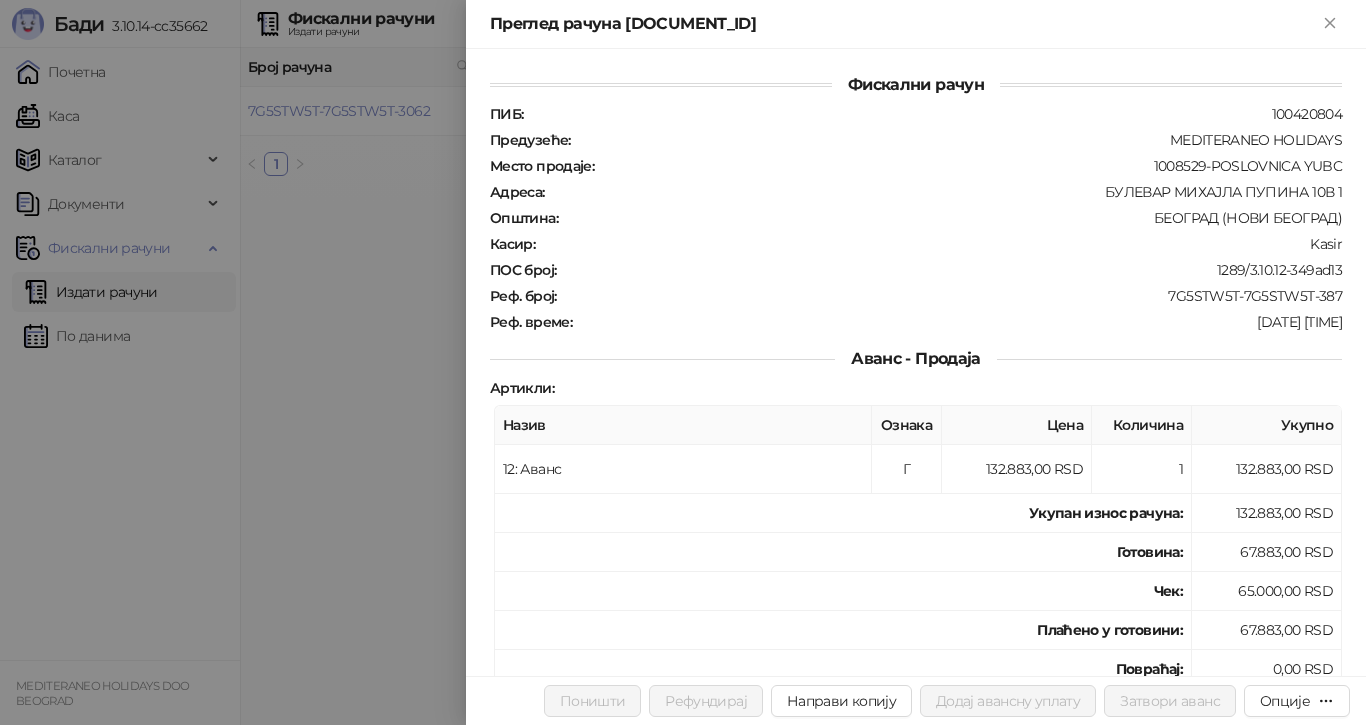 drag, startPoint x: 1324, startPoint y: 23, endPoint x: 1355, endPoint y: 20, distance: 31.144823 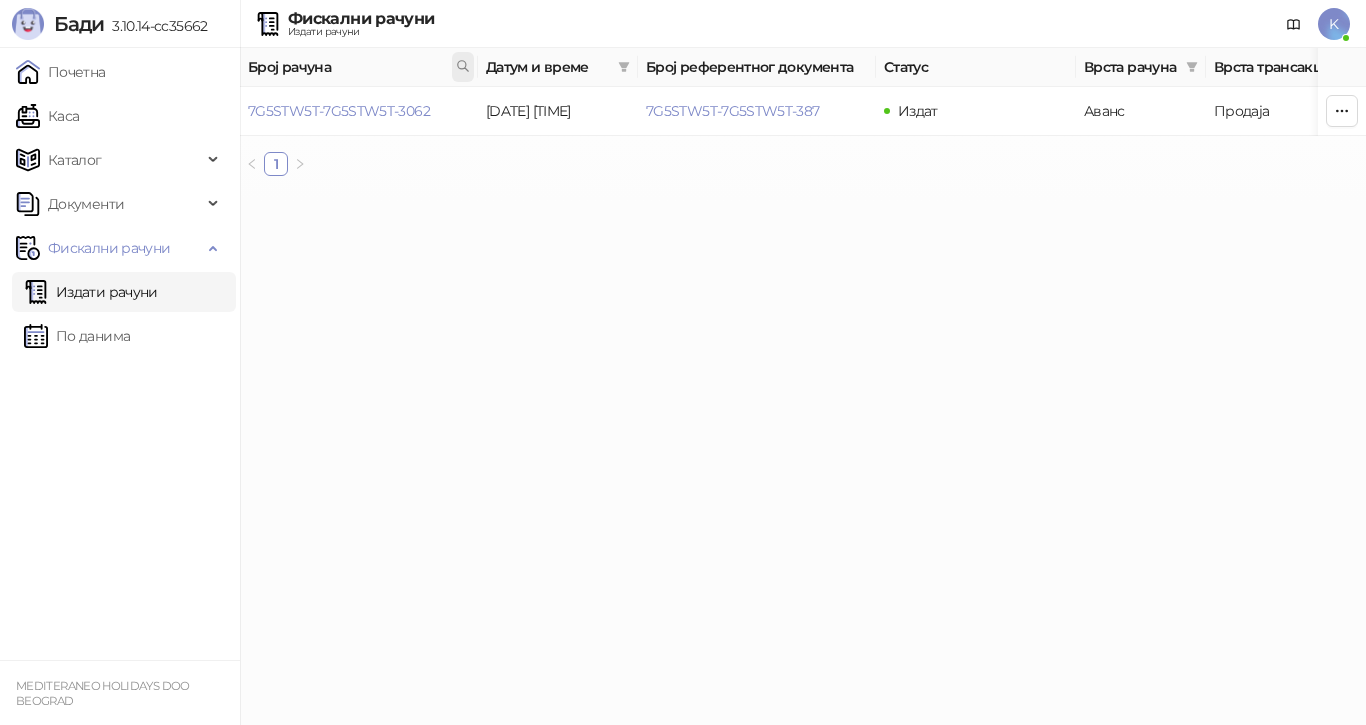click 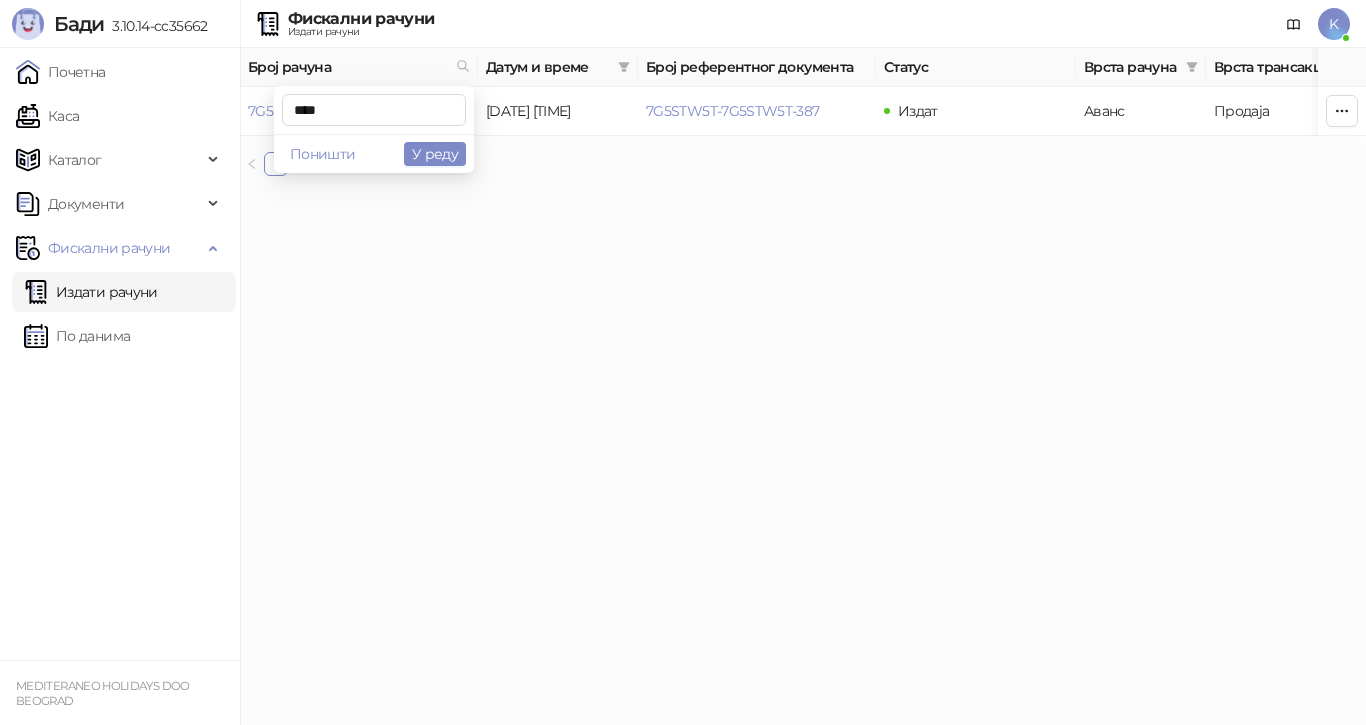 type on "****" 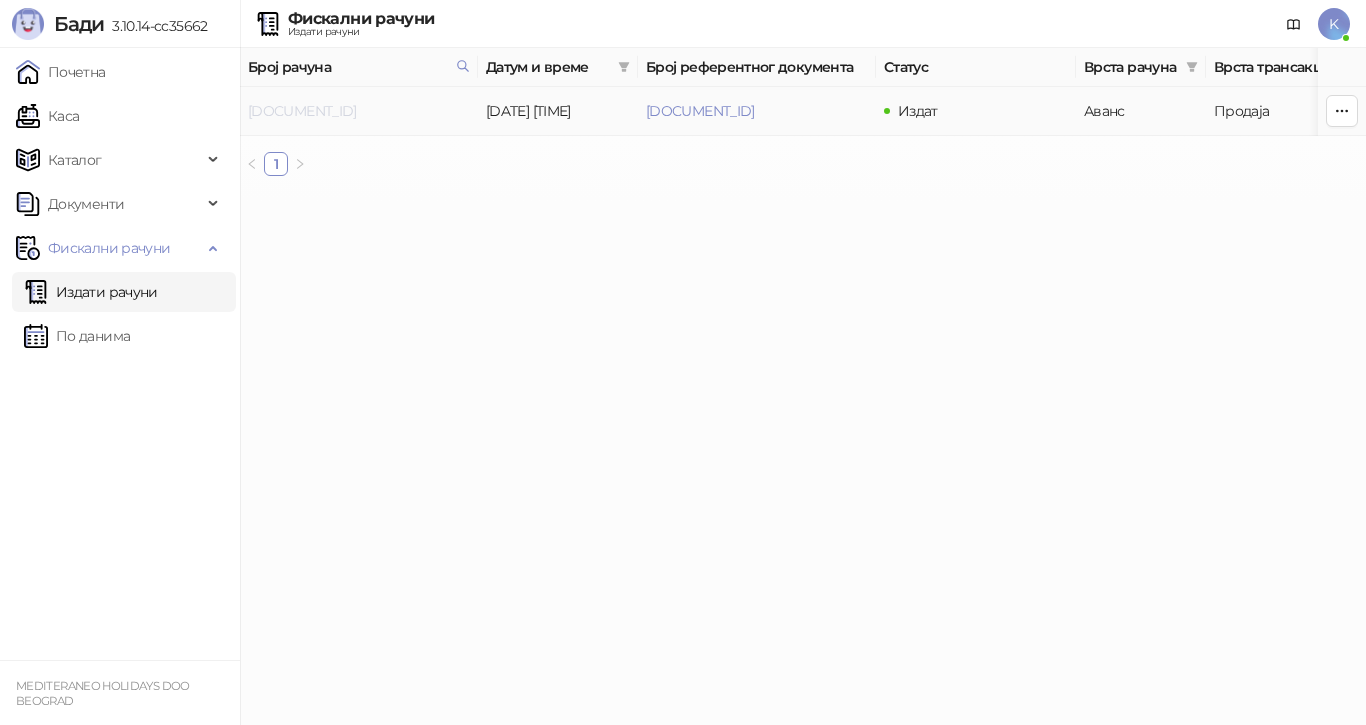 click on "7G5STW5T-7G5STW5T-2777" at bounding box center (302, 111) 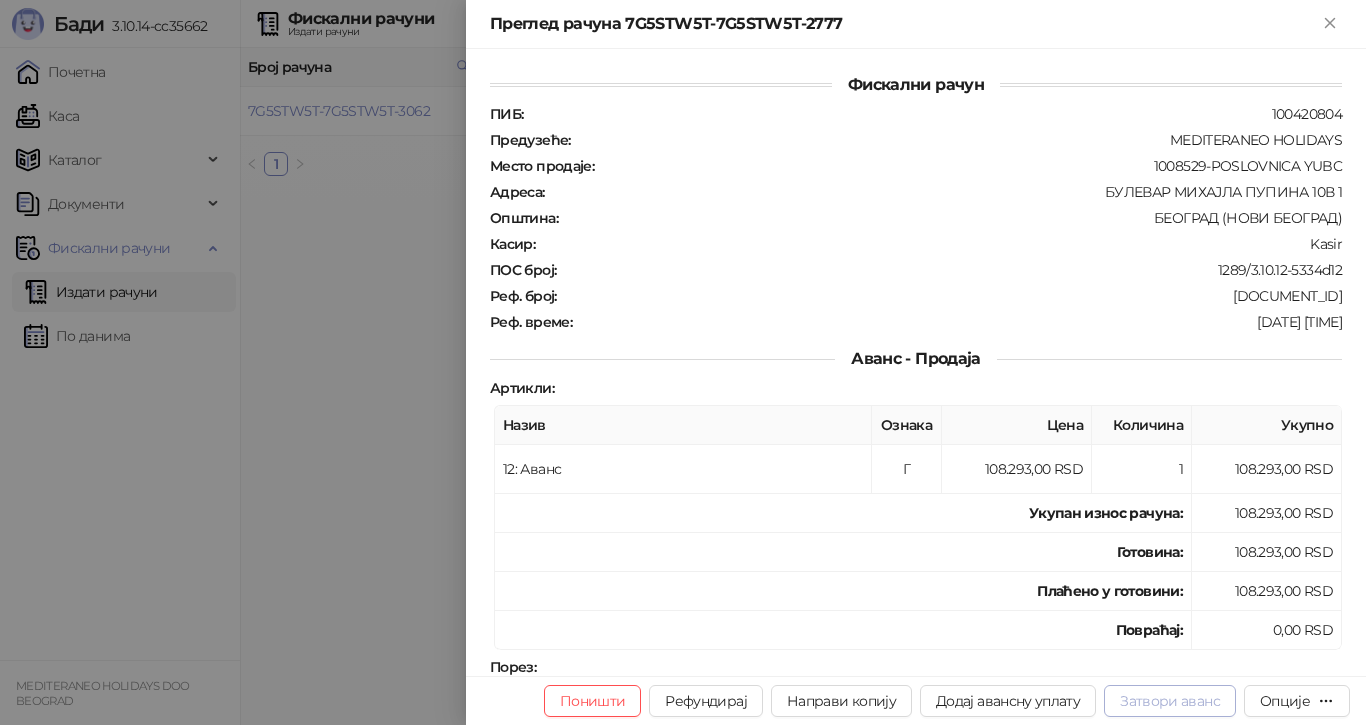 click on "Затвори аванс" at bounding box center (1170, 701) 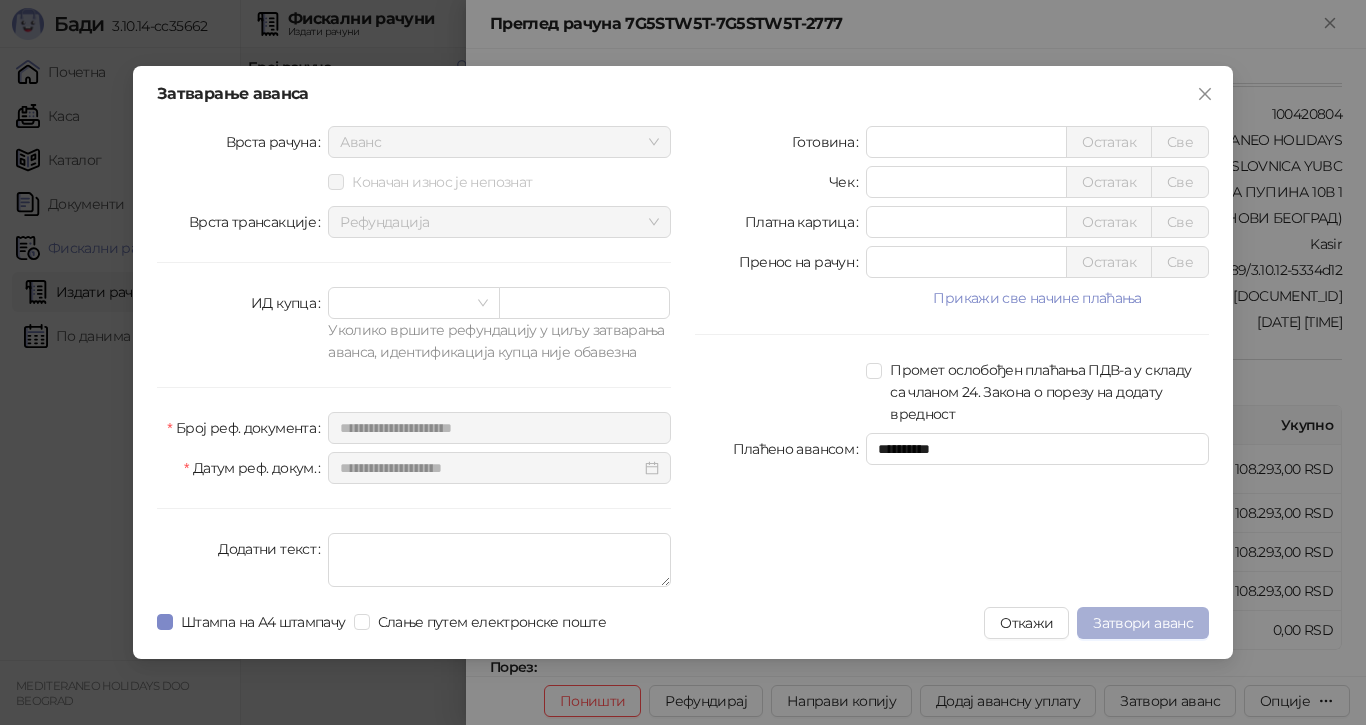 click on "Затвори аванс" at bounding box center (1143, 623) 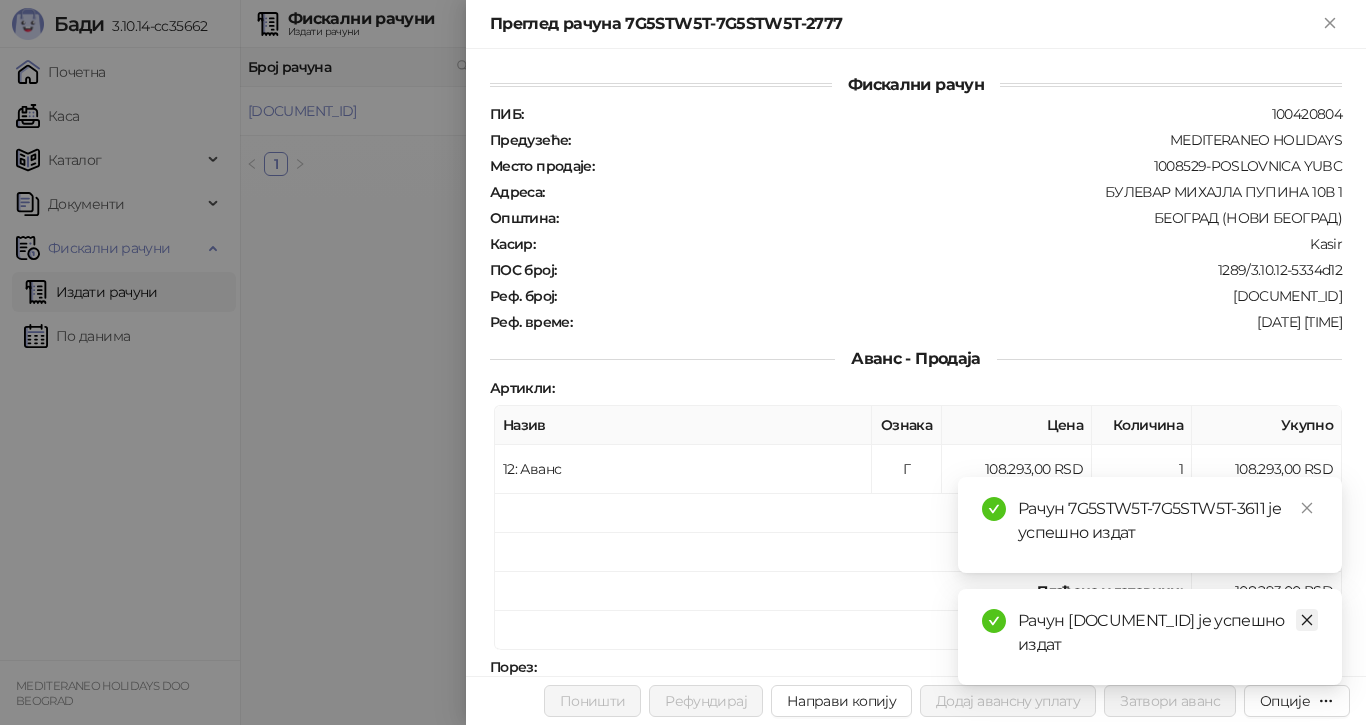 click at bounding box center (1307, 620) 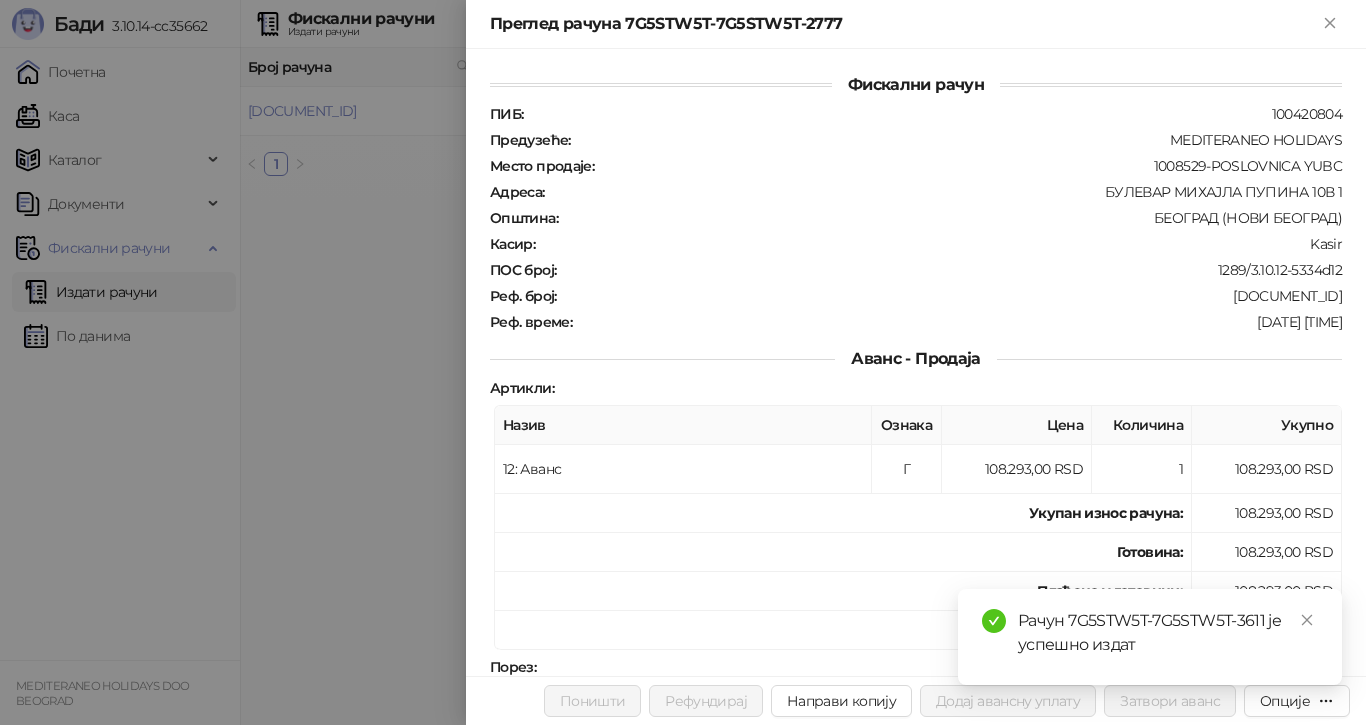 click 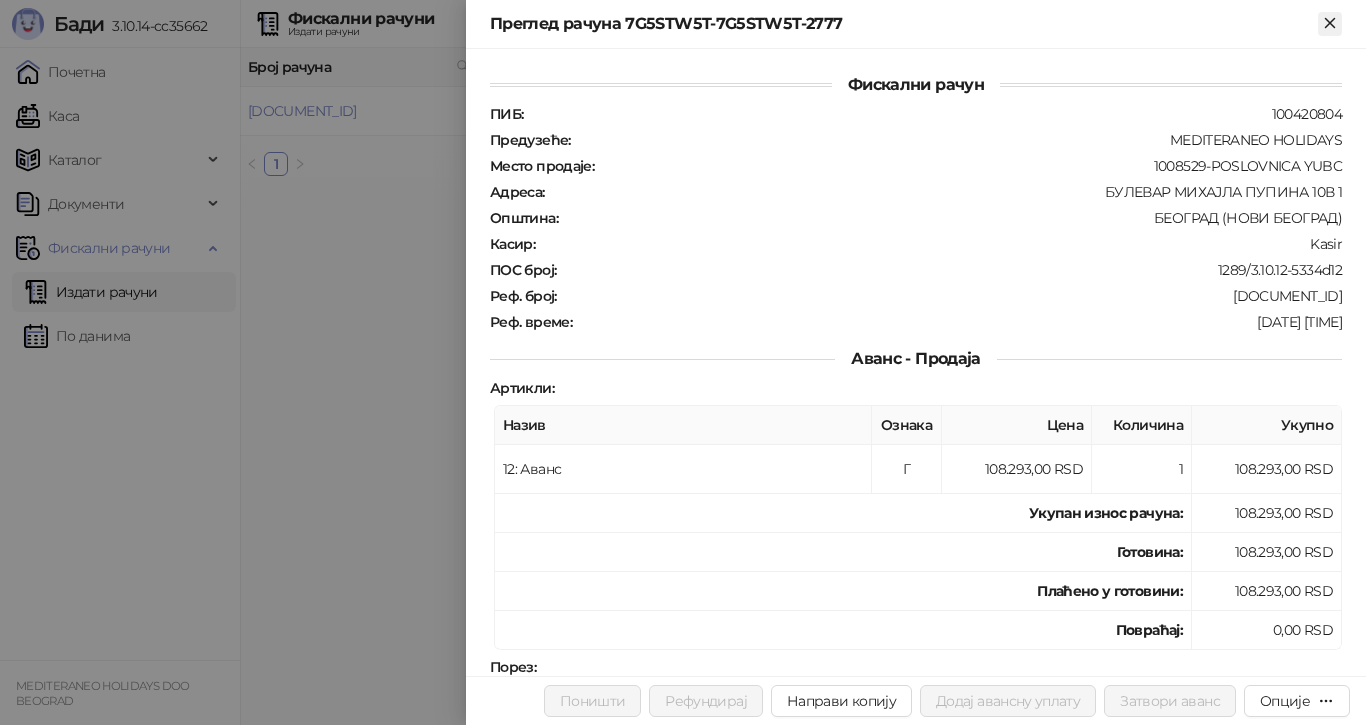 click 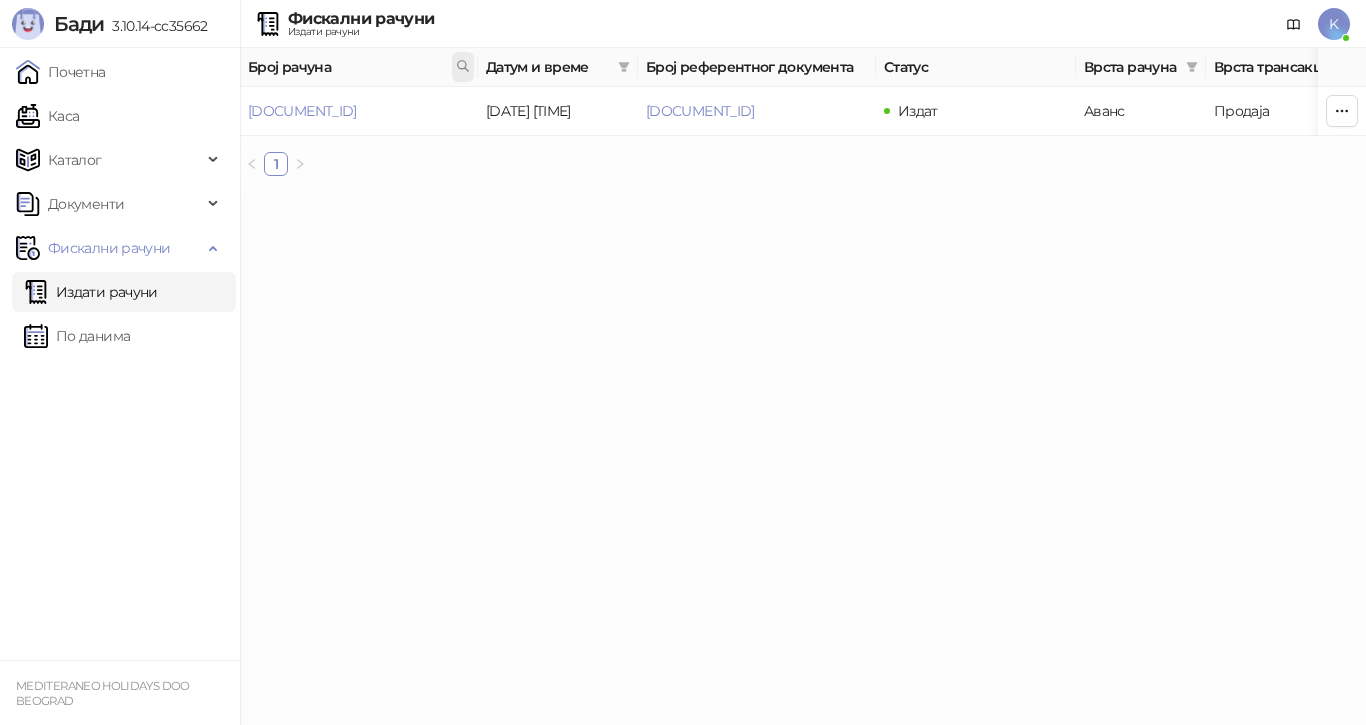 click 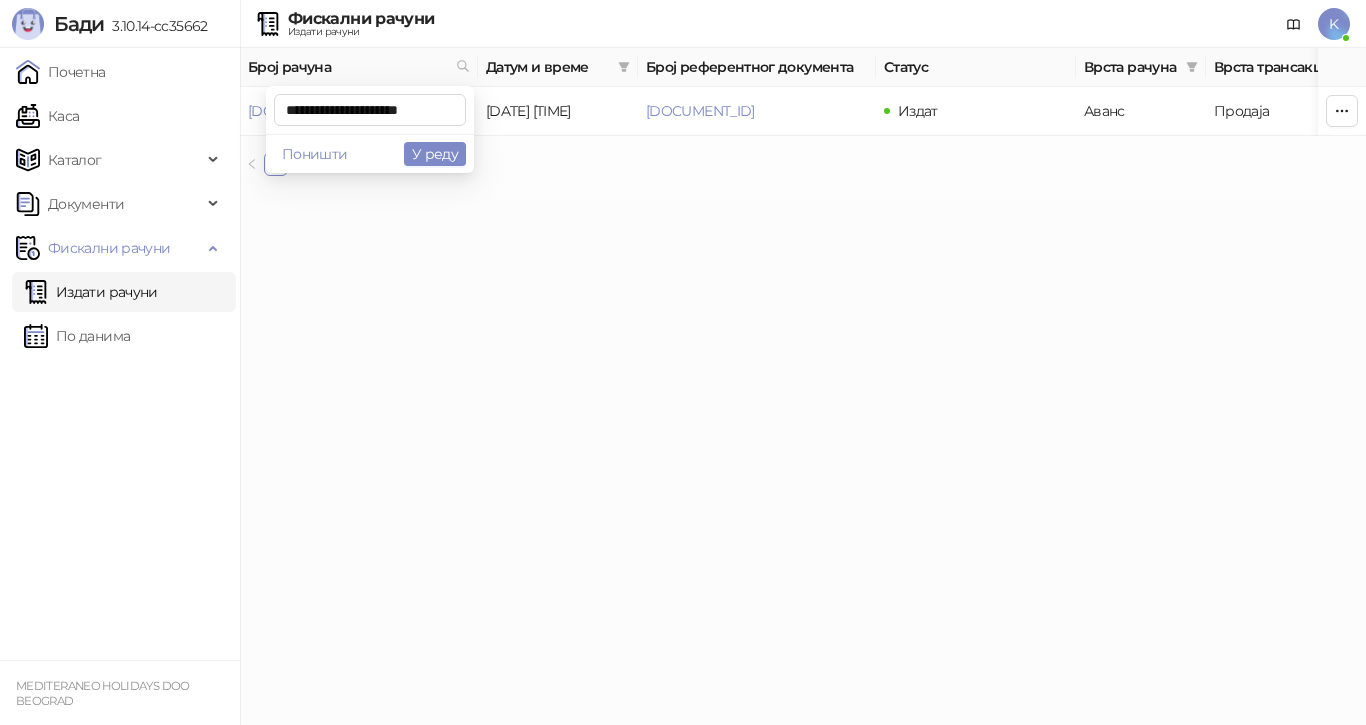 scroll, scrollTop: 0, scrollLeft: 11, axis: horizontal 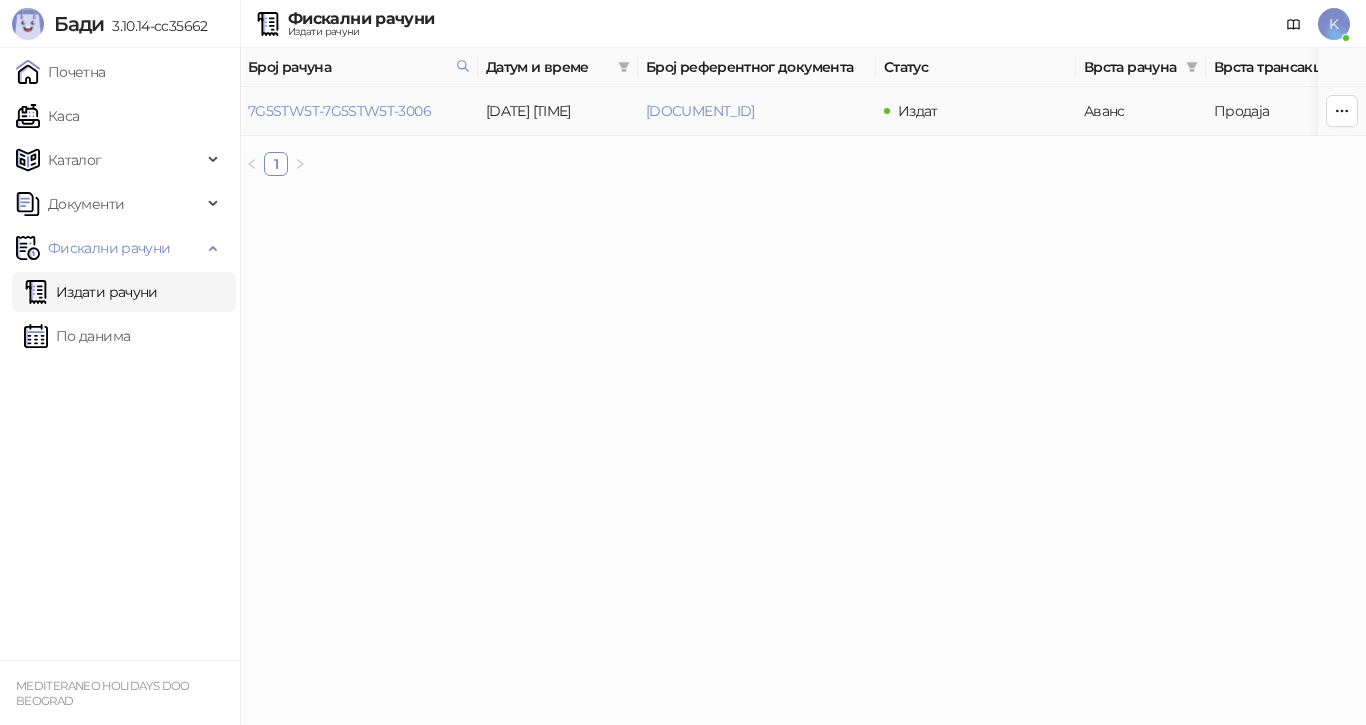 click on "7G5STW5T-7G5STW5T-3006" at bounding box center (339, 111) 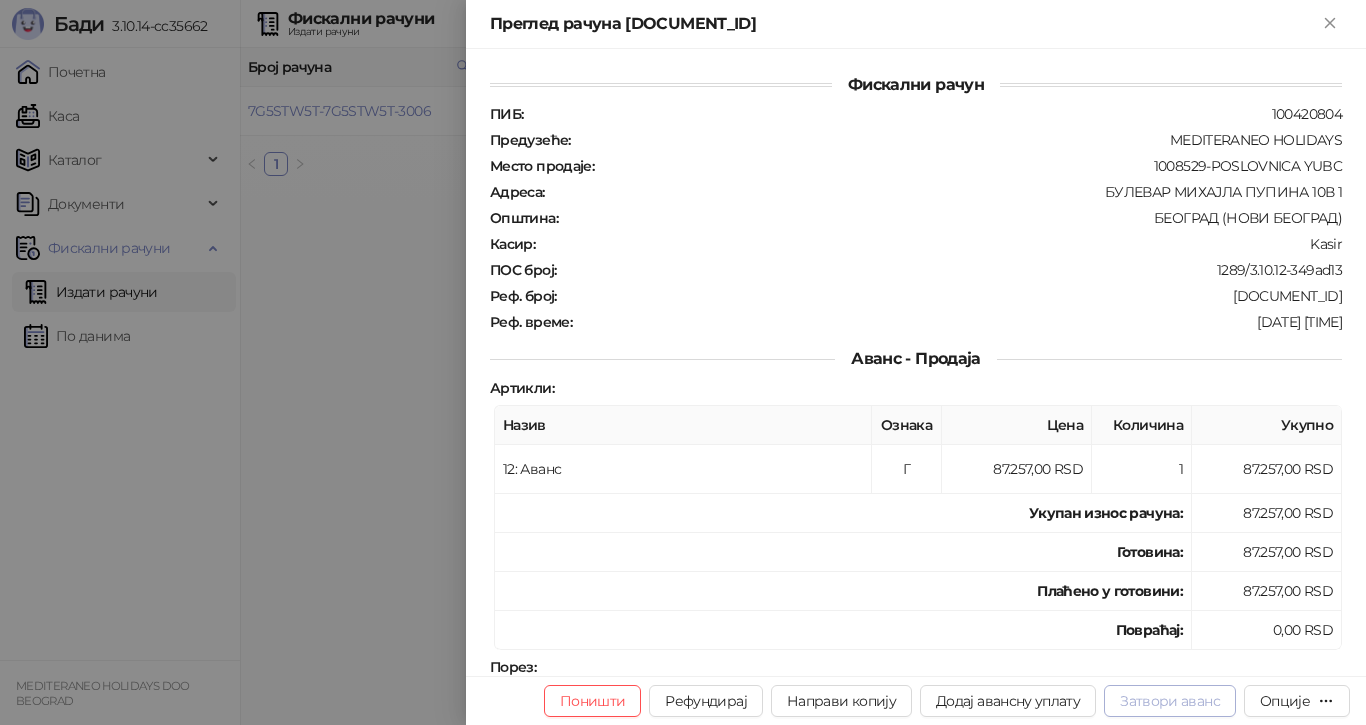 click on "Затвори аванс" at bounding box center [1170, 701] 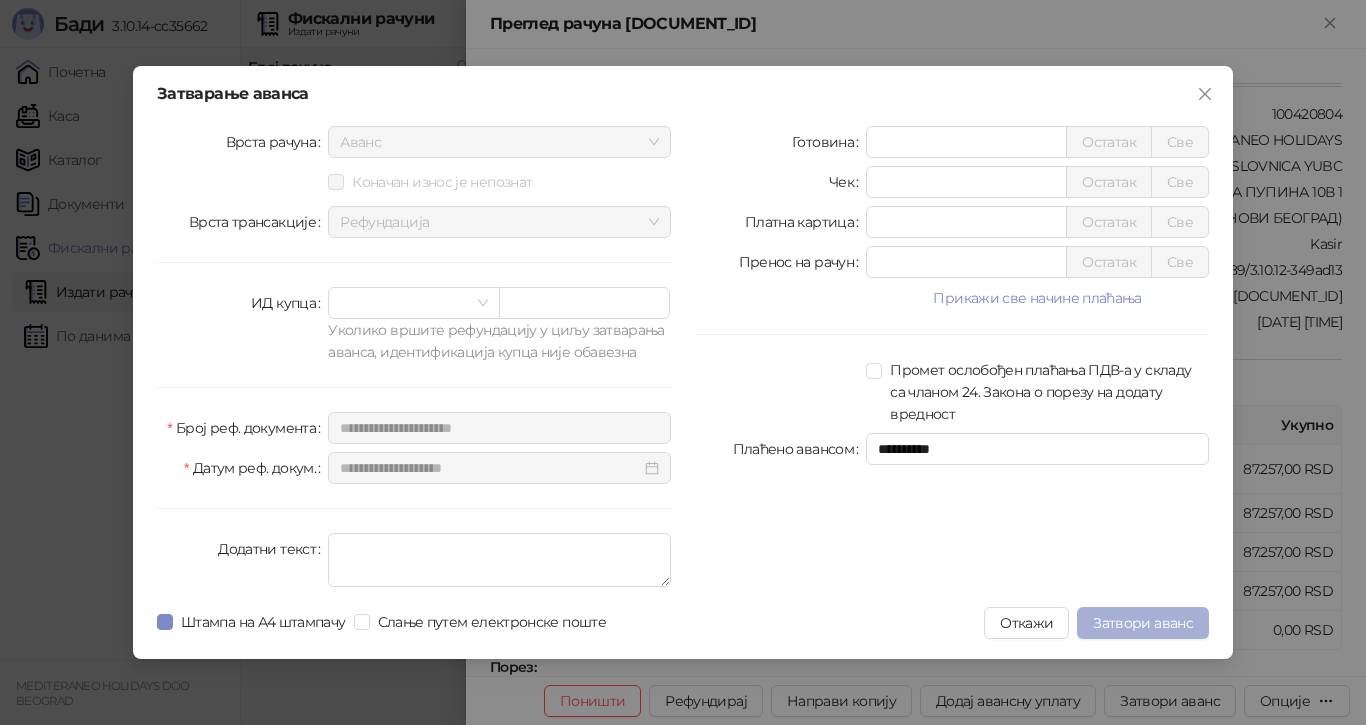 click on "Затвори аванс" at bounding box center (1143, 623) 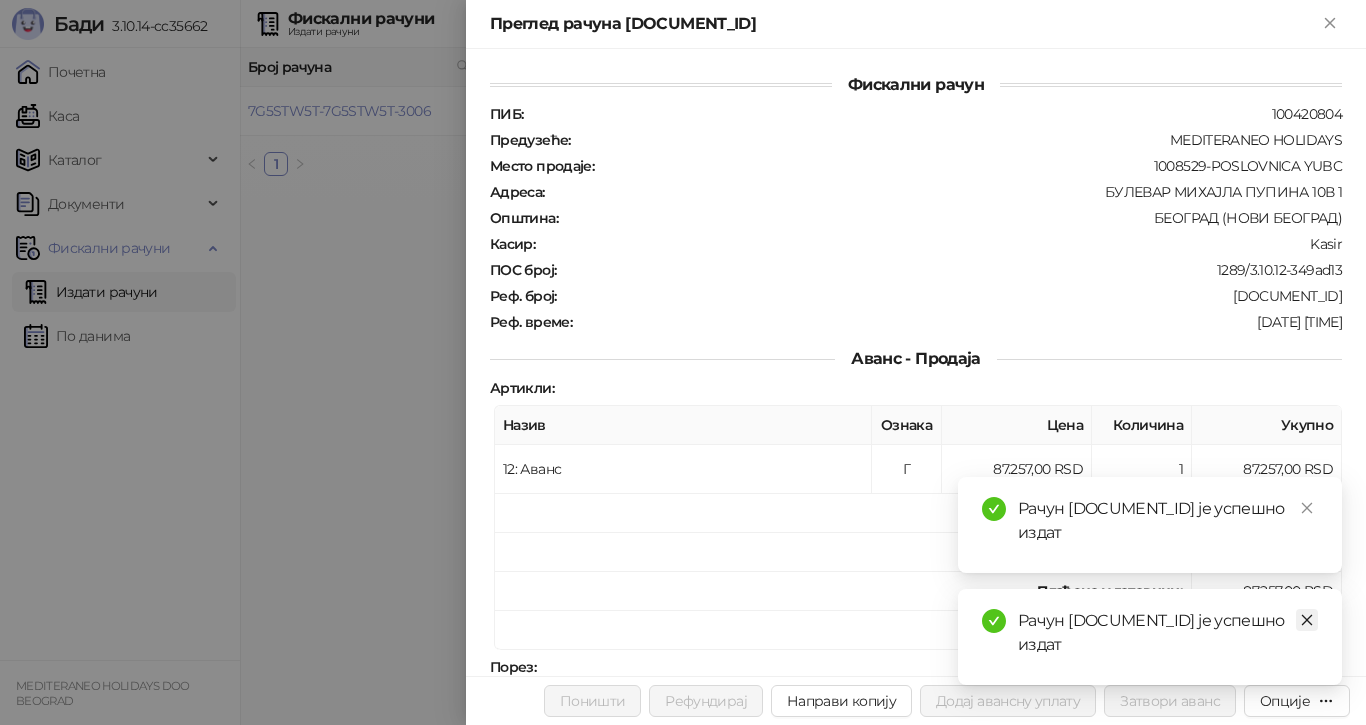 click 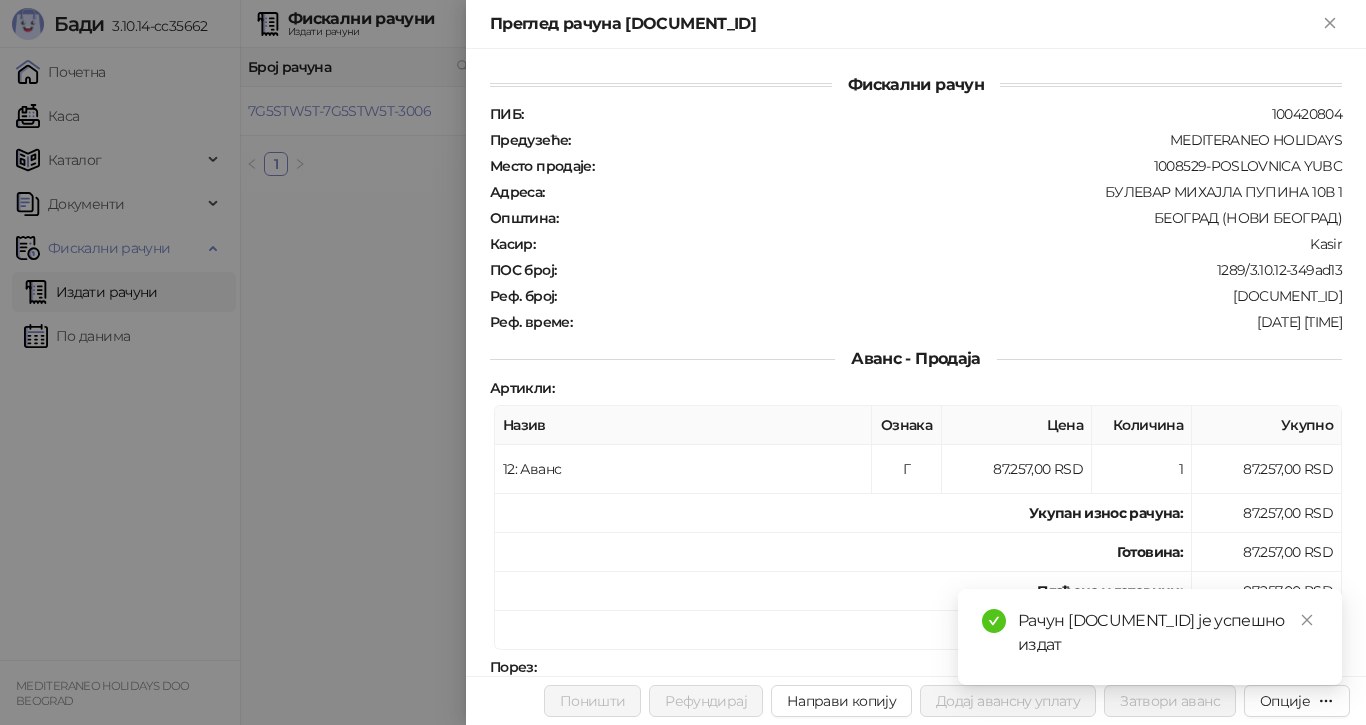 drag, startPoint x: 1304, startPoint y: 625, endPoint x: 1289, endPoint y: 627, distance: 15.132746 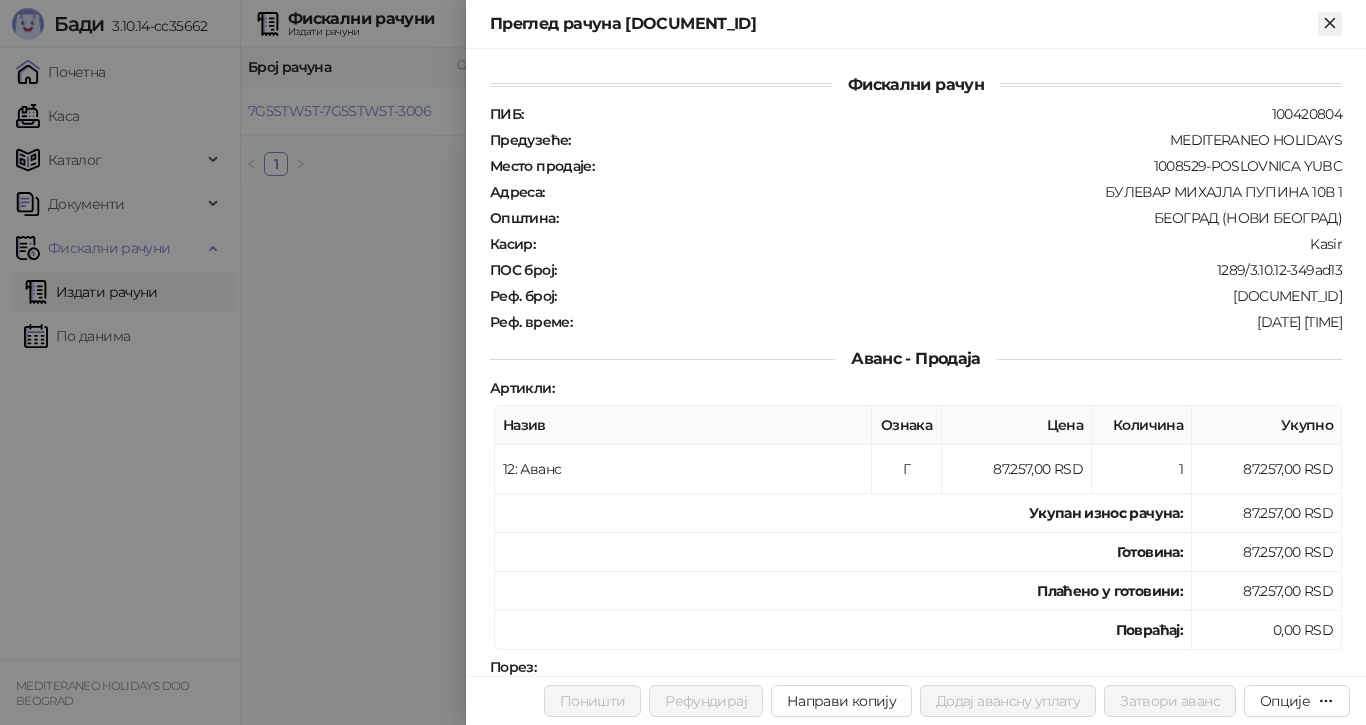 click 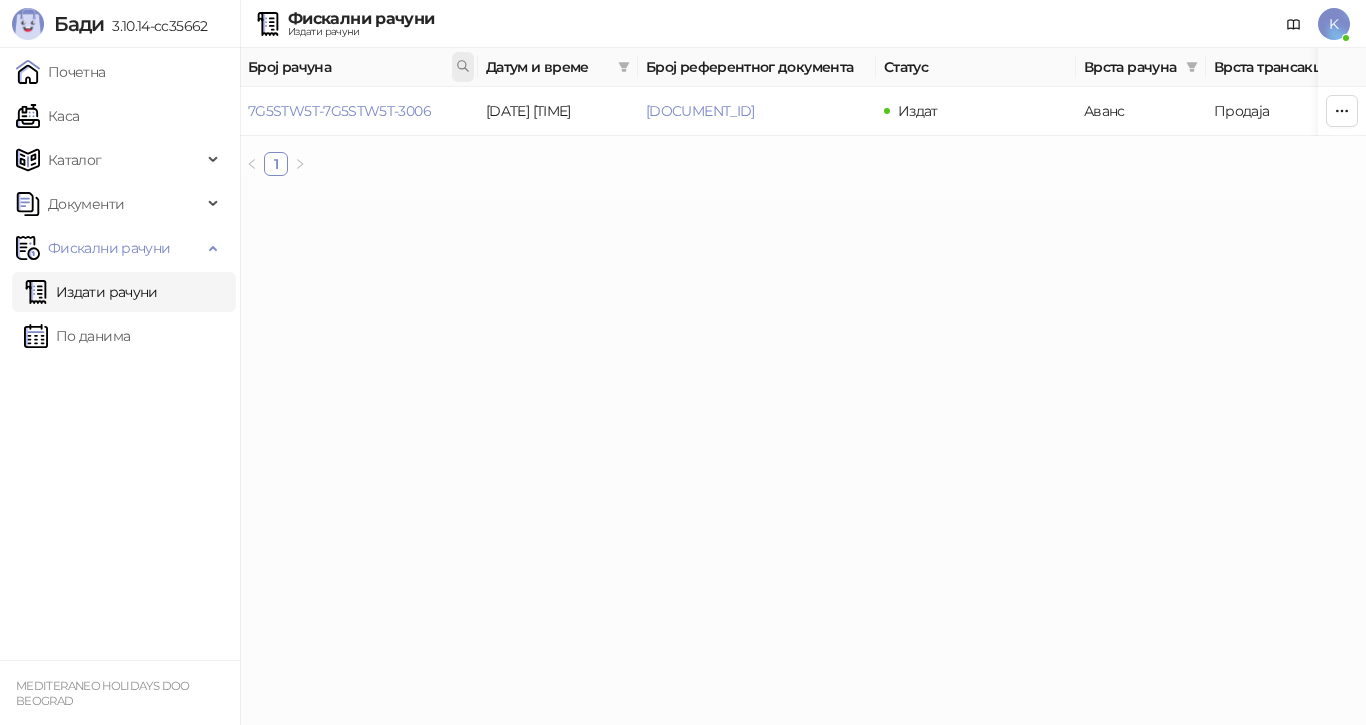 click 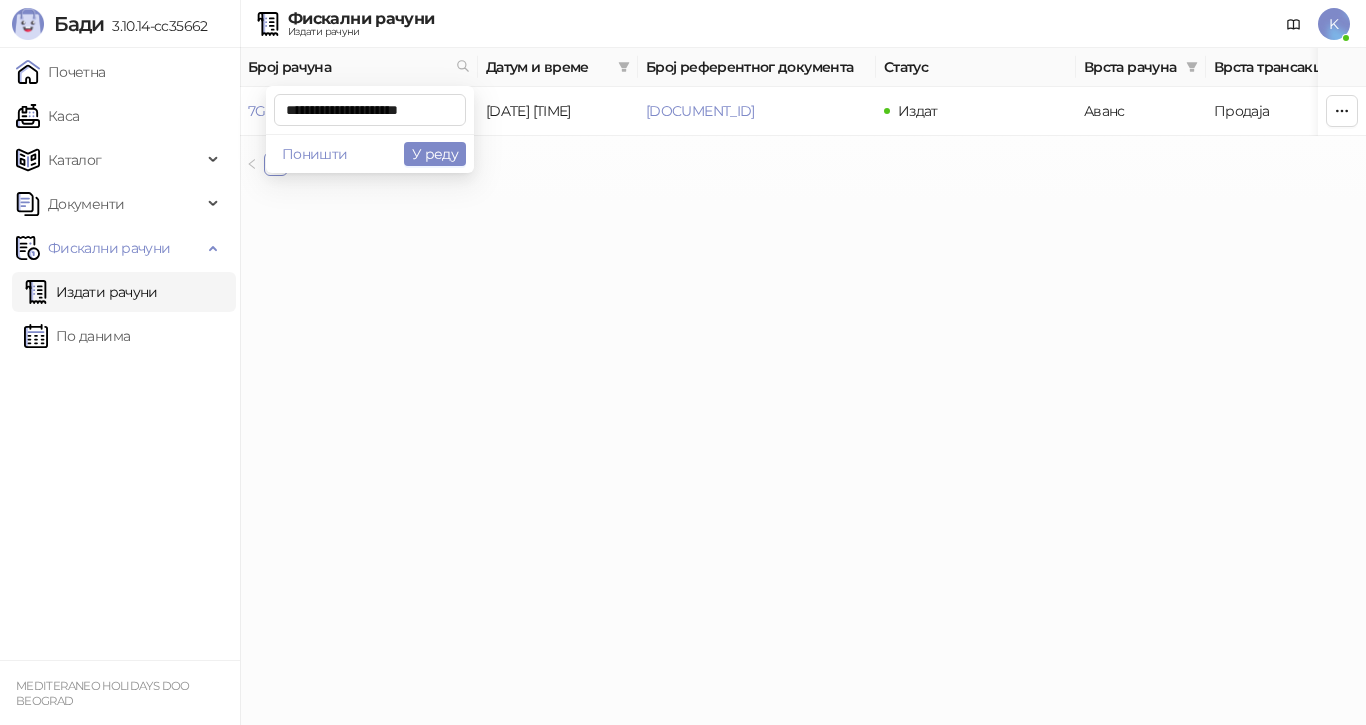 scroll, scrollTop: 0, scrollLeft: 9, axis: horizontal 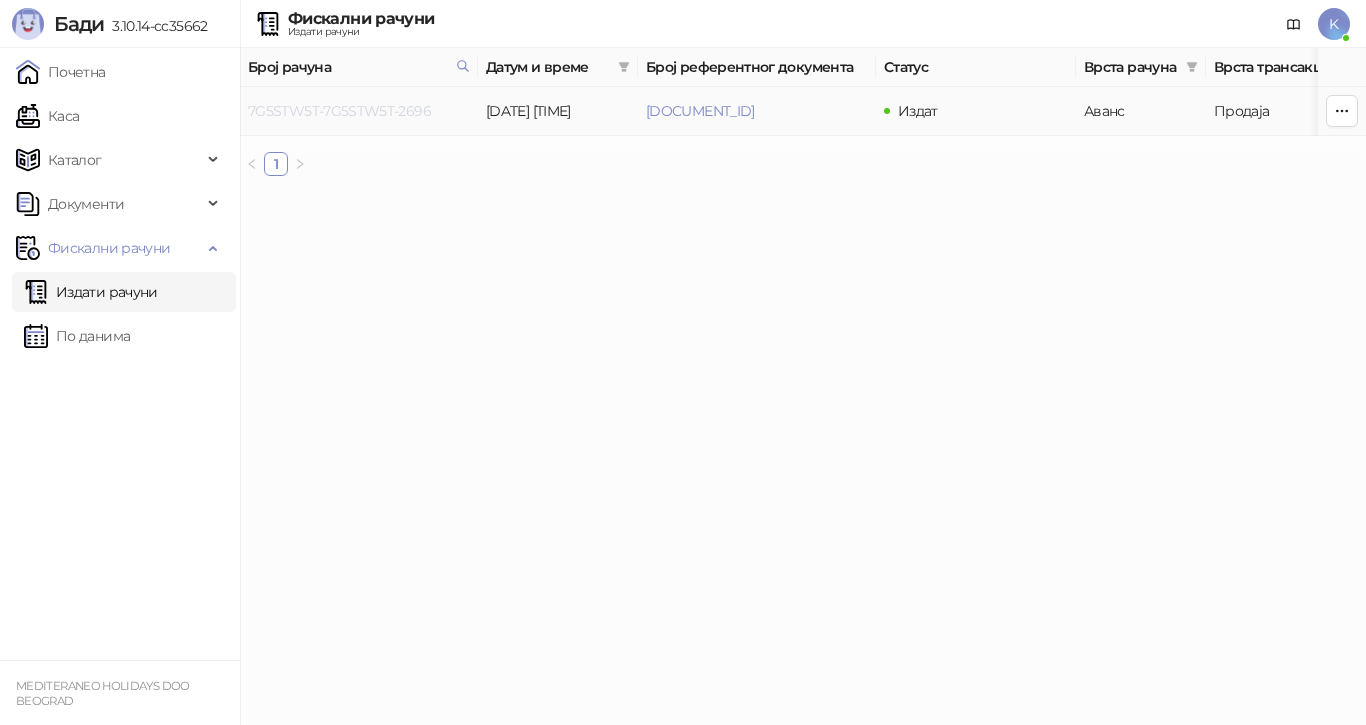 click on "[REFERENCE]" at bounding box center (339, 111) 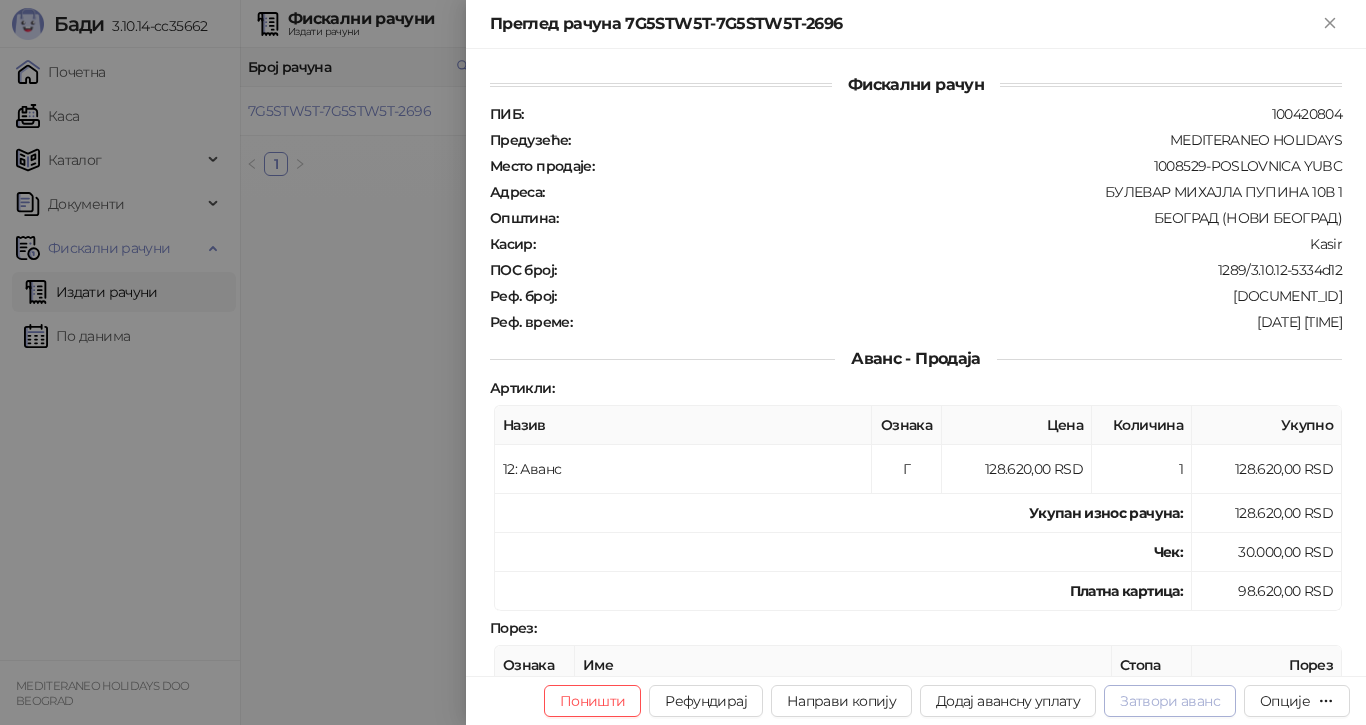 click on "Затвори аванс" at bounding box center [1170, 701] 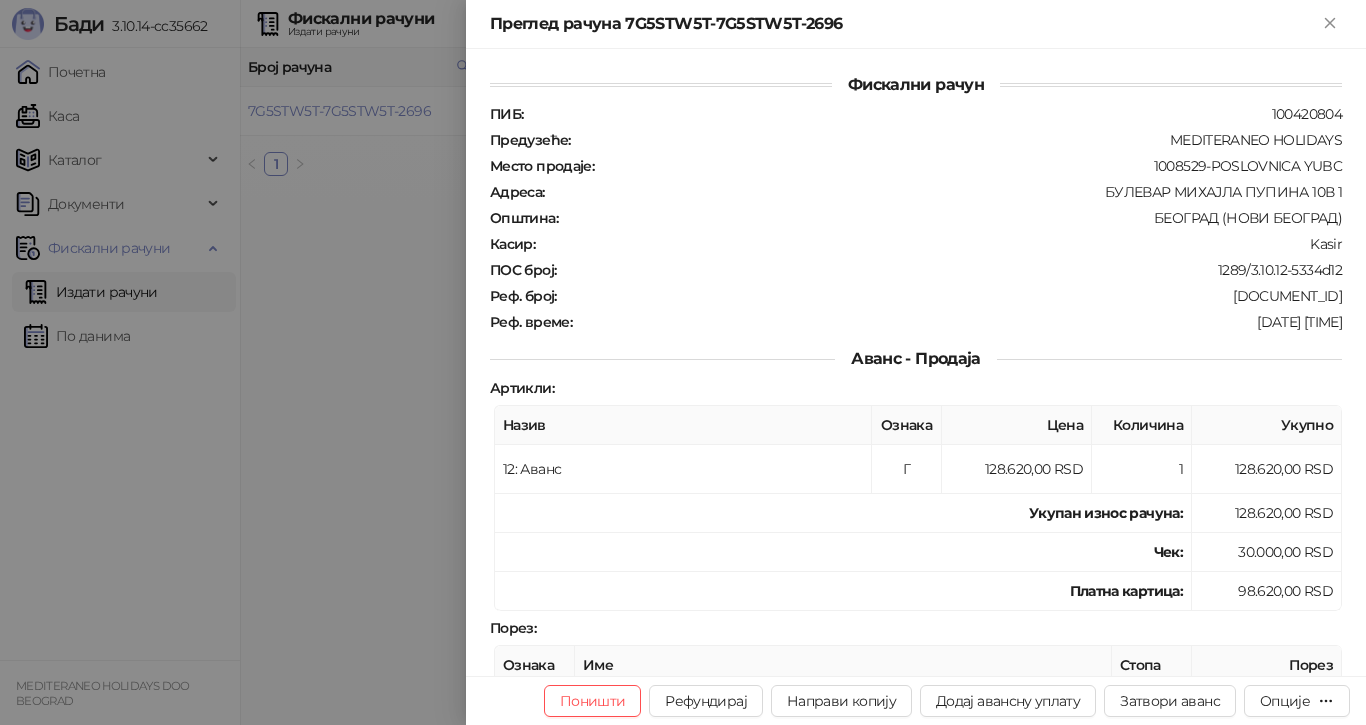 type on "**********" 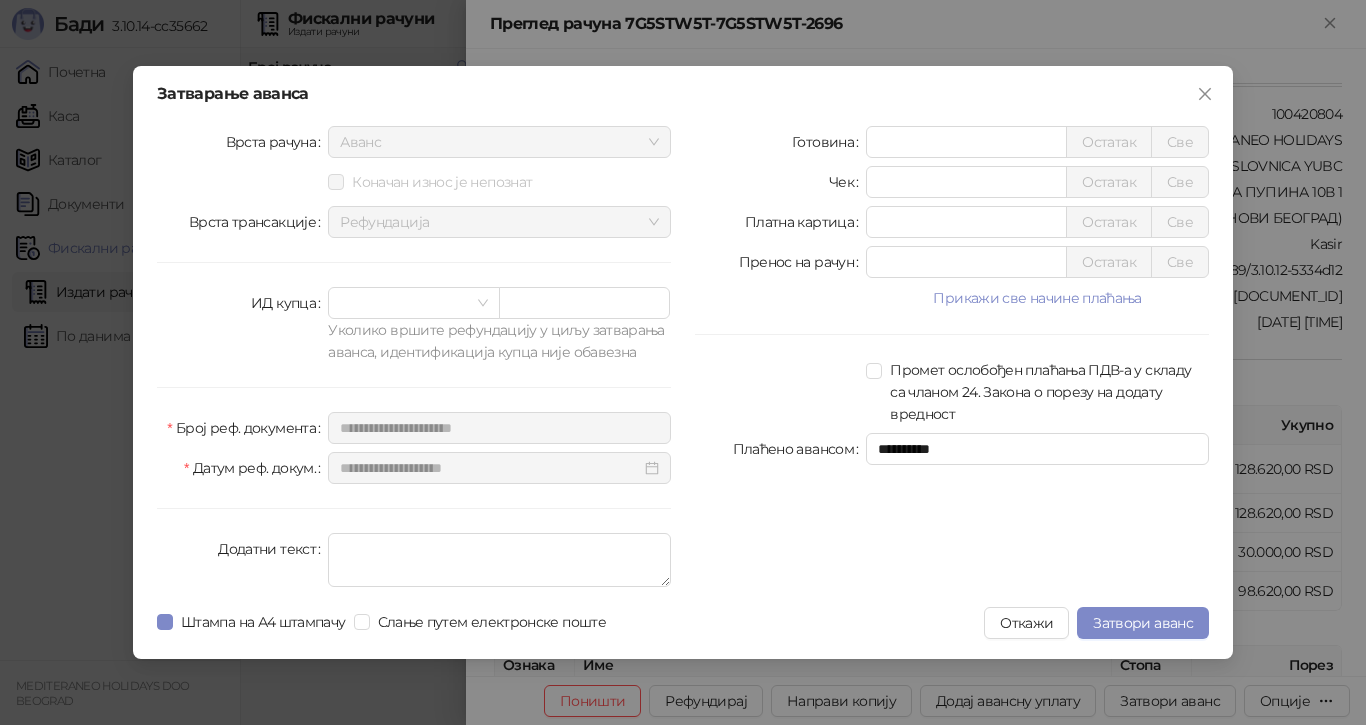 click on "Затвори аванс" at bounding box center (1143, 623) 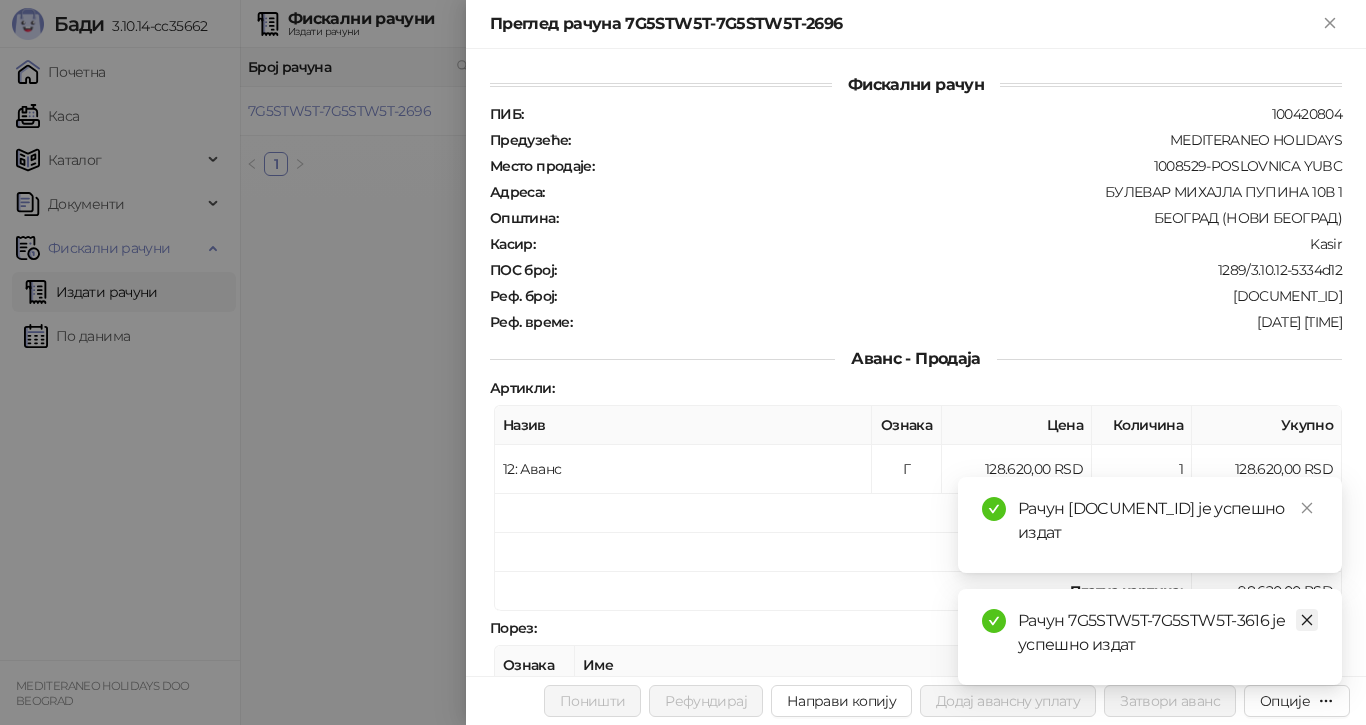 click 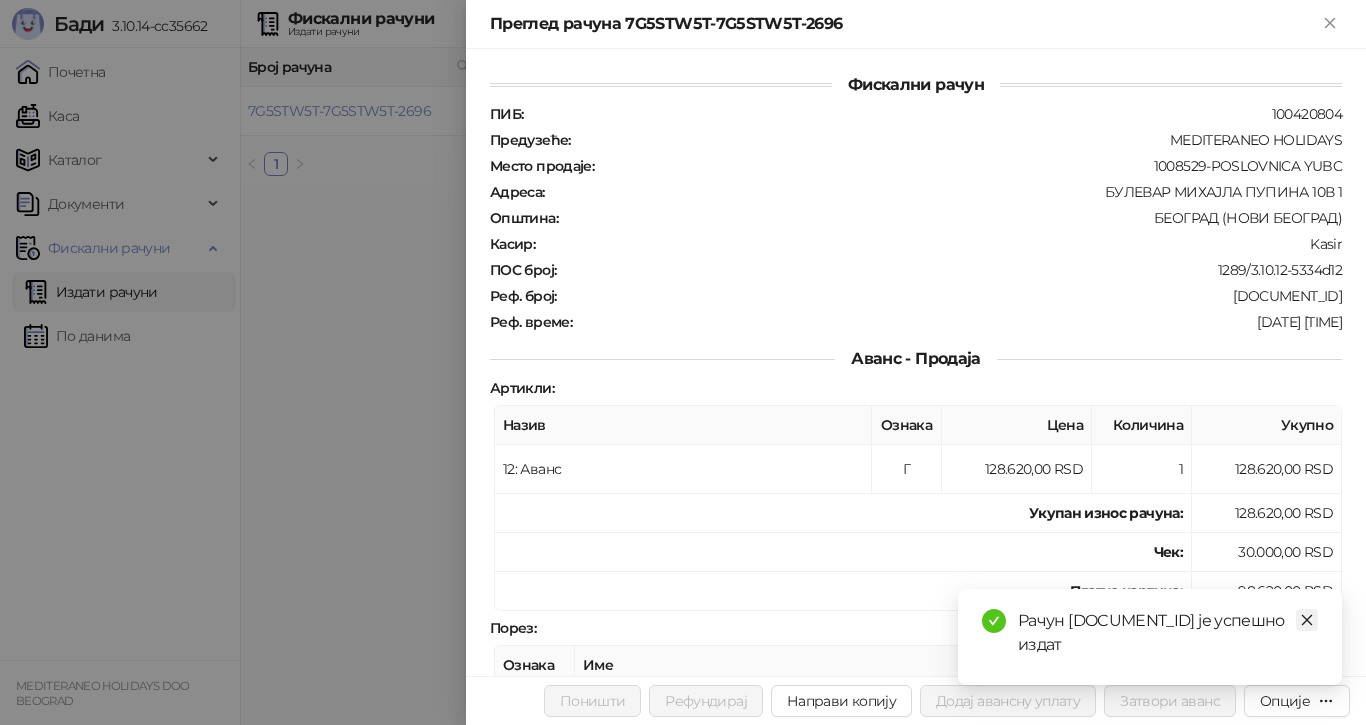 click 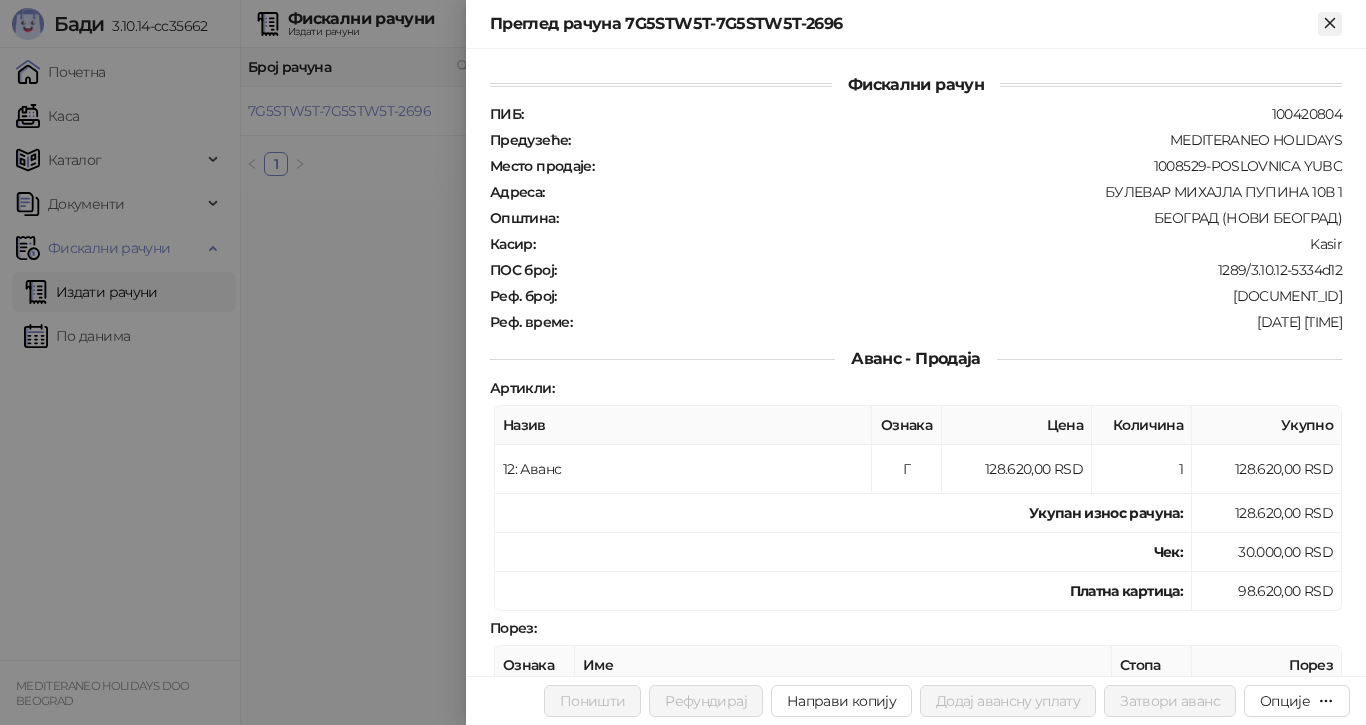 click 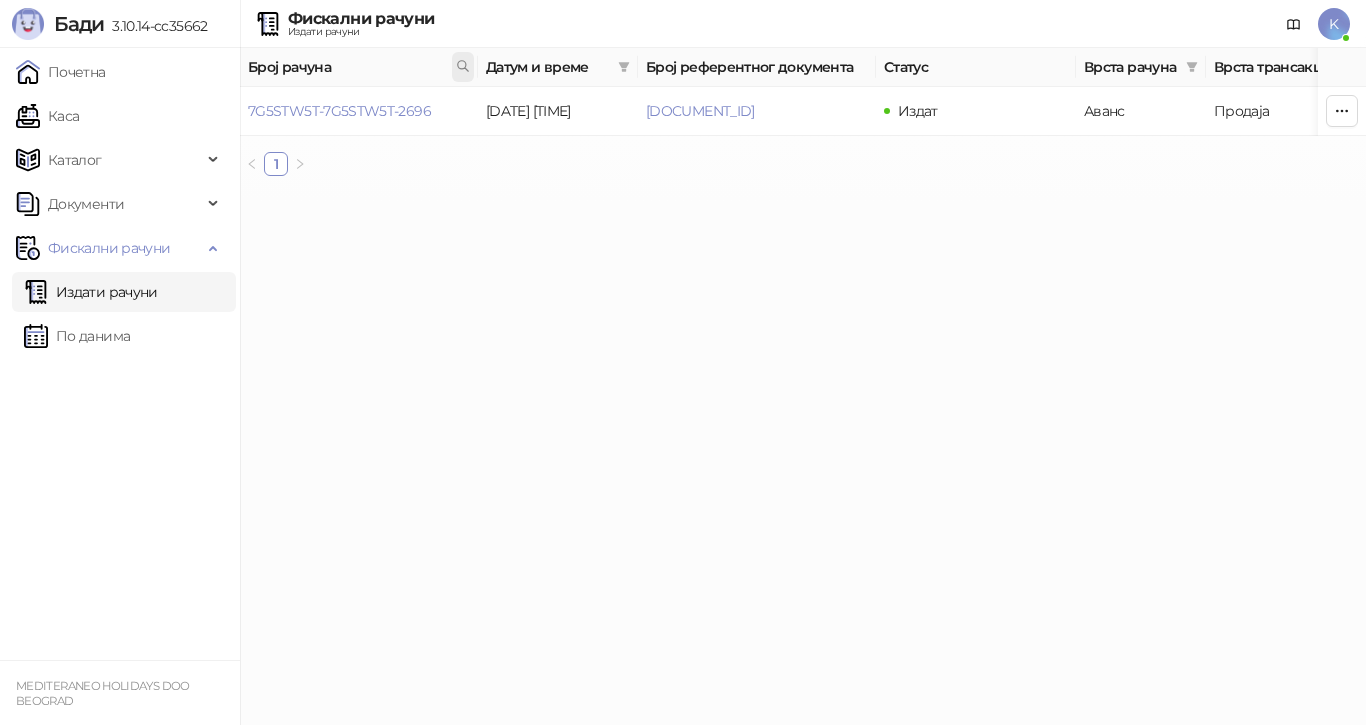 click at bounding box center [463, 67] 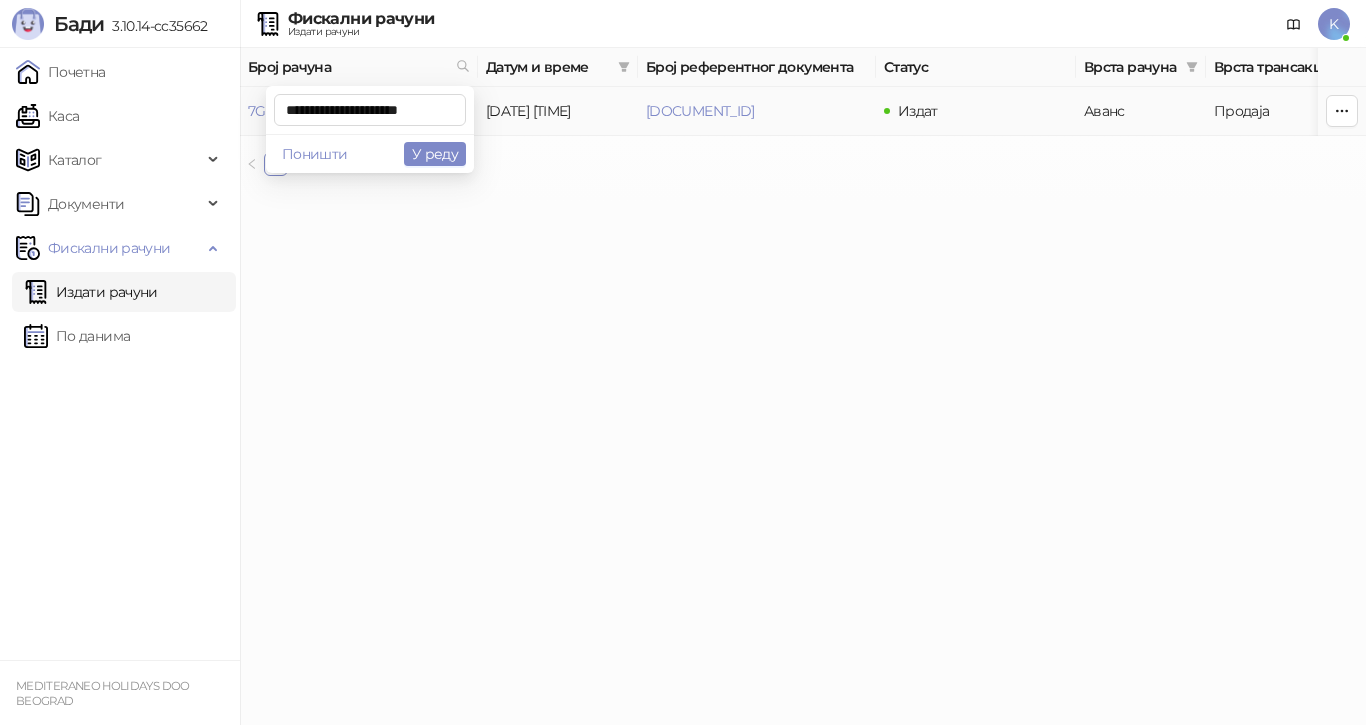 scroll, scrollTop: 0, scrollLeft: 10, axis: horizontal 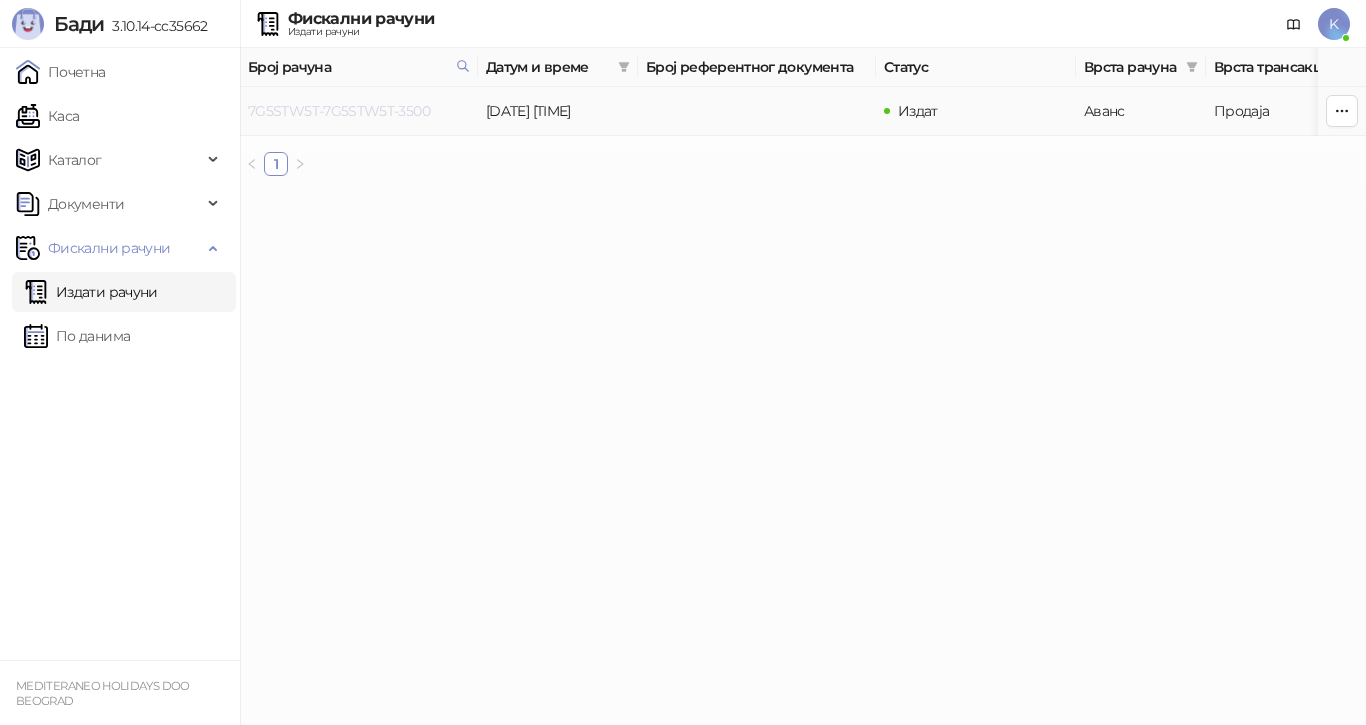 click on "[REFERENCE]" at bounding box center [339, 111] 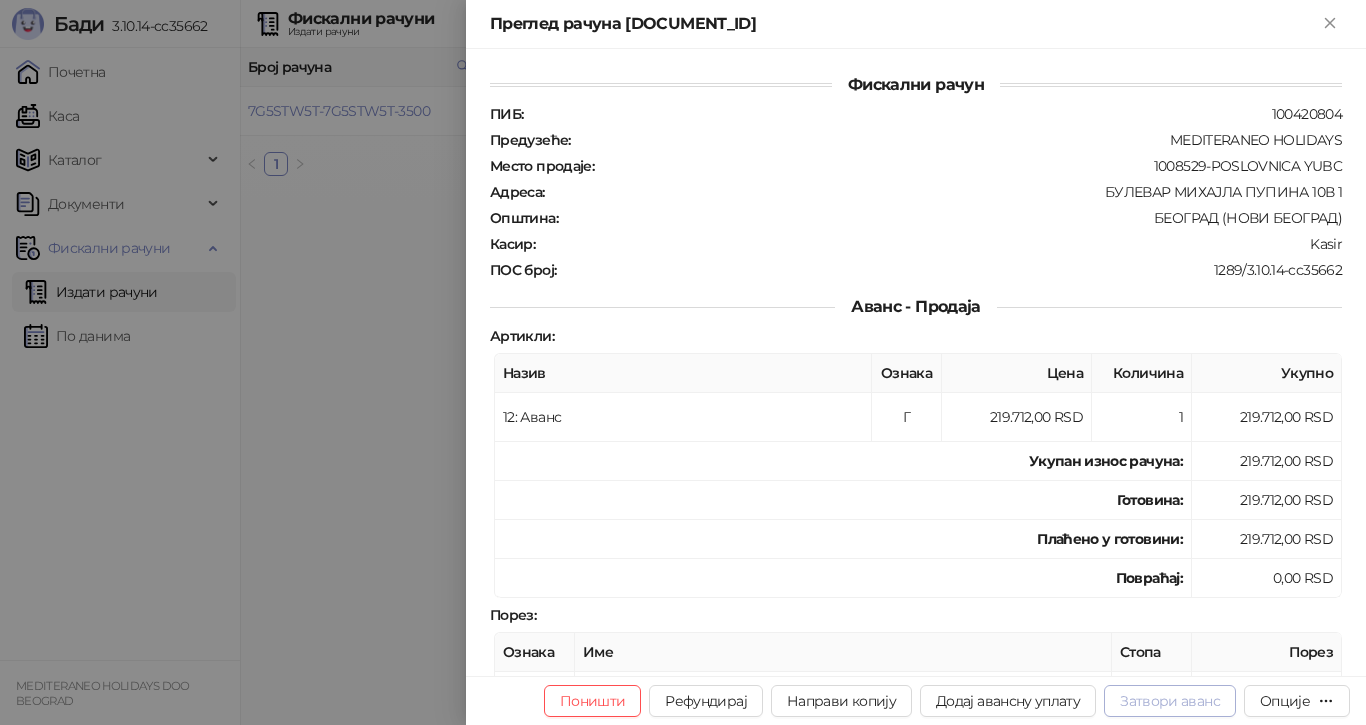 click on "Затвори аванс" at bounding box center [1170, 701] 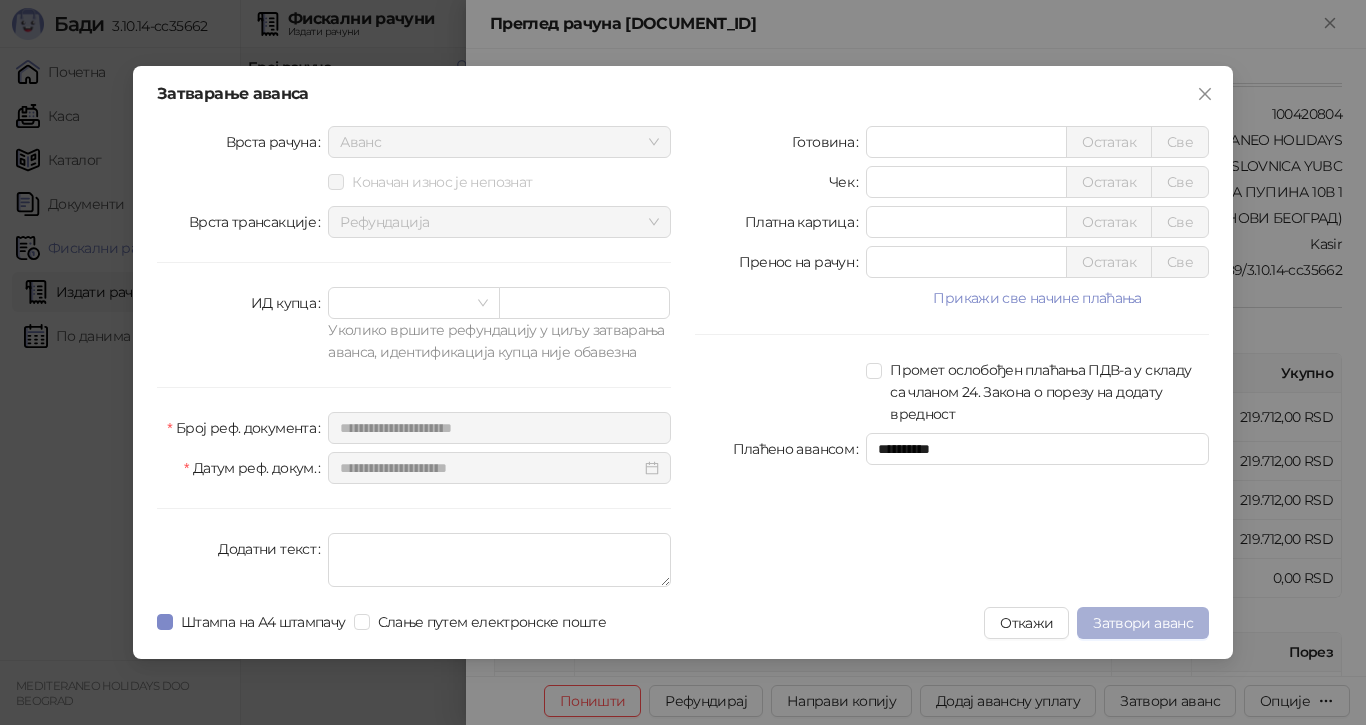 click on "Затвори аванс" at bounding box center (1143, 623) 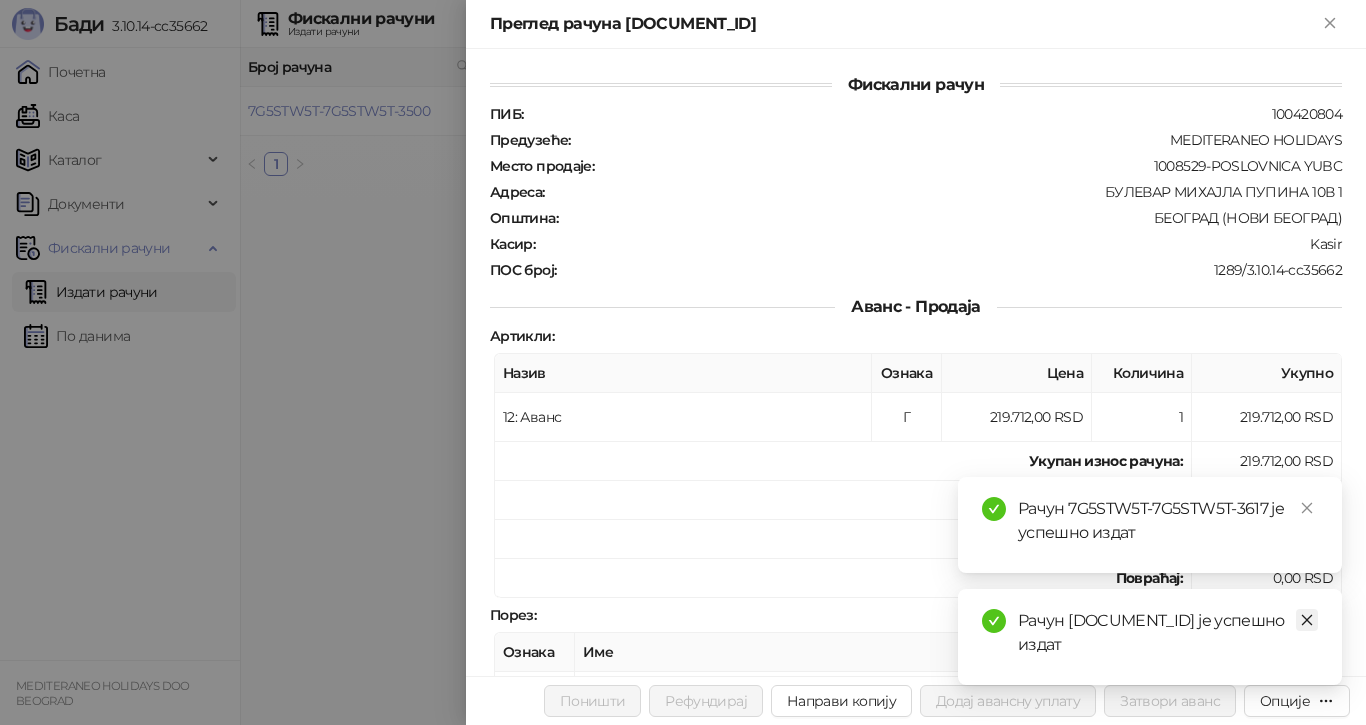 click 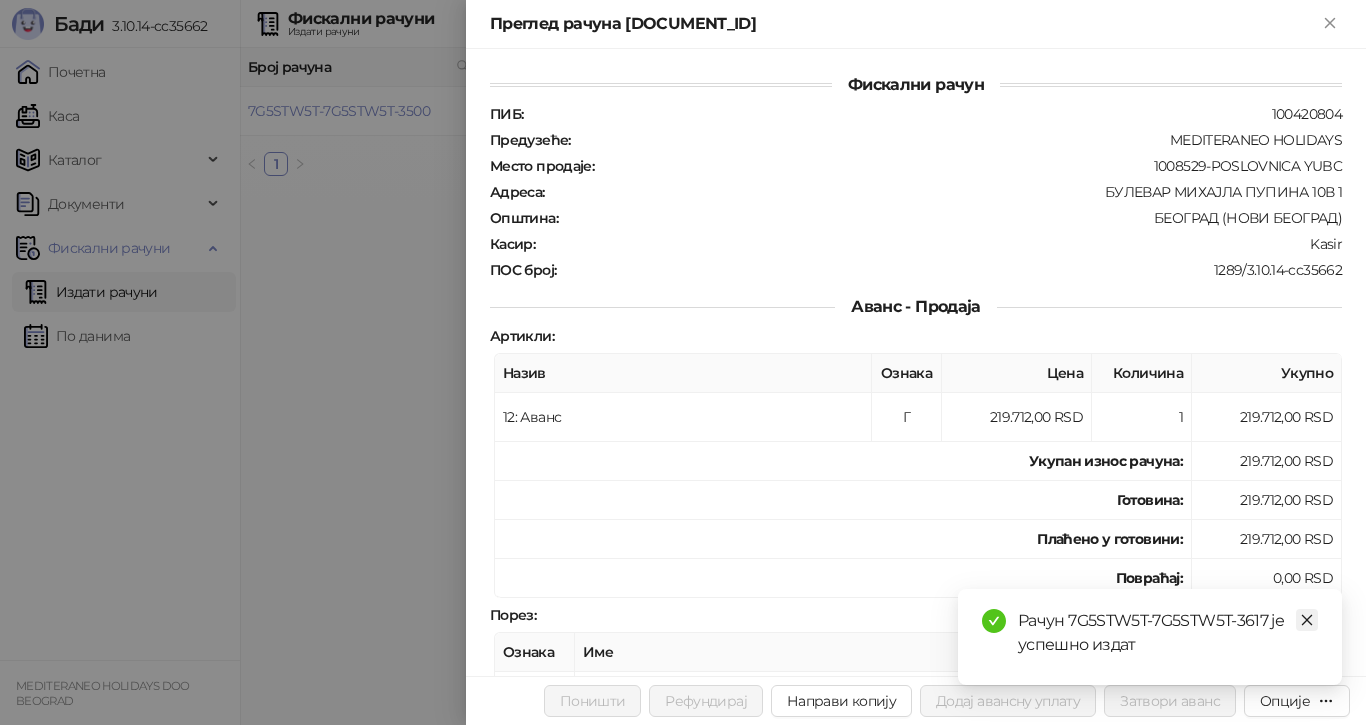 click 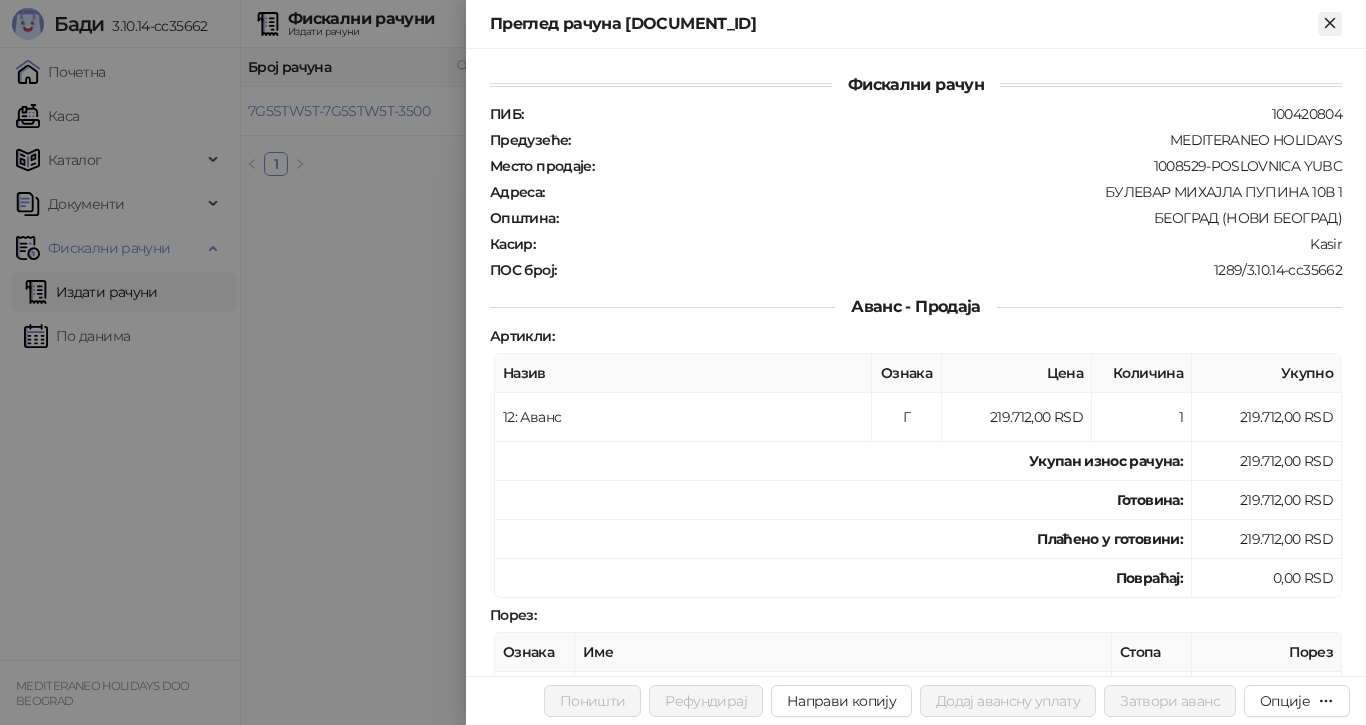 click 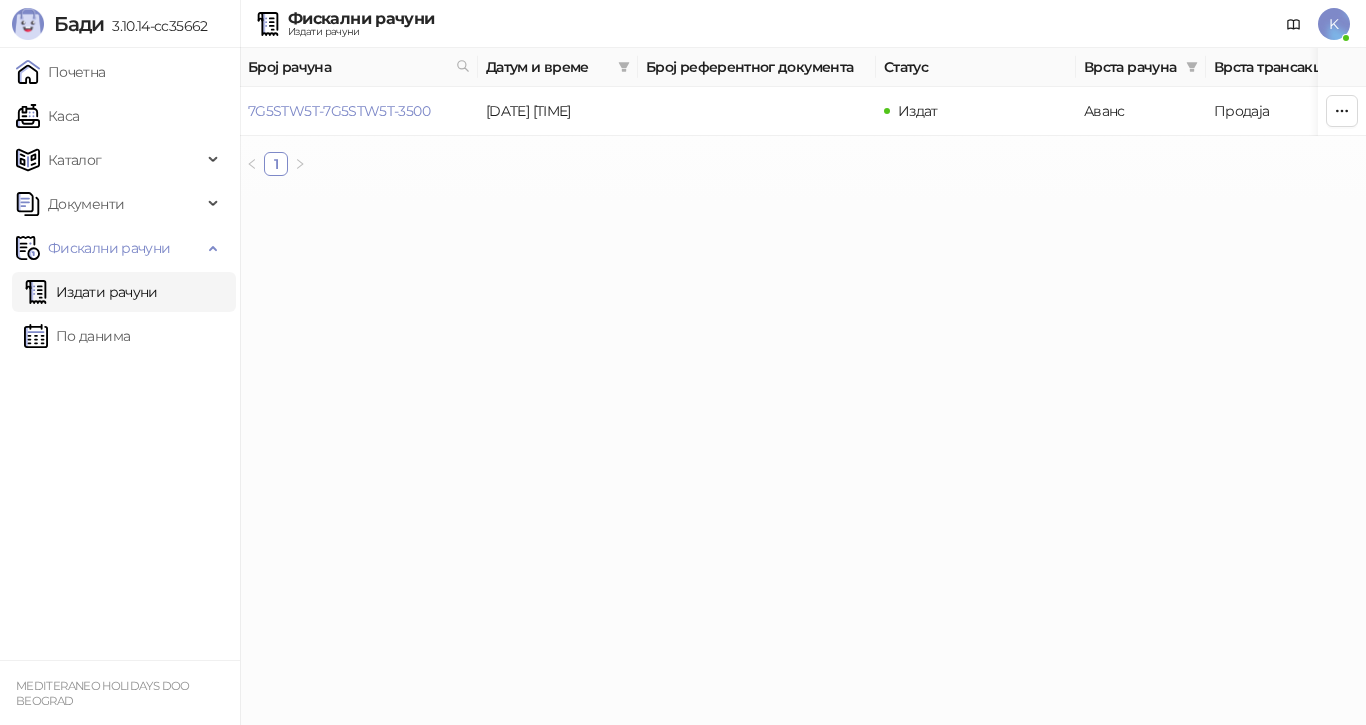 click on "Бади 3.10.14-cc35662 Почетна Каса Каталог Документи Фискални рачуни Издати рачуни По данима MEDITERANEO HOLIDAYS DOO BEOGRAD Фискални рачуни Издати рачуни K  Број рачуна Датум и време Број референтног документа Статус Врста рачуна Врста трансакције Износ Касир Продајно место                     7G5STW5T-7G5STW5T-3500 21.07.2025 12:27:56 Издат Аванс Продаја 219.712,00 RSD Kasir   Poslovnica YBC 1 ФИСКАЛНИ РАЧУН ПИБ:  100420804 Предузеће:  MEDITERANEO HOLIDAYS Место продаје:  1008529-POSLOVNICA YUBC  Адреса:  БУЛЕВАР МИХАЈЛА ПУПИНА 10В 1   Општина:  БЕОГРАД (НОВИ БЕОГРАД) Касир:  Kasir   ЕСИР број:  1289/3.10.14-cc35662 Реф. број:  7G5STW5T-7G5STW5T-3617 Реф. време: Артикли" at bounding box center [683, 96] 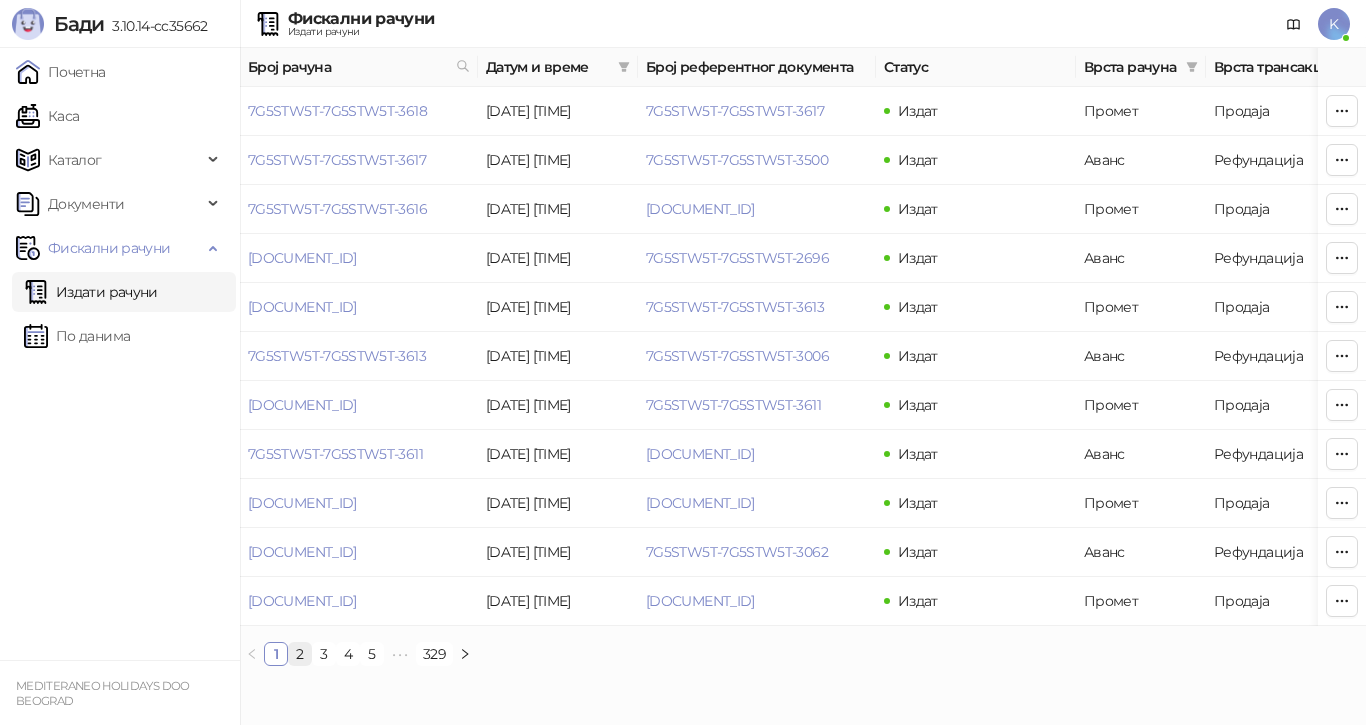 click on "2" at bounding box center [300, 654] 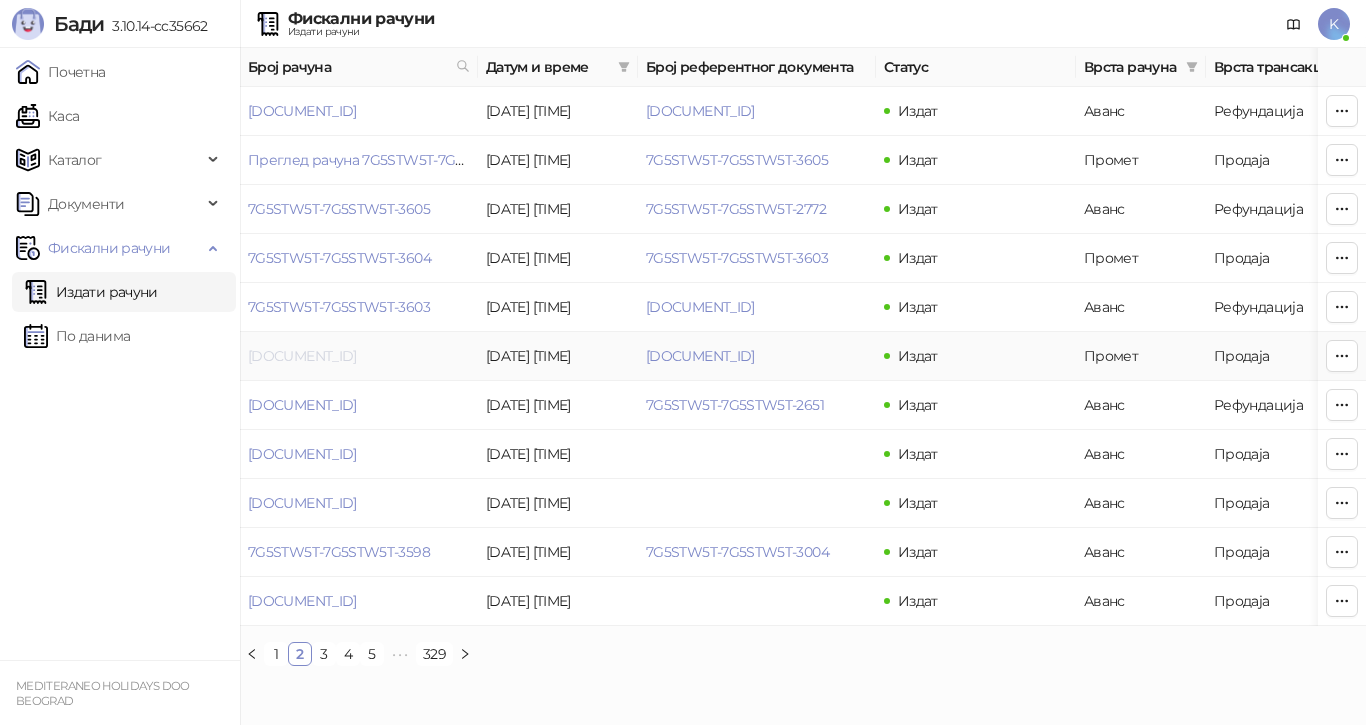 click on "[REFERENCE]" at bounding box center [302, 356] 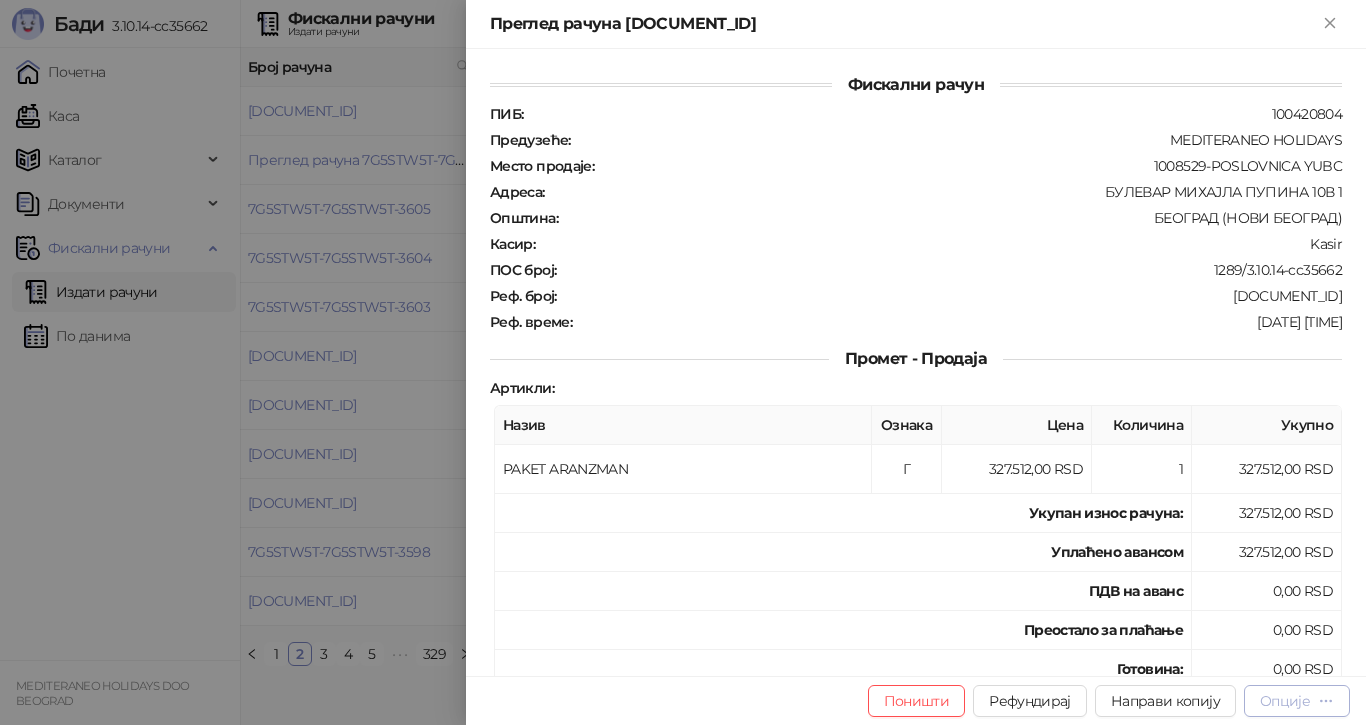 click on "Опције" at bounding box center [1285, 701] 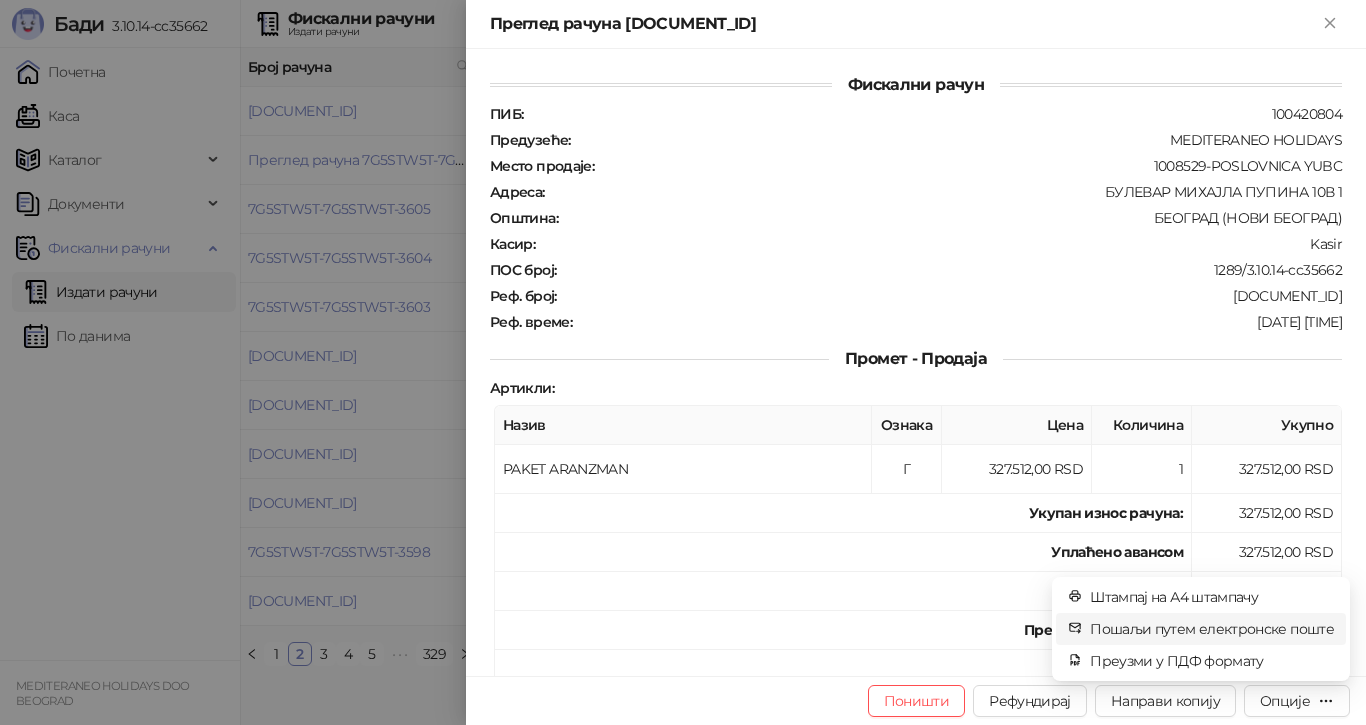 click on "Пошаљи путем електронске поште" at bounding box center (1212, 629) 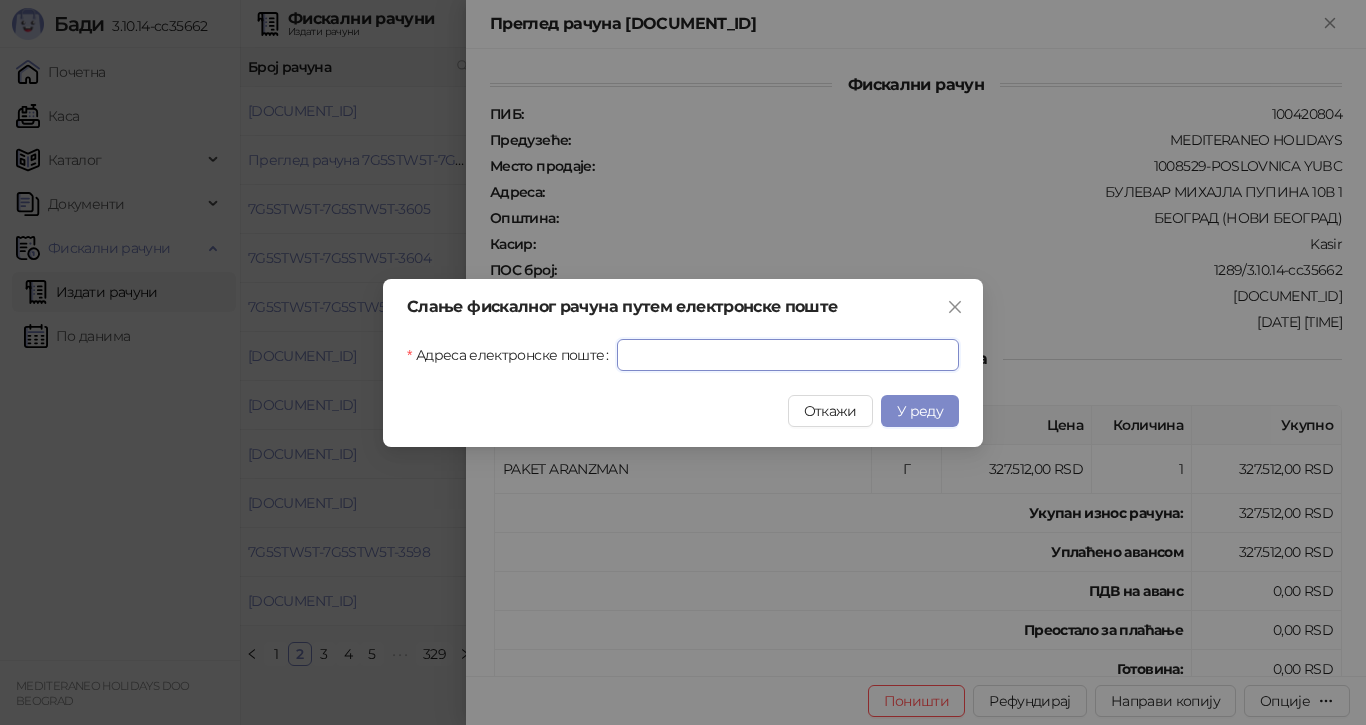 click on "Адреса електронске поште" at bounding box center [788, 355] 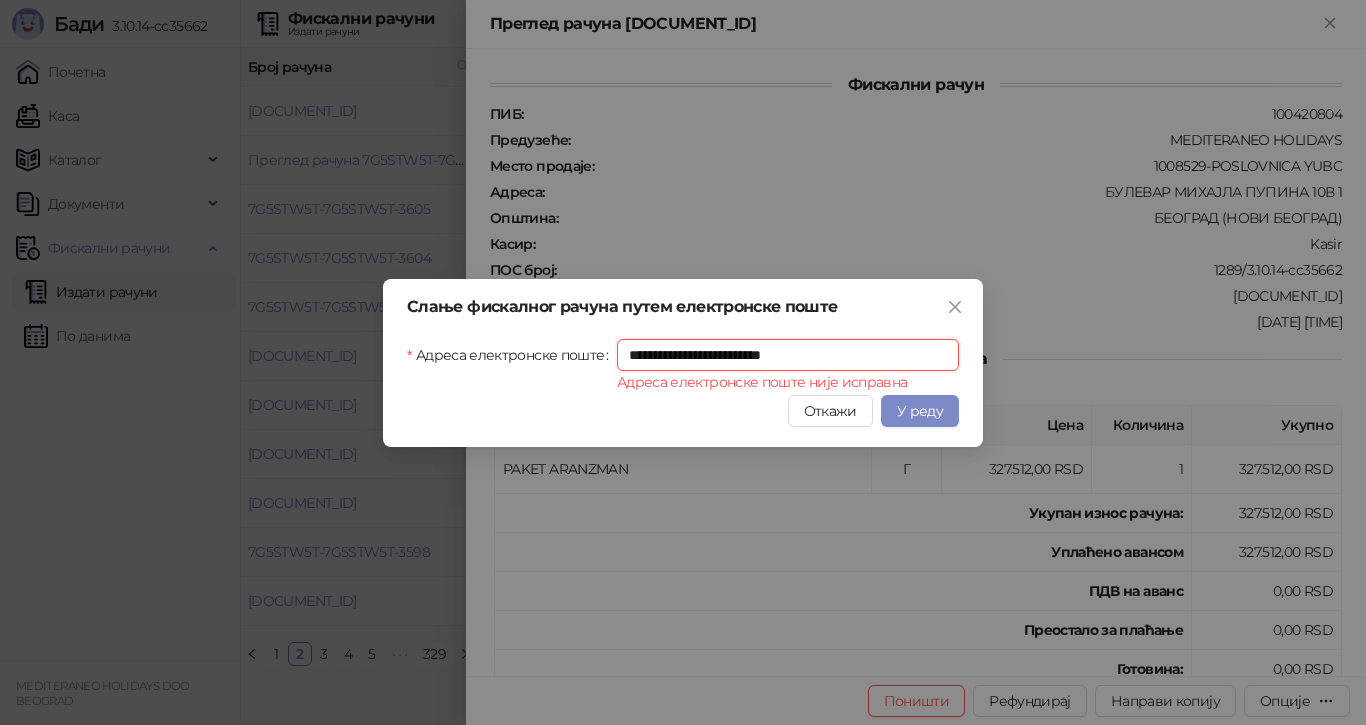 click on "**********" at bounding box center (788, 355) 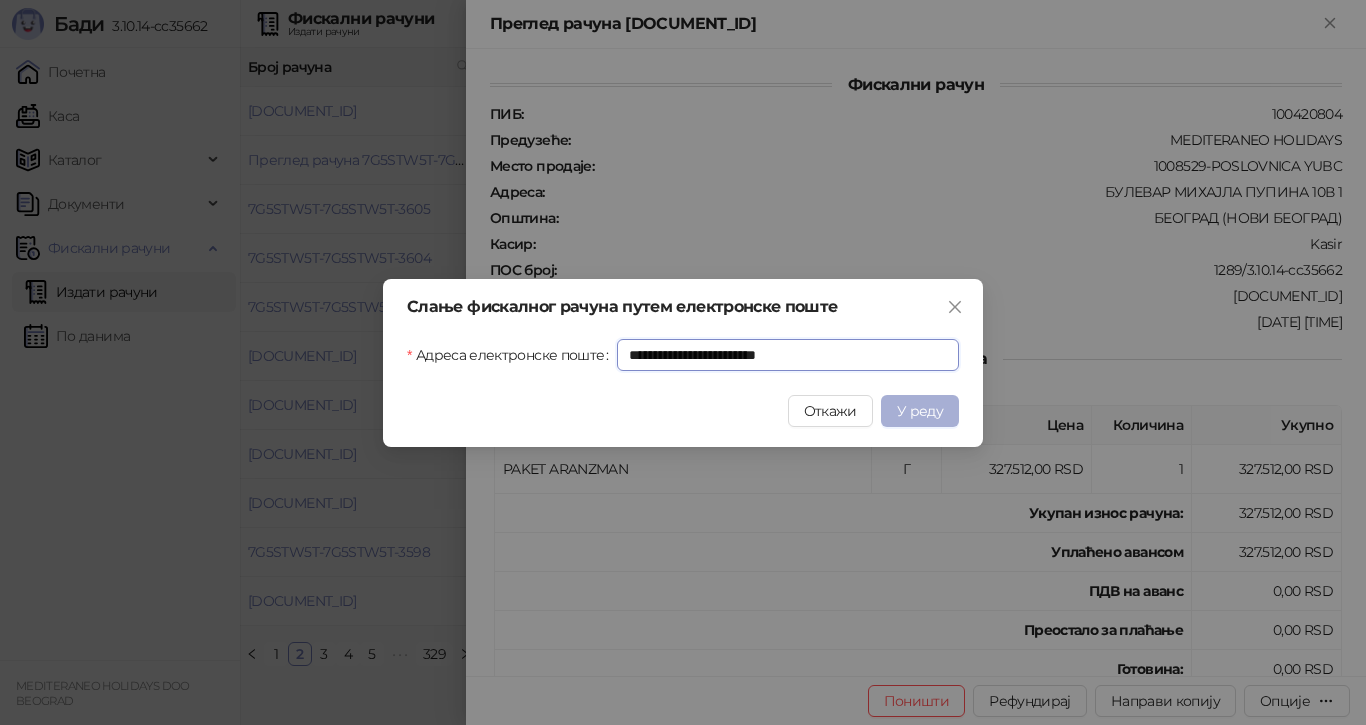 type on "**********" 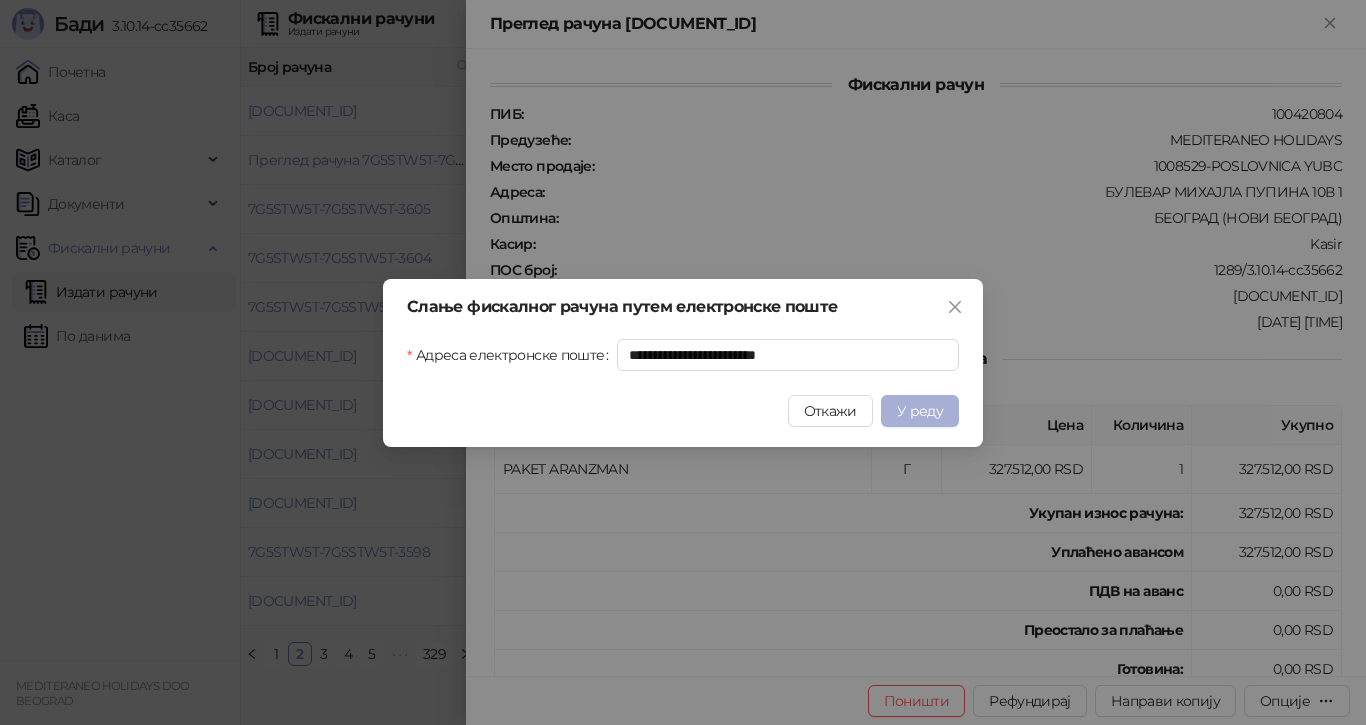 click on "У реду" at bounding box center [920, 411] 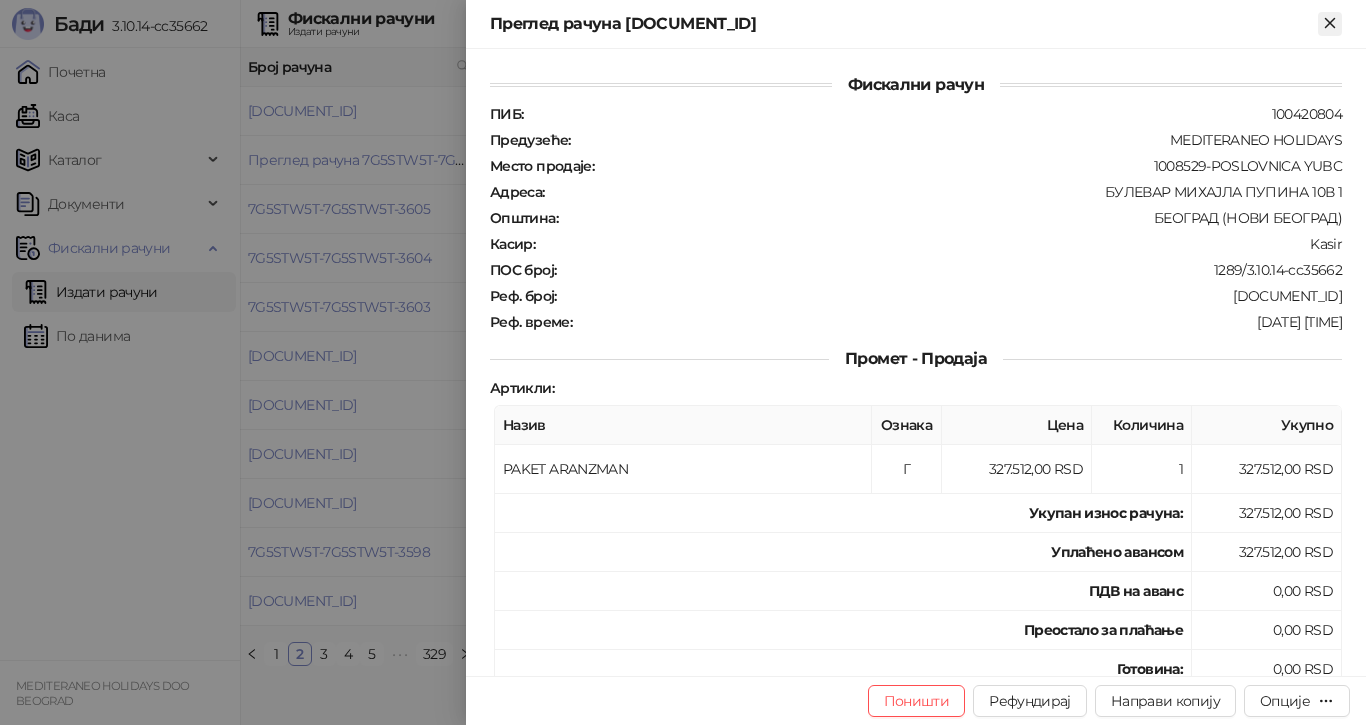 click 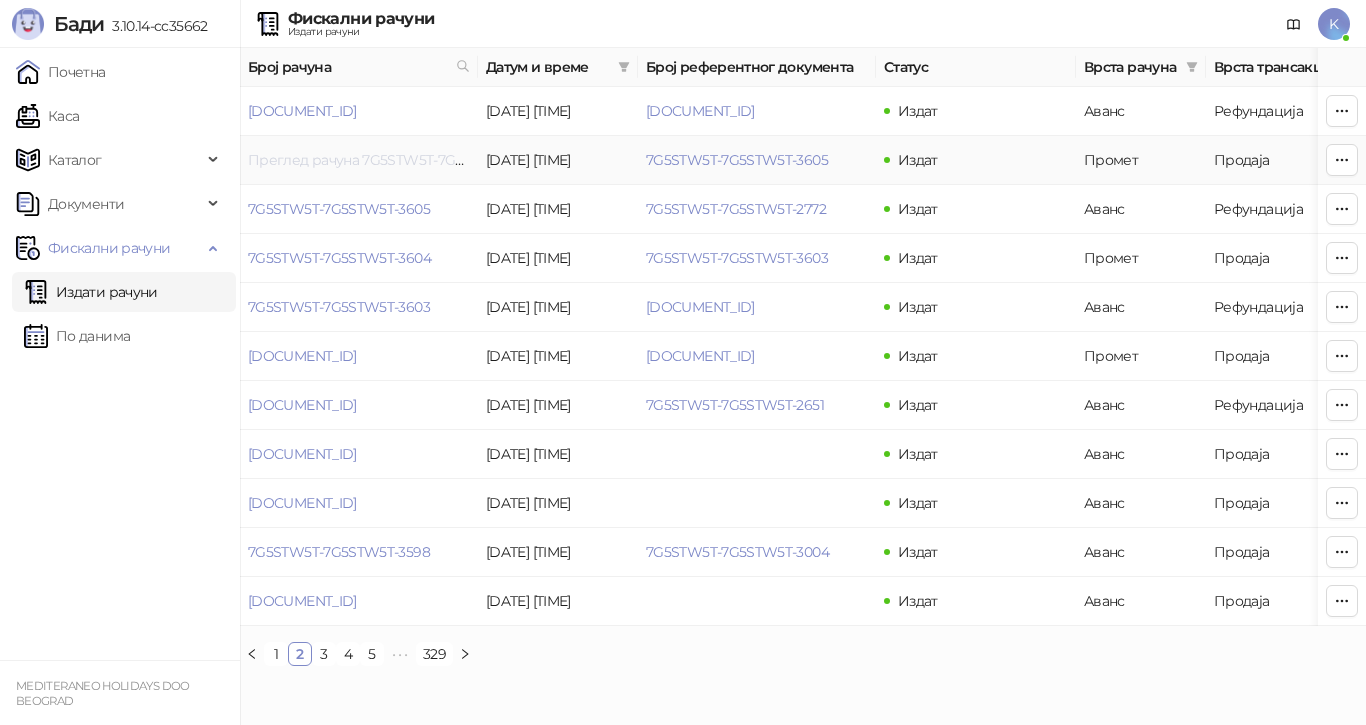 click on "[ID] - [ID] - [NUMBER]" at bounding box center [396, 160] 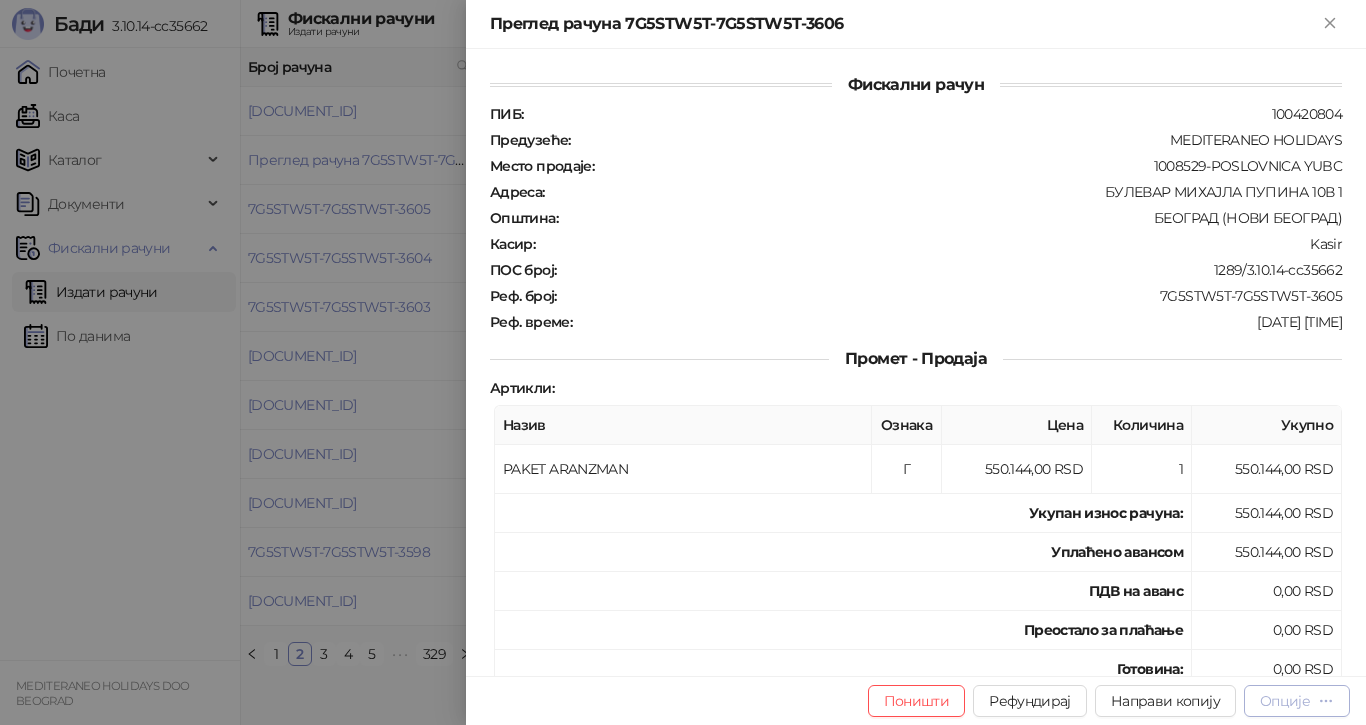 click on "Опције" at bounding box center [1285, 701] 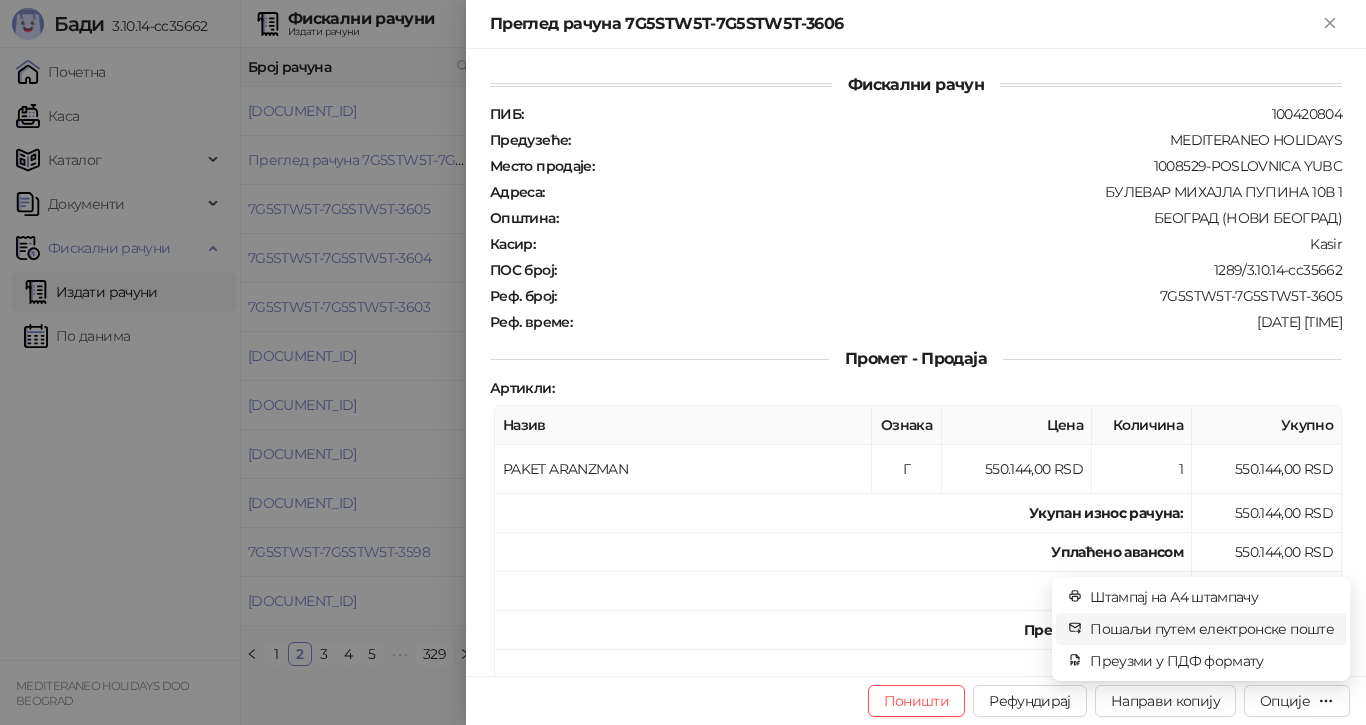 click on "Пошаљи путем електронске поште" at bounding box center [1212, 629] 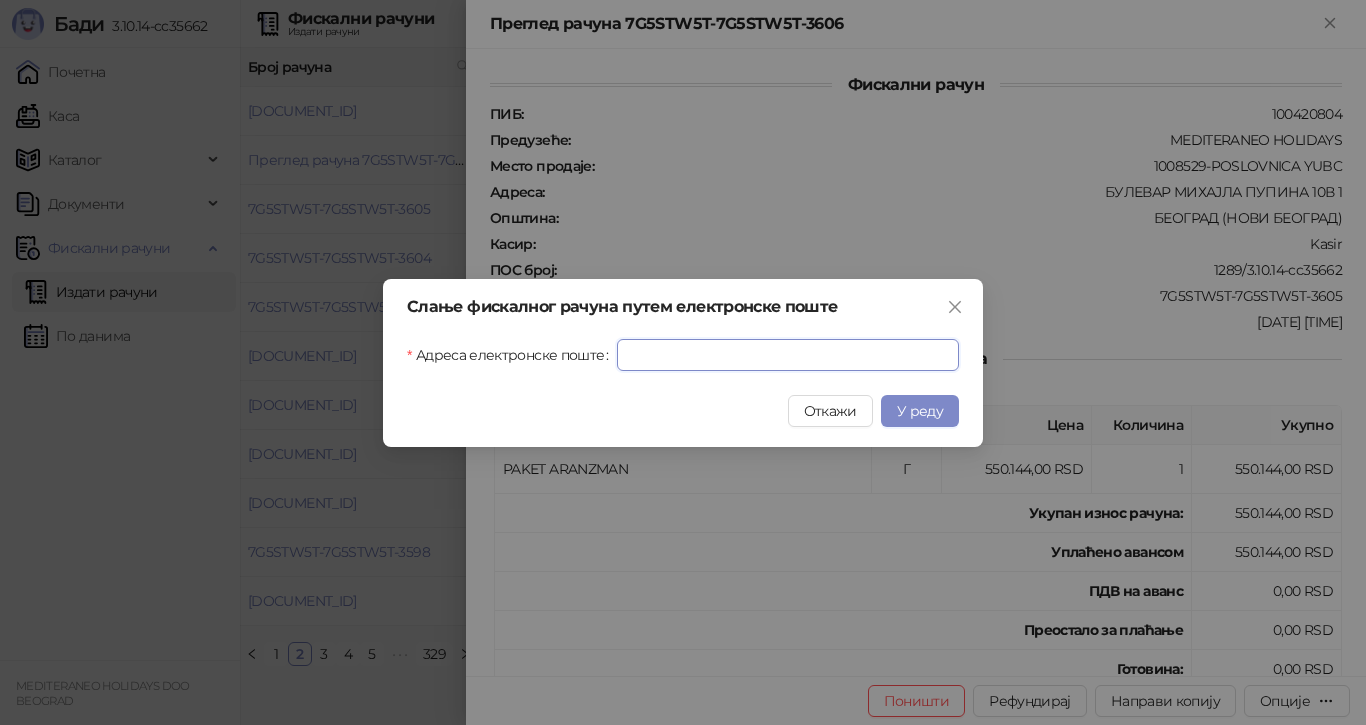 click on "Адреса електронске поште" at bounding box center (788, 355) 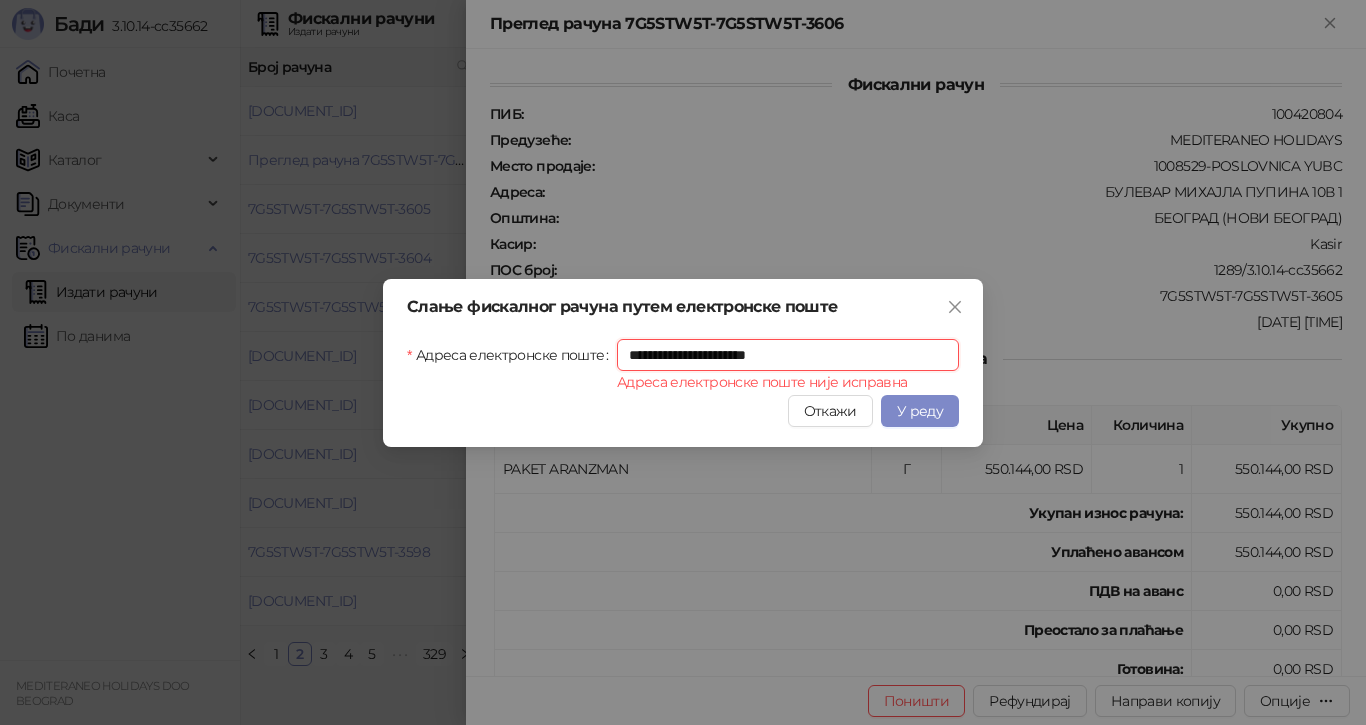 click on "**********" at bounding box center [788, 355] 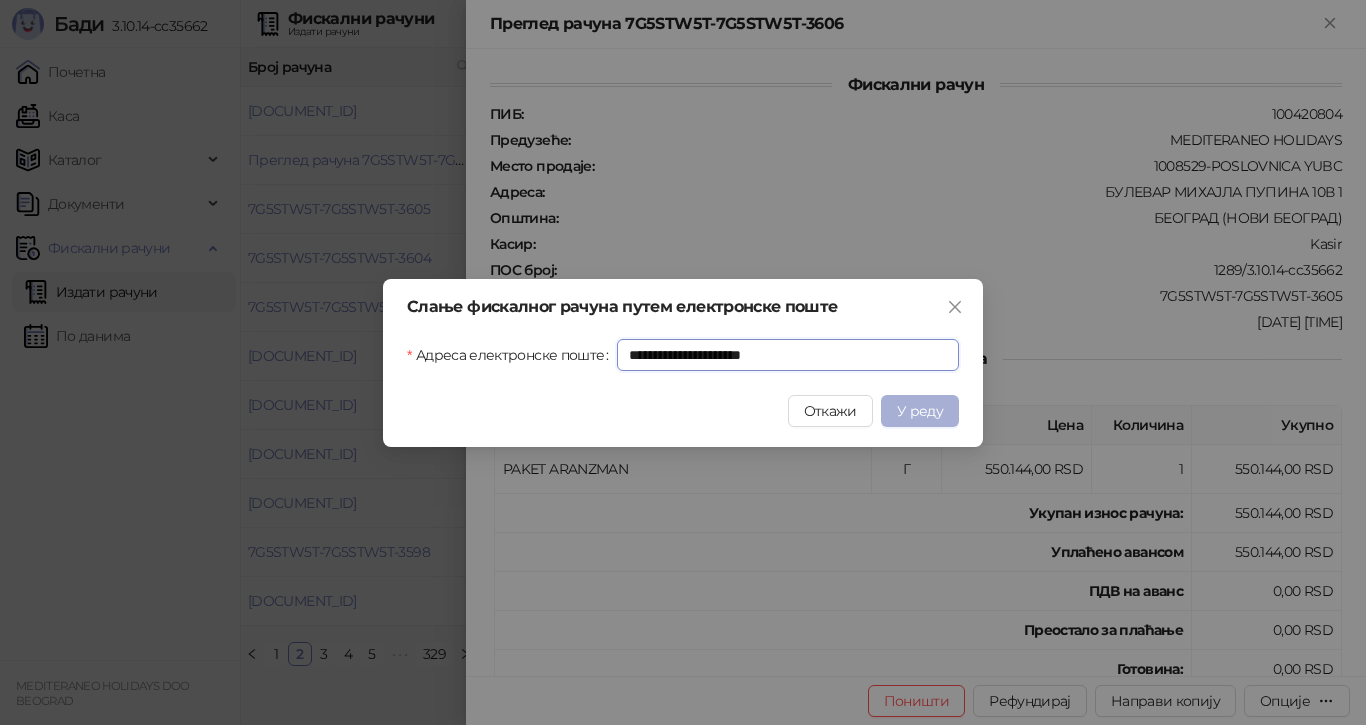 type on "**********" 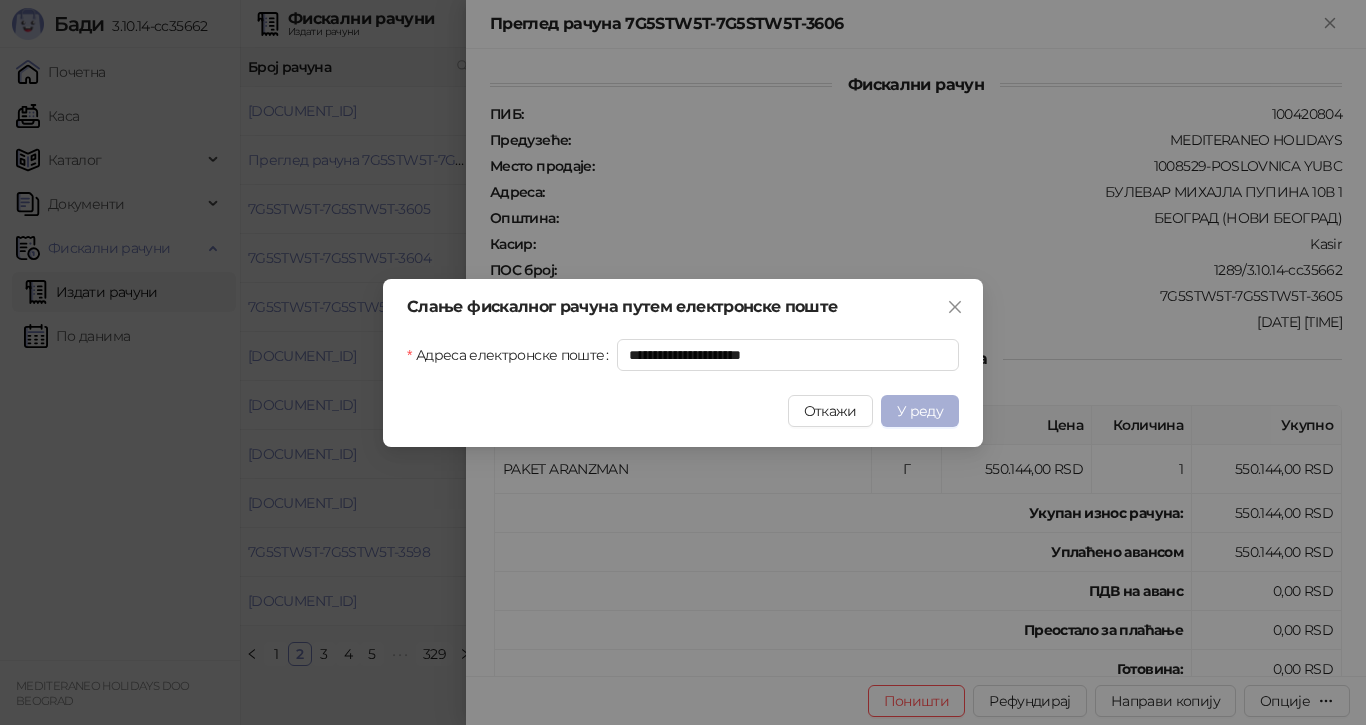 click on "У реду" at bounding box center (920, 411) 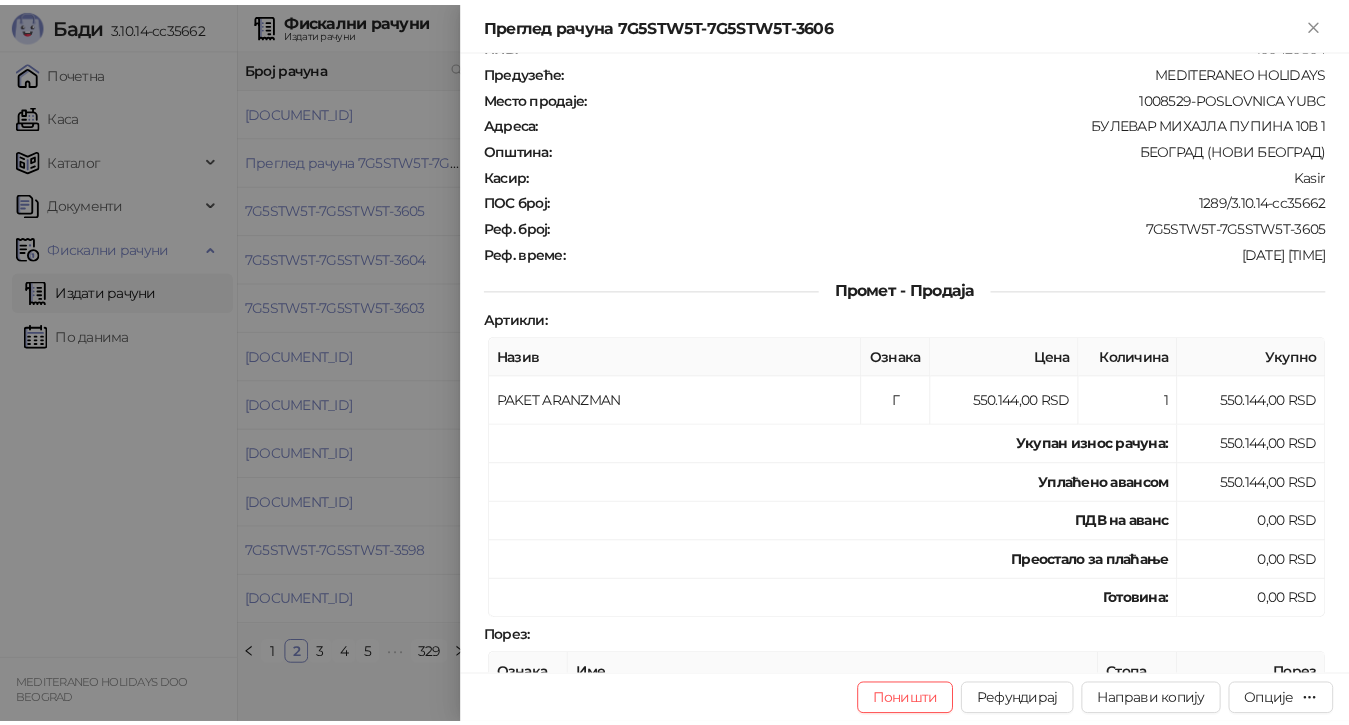 scroll, scrollTop: 100, scrollLeft: 0, axis: vertical 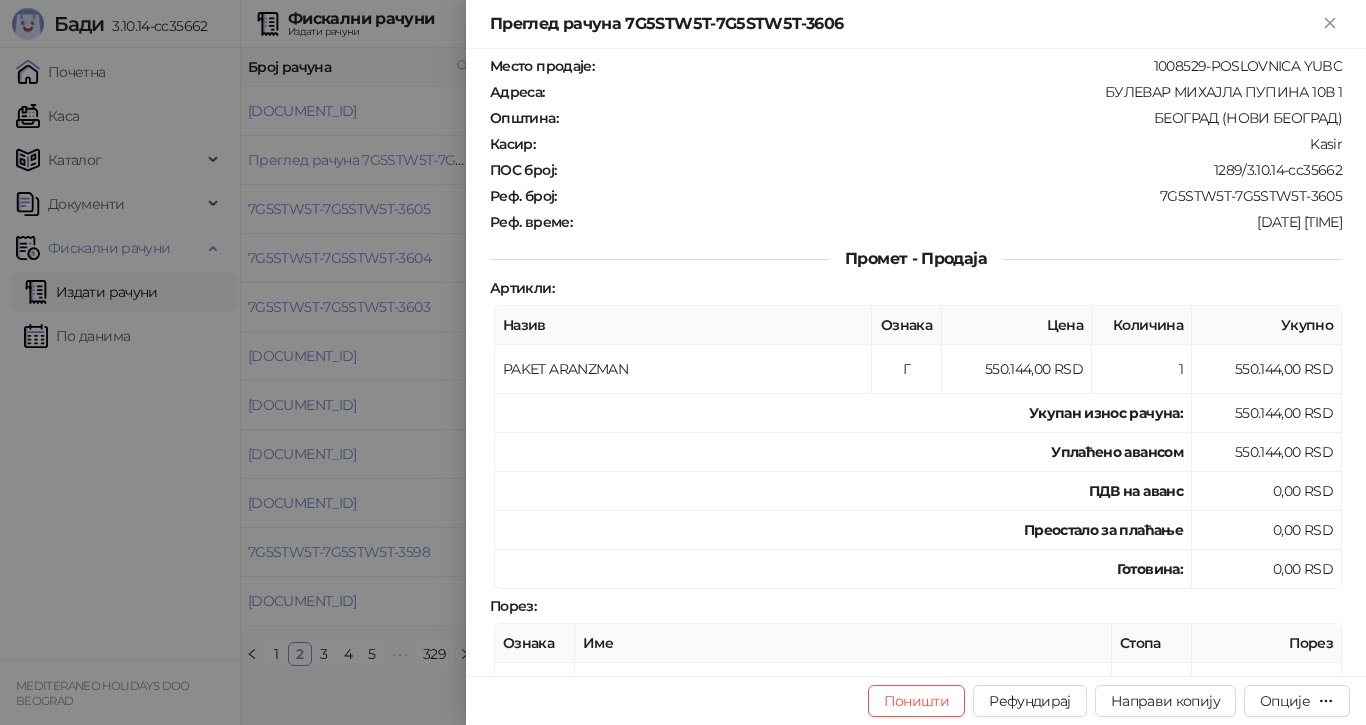 click at bounding box center (683, 362) 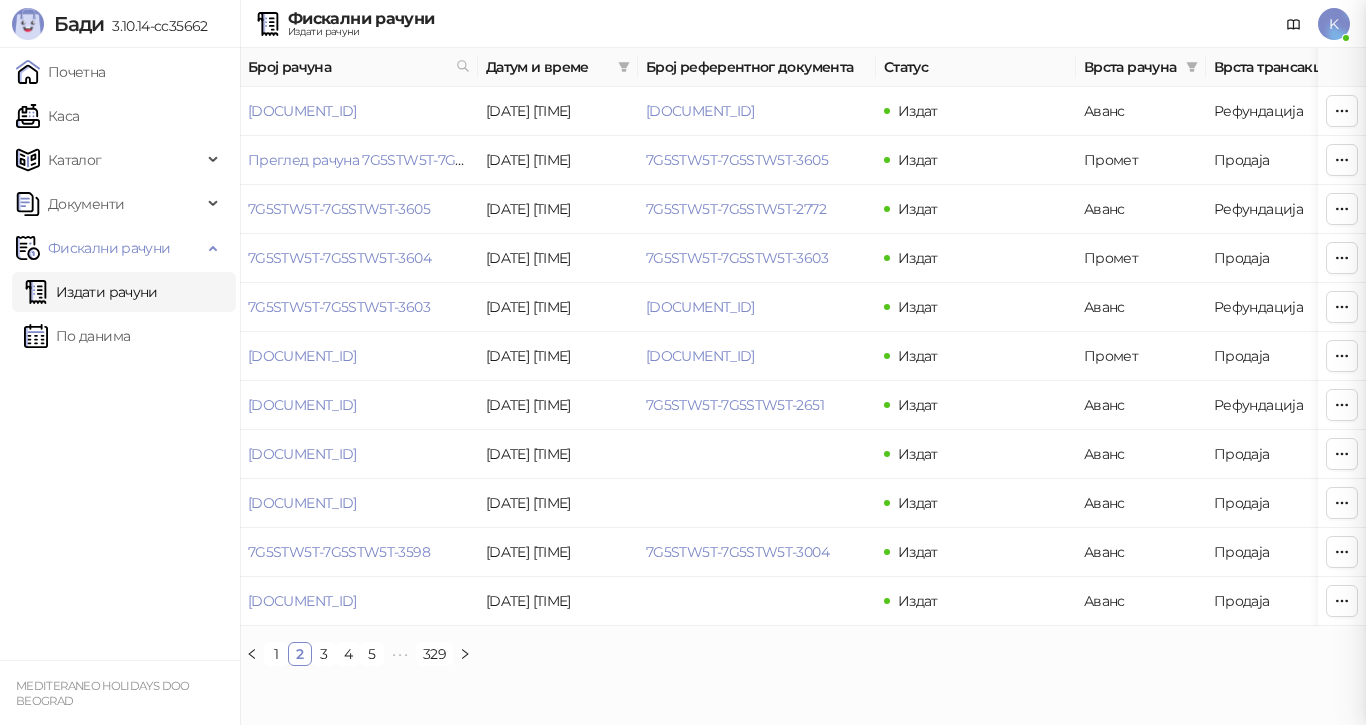 click on "1" at bounding box center [276, 654] 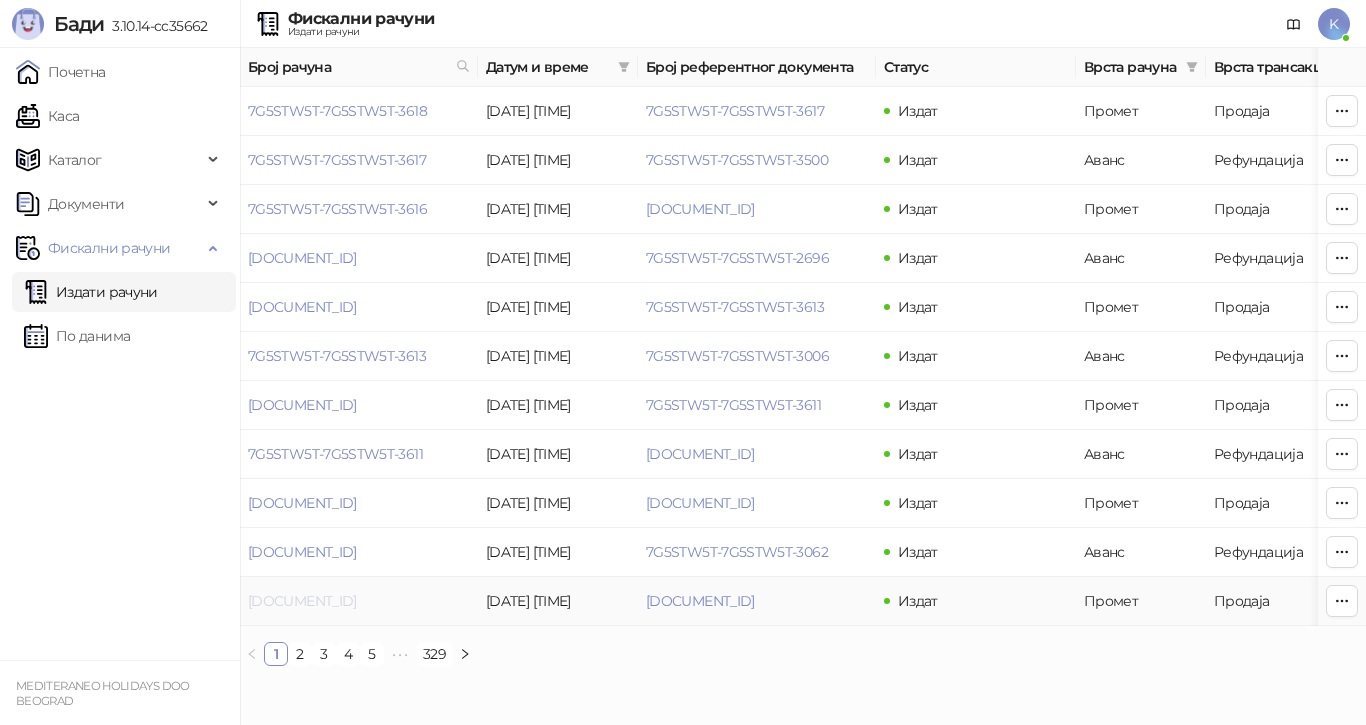 click on "[REFERENCE]" at bounding box center (302, 601) 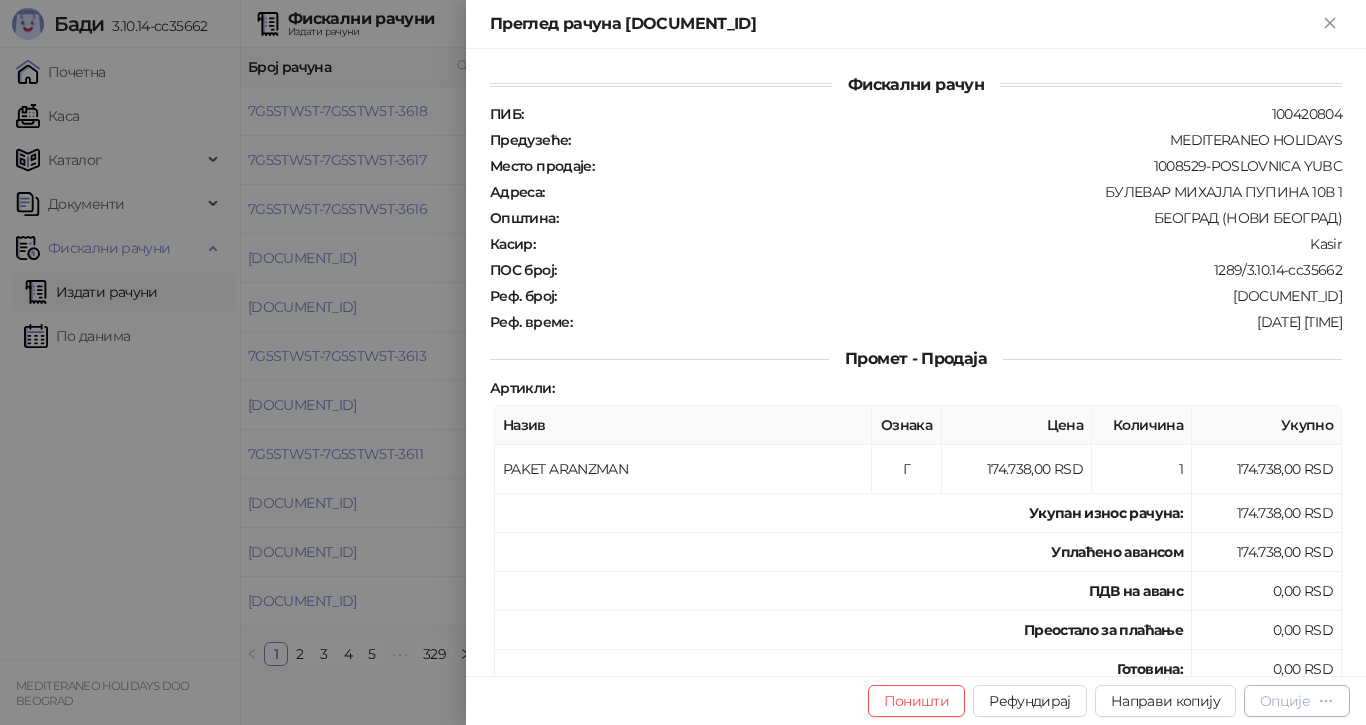 click 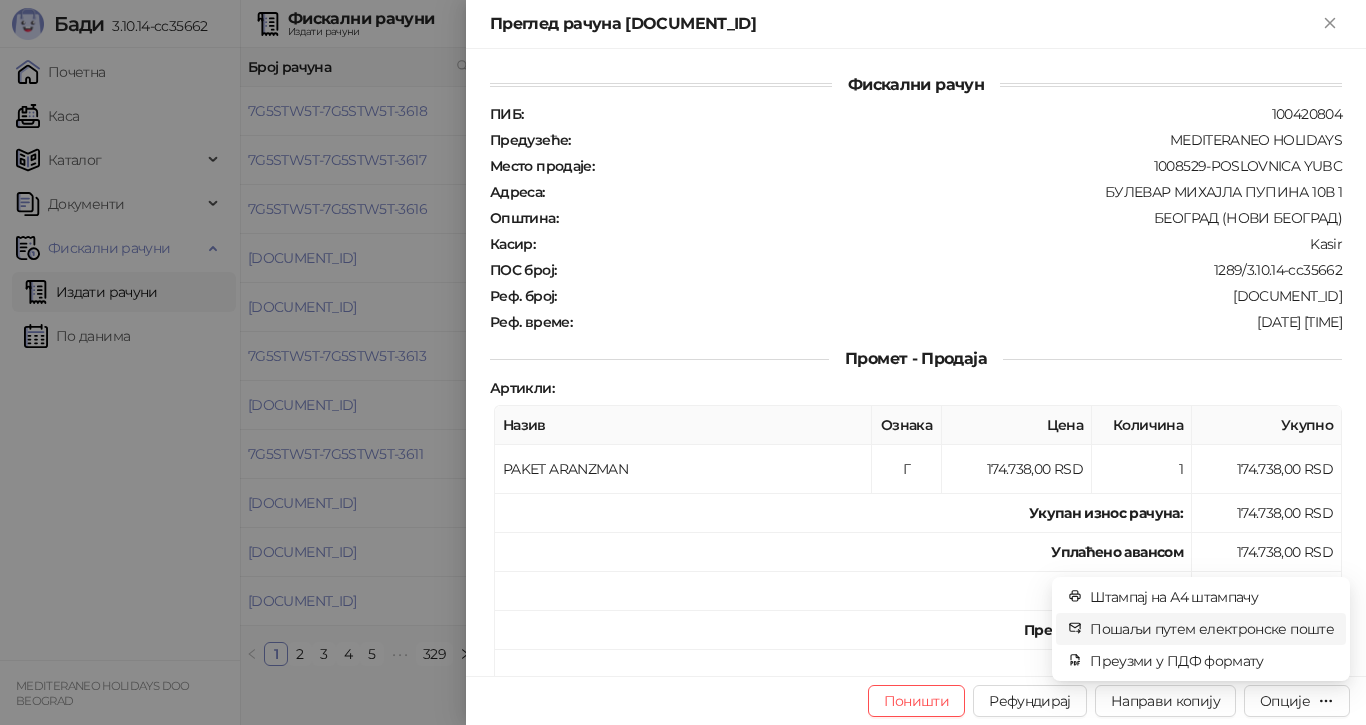 click on "Пошаљи путем електронске поште" at bounding box center (1212, 629) 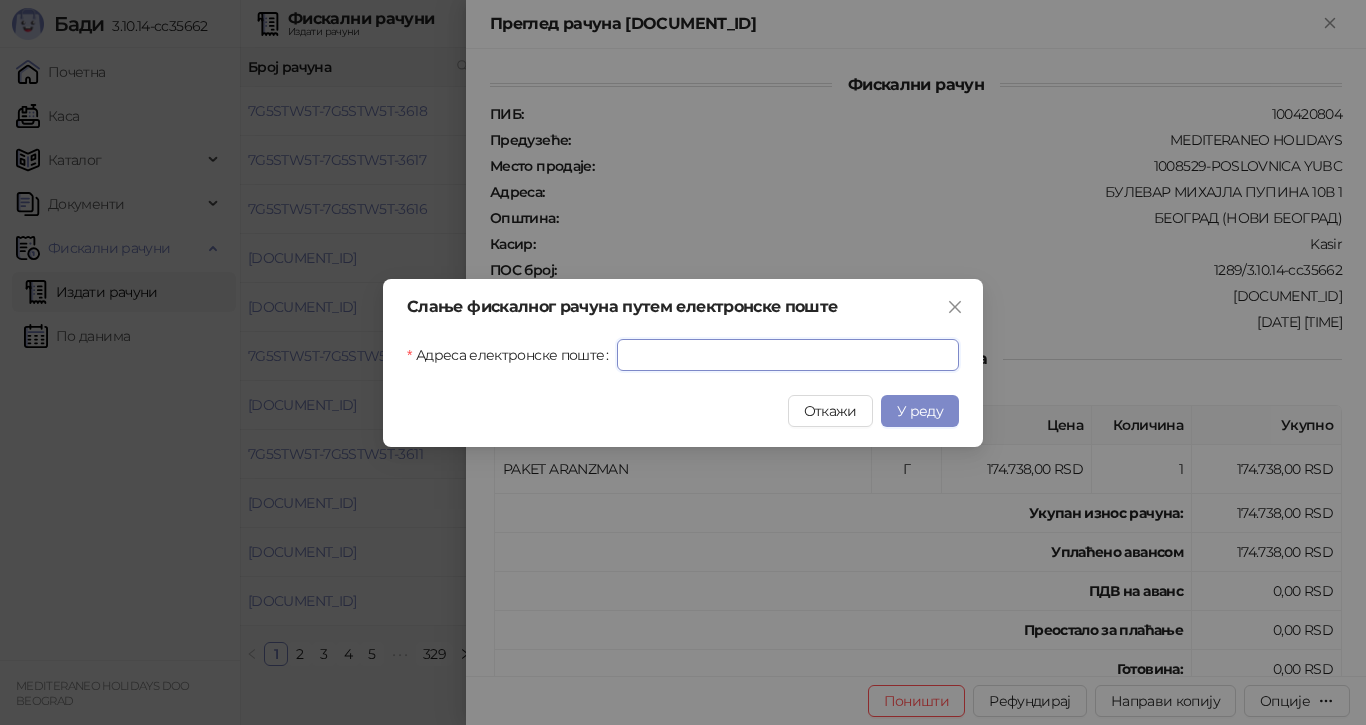 click on "Адреса електронске поште" at bounding box center [788, 355] 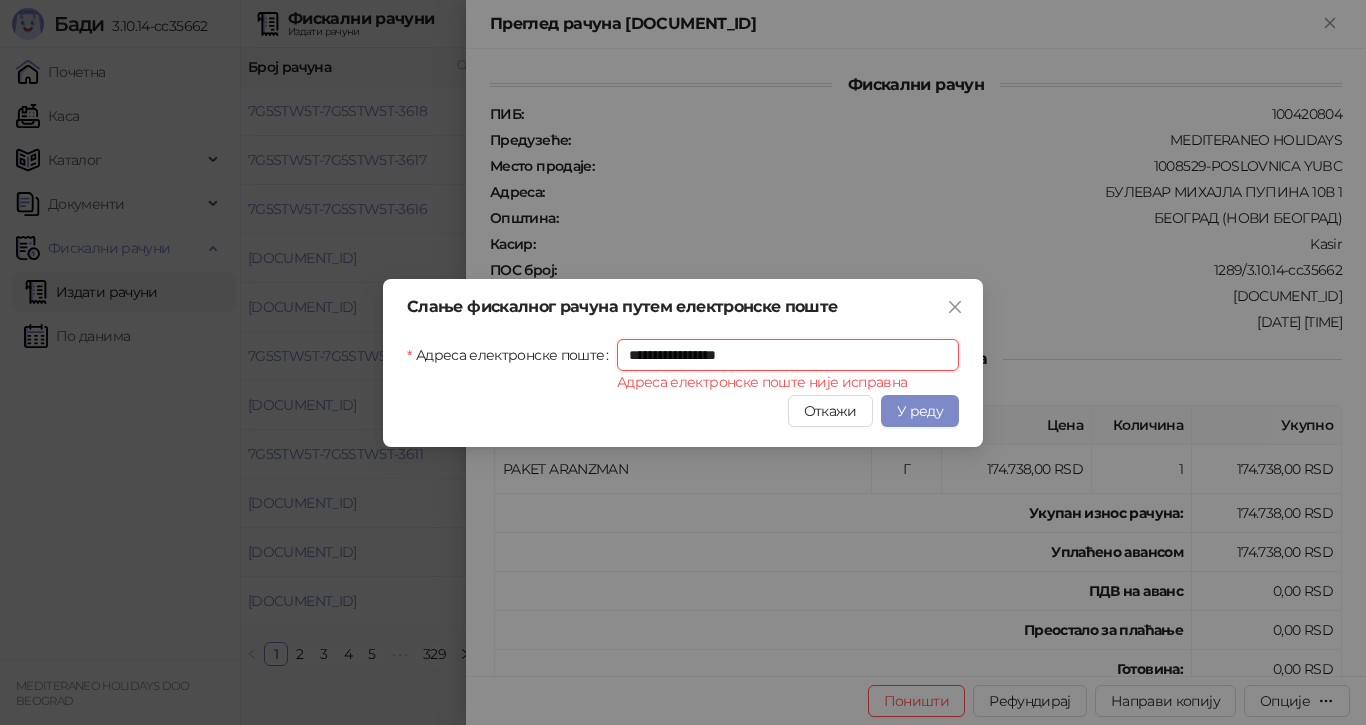 click on "**********" at bounding box center (788, 355) 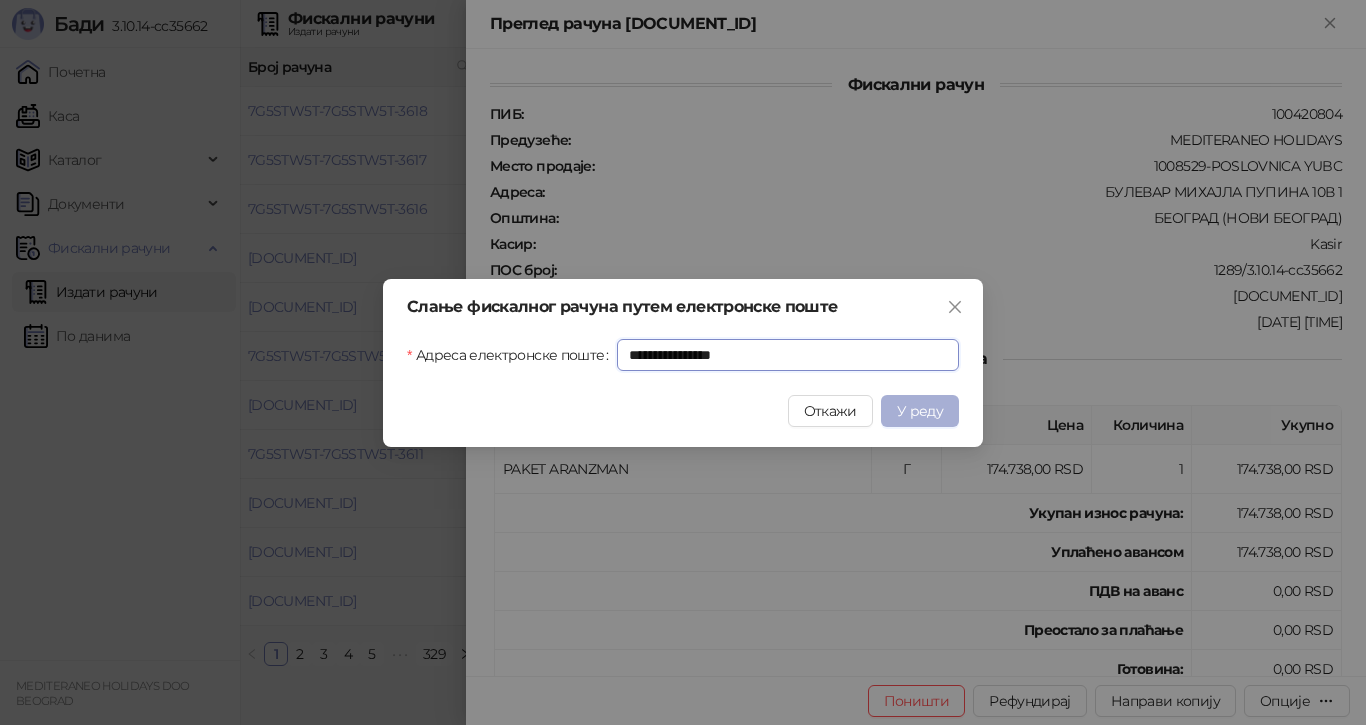 type on "**********" 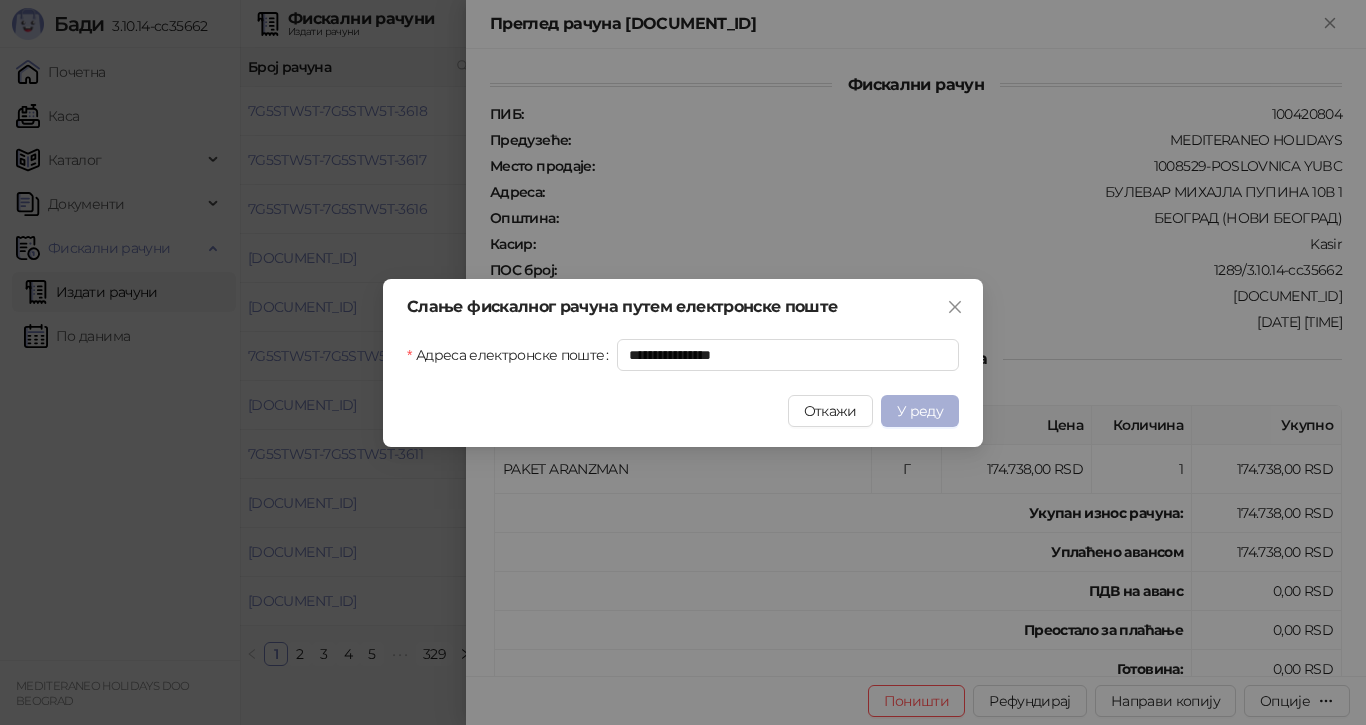 click on "У реду" at bounding box center [920, 411] 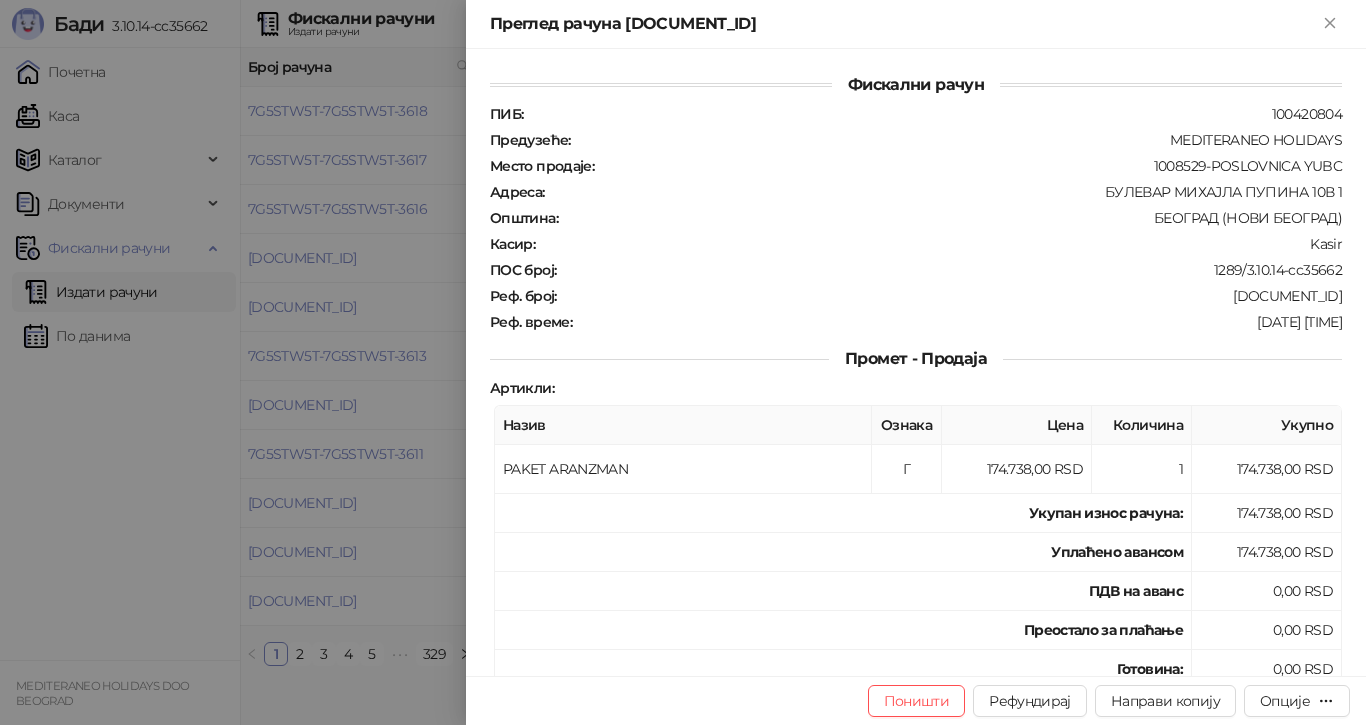 click at bounding box center (683, 362) 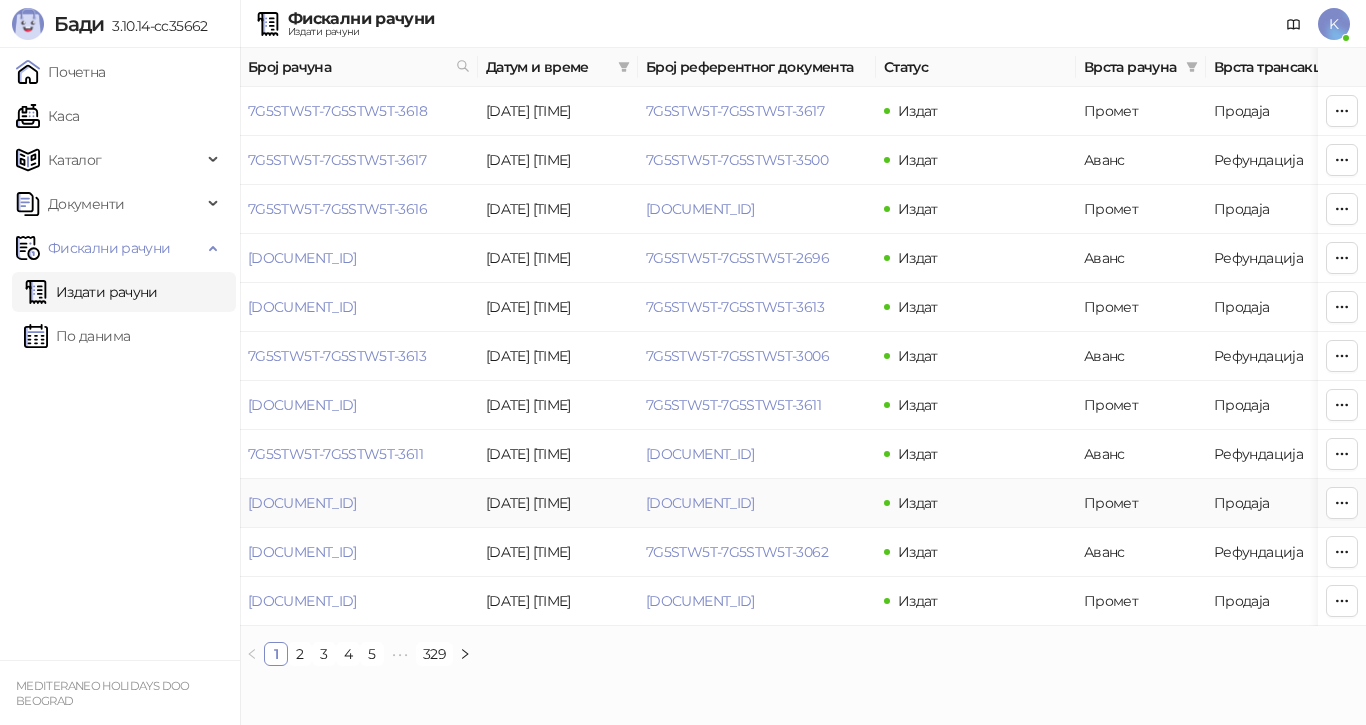 click on "7G5STW5T-7G5STW5T-3610" at bounding box center (302, 503) 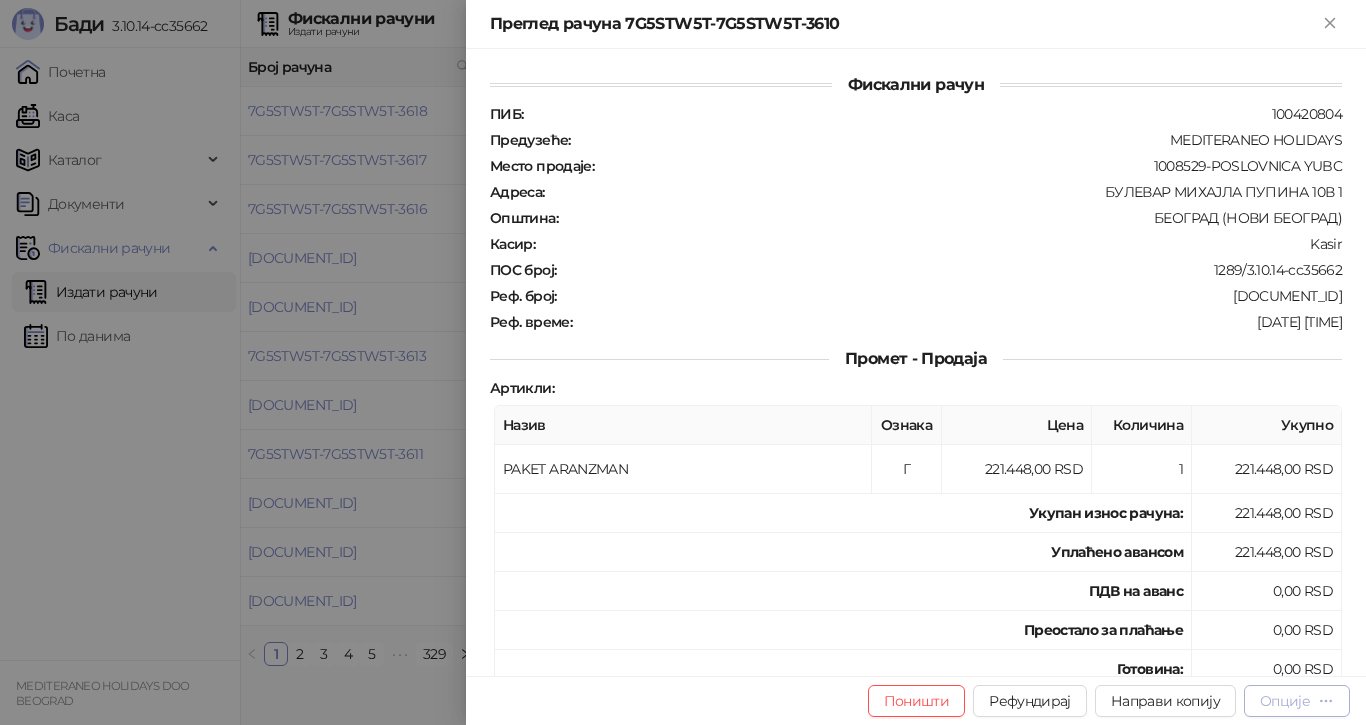 click on "Опције" at bounding box center [1285, 701] 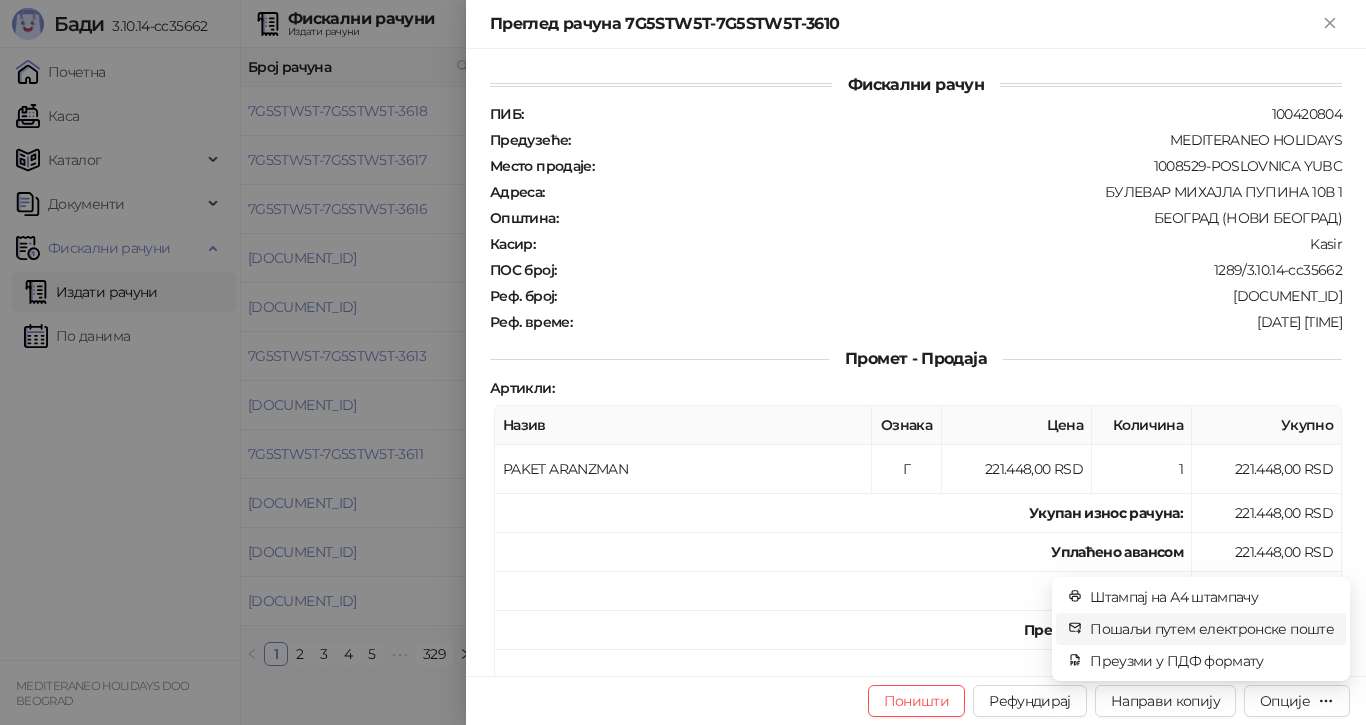 click on "Пошаљи путем електронске поште" at bounding box center (1212, 629) 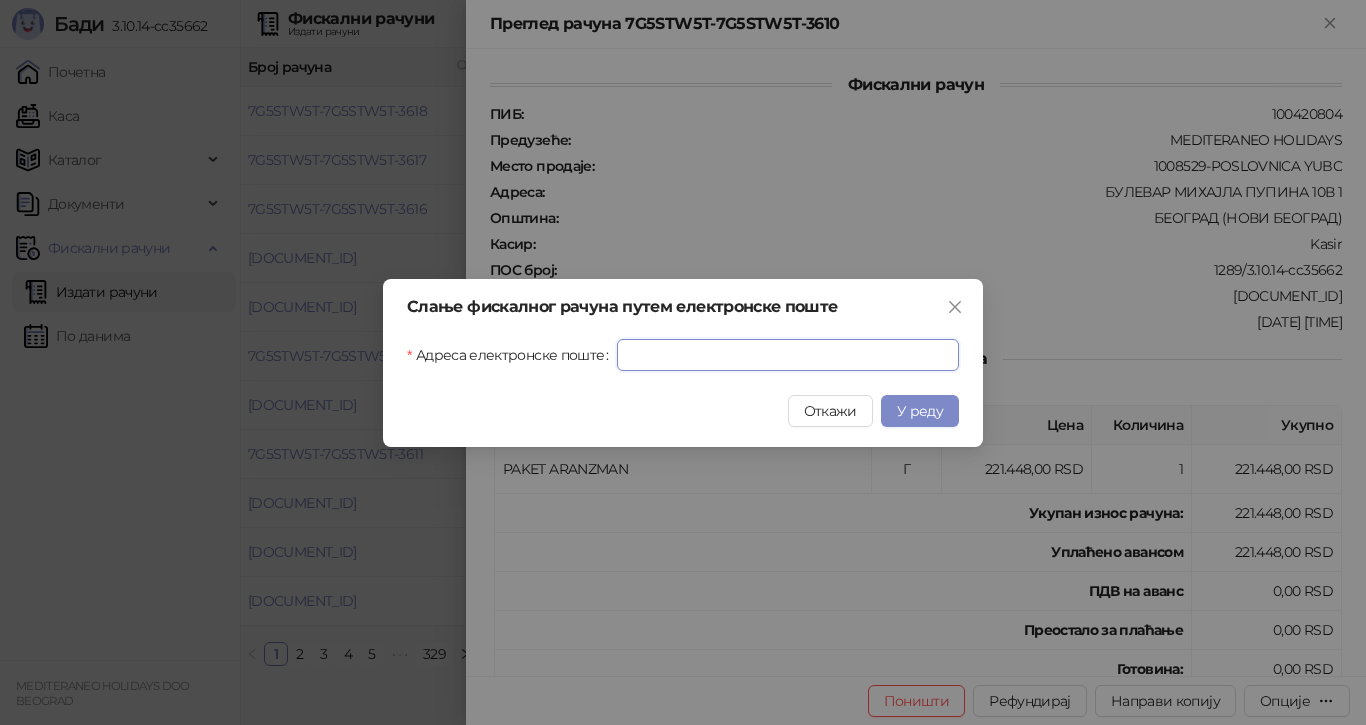 drag, startPoint x: 638, startPoint y: 353, endPoint x: 673, endPoint y: 352, distance: 35.014282 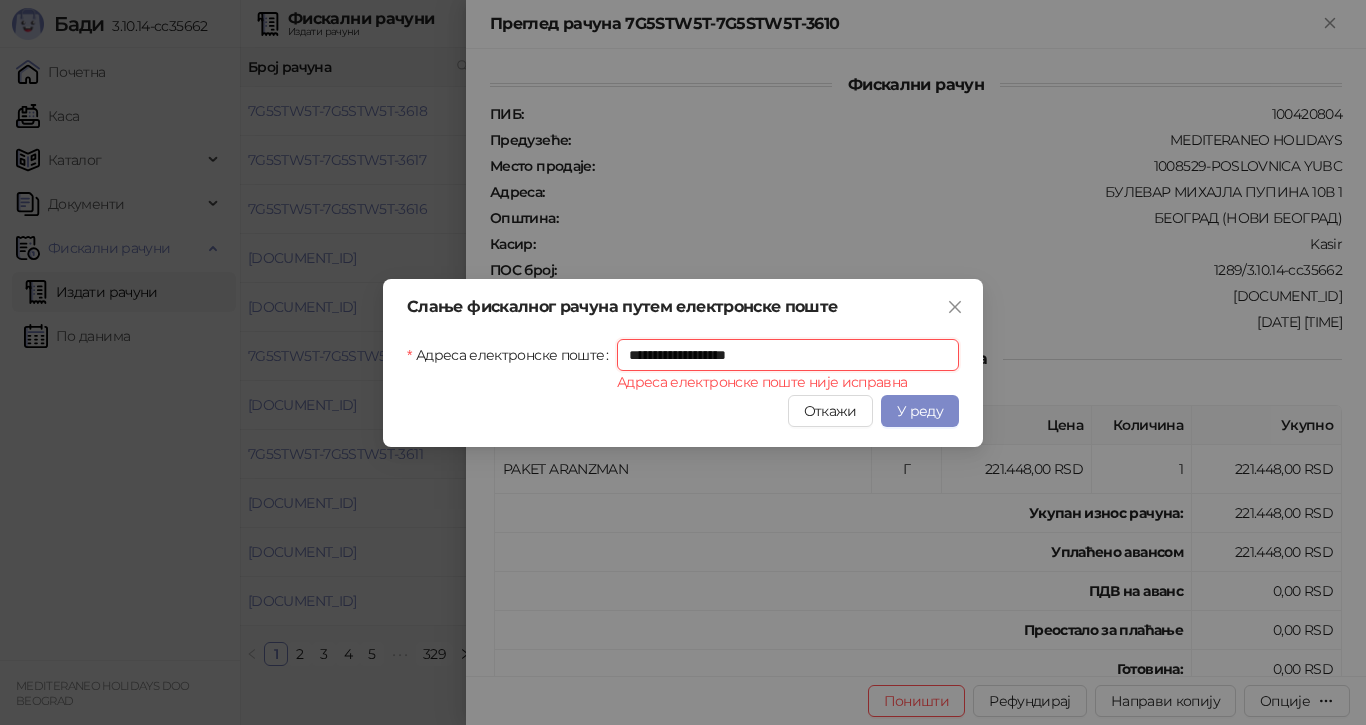 click on "**********" at bounding box center [788, 355] 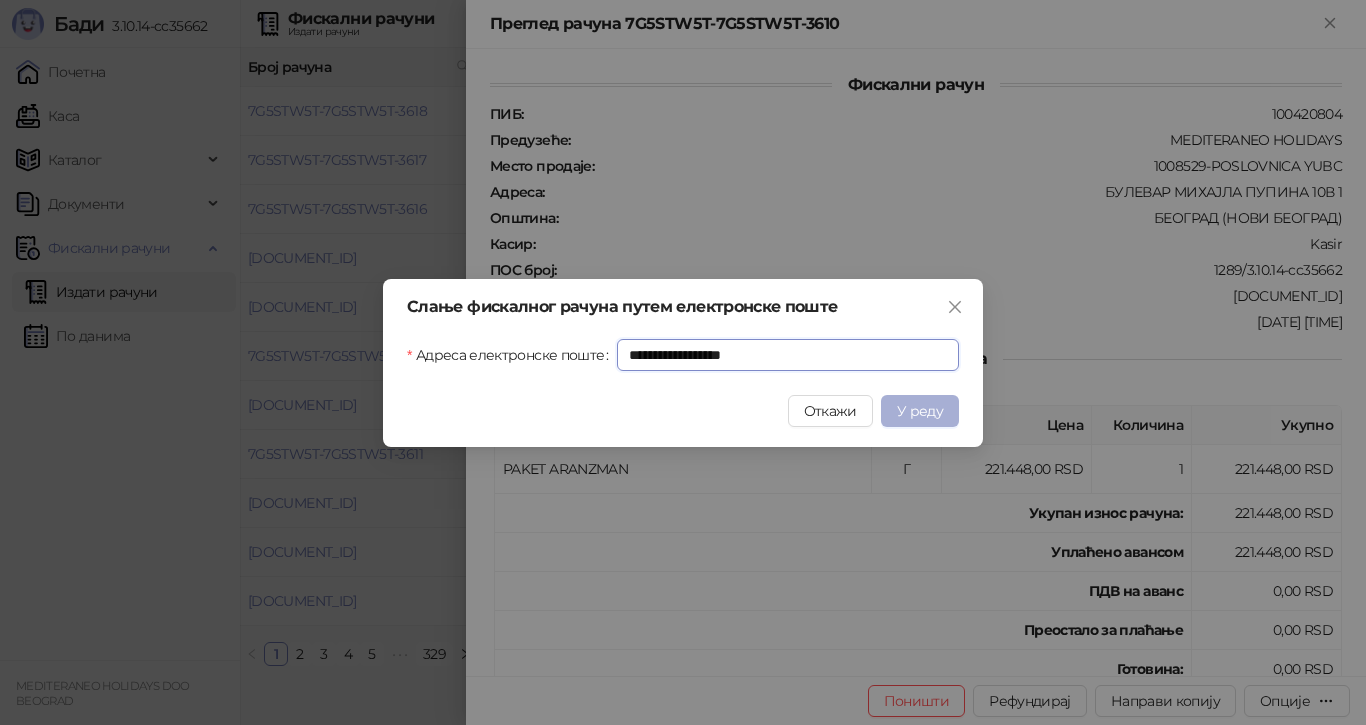 type on "**********" 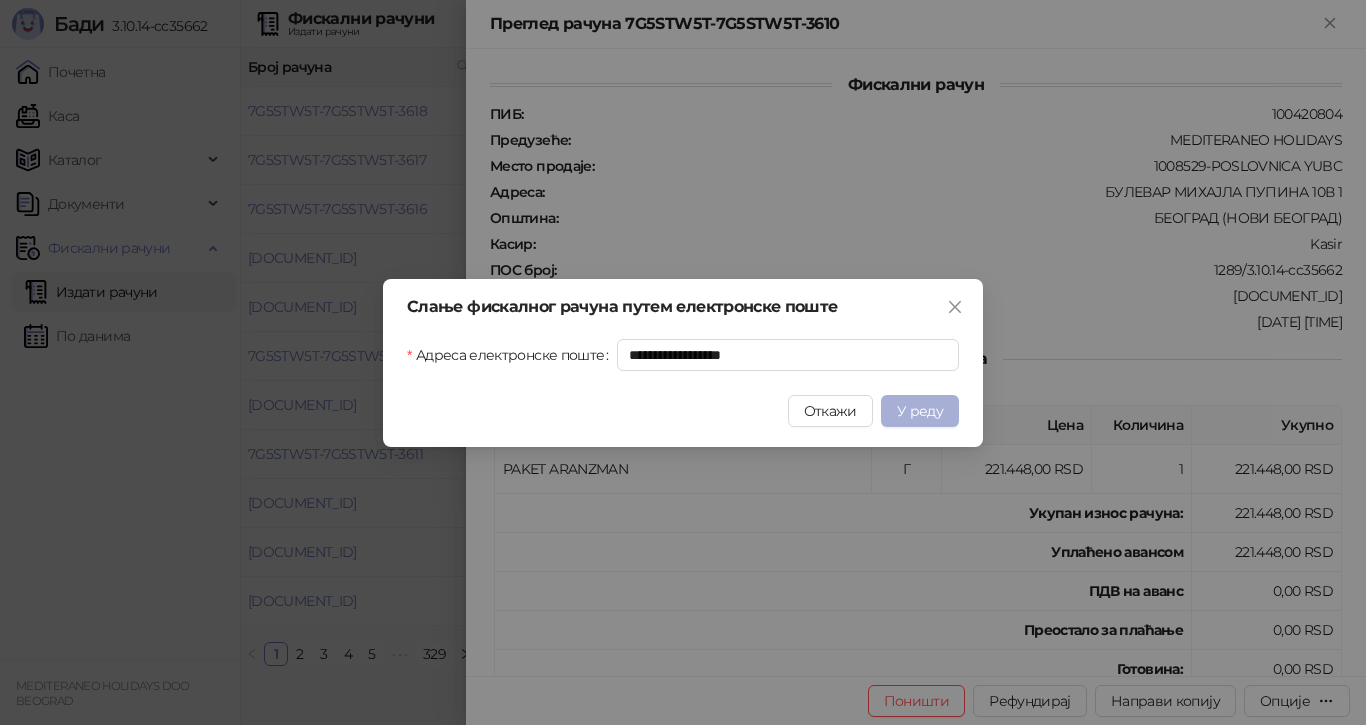 click on "У реду" at bounding box center (920, 411) 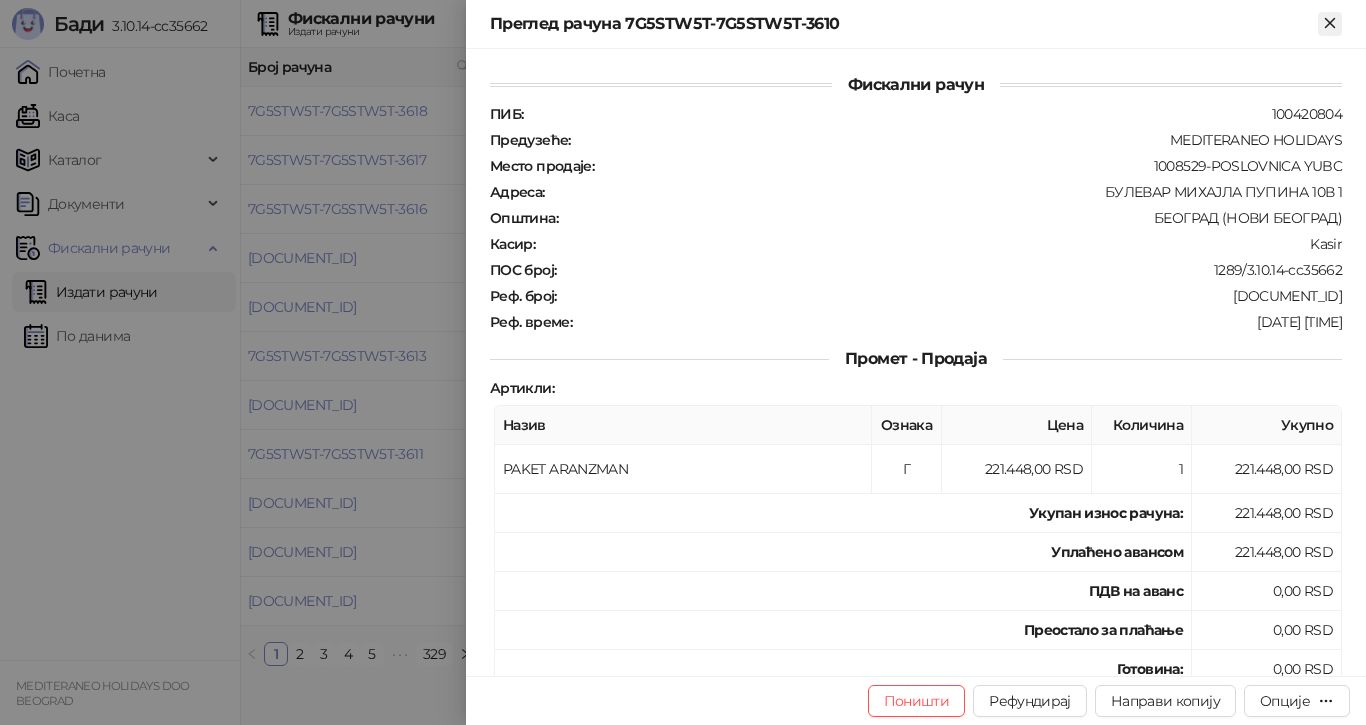 click 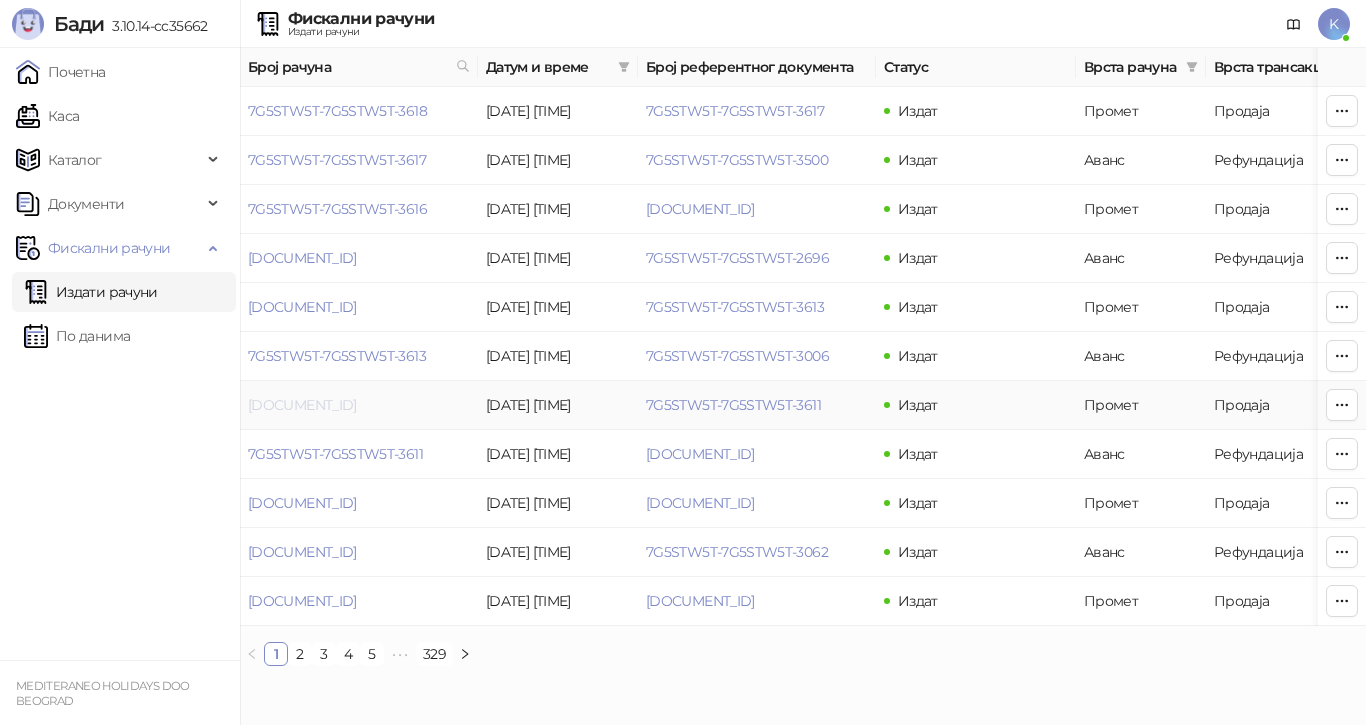 click on "[REFERENCE]" at bounding box center (302, 405) 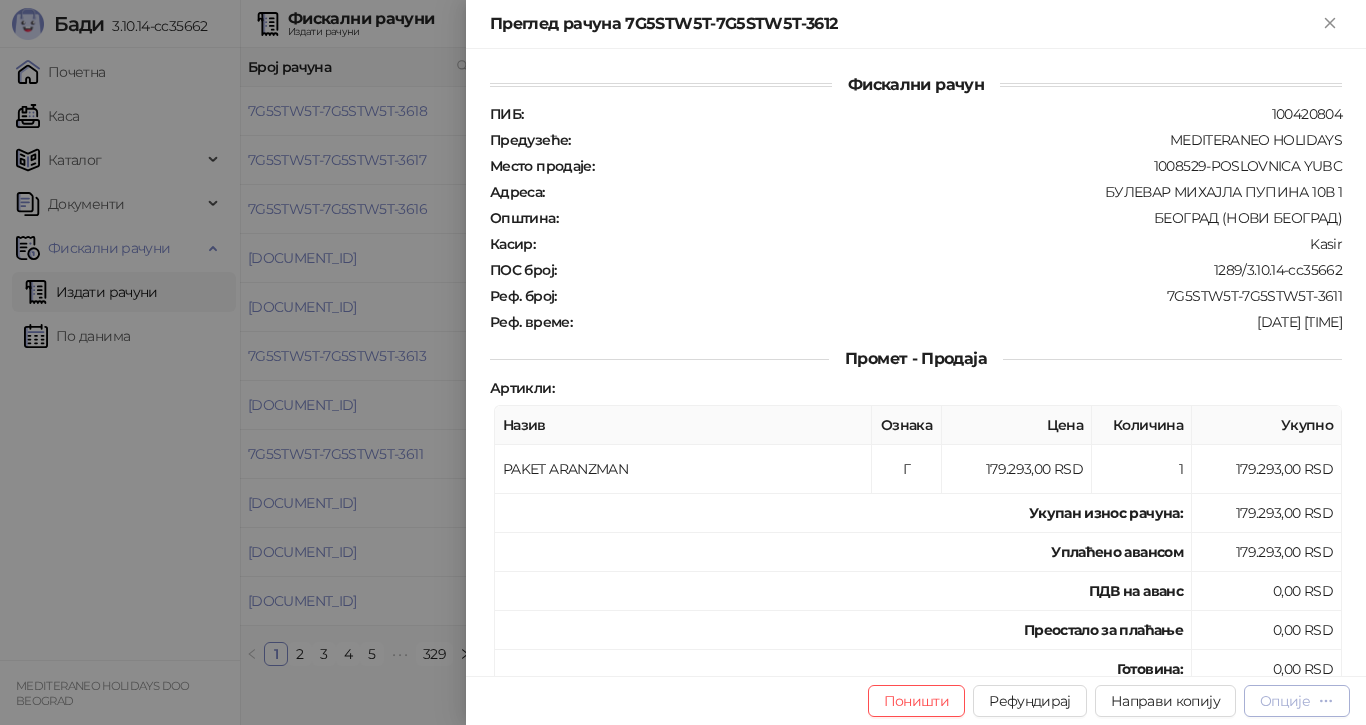 click on "Опције" at bounding box center (1285, 701) 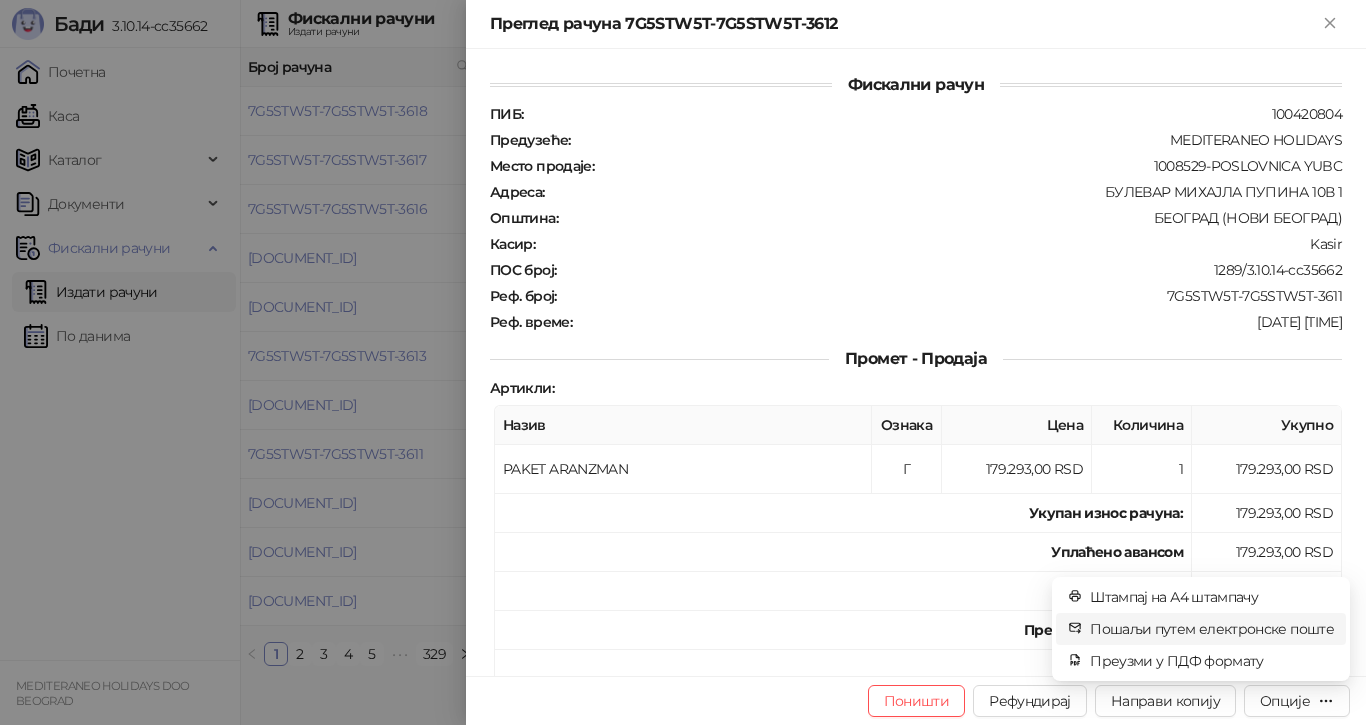 click on "Пошаљи путем електронске поште" at bounding box center [1212, 629] 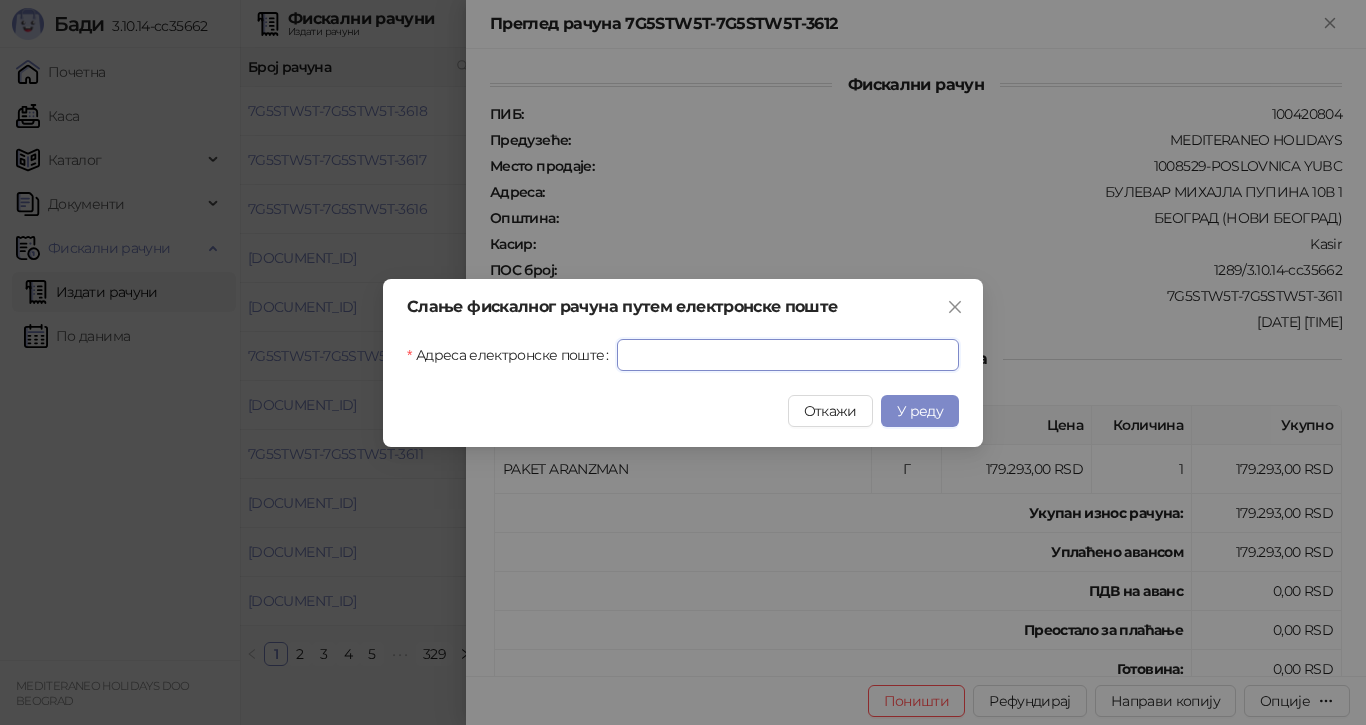 click on "Адреса електронске поште" at bounding box center [788, 355] 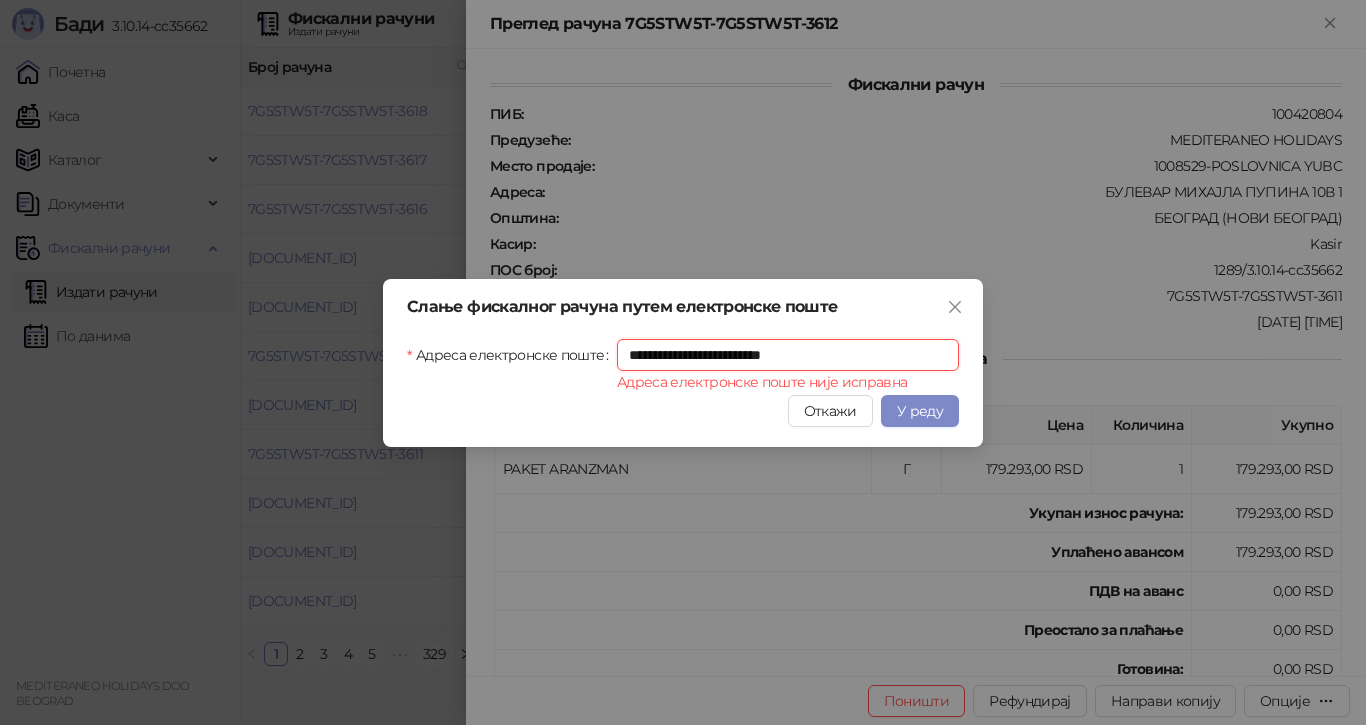click on "**********" at bounding box center (788, 355) 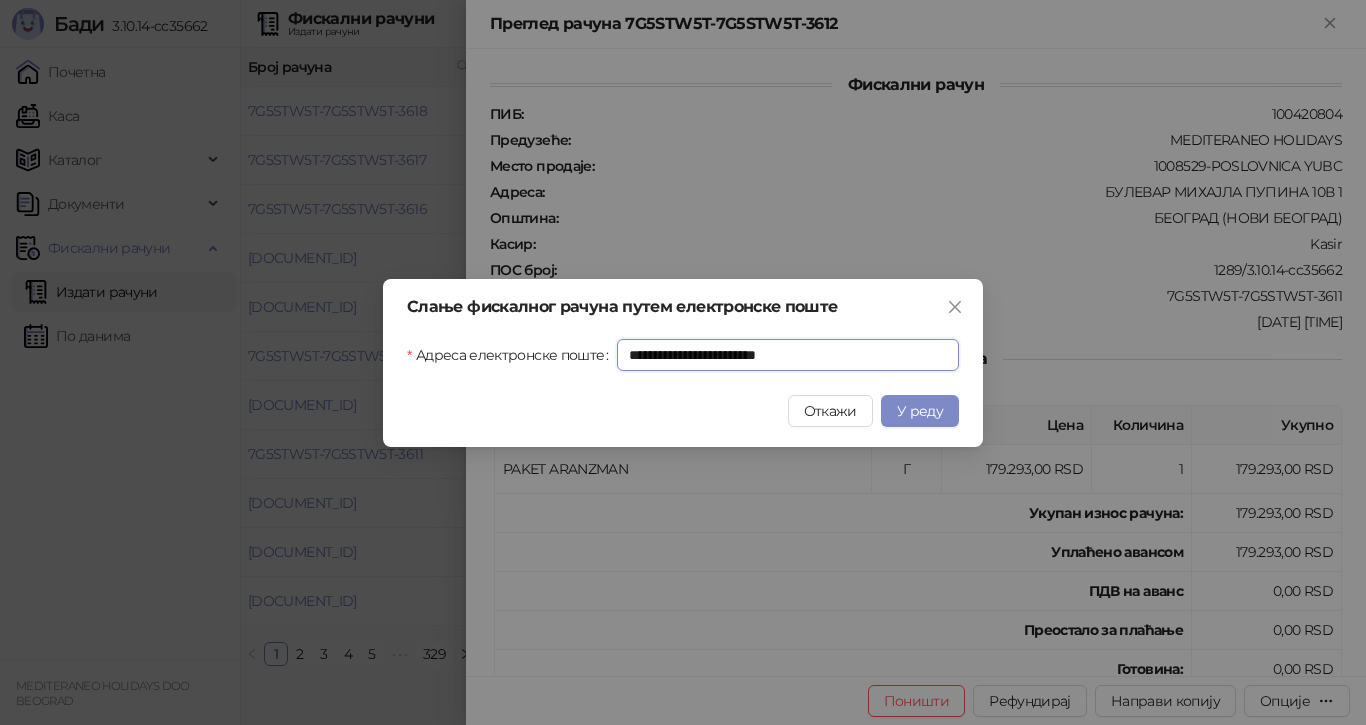 type on "**********" 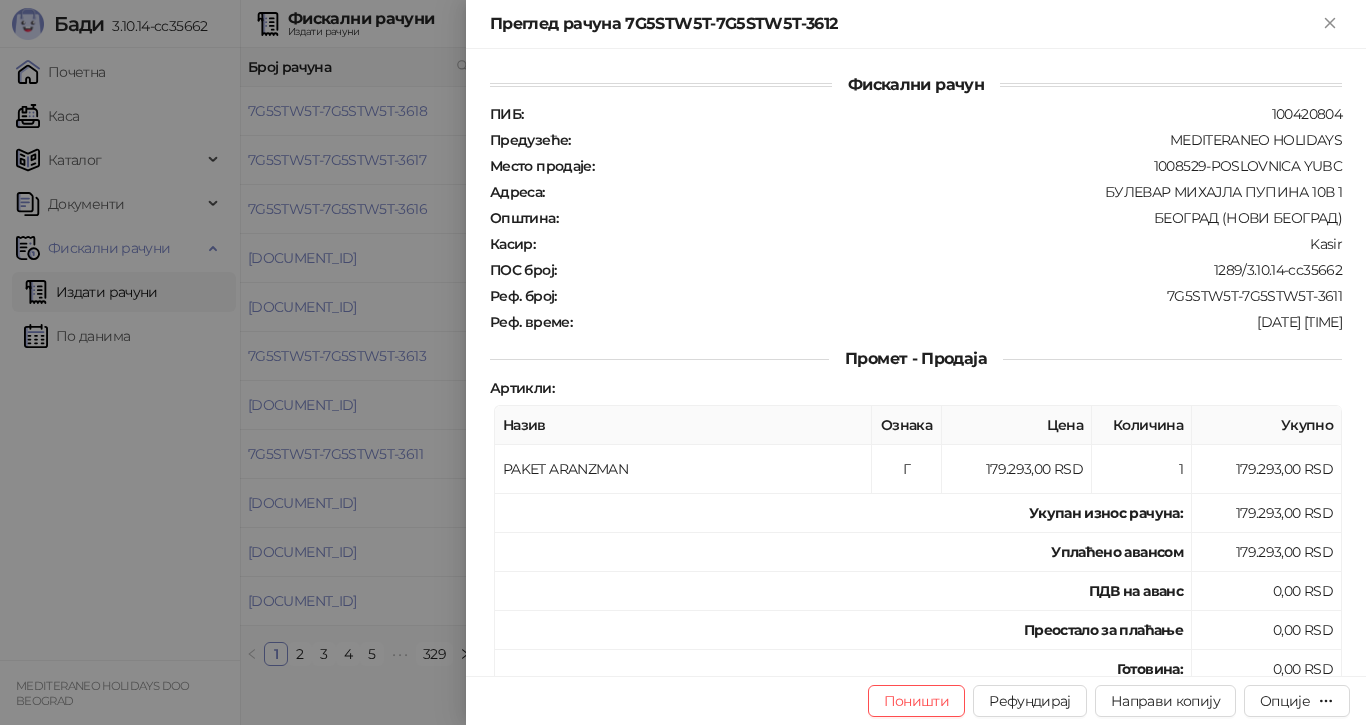 click at bounding box center [683, 362] 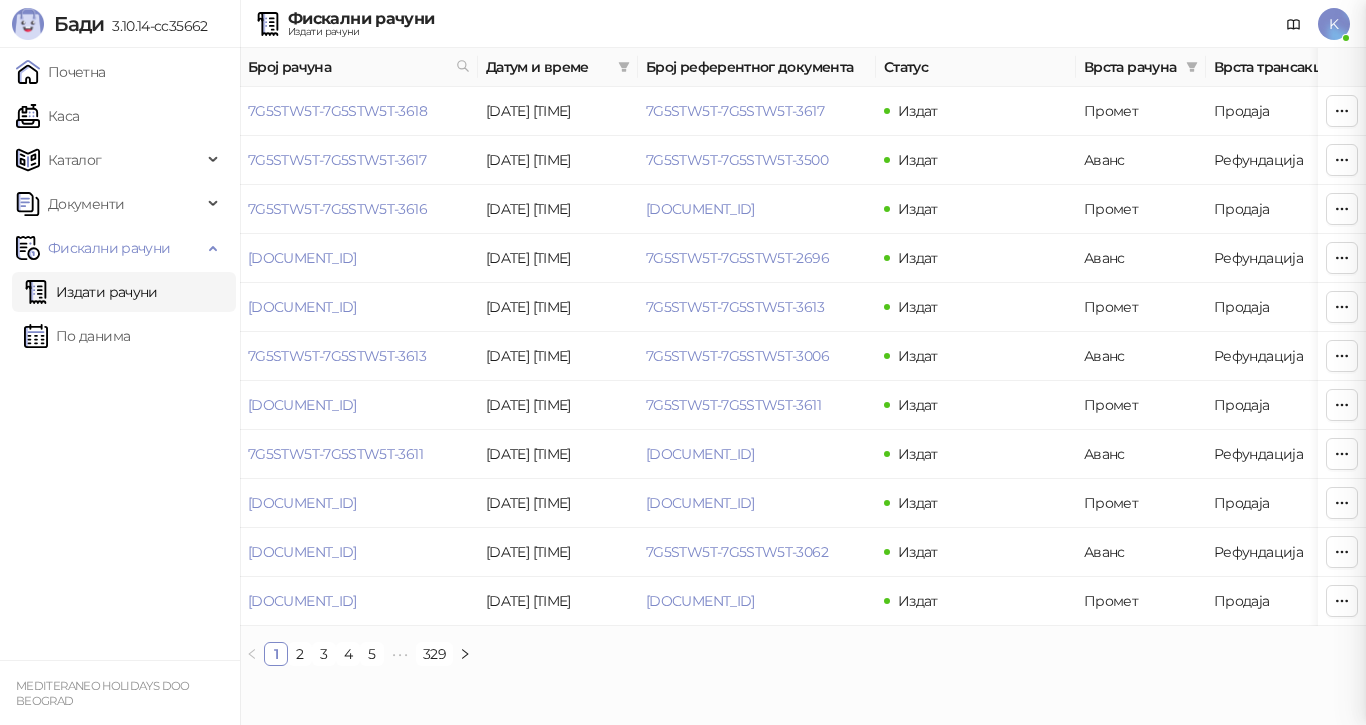 click on "[REFERENCE]" at bounding box center (302, 307) 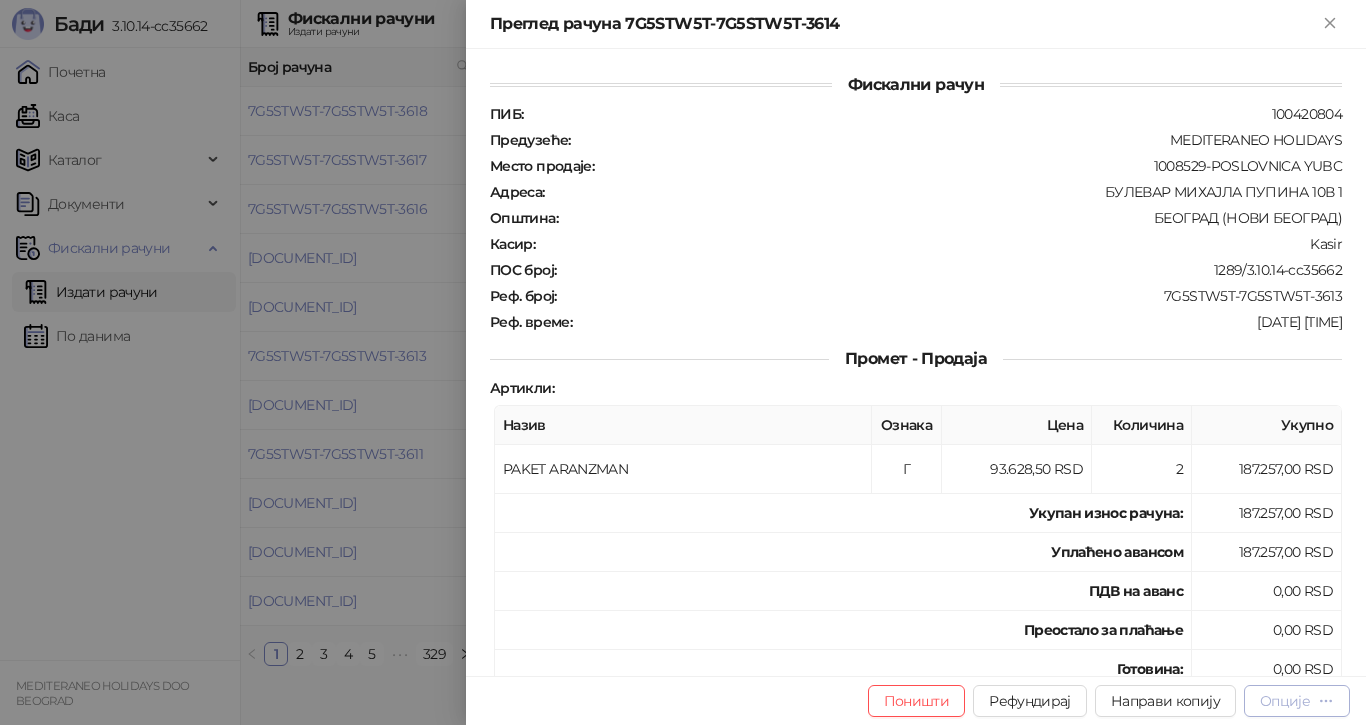 click on "Опције" at bounding box center [1297, 701] 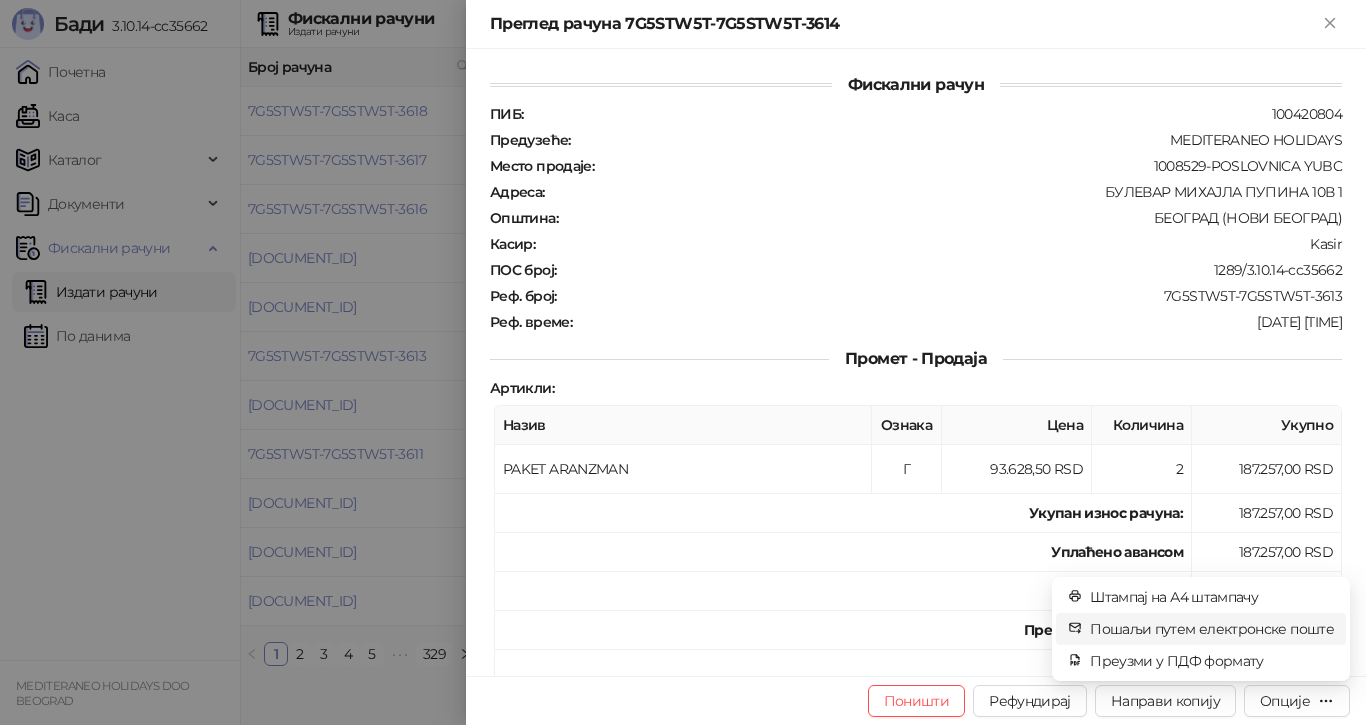 click on "Пошаљи путем електронске поште" at bounding box center (1212, 629) 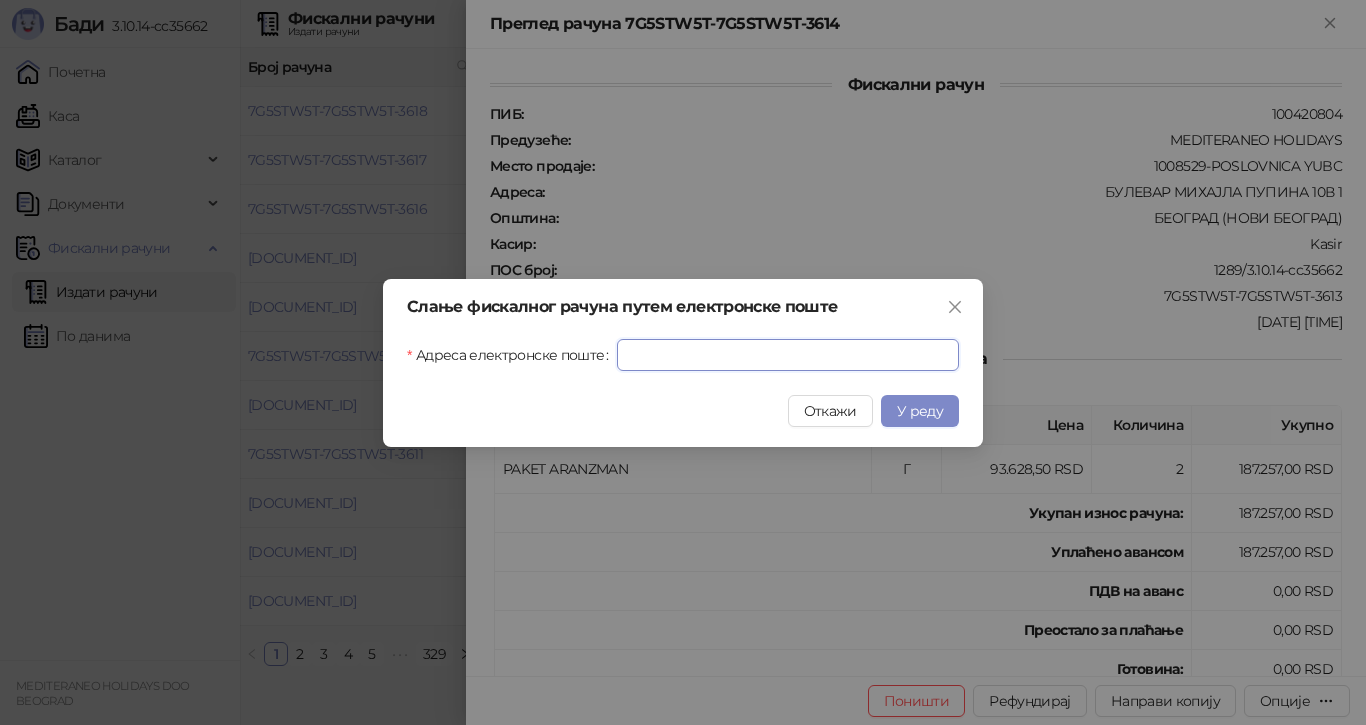 click on "Адреса електронске поште" at bounding box center [788, 355] 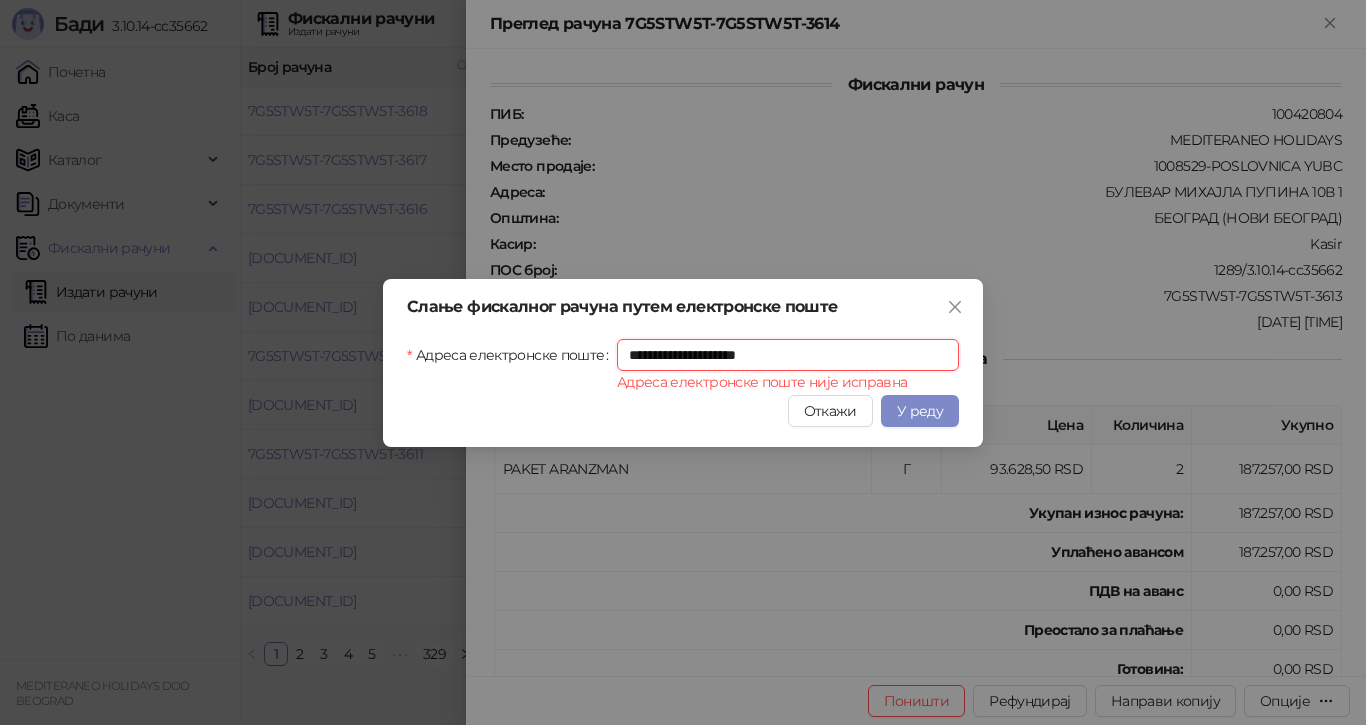 click on "**********" at bounding box center [788, 355] 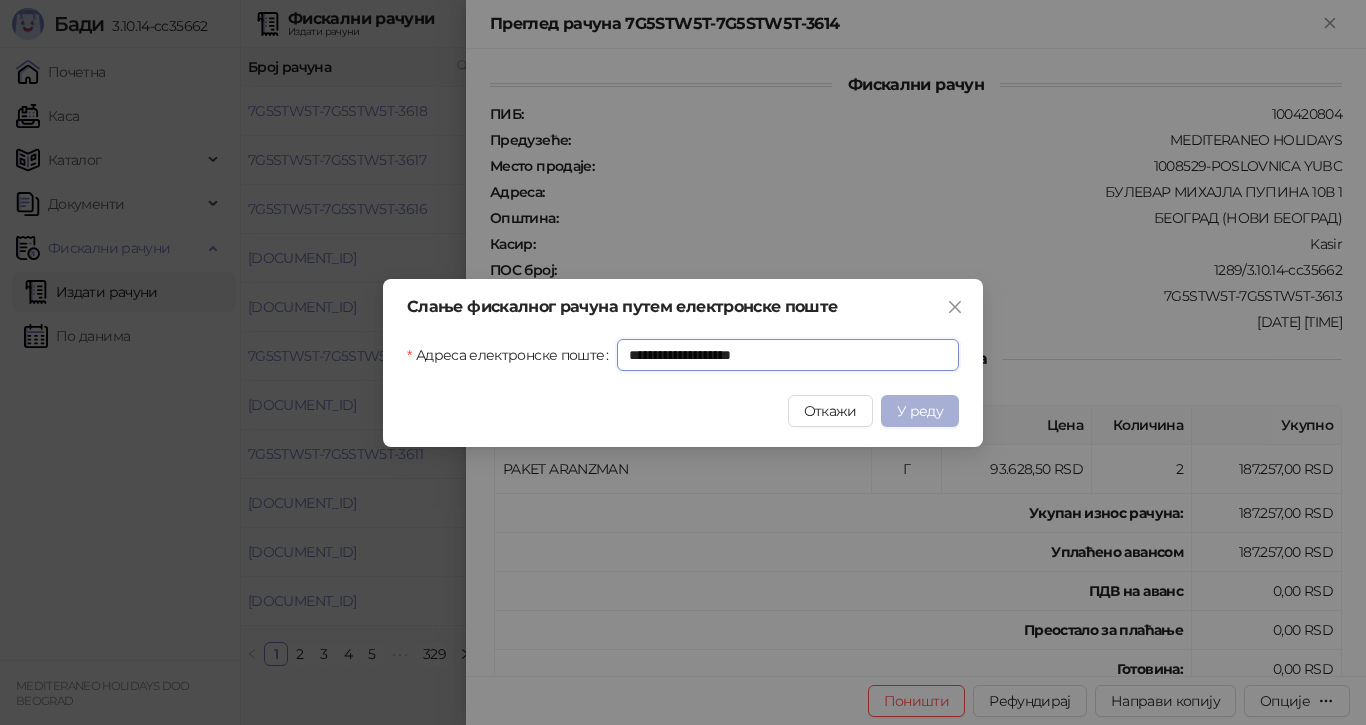 type on "**********" 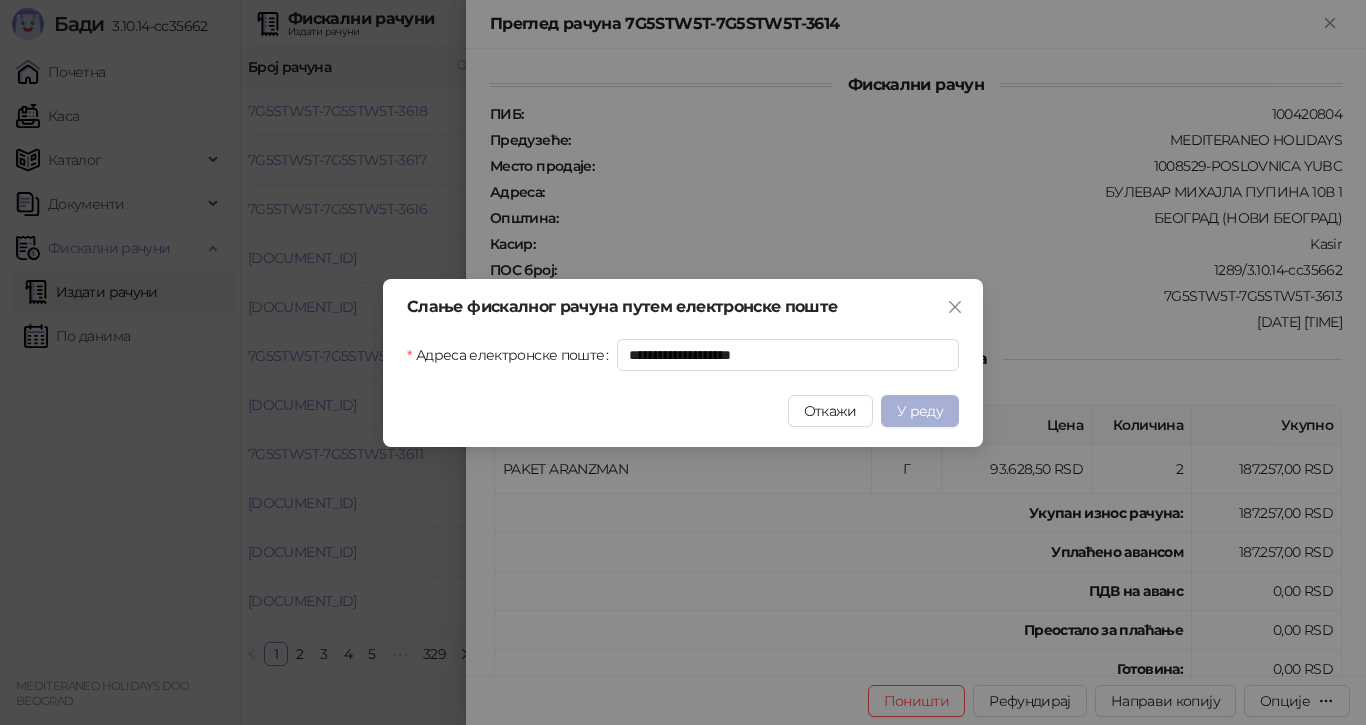 click on "У реду" at bounding box center (920, 411) 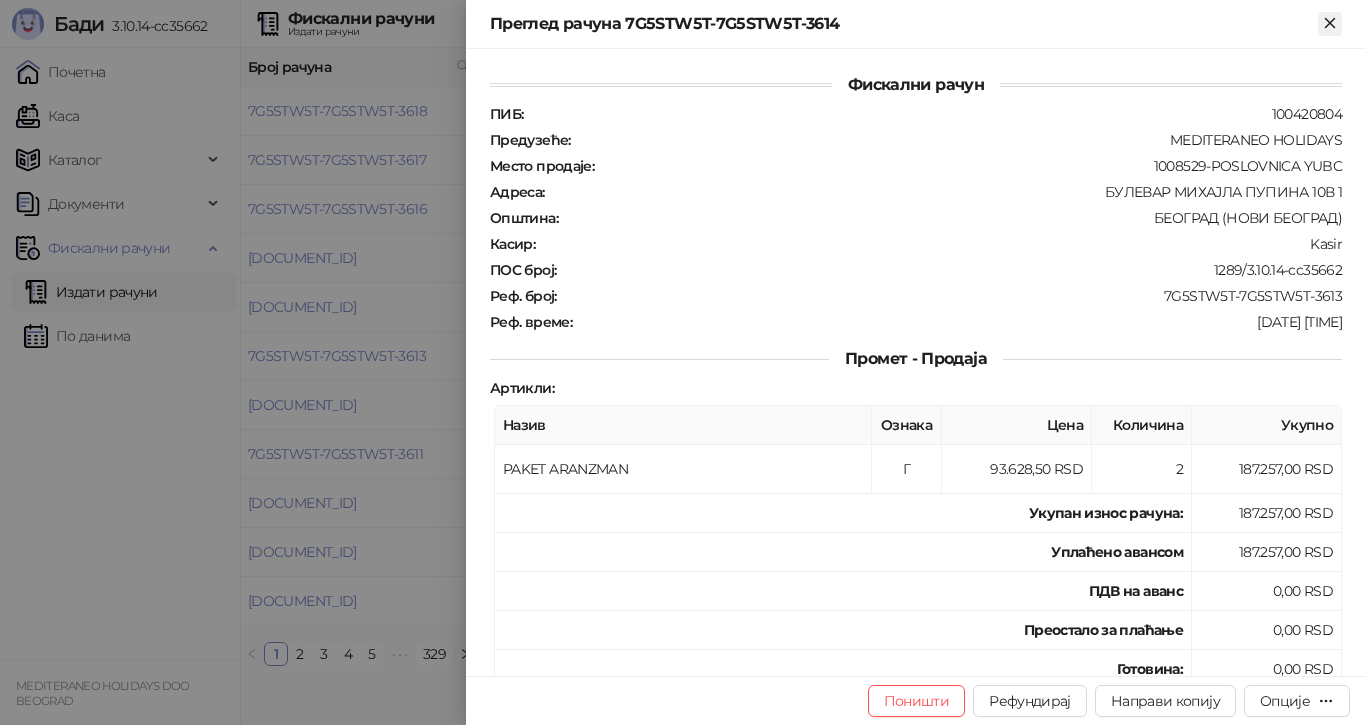 click 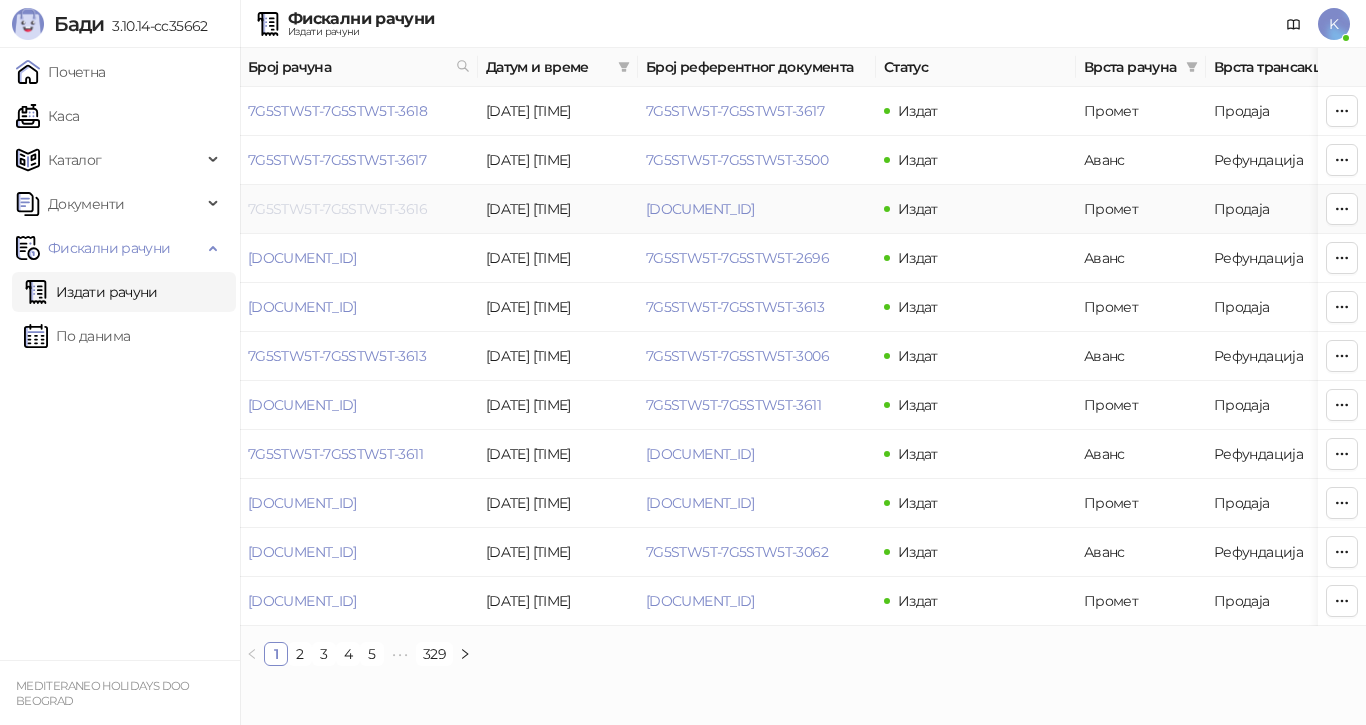 click on "7G5STW5T-7G5STW5T-3616" at bounding box center (337, 209) 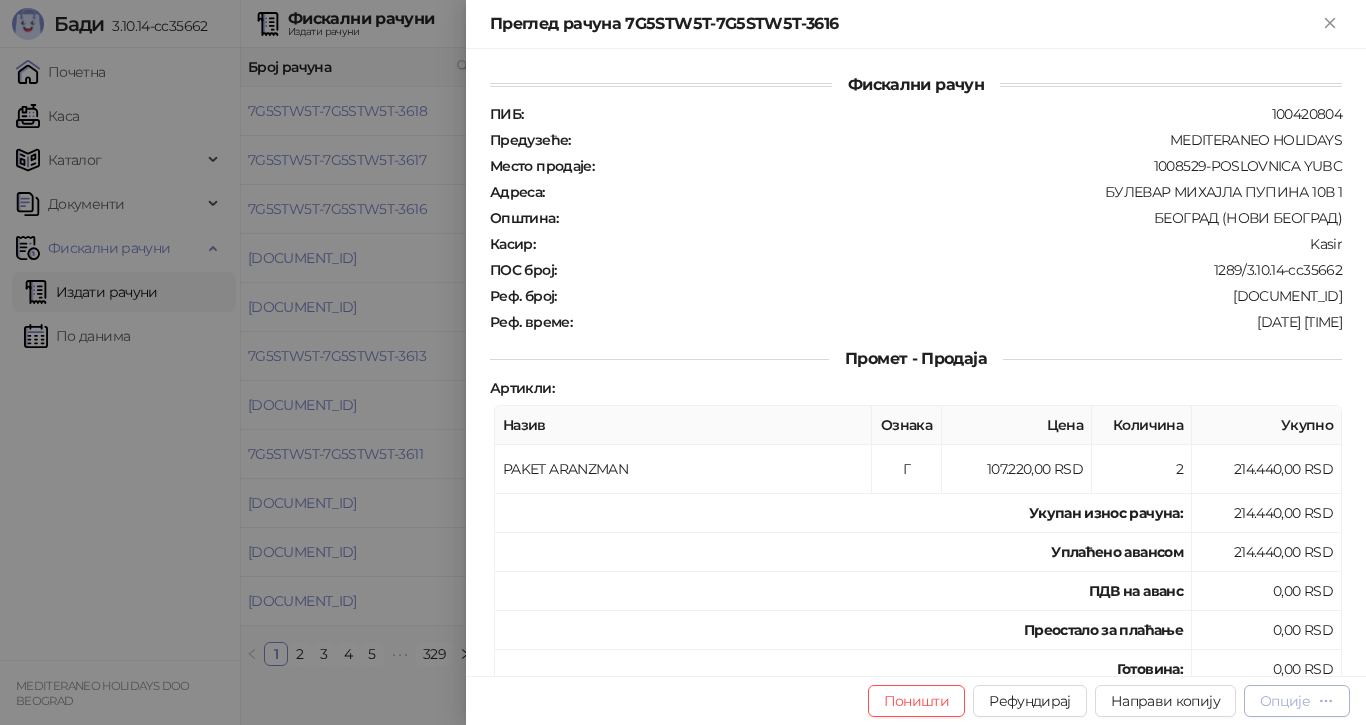 click on "Опције" at bounding box center (1285, 701) 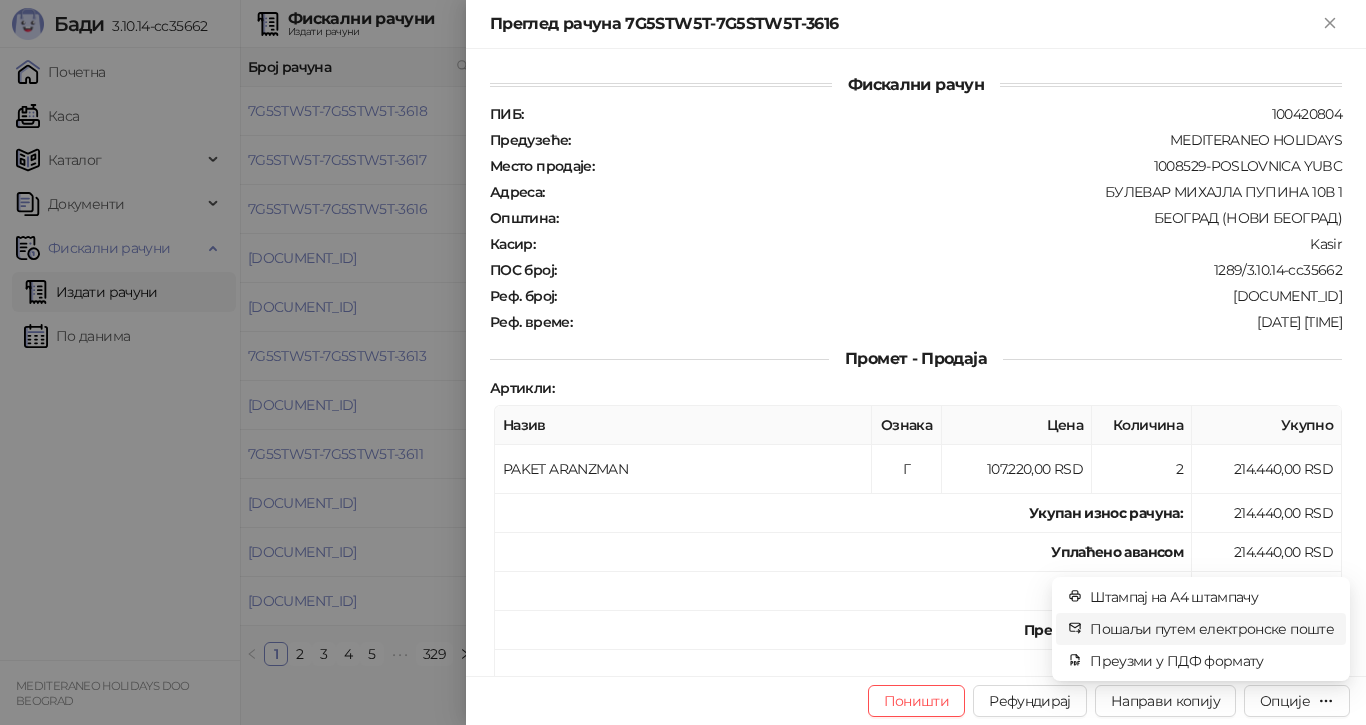 click on "Пошаљи путем електронске поште" at bounding box center [1212, 629] 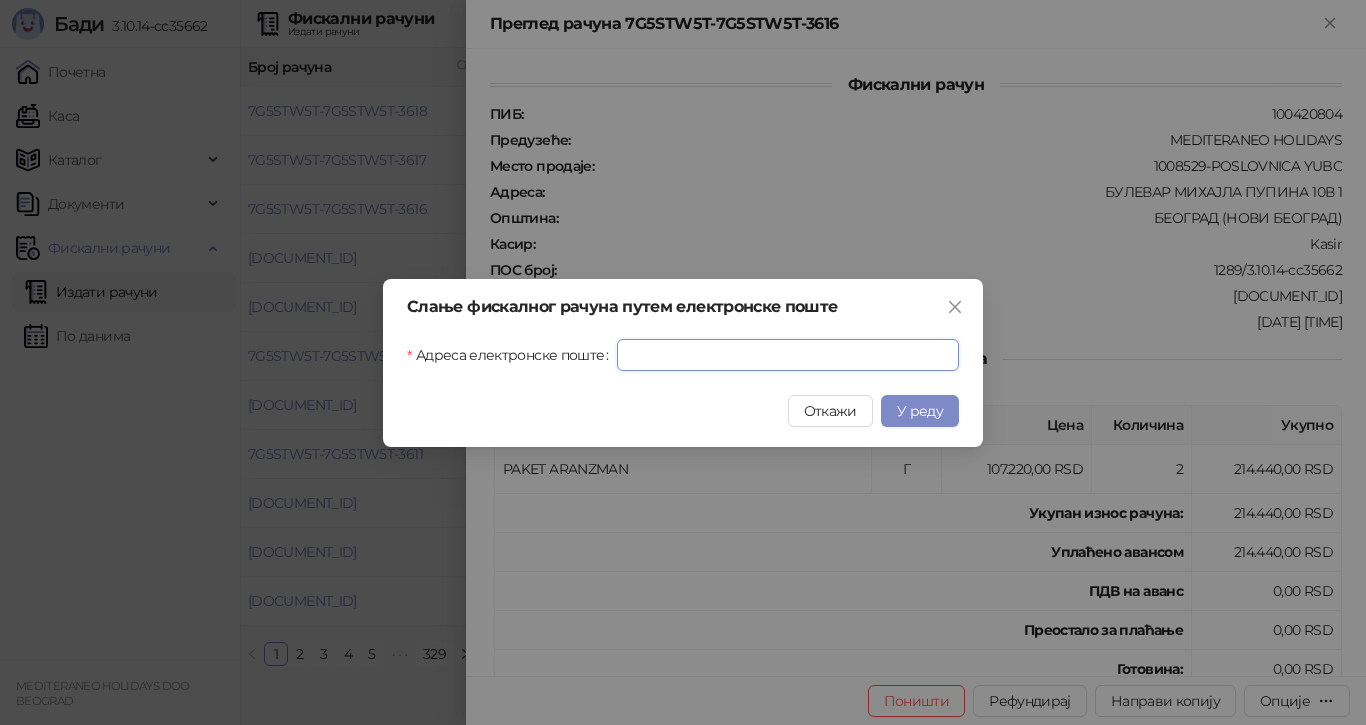 click on "Адреса електронске поште" at bounding box center (788, 355) 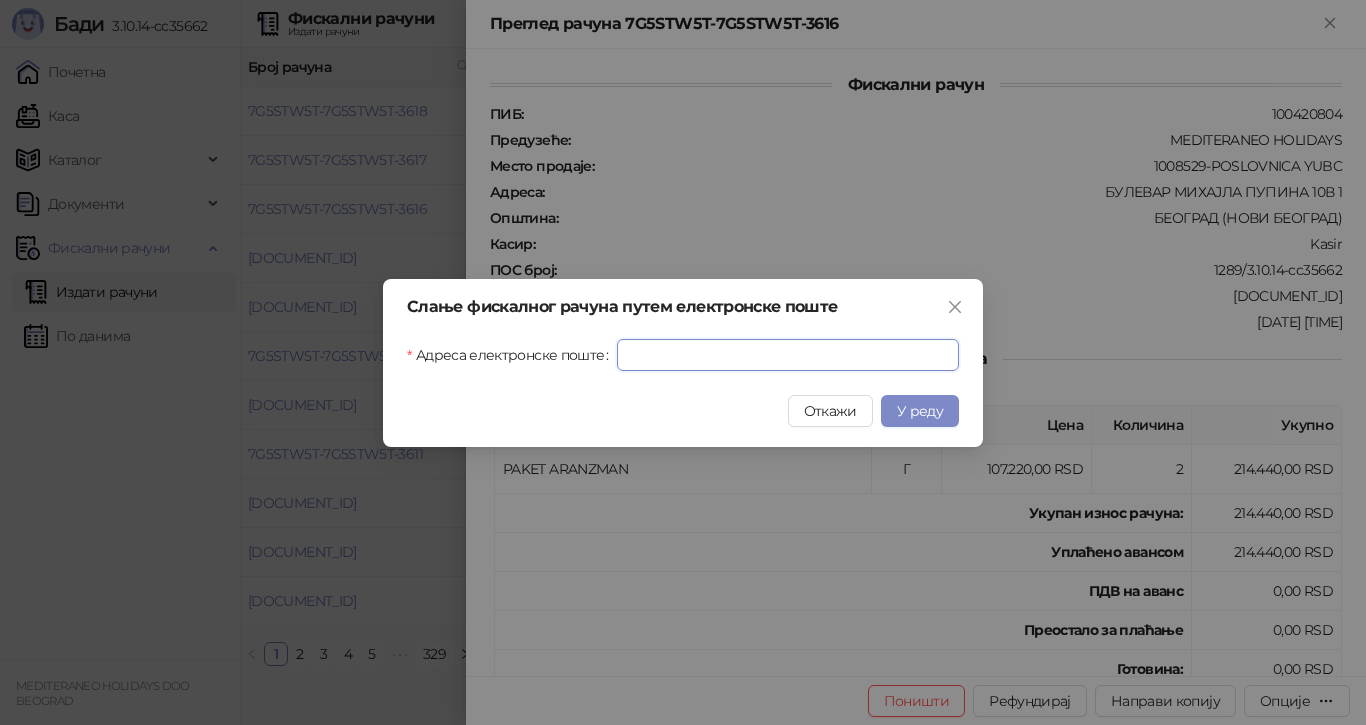 paste on "**********" 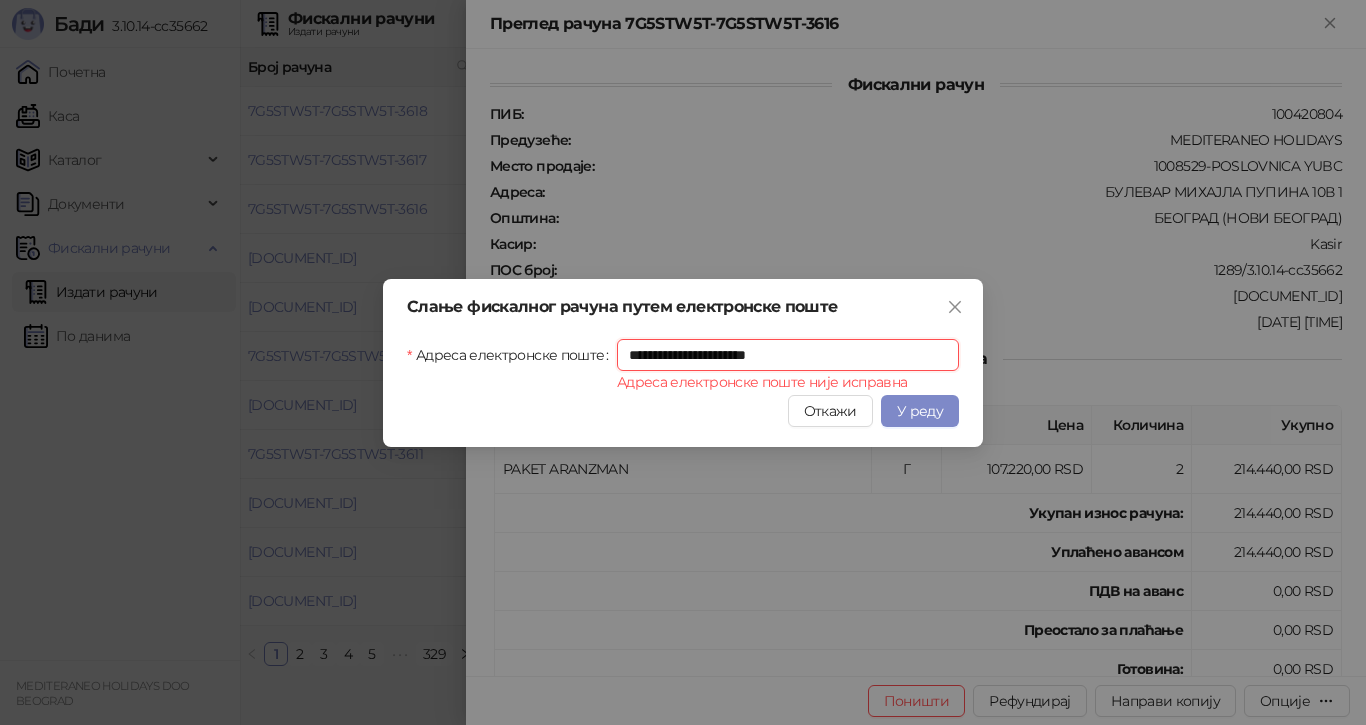 click on "**********" at bounding box center [788, 355] 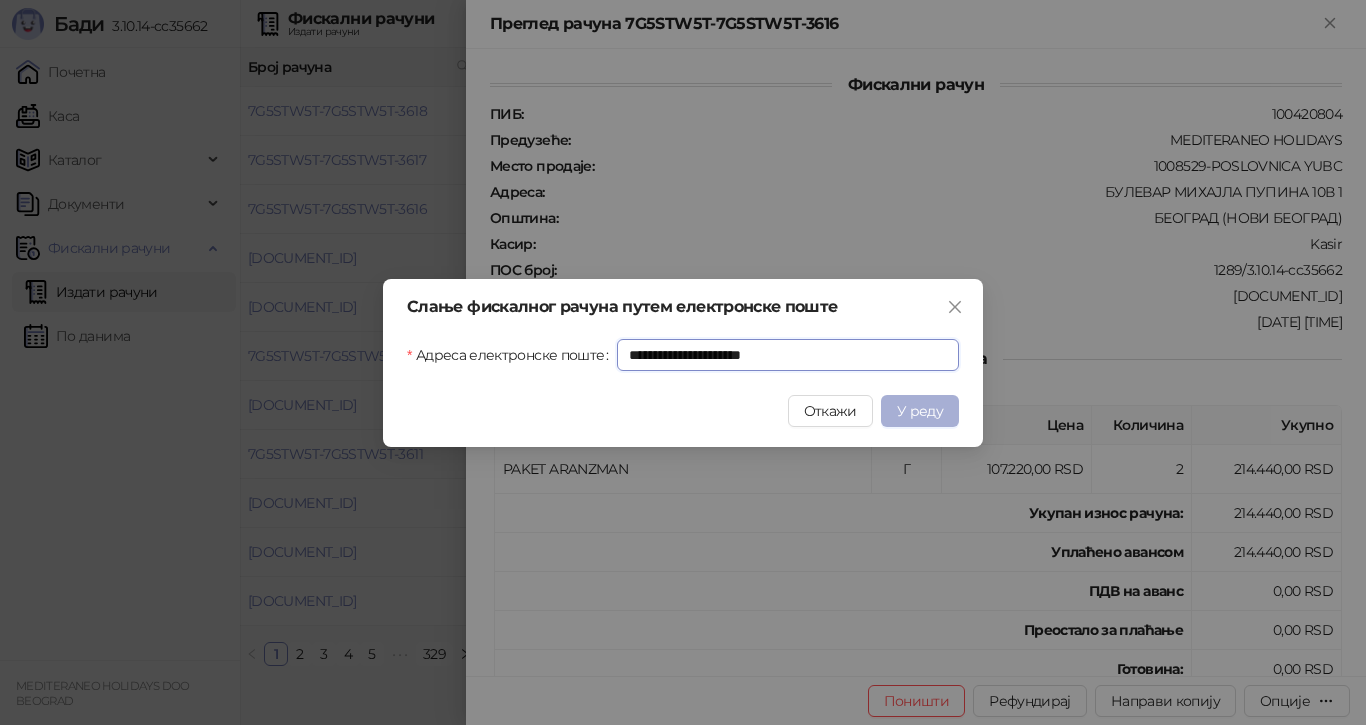 type on "**********" 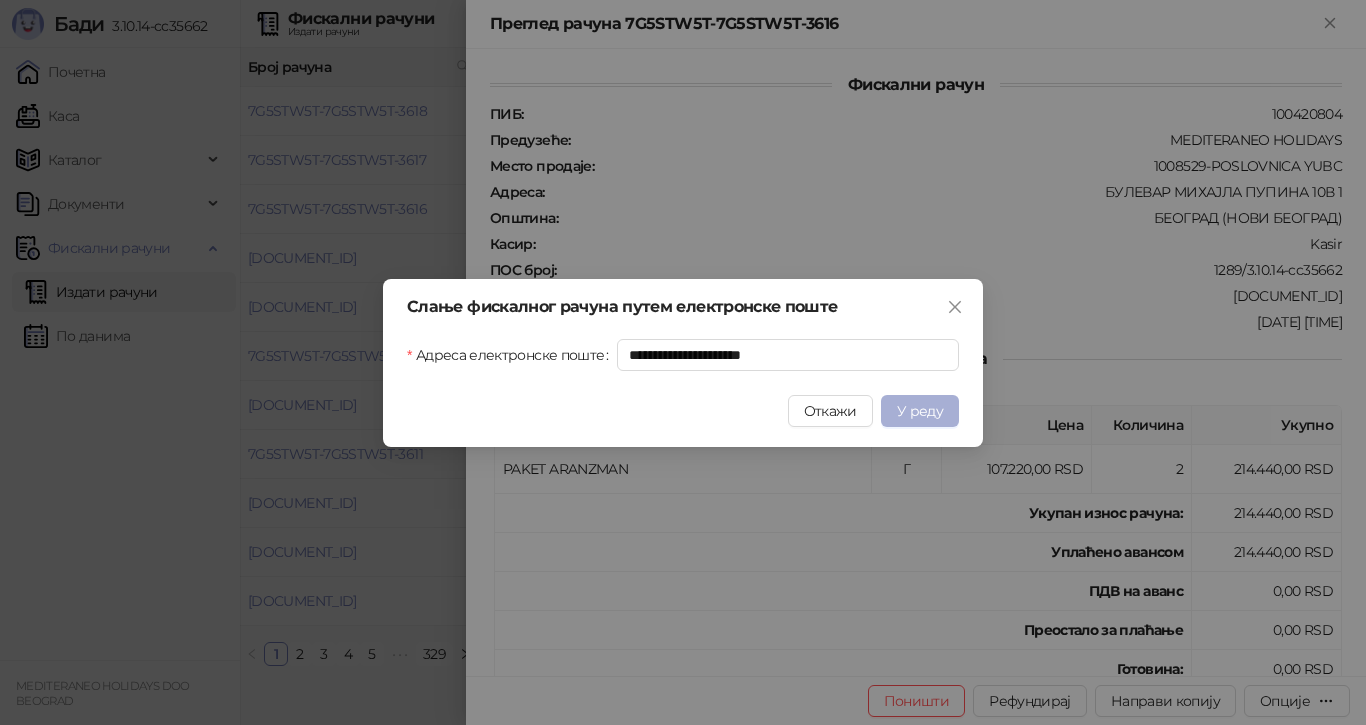 click on "У реду" at bounding box center (920, 411) 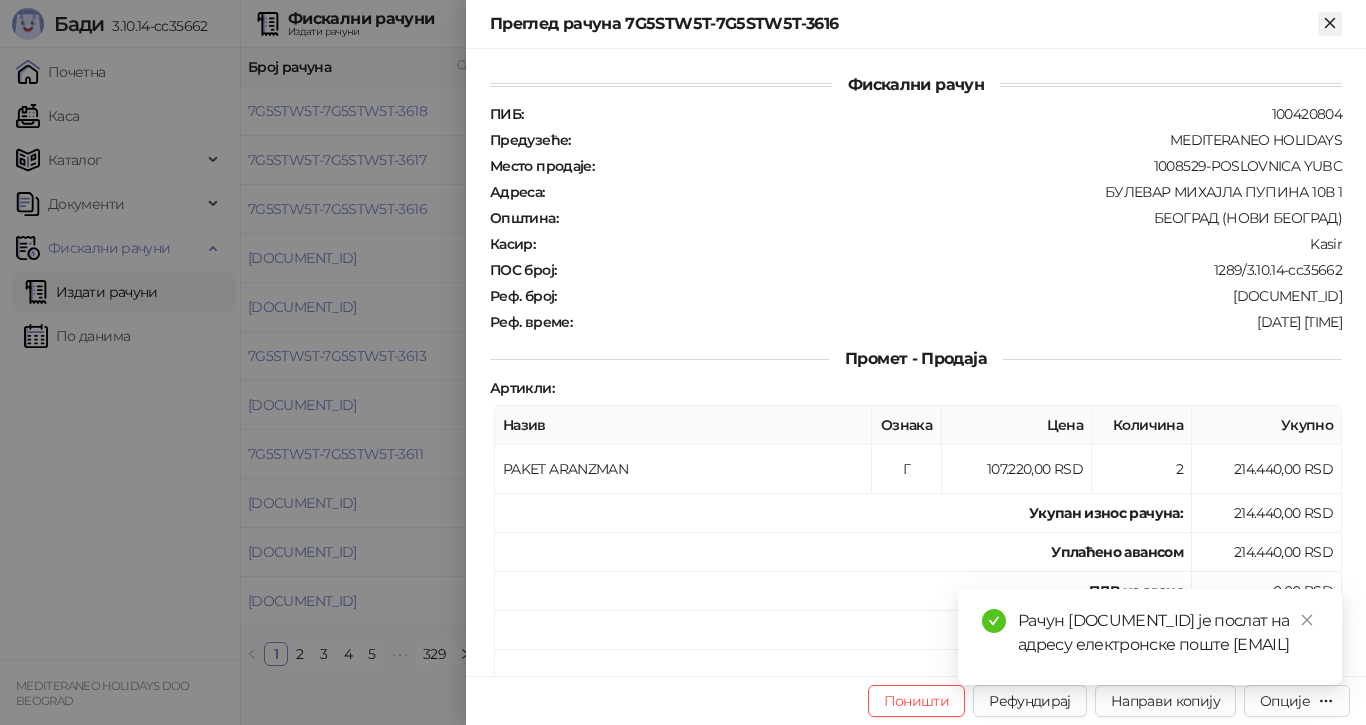 click 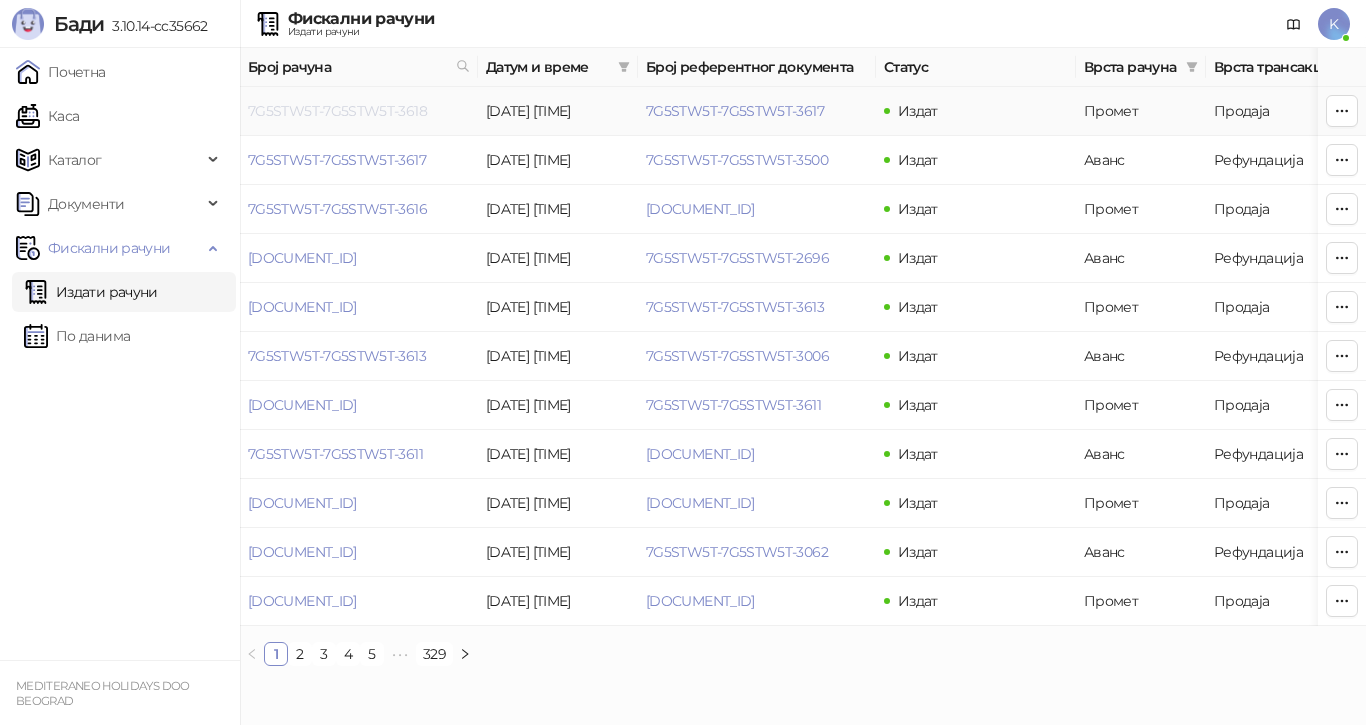 click on "[REFERENCE]" at bounding box center (337, 111) 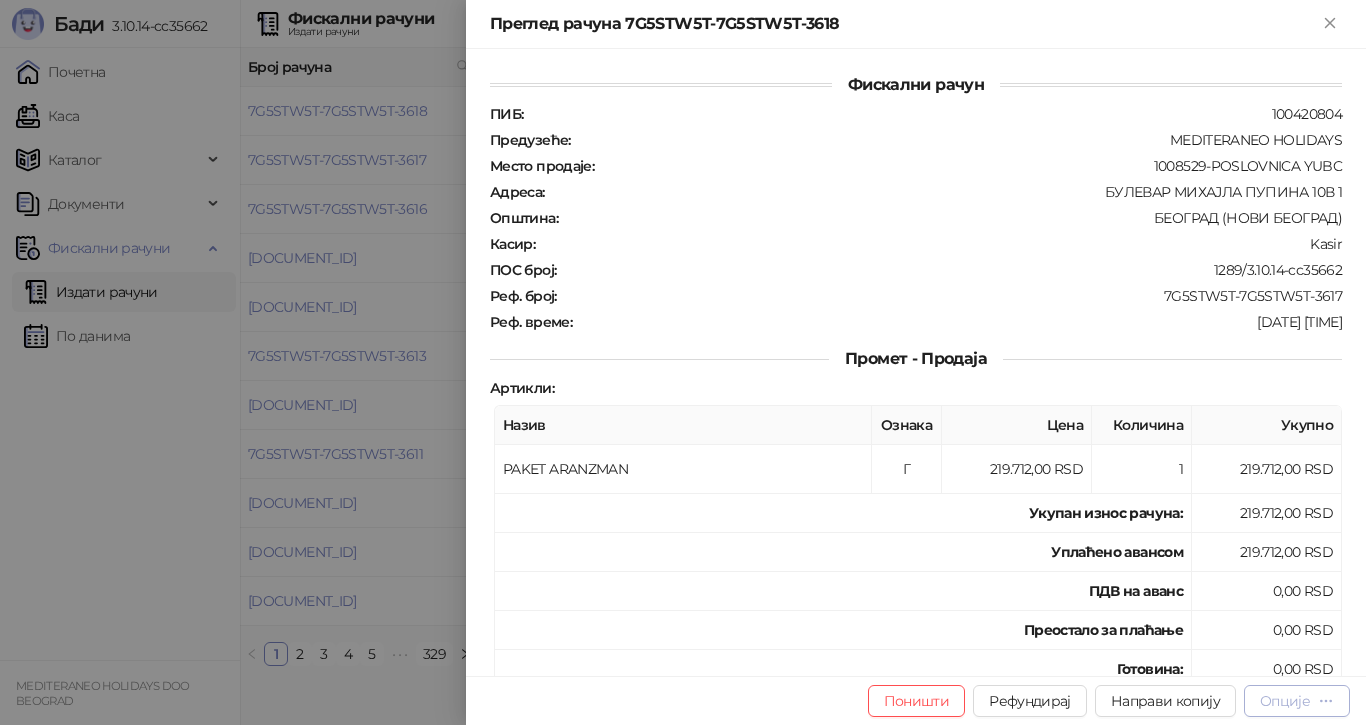 click on "Опције" at bounding box center [1285, 701] 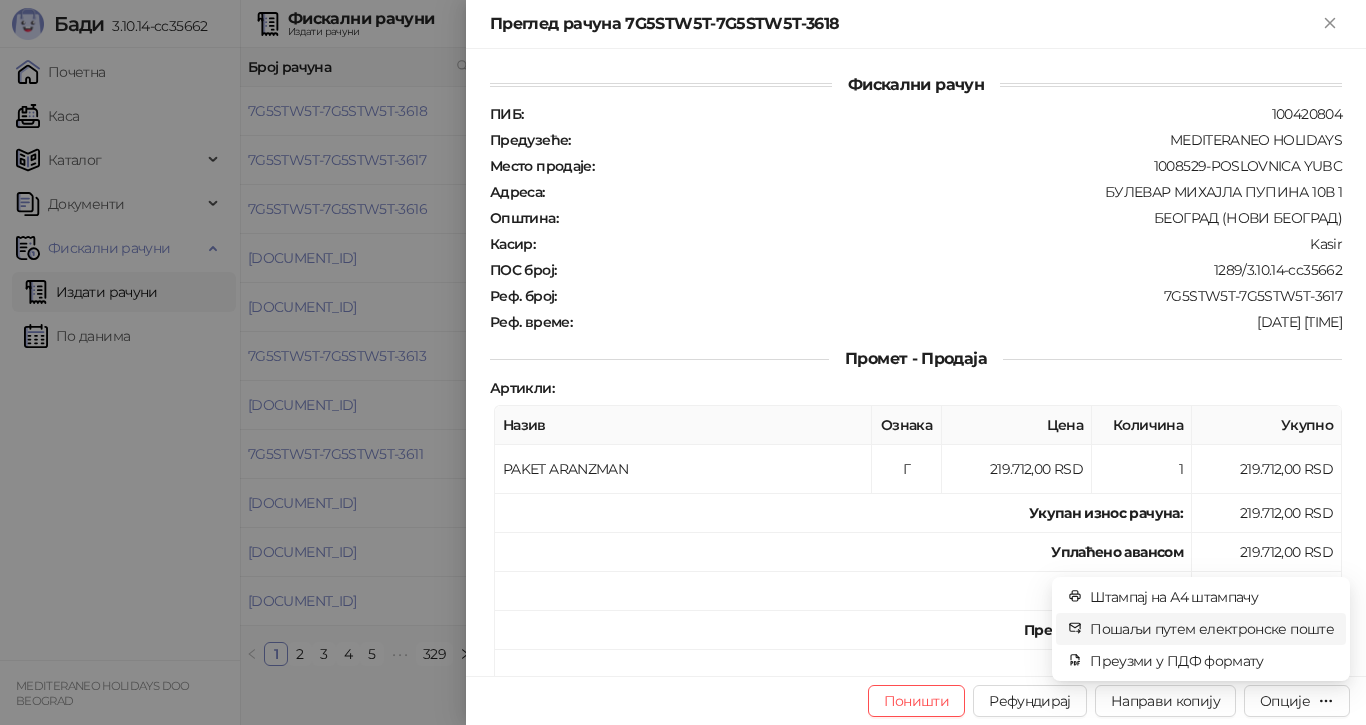 click on "Пошаљи путем електронске поште" at bounding box center [1212, 629] 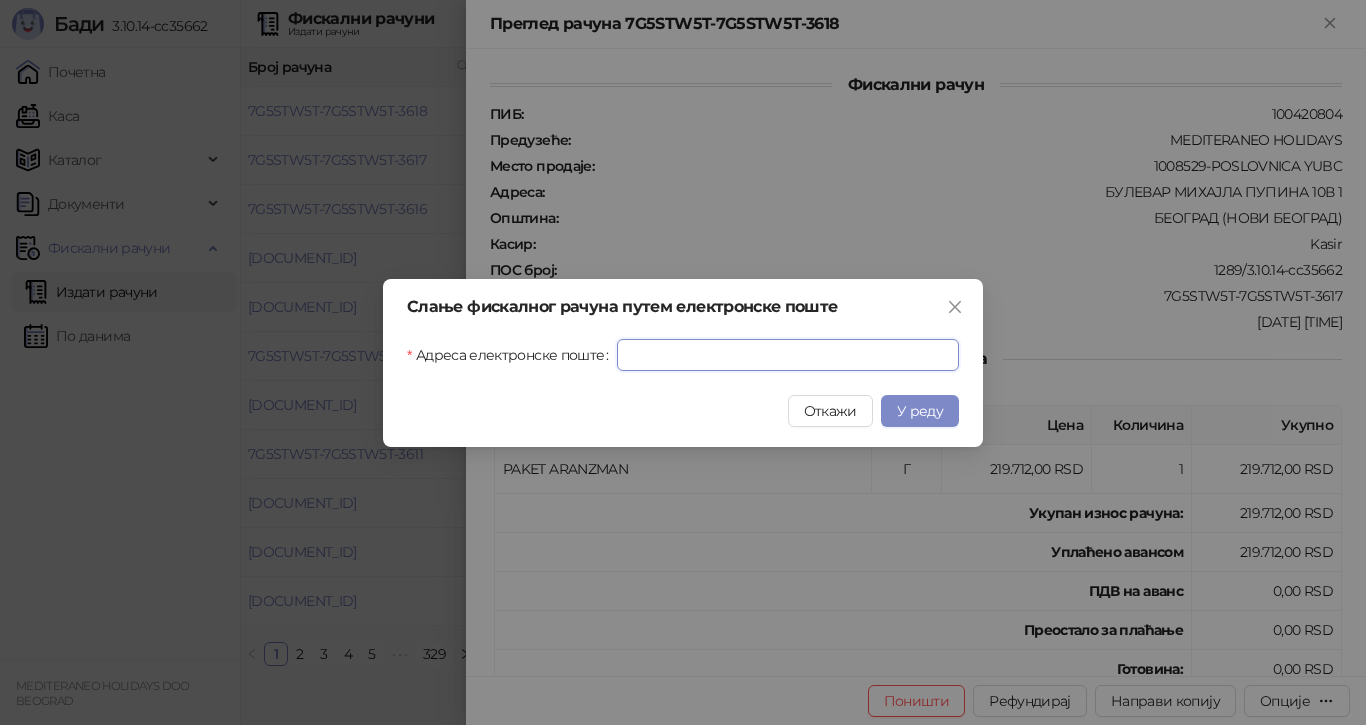click on "Адреса електронске поште" at bounding box center [788, 355] 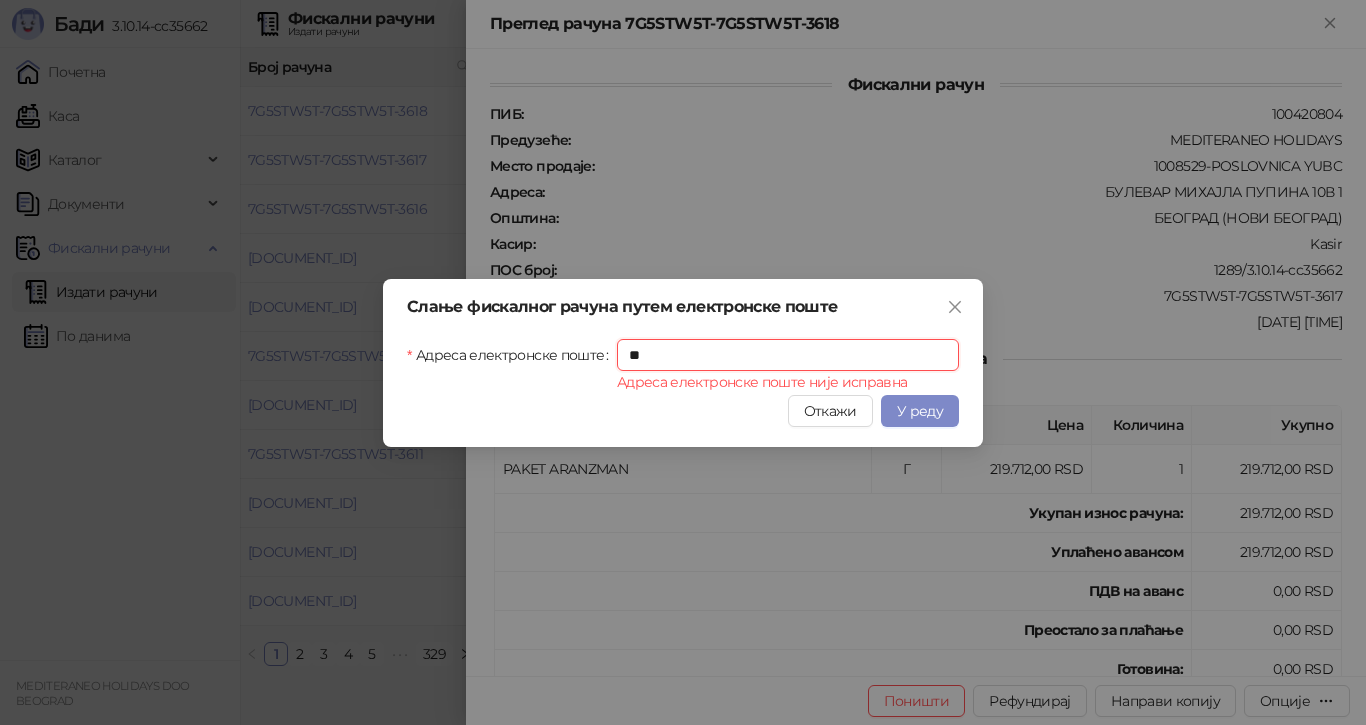 type on "*" 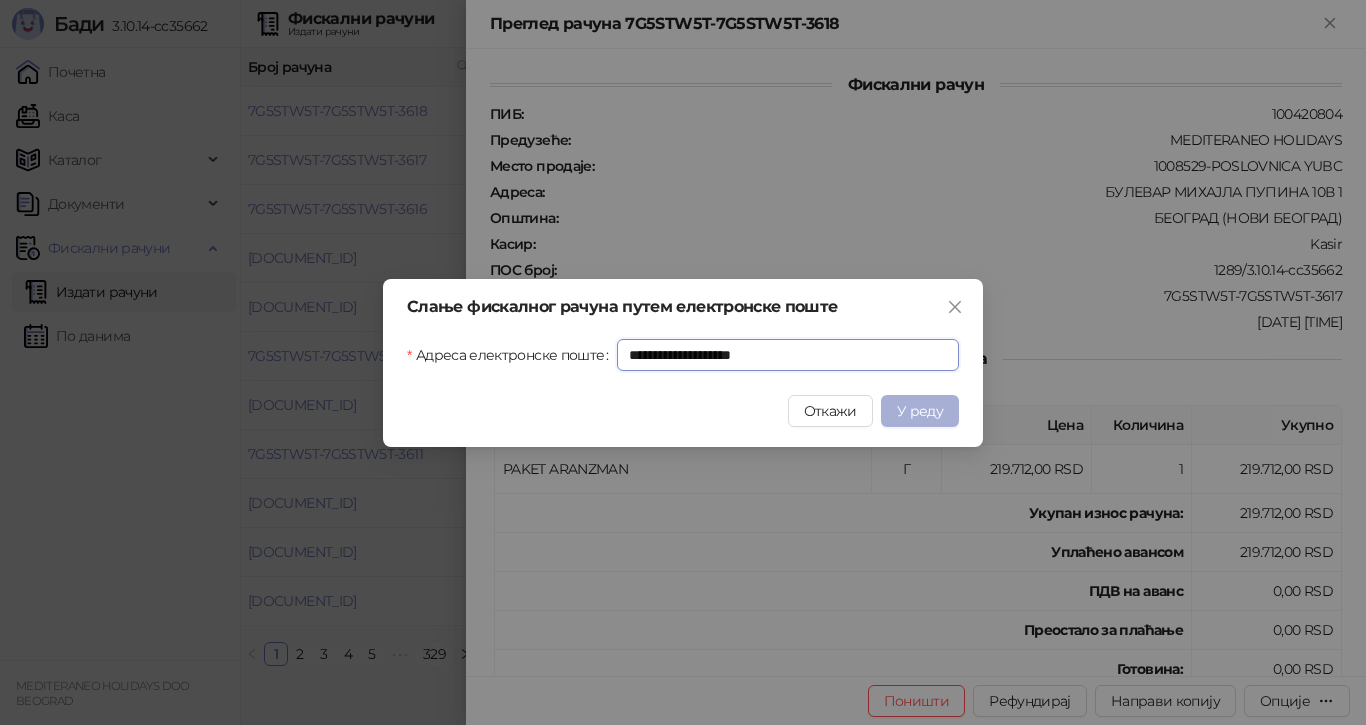 type on "**********" 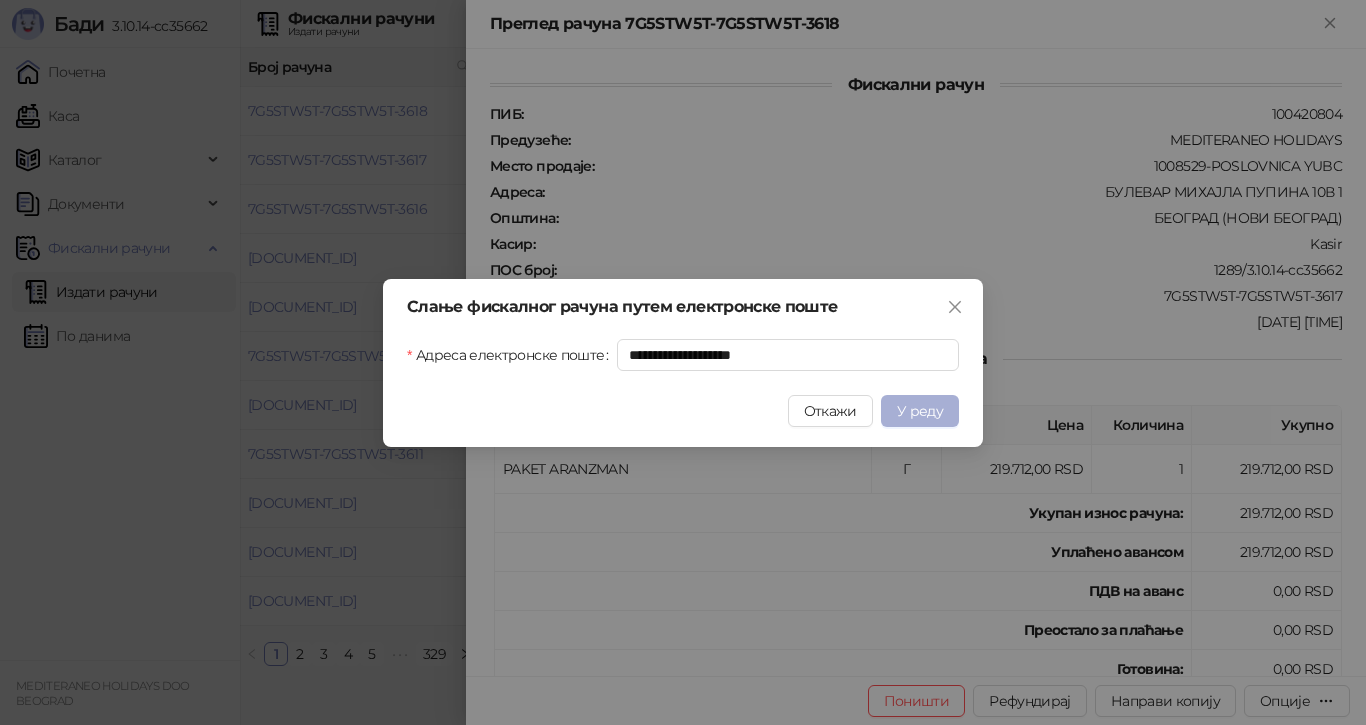 click on "У реду" at bounding box center [920, 411] 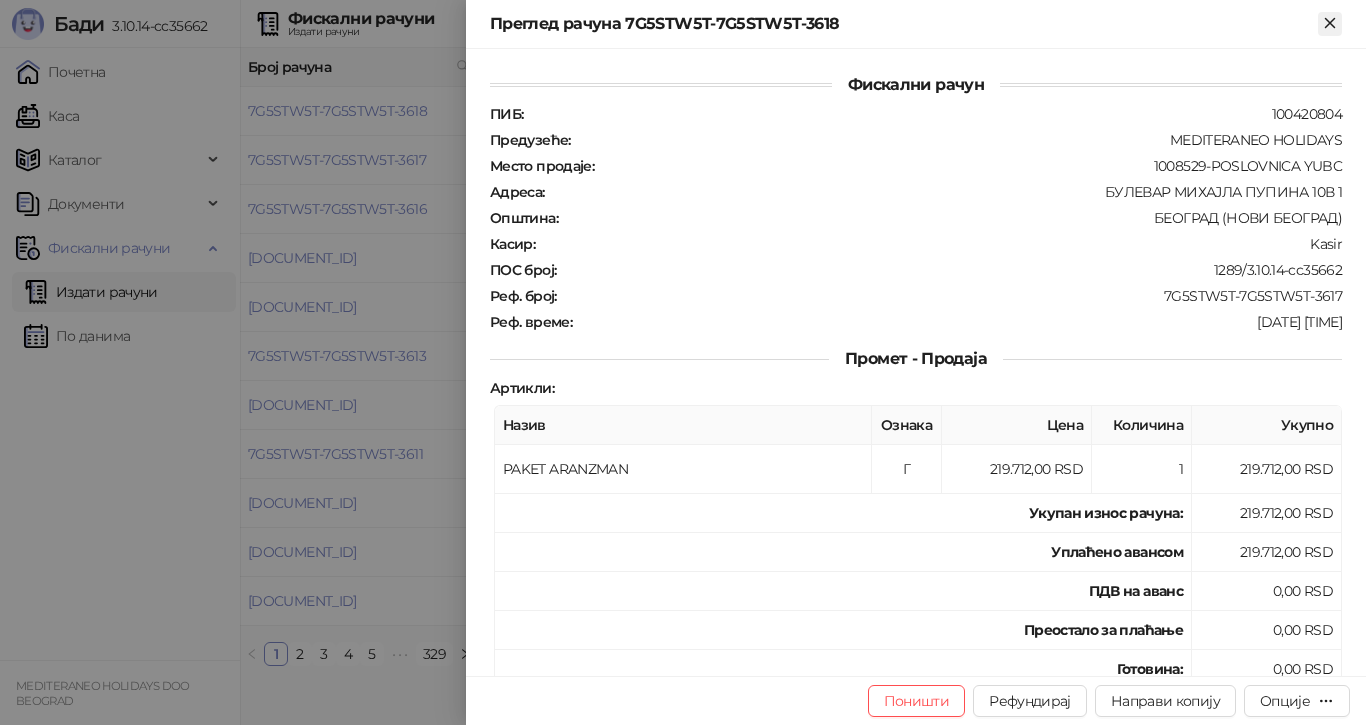 click 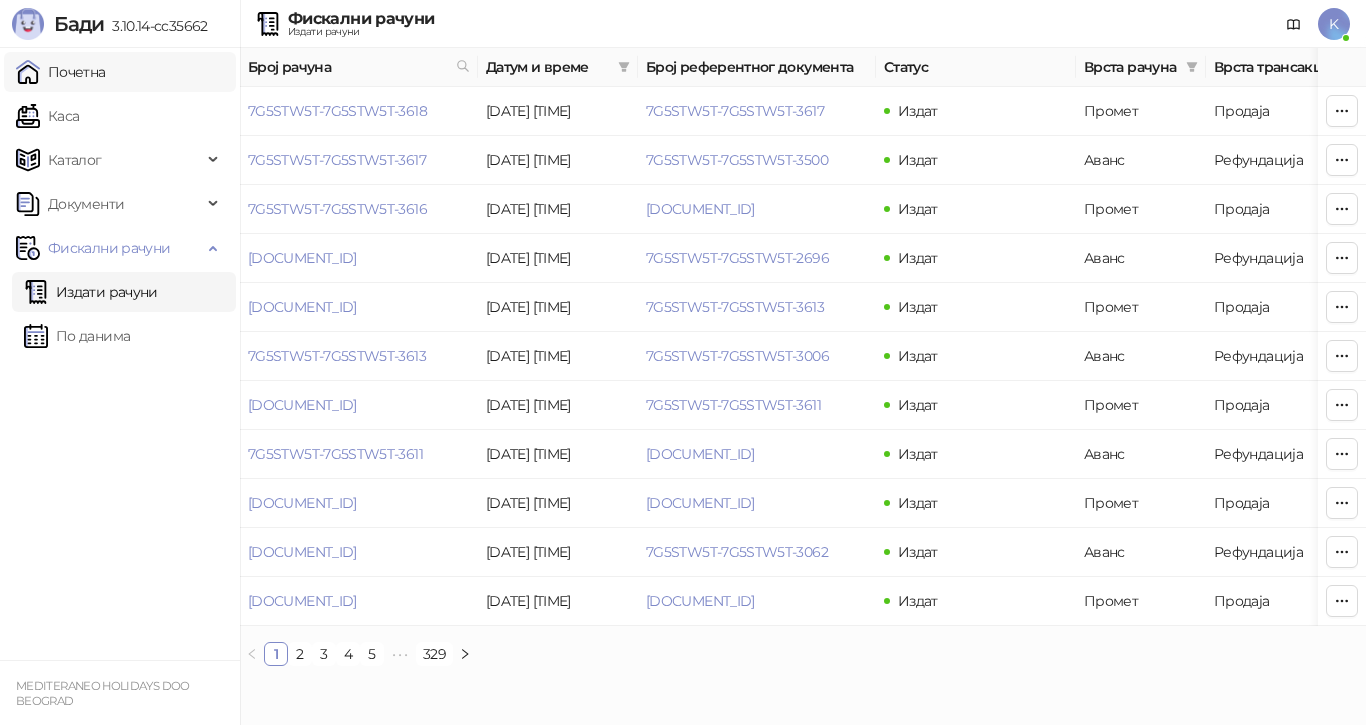 click on "Почетна" at bounding box center [61, 72] 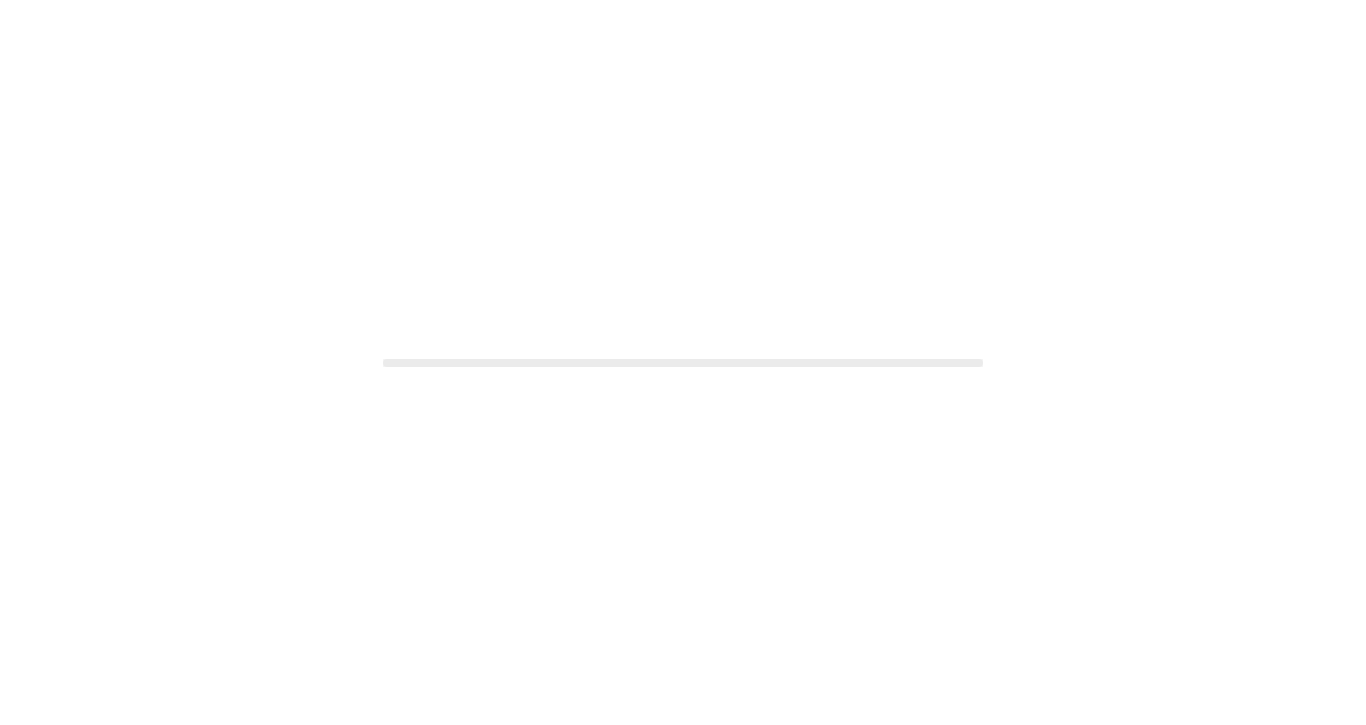 scroll, scrollTop: 0, scrollLeft: 0, axis: both 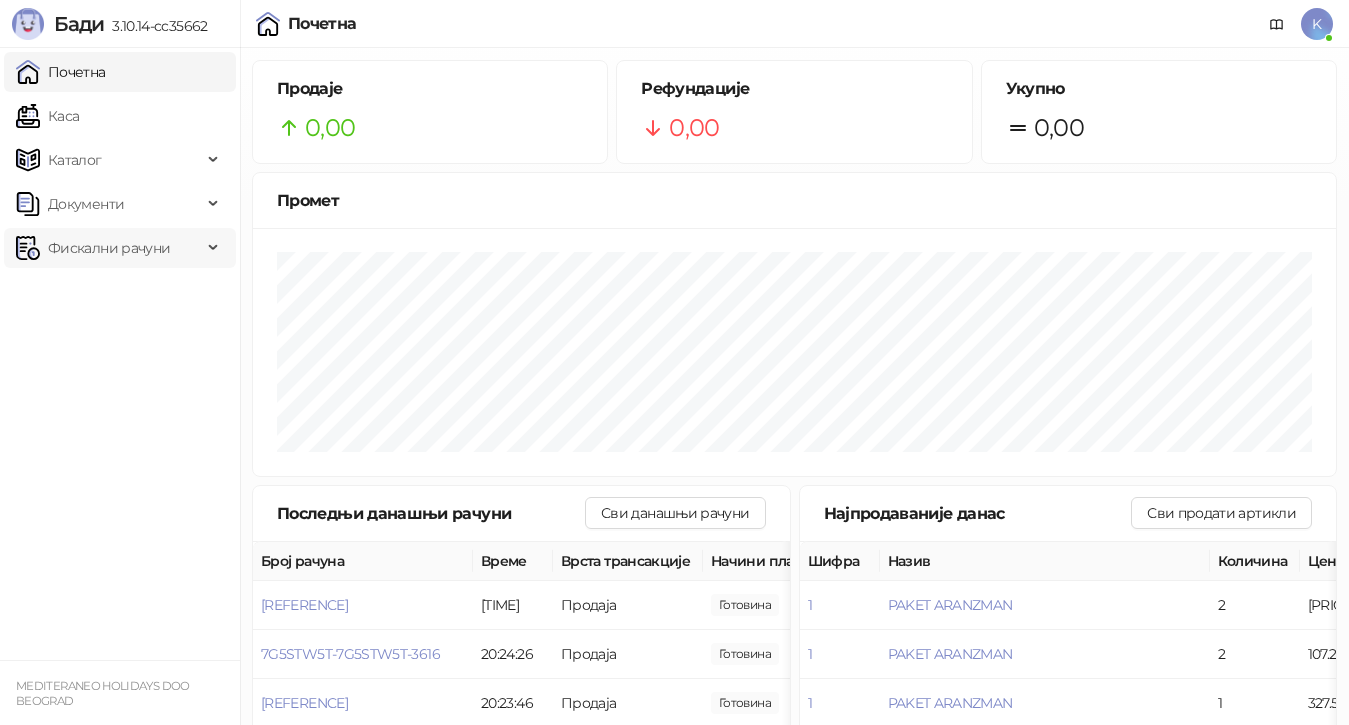 click on "Фискални рачуни" at bounding box center (109, 248) 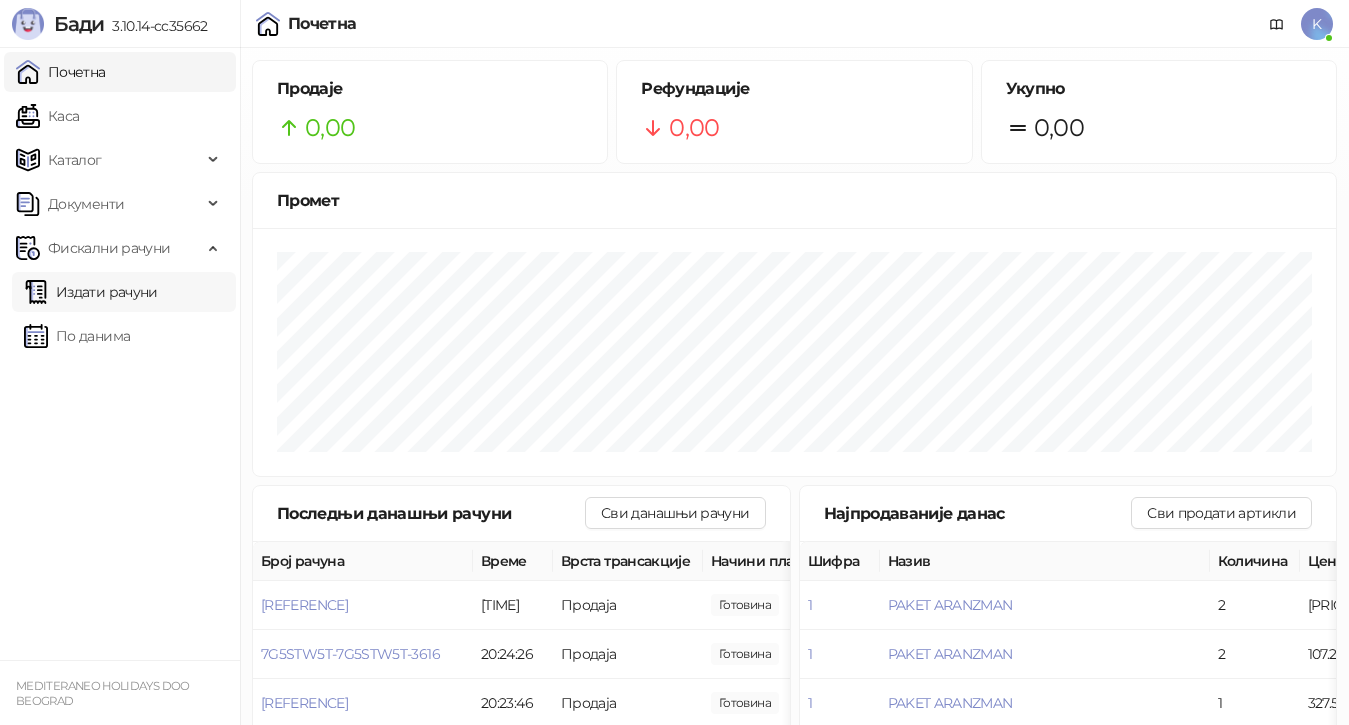 click on "Издати рачуни" at bounding box center (91, 292) 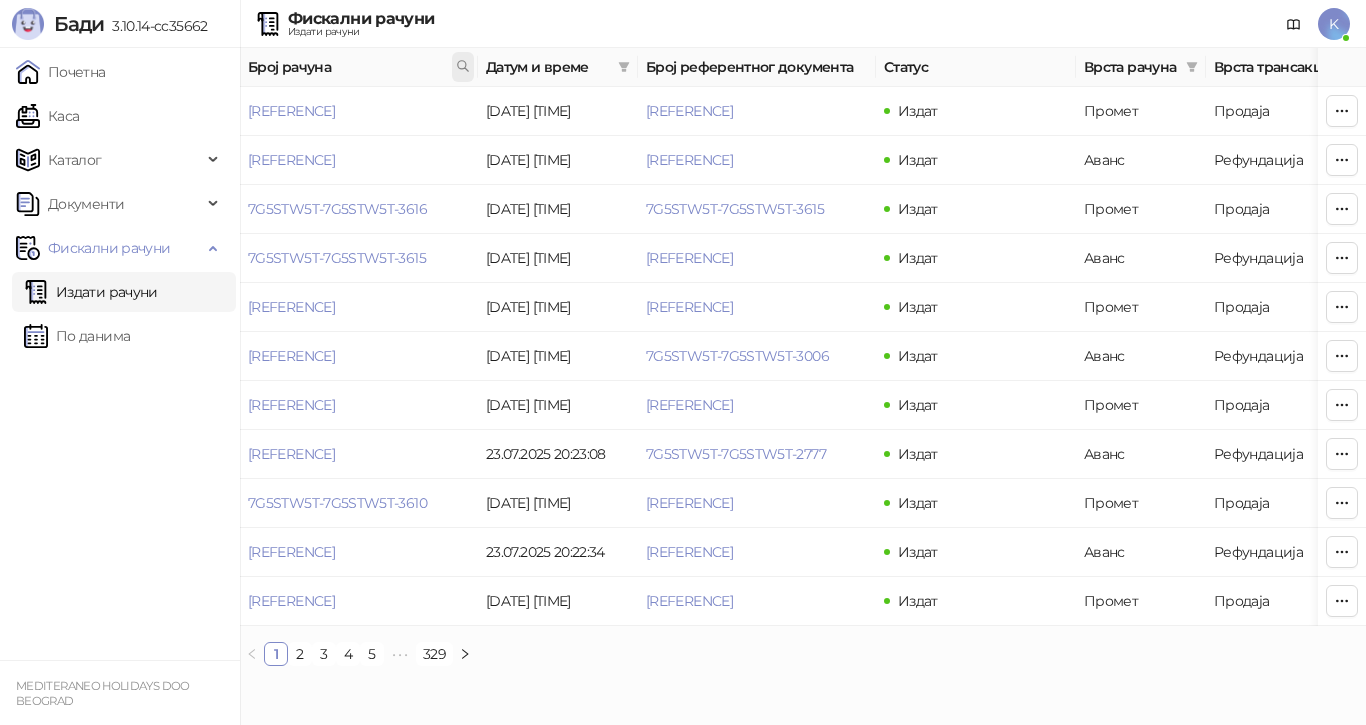 click 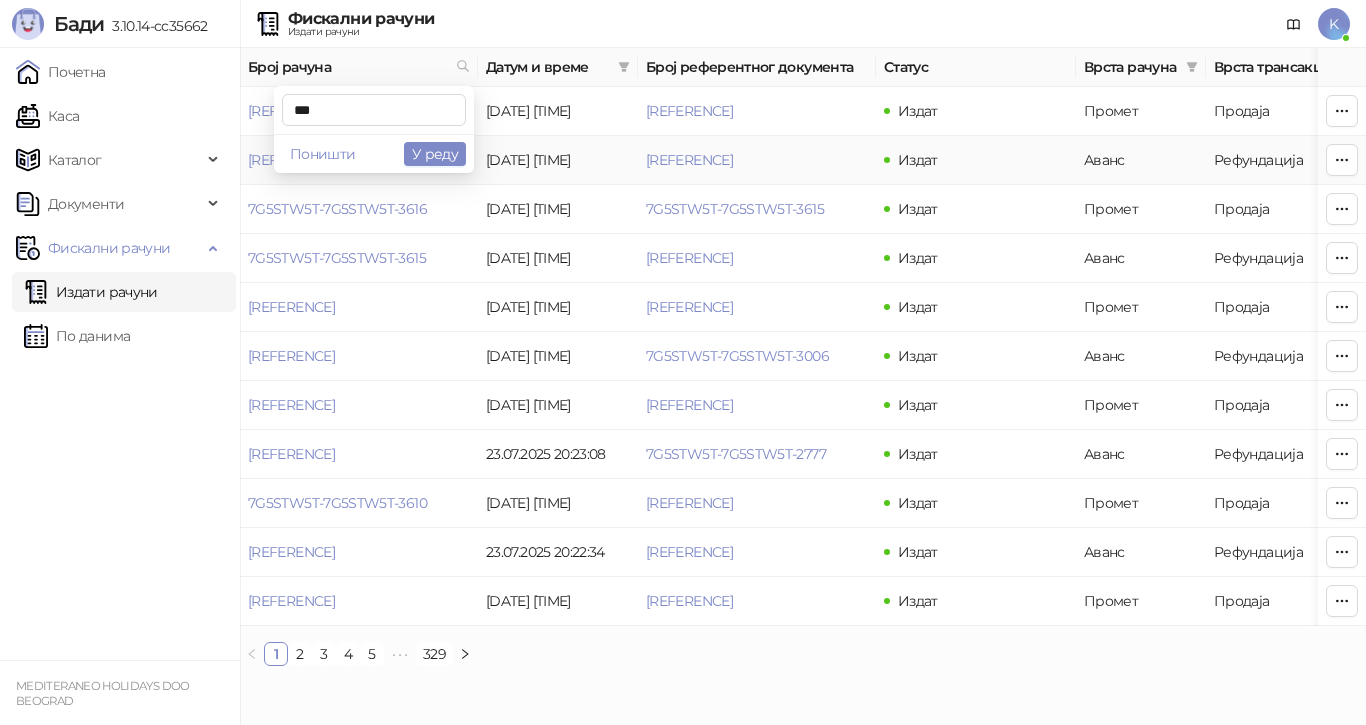 type on "*" 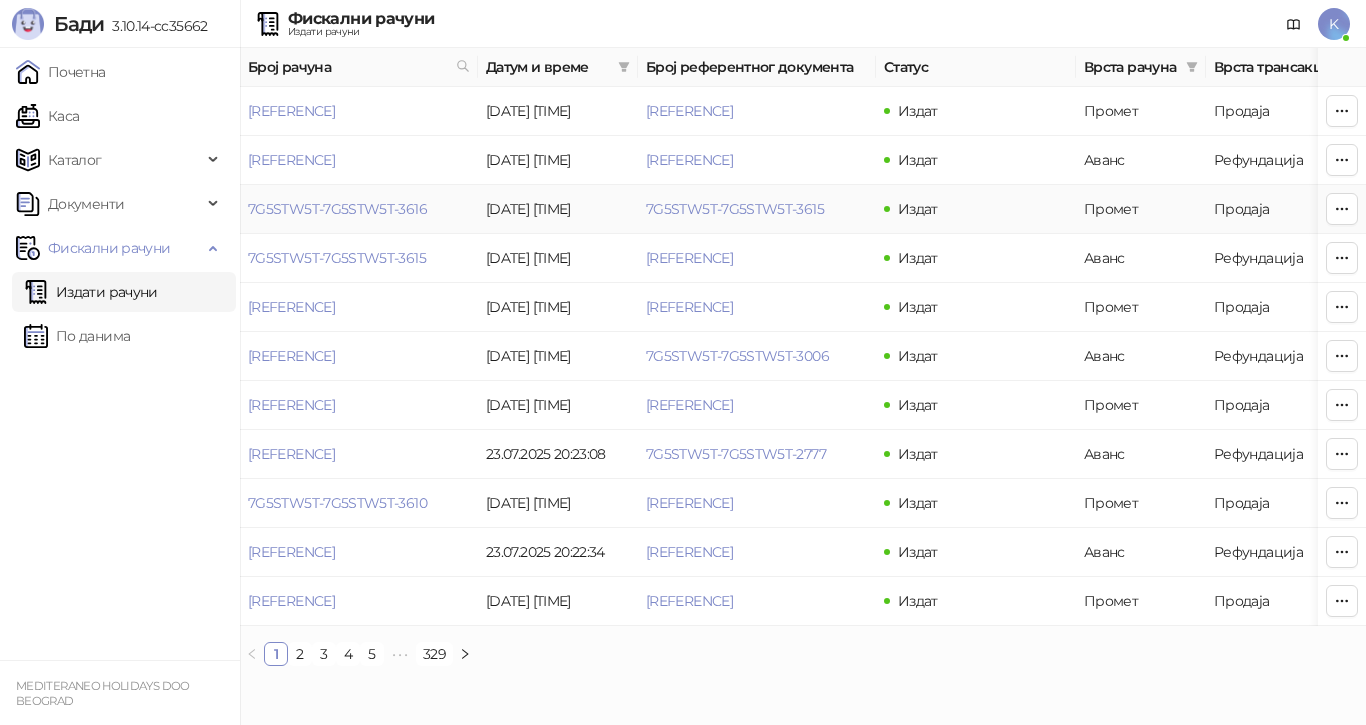 drag, startPoint x: 249, startPoint y: 208, endPoint x: 433, endPoint y: 206, distance: 184.01086 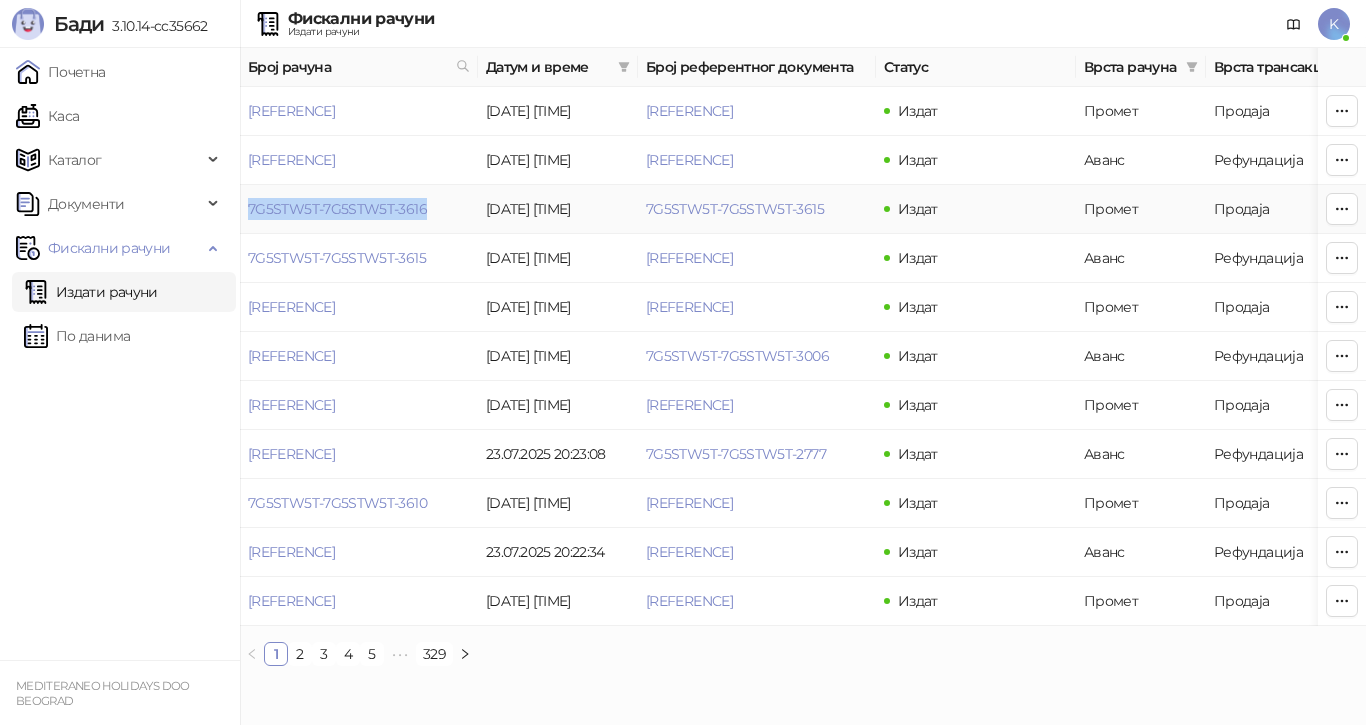 drag, startPoint x: 248, startPoint y: 204, endPoint x: 437, endPoint y: 199, distance: 189.06613 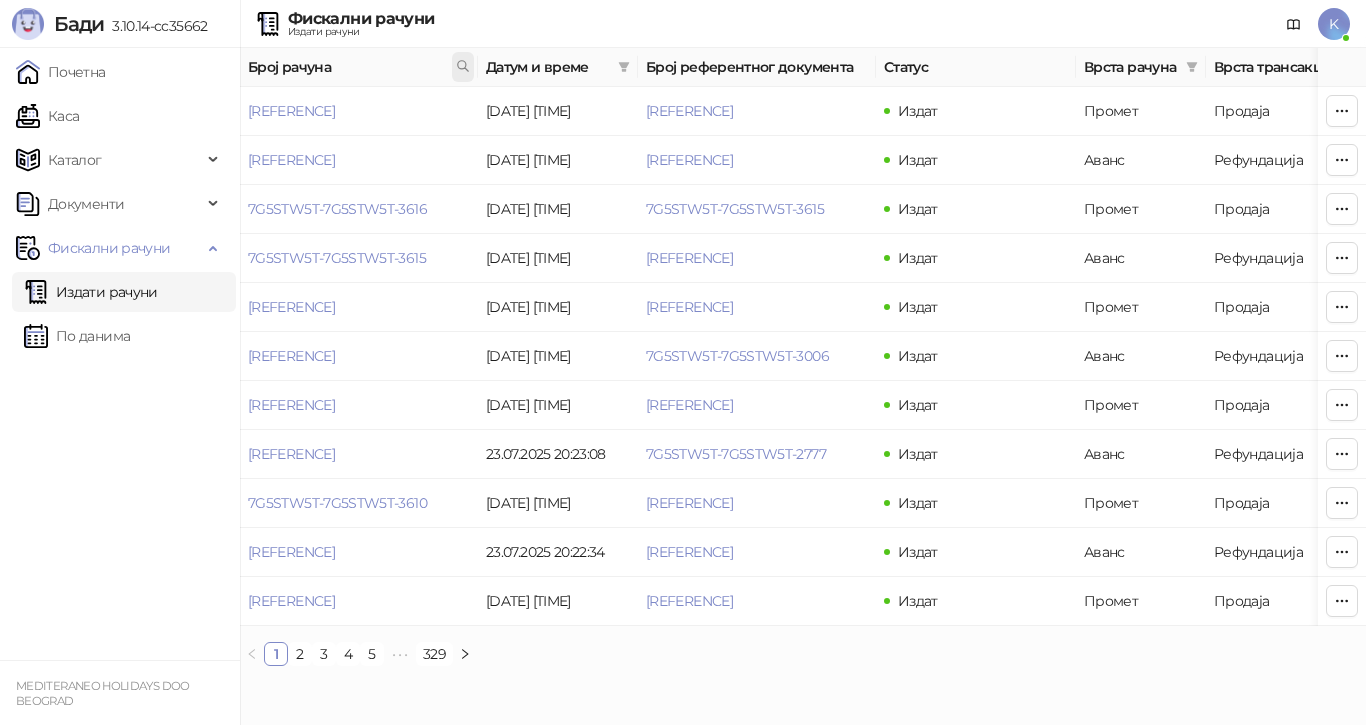 click at bounding box center [463, 67] 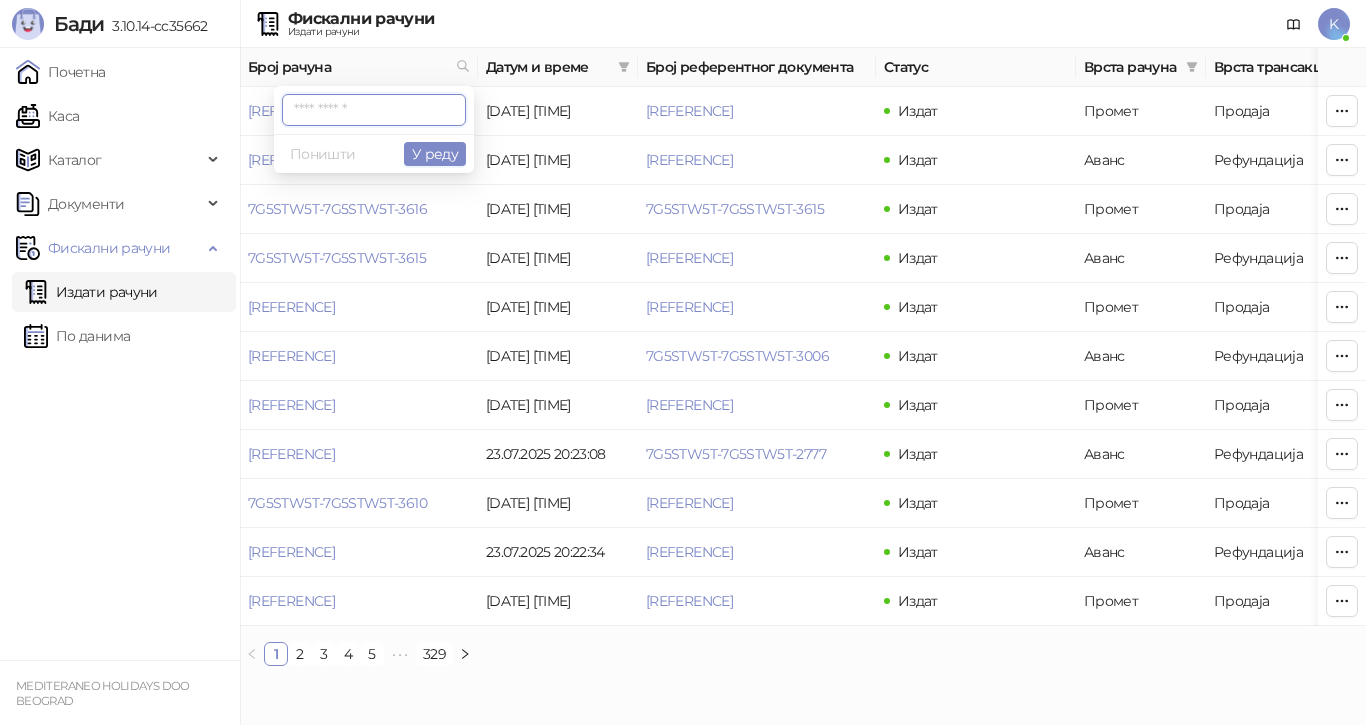 paste on "**********" 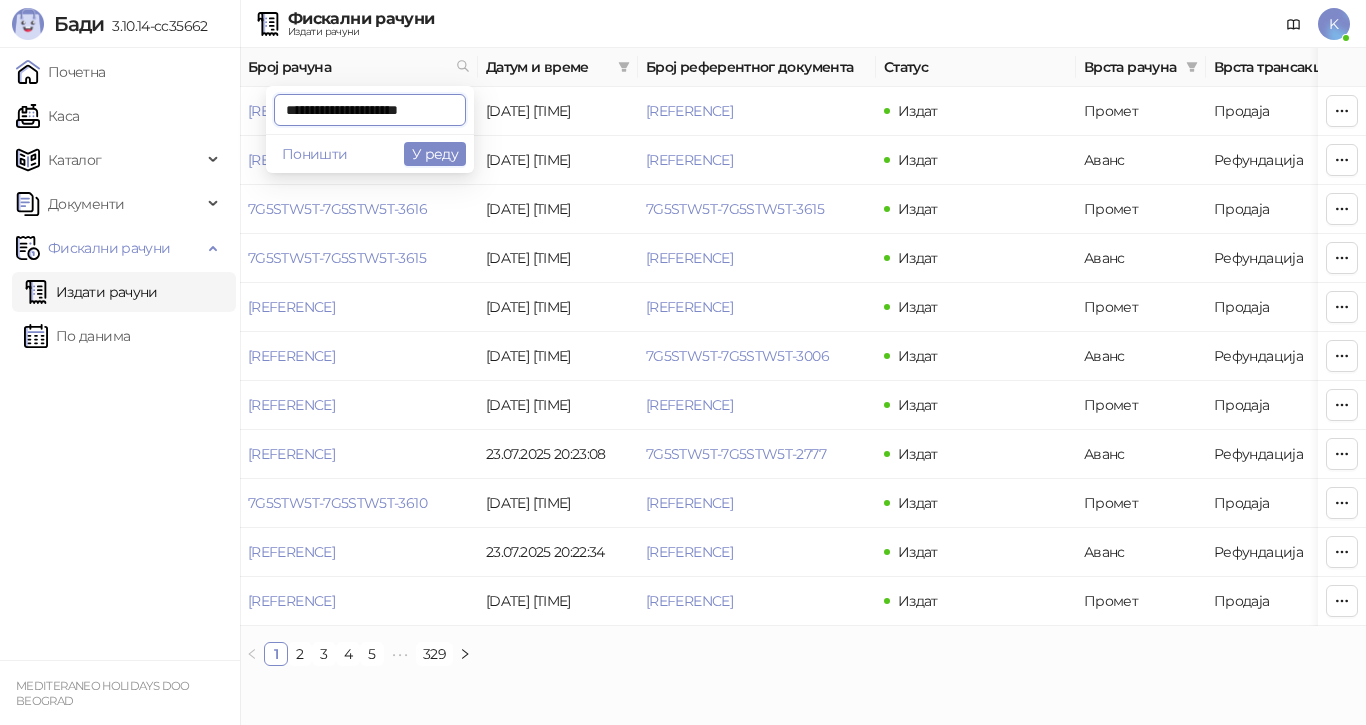 scroll, scrollTop: 0, scrollLeft: 9, axis: horizontal 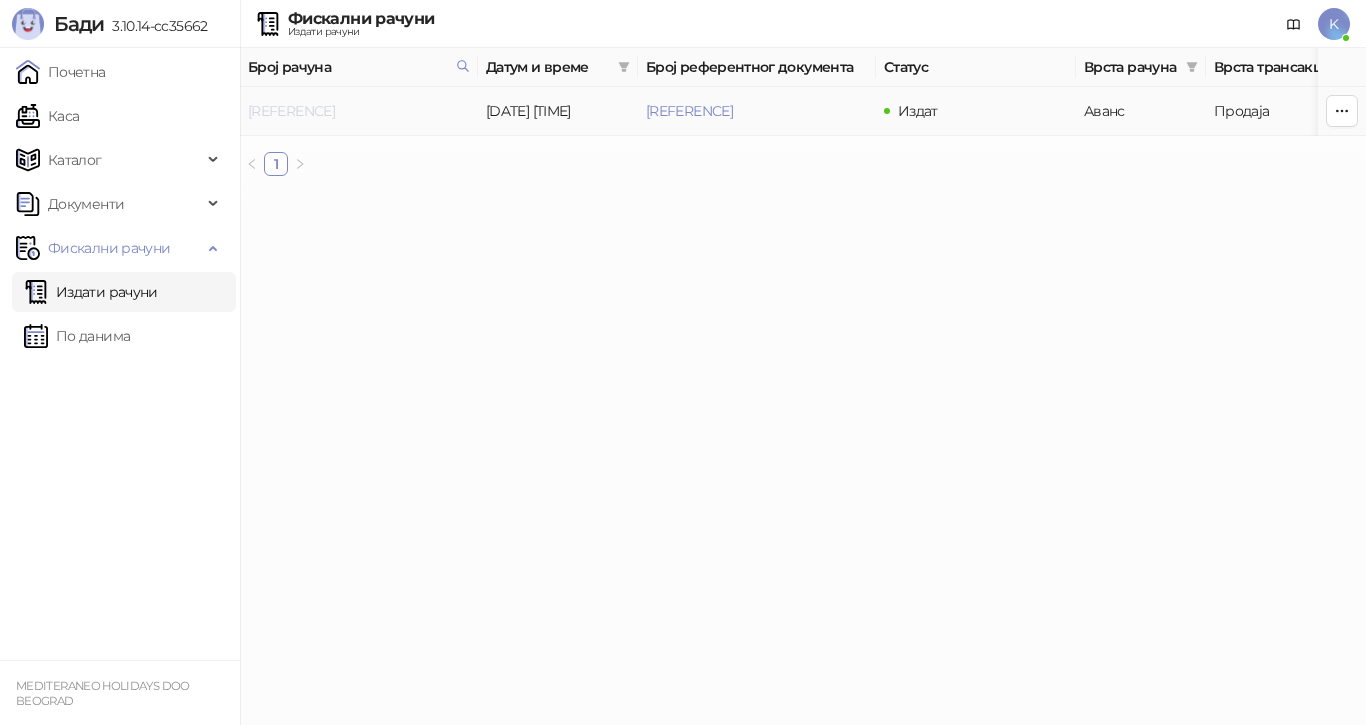 click on "[REFERENCE]" at bounding box center (291, 111) 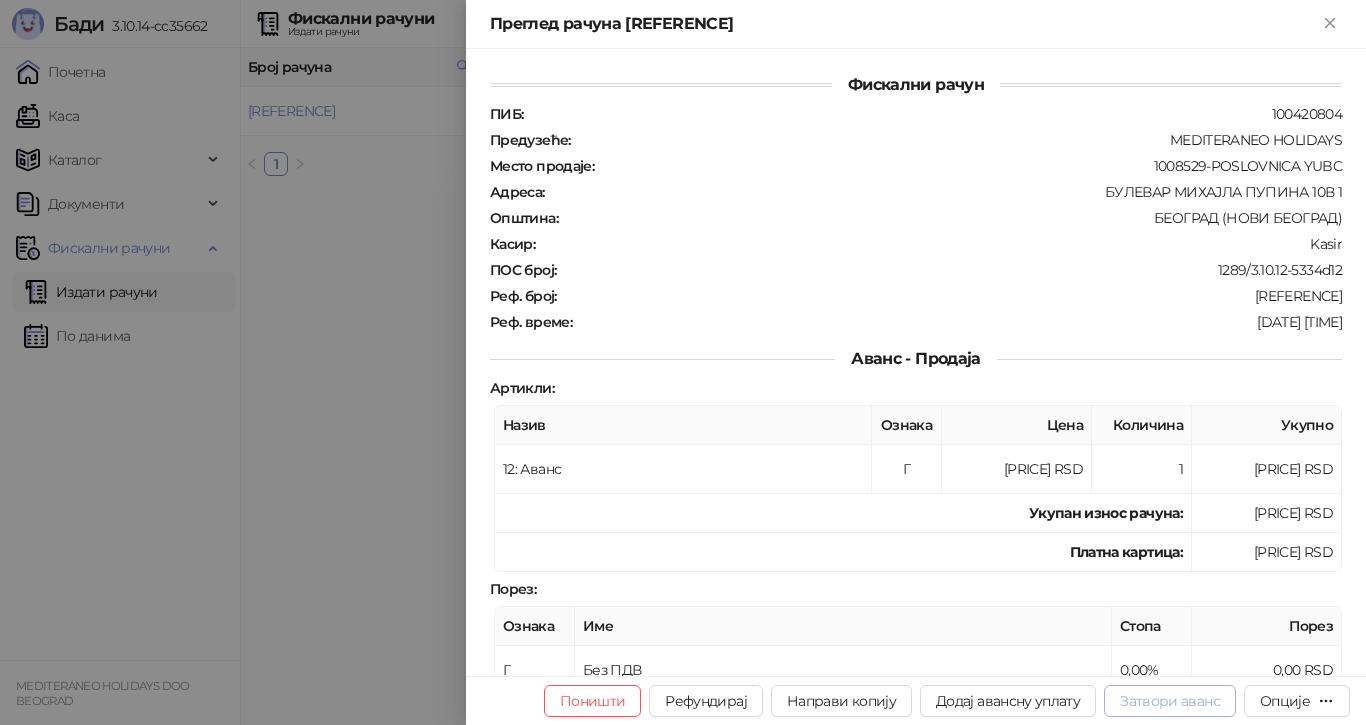 click on "Затвори аванс" at bounding box center (1170, 701) 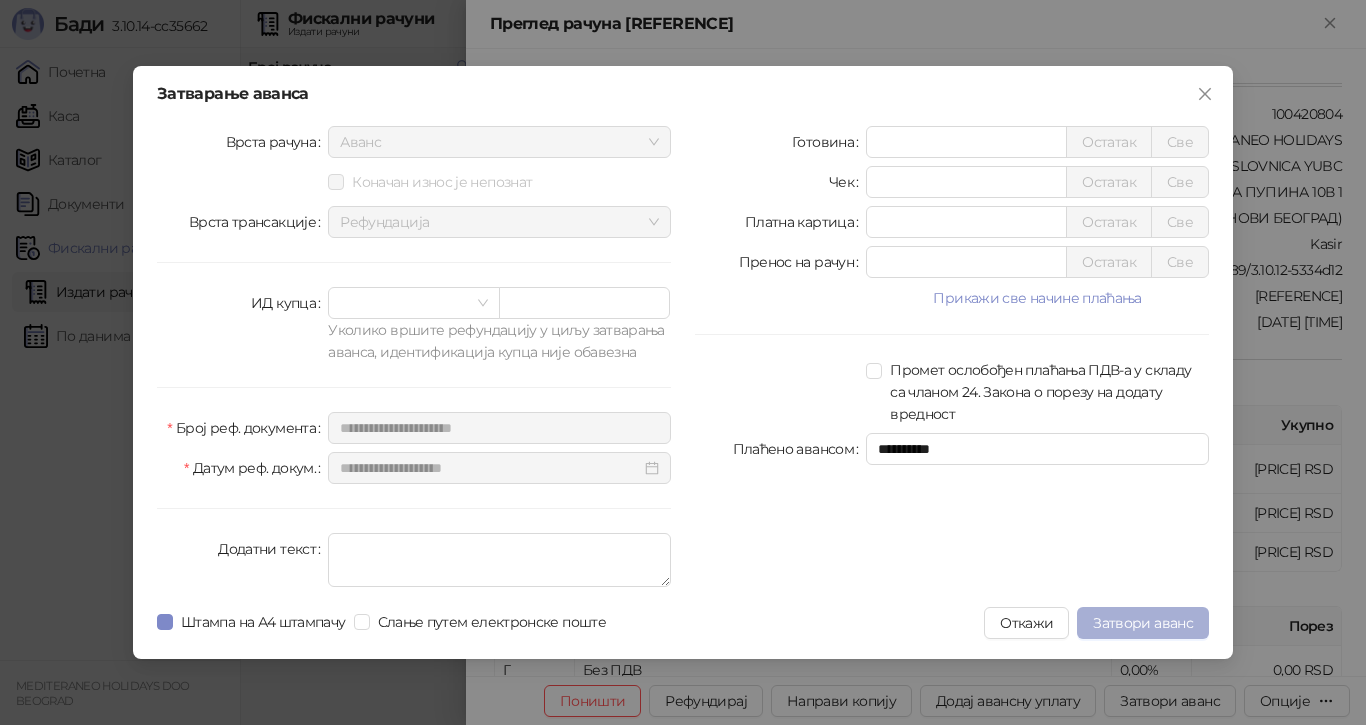 click on "Затвори аванс" at bounding box center (1143, 623) 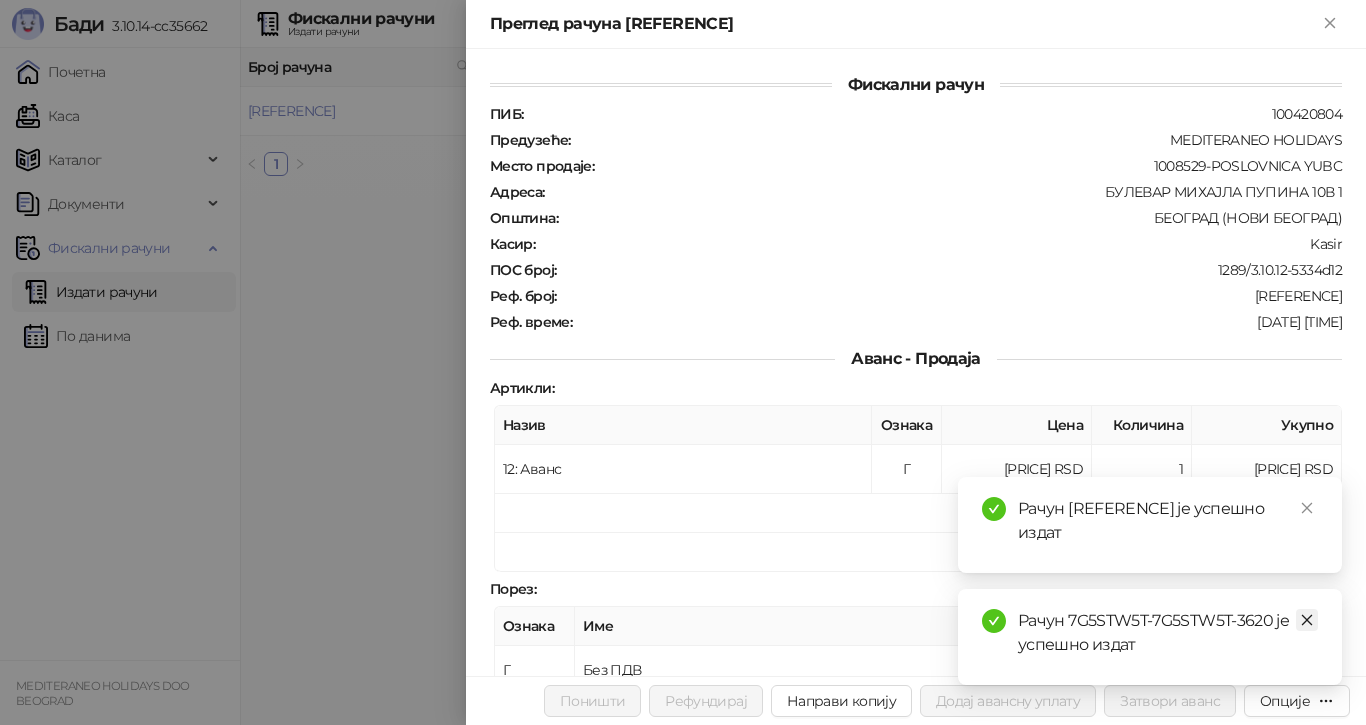 click 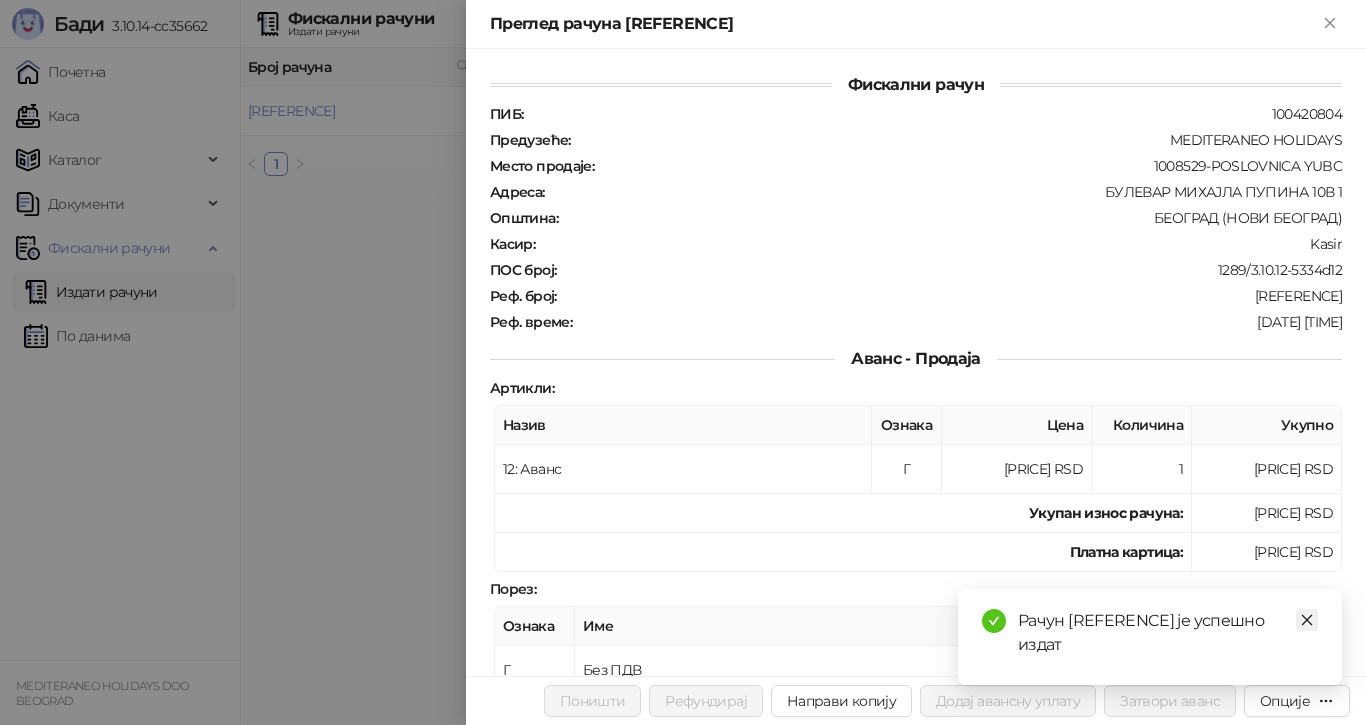 click 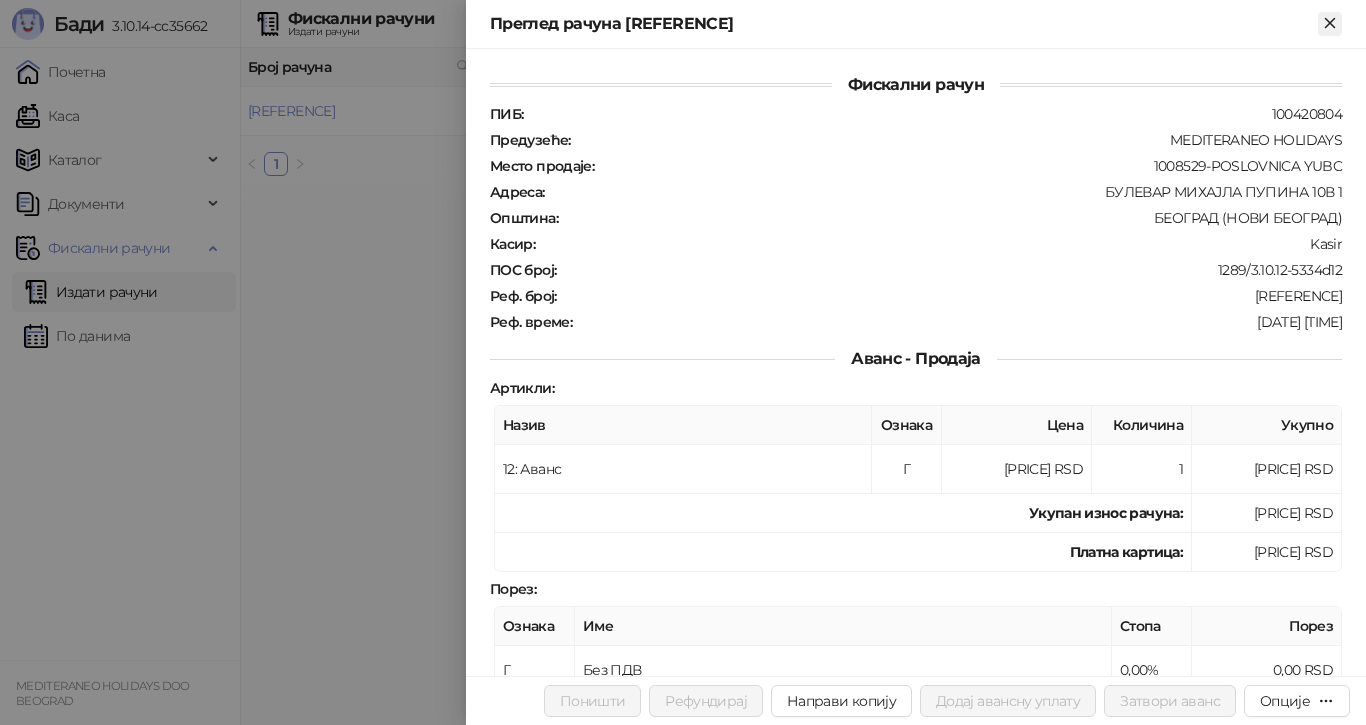 click 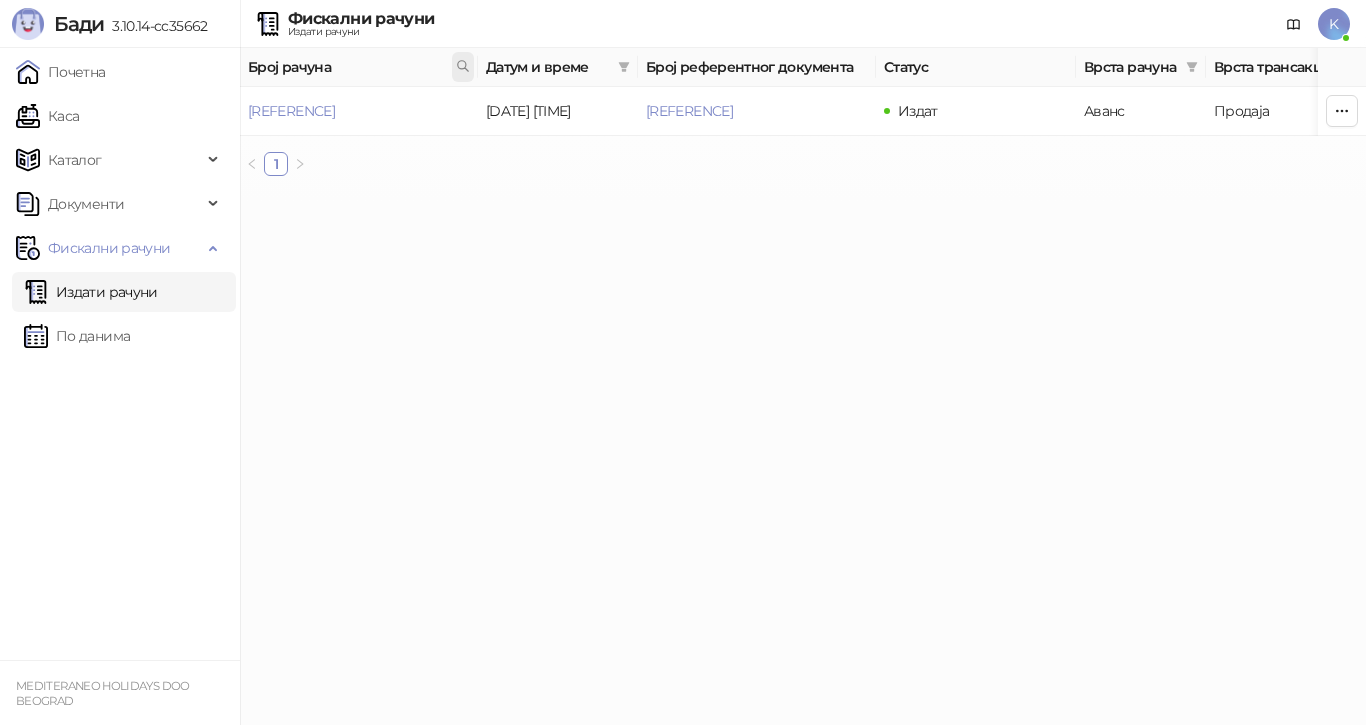click 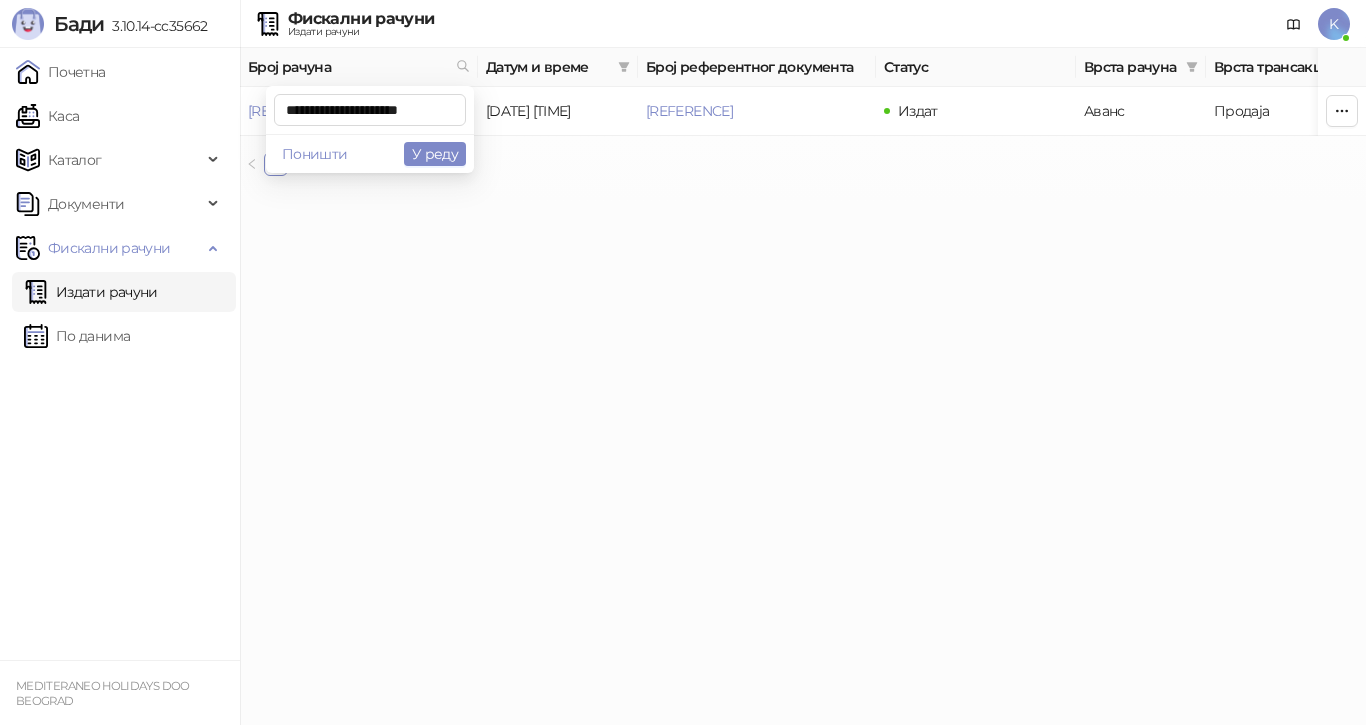 scroll, scrollTop: 0, scrollLeft: 9, axis: horizontal 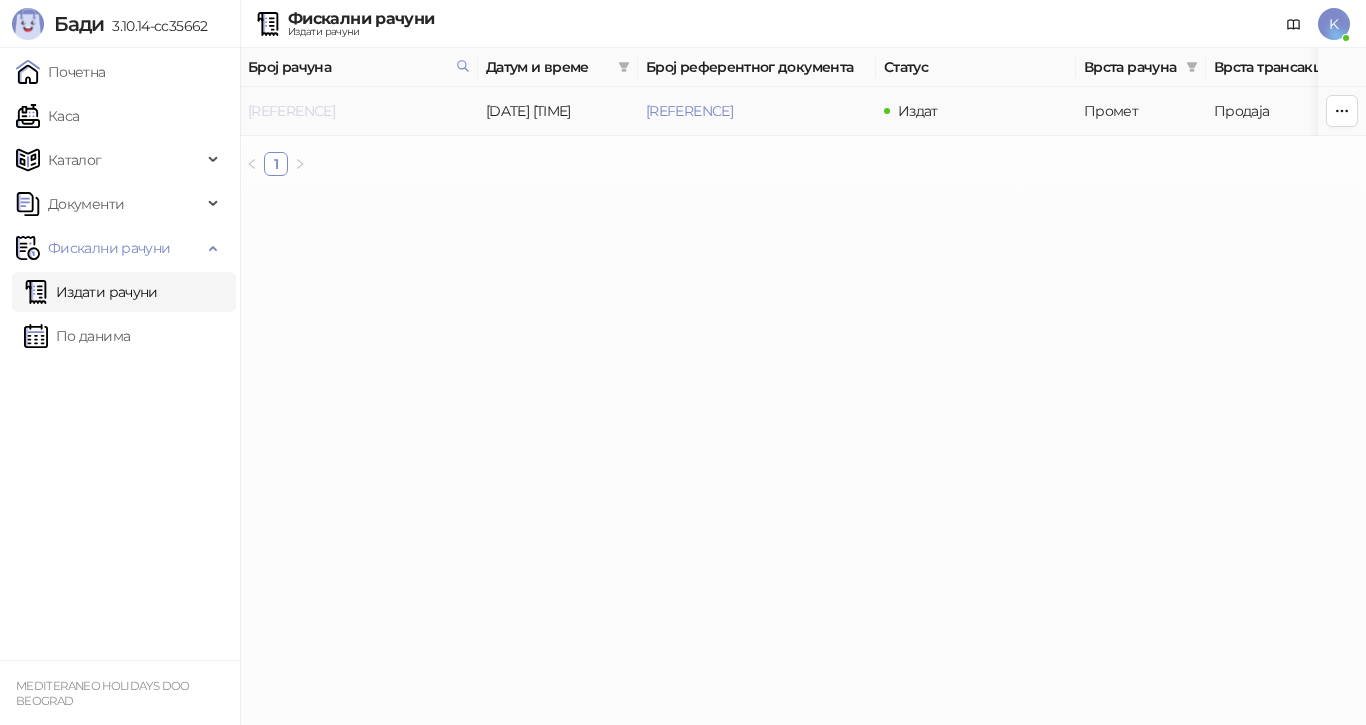 click on "[REFERENCE]" at bounding box center (291, 111) 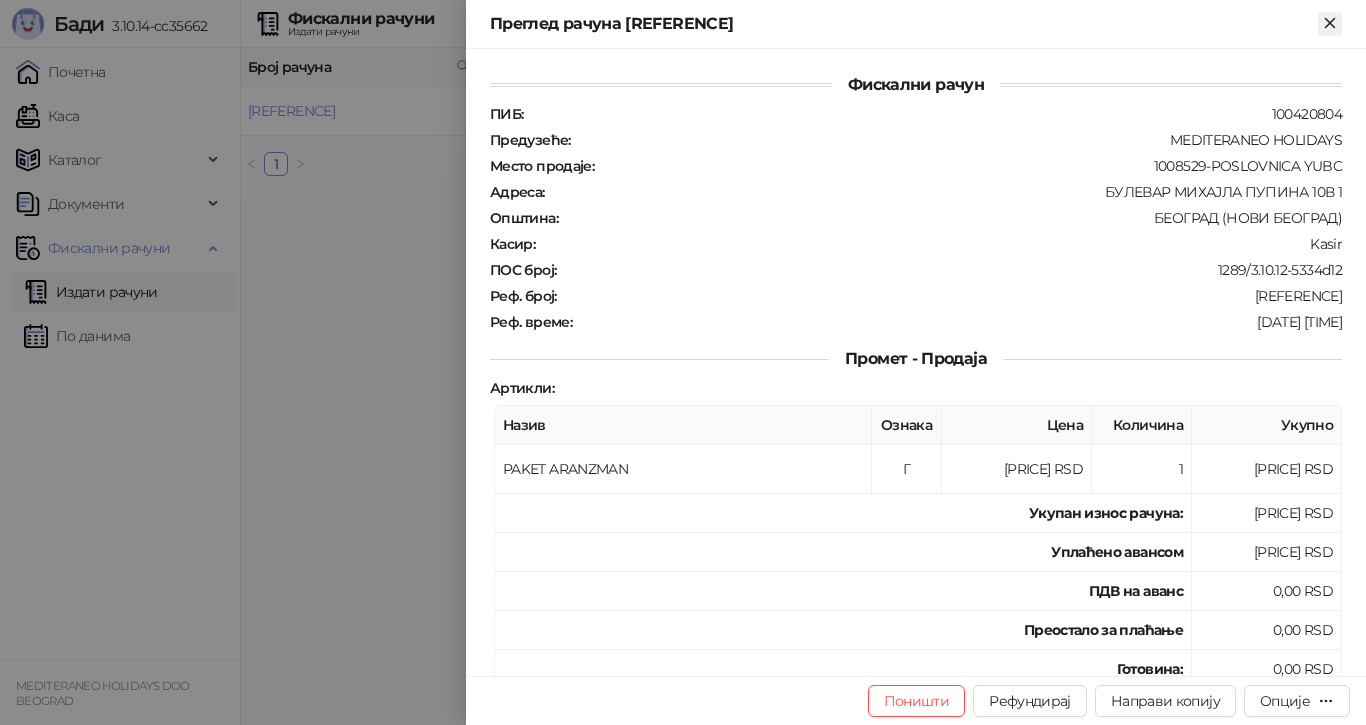 click 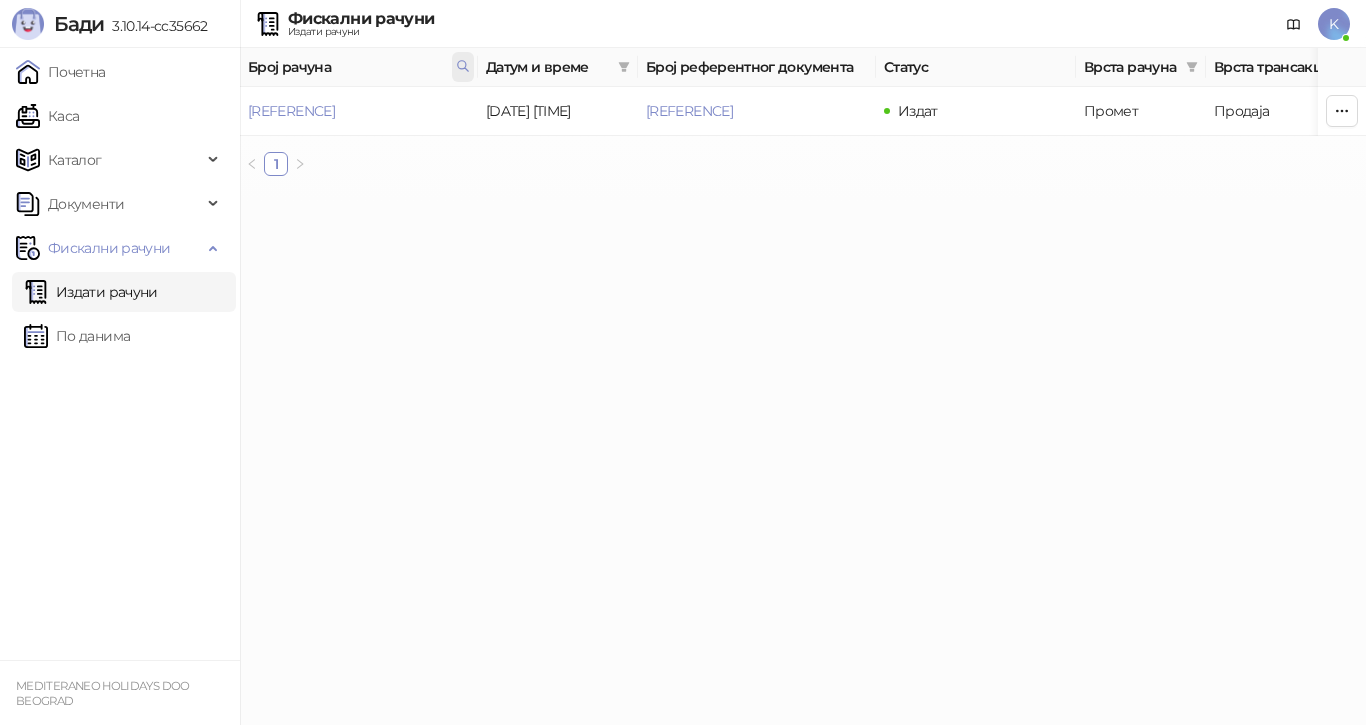 click 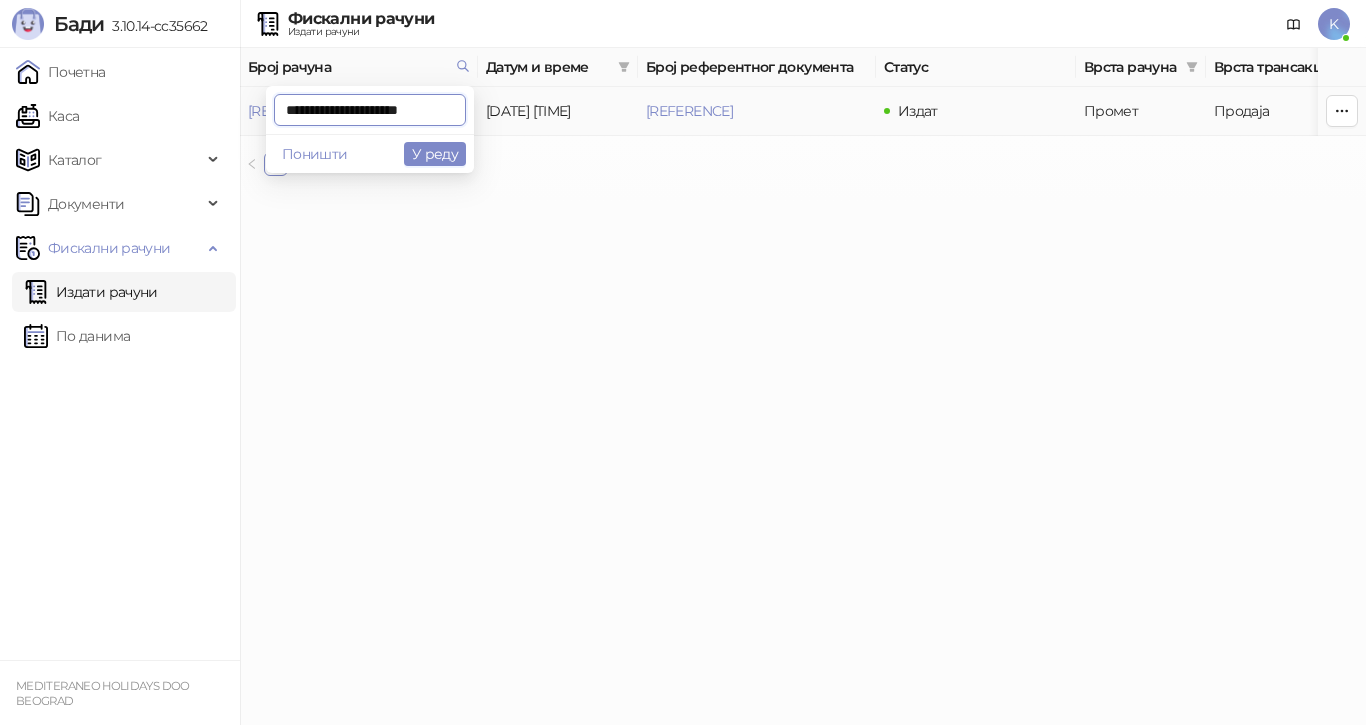 scroll, scrollTop: 0, scrollLeft: 8, axis: horizontal 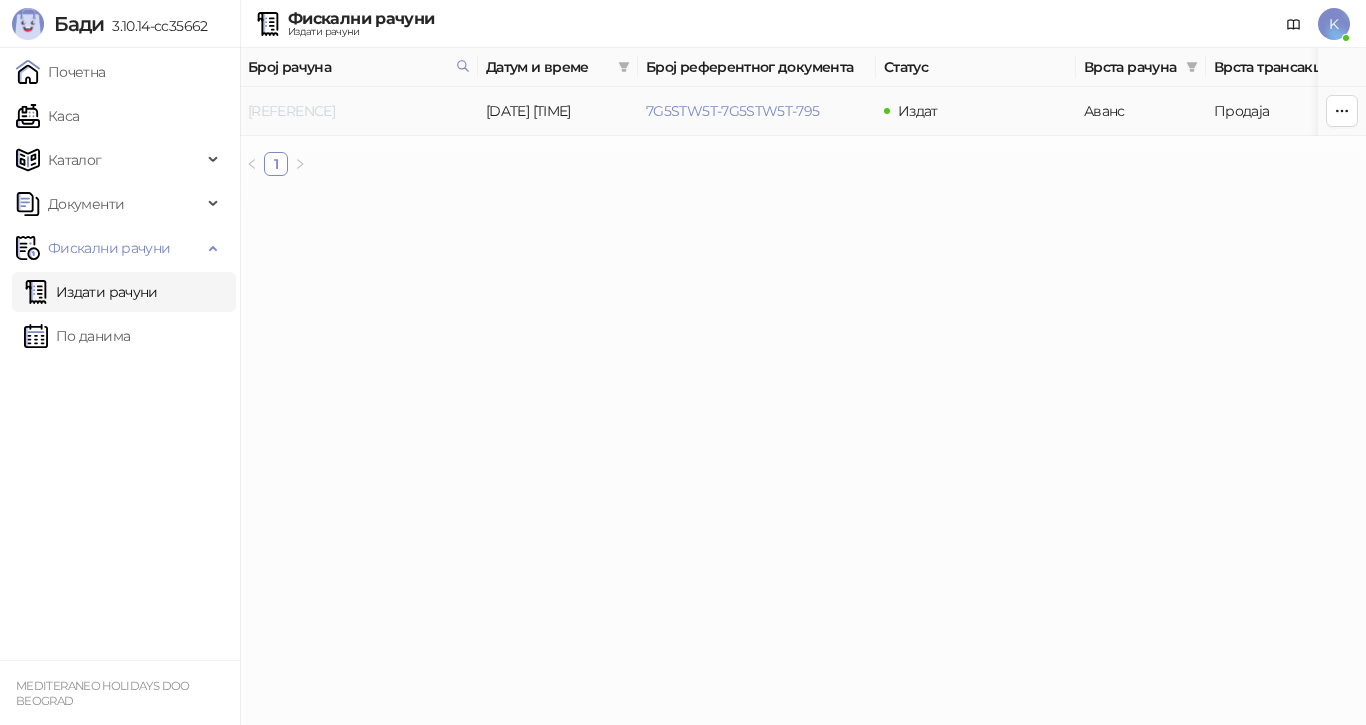 click on "[REFERENCE]" at bounding box center [291, 111] 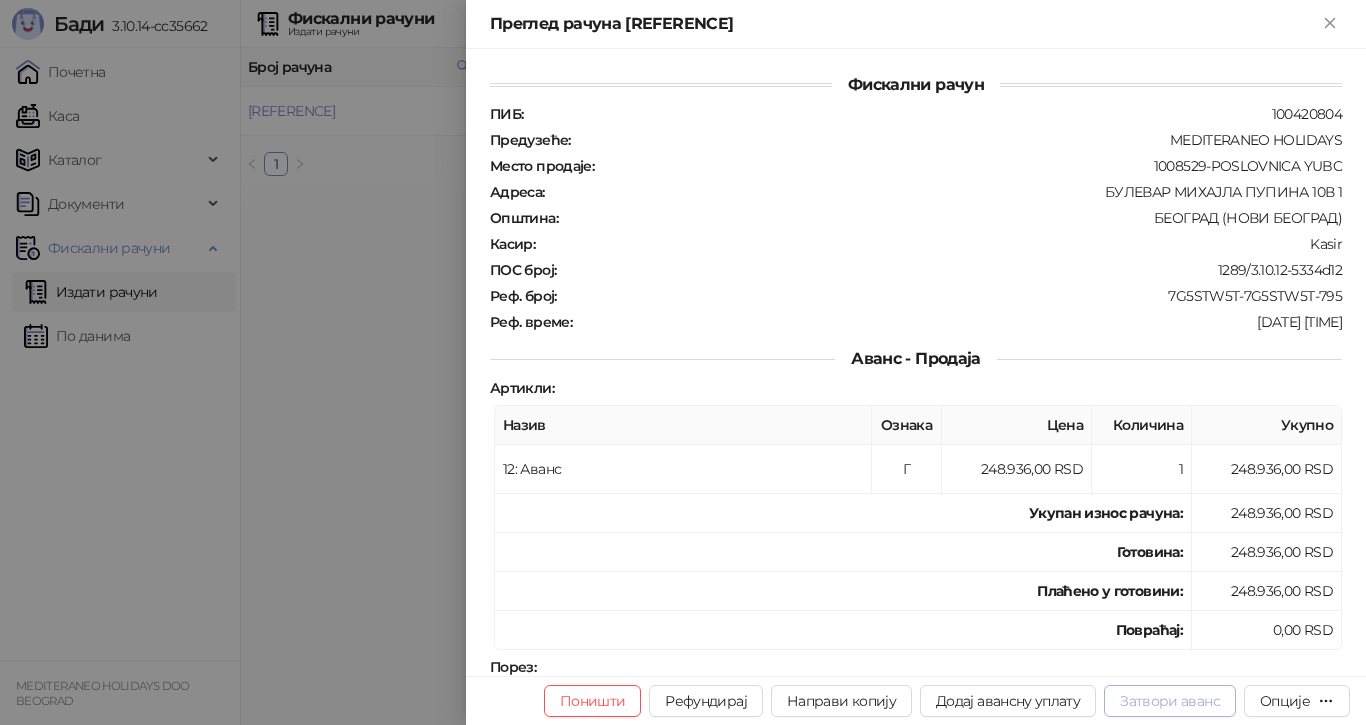 click on "Затвори аванс" at bounding box center [1170, 701] 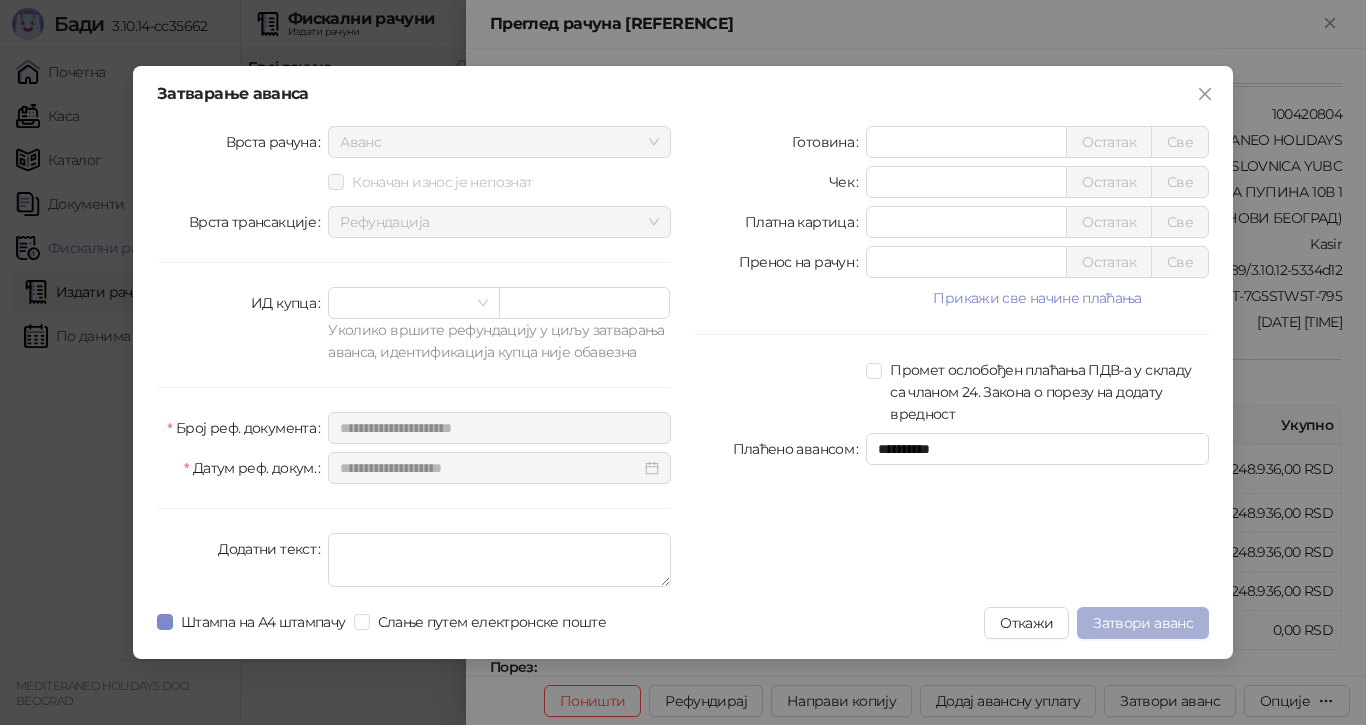 click on "Затвори аванс" at bounding box center [1143, 623] 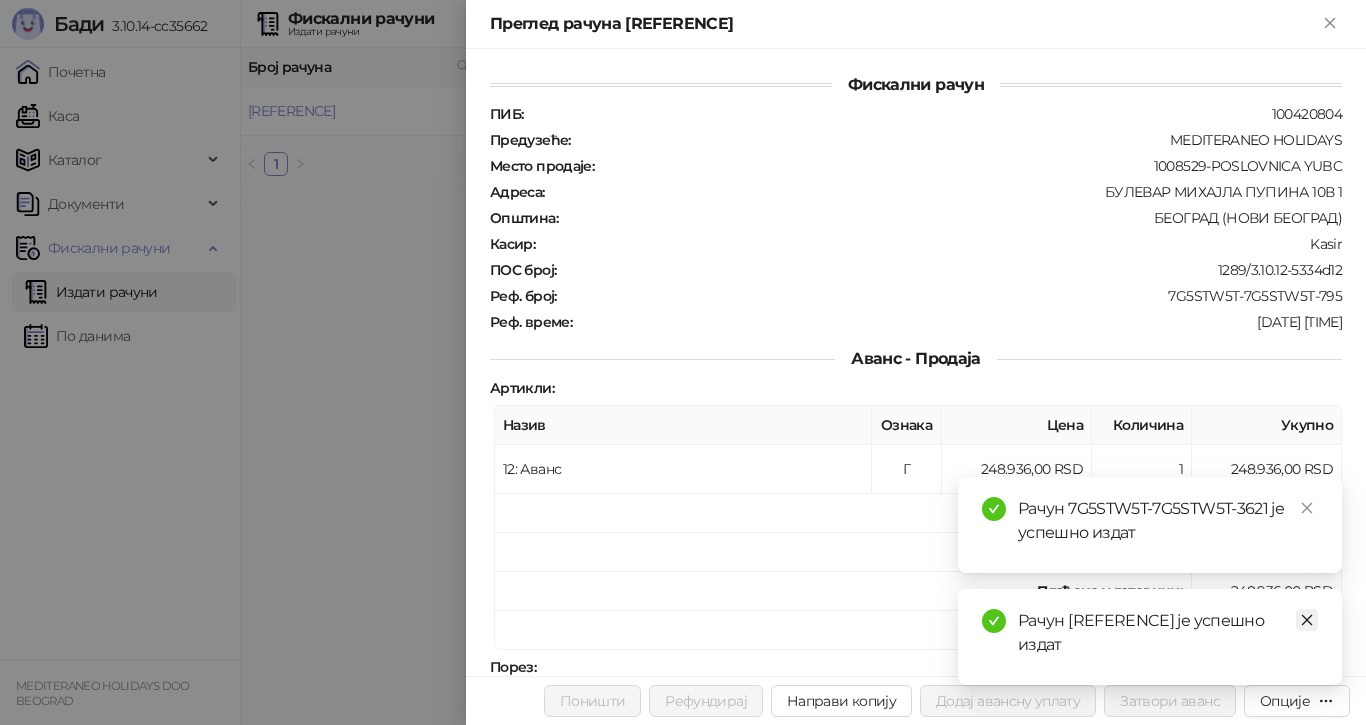 click at bounding box center [1307, 620] 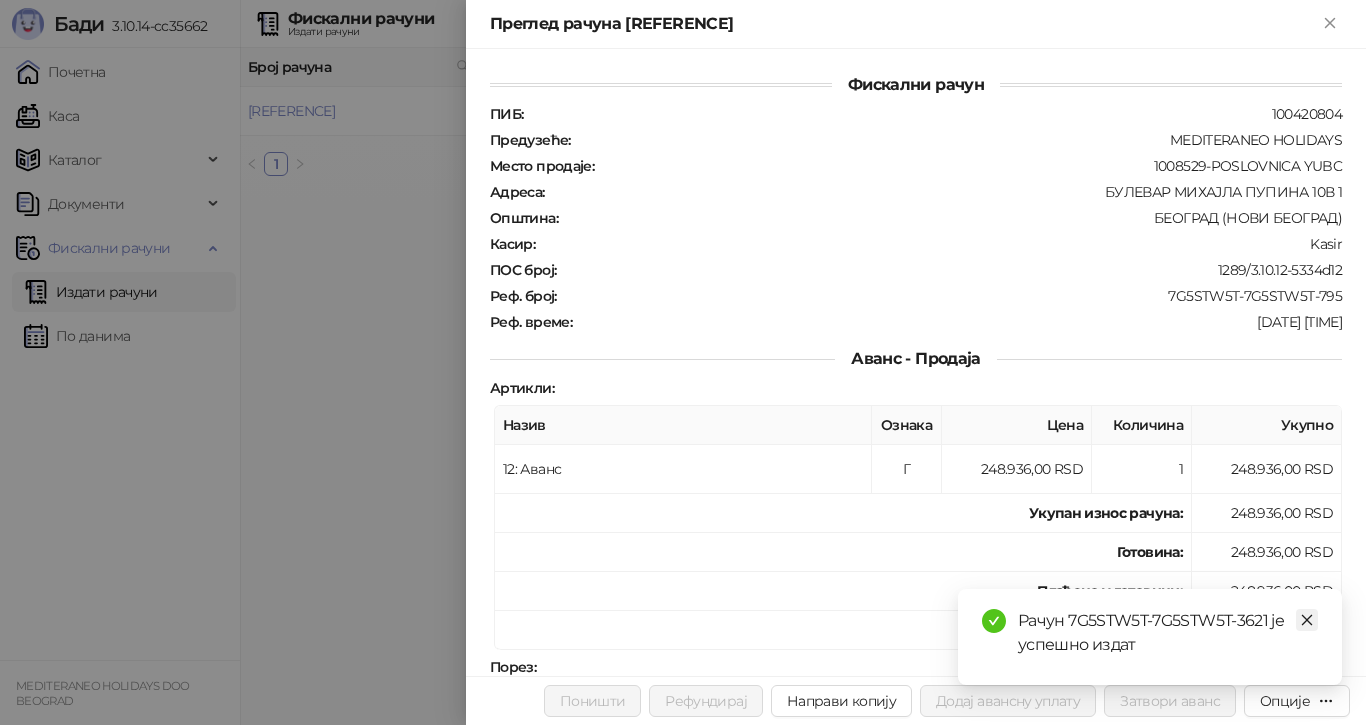 click at bounding box center (1307, 620) 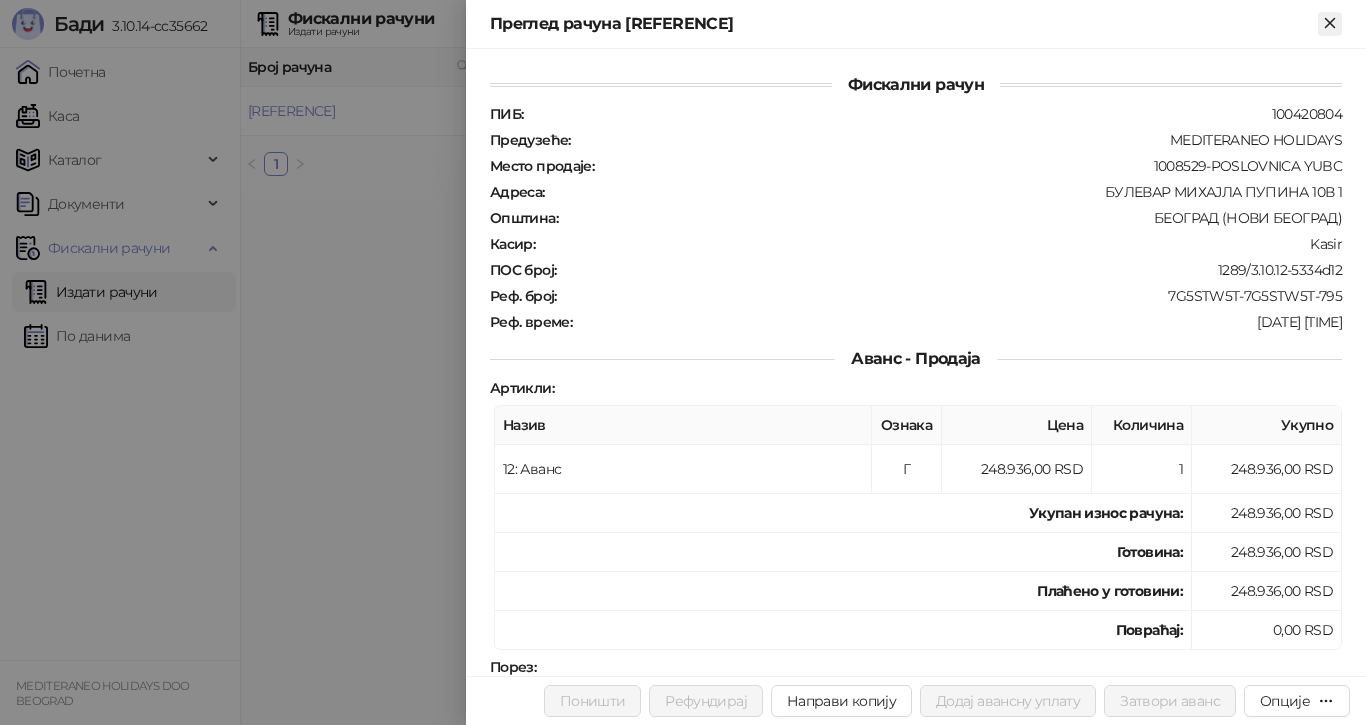 click 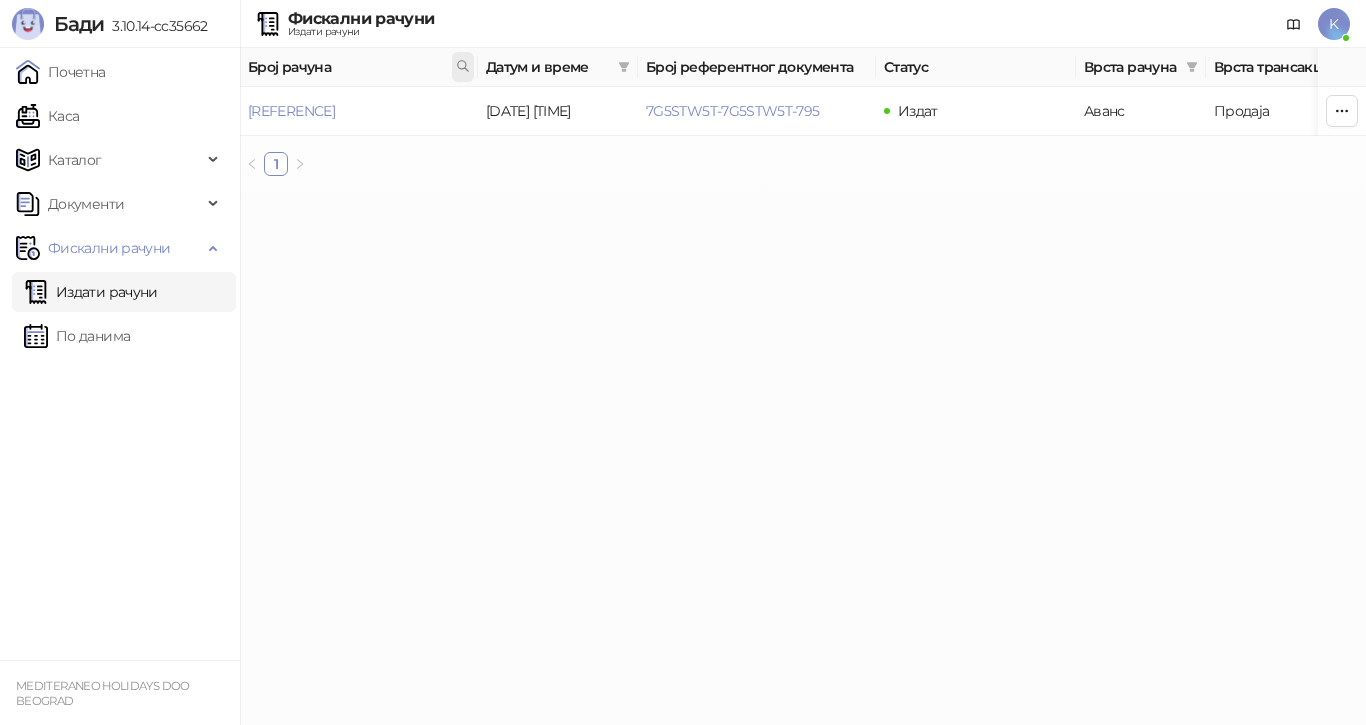 click 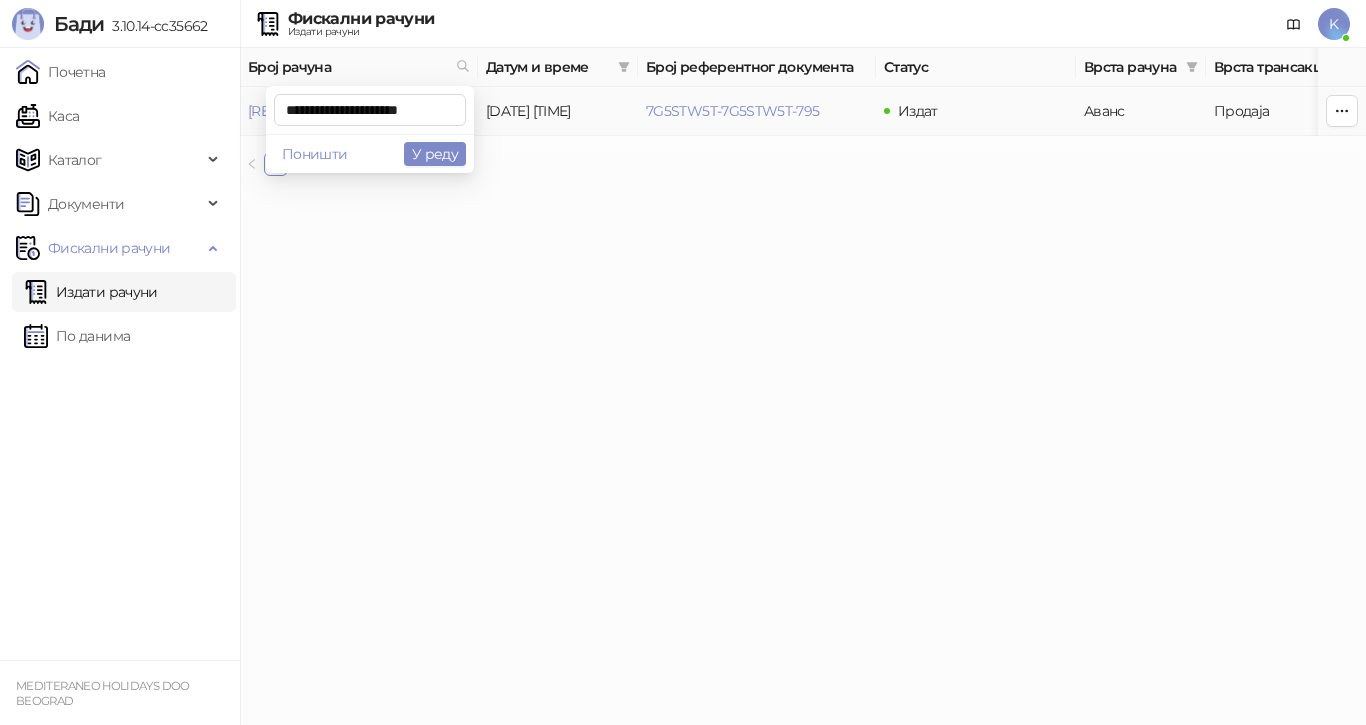 scroll, scrollTop: 0, scrollLeft: 10, axis: horizontal 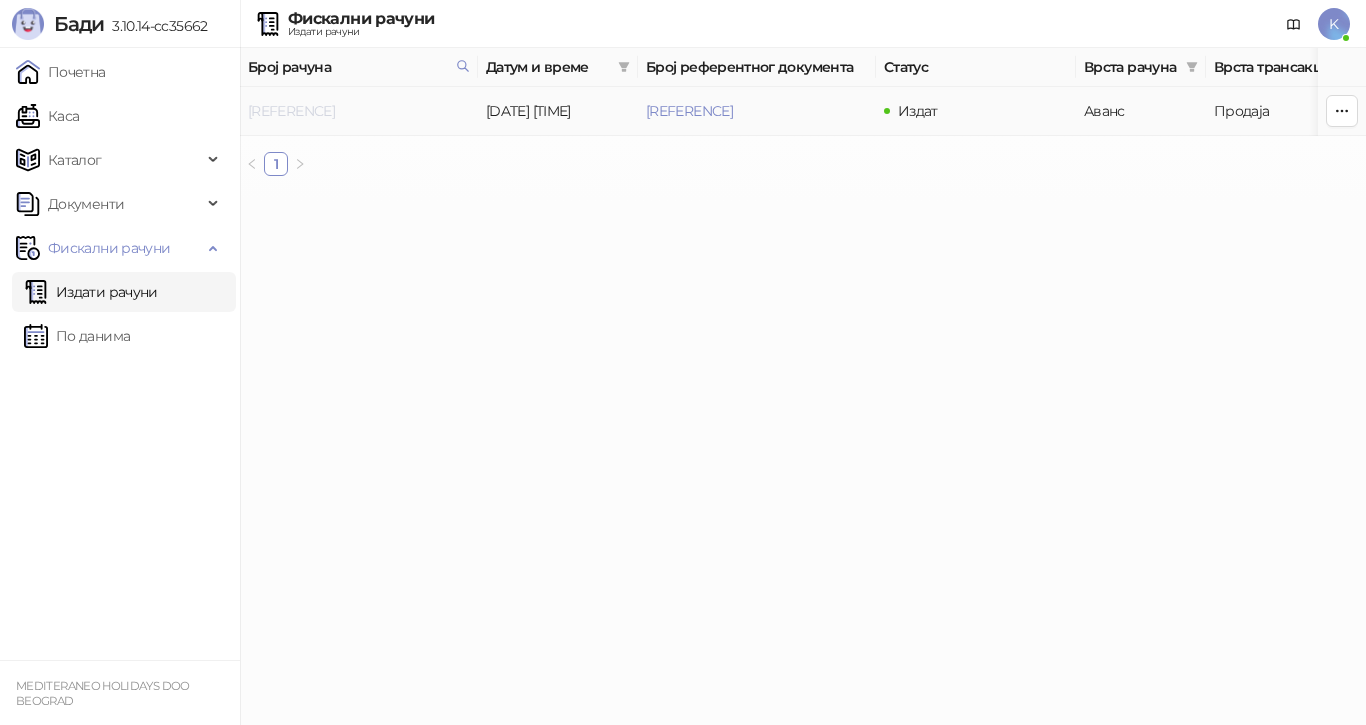 click on "[REFERENCE]" at bounding box center [291, 111] 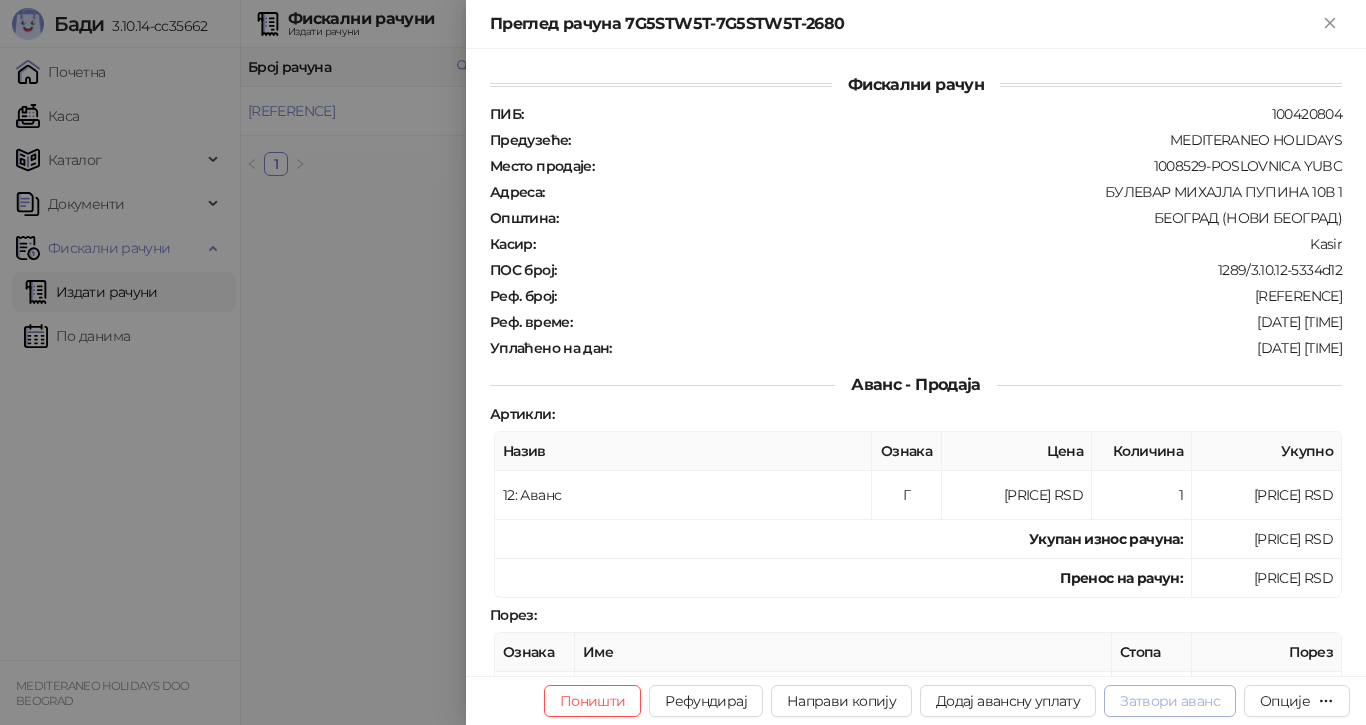 click on "Затвори аванс" at bounding box center (1170, 701) 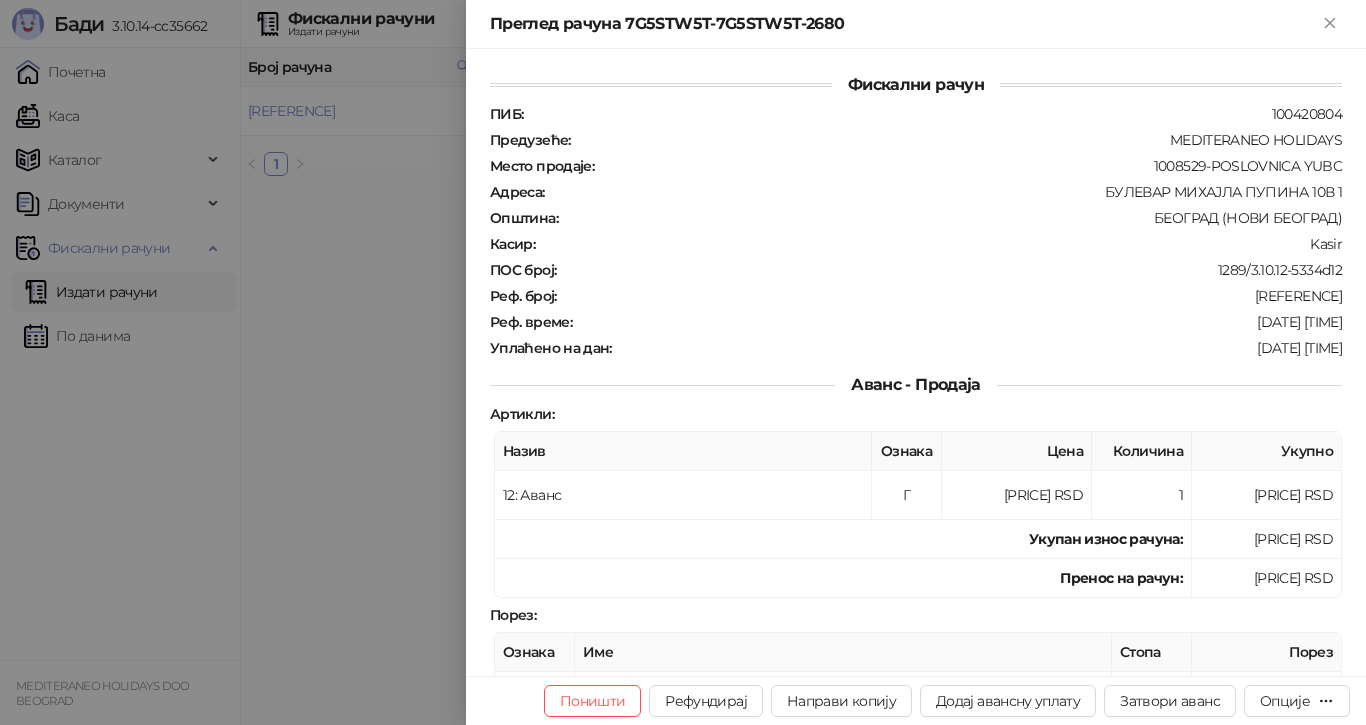 type on "**********" 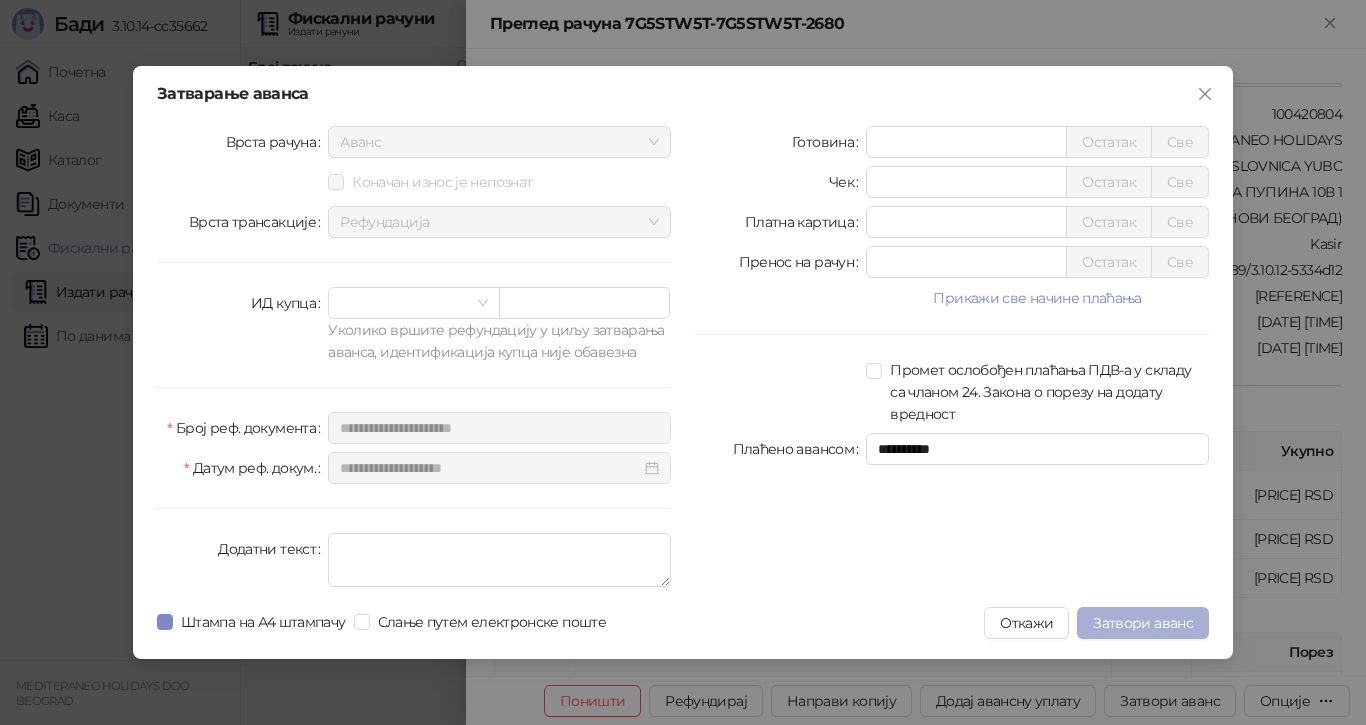 click on "Затвори аванс" at bounding box center [1143, 623] 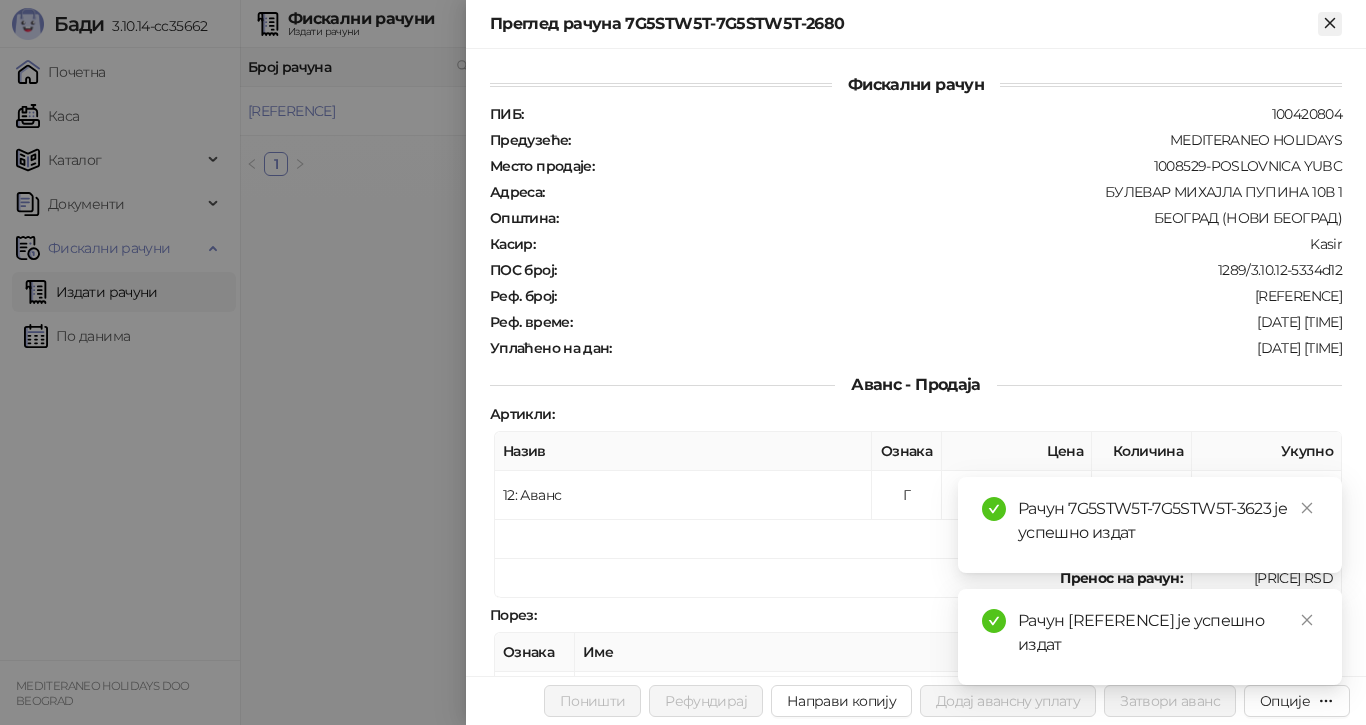 click 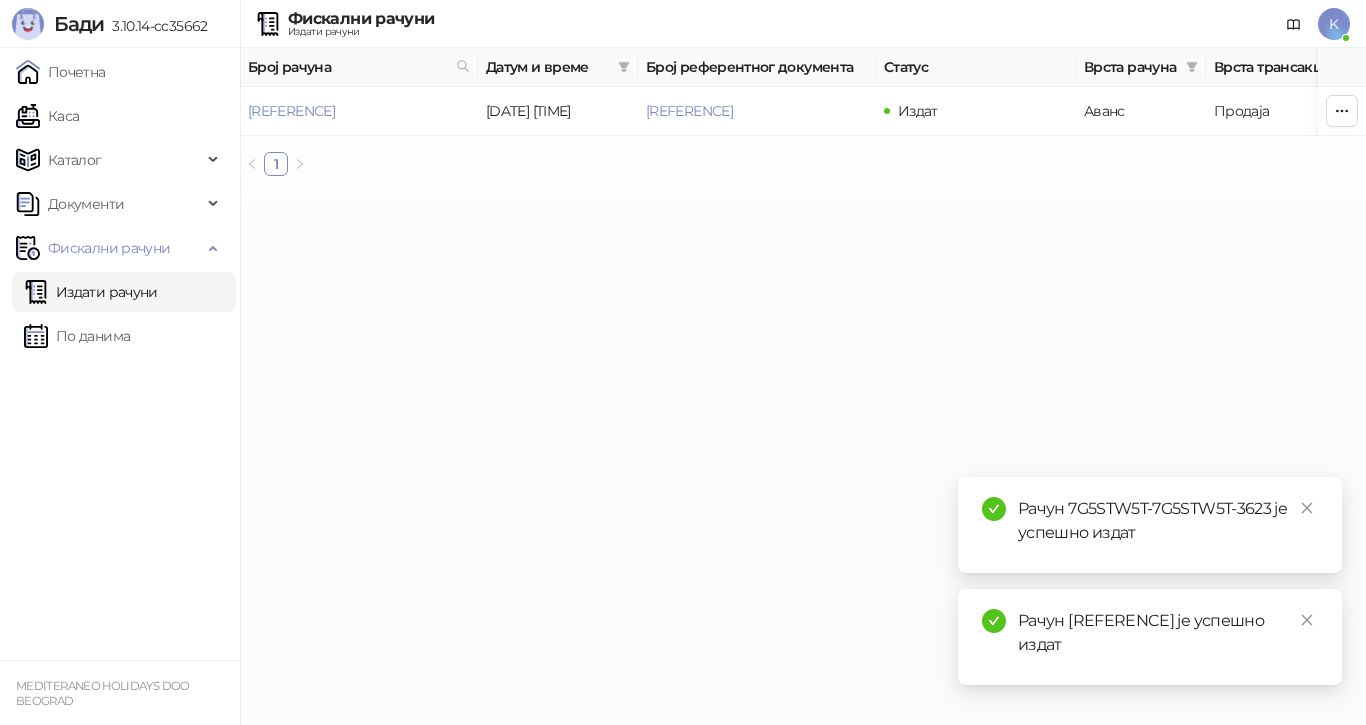 click on "Издати рачуни" at bounding box center (91, 292) 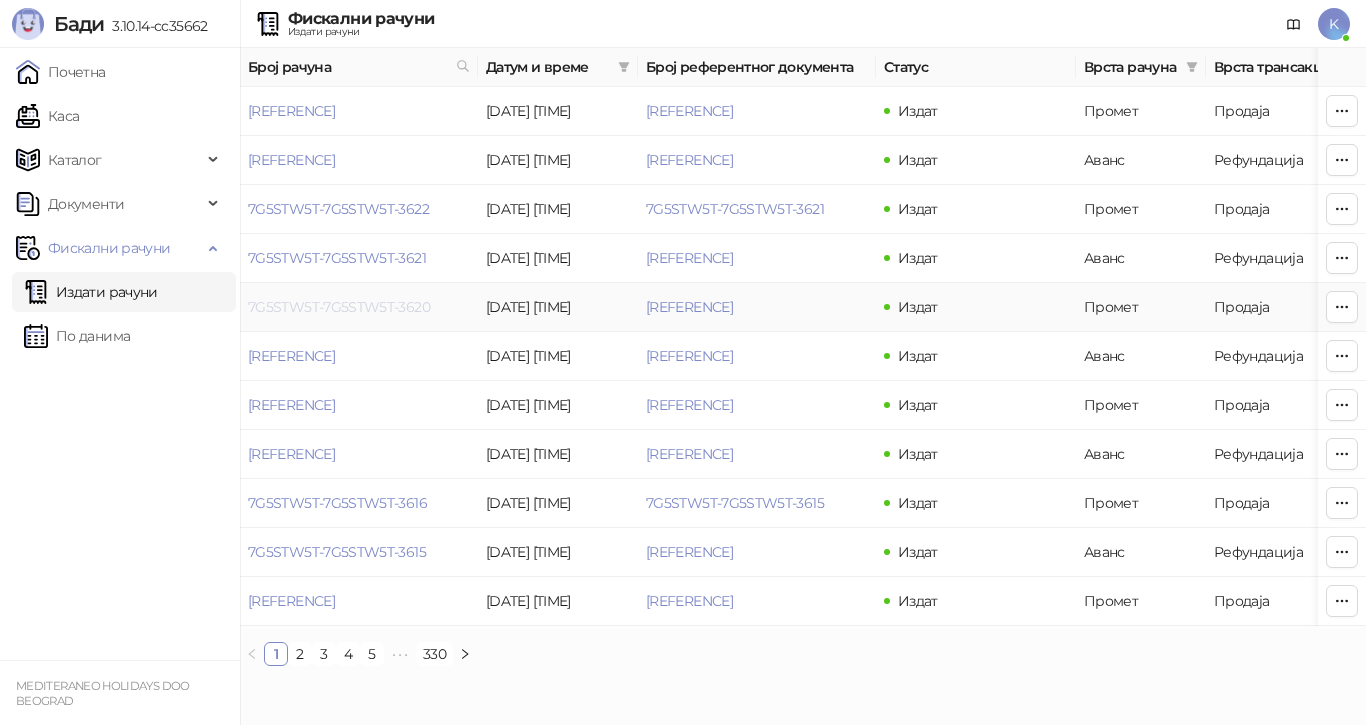 click on "7G5STW5T-7G5STW5T-3620" at bounding box center [339, 307] 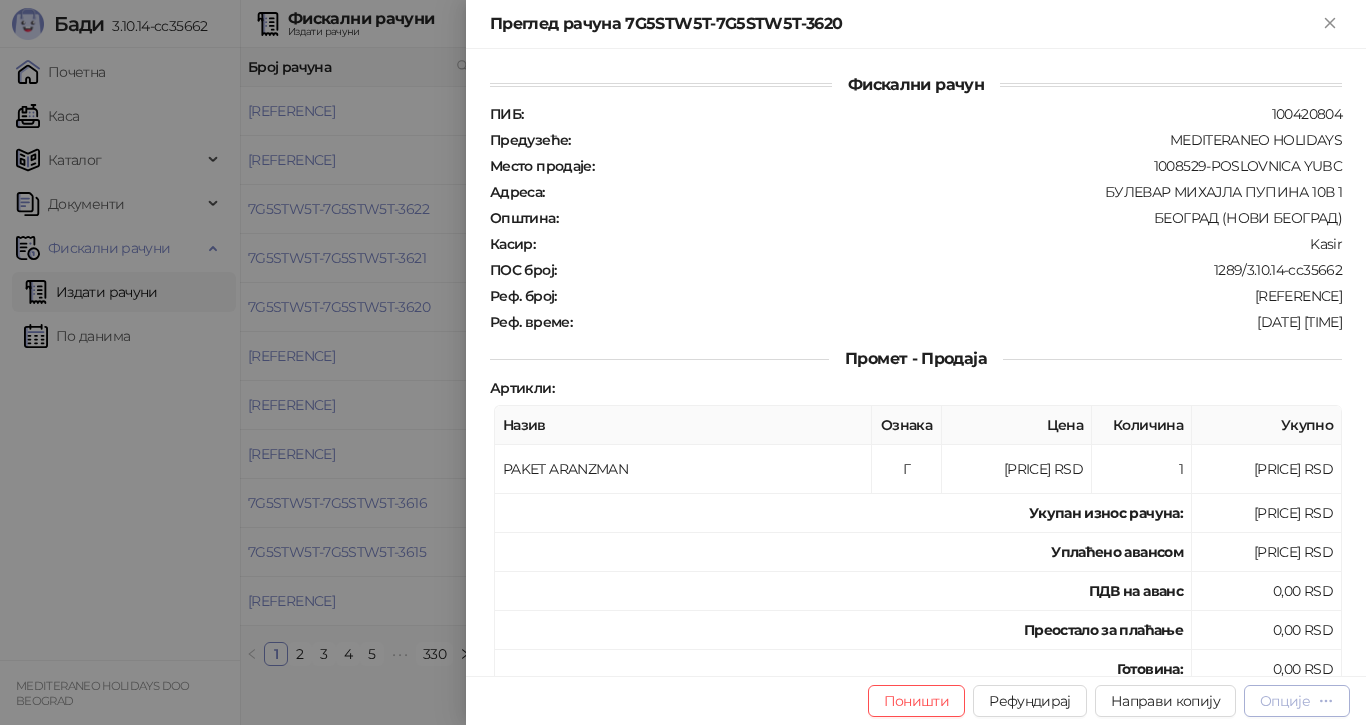 click on "Опције" at bounding box center (1285, 701) 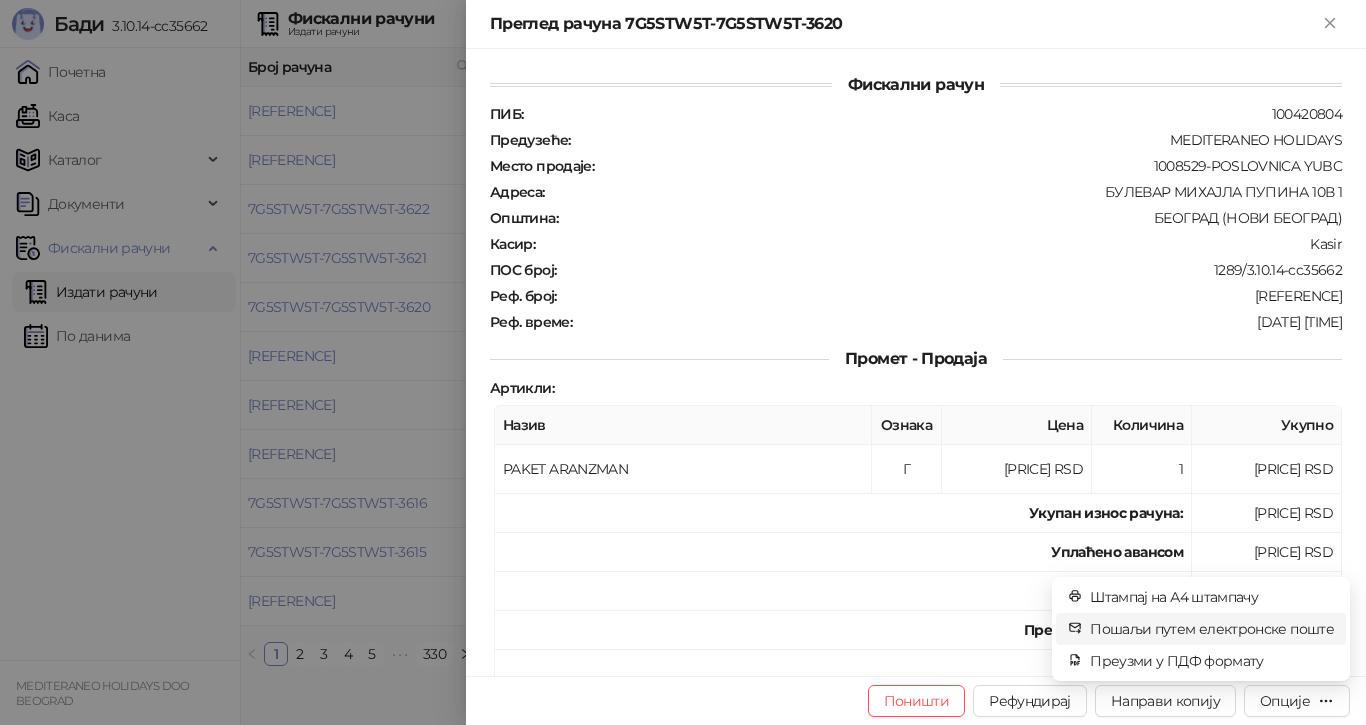 click on "Пошаљи путем електронске поште" at bounding box center (1212, 629) 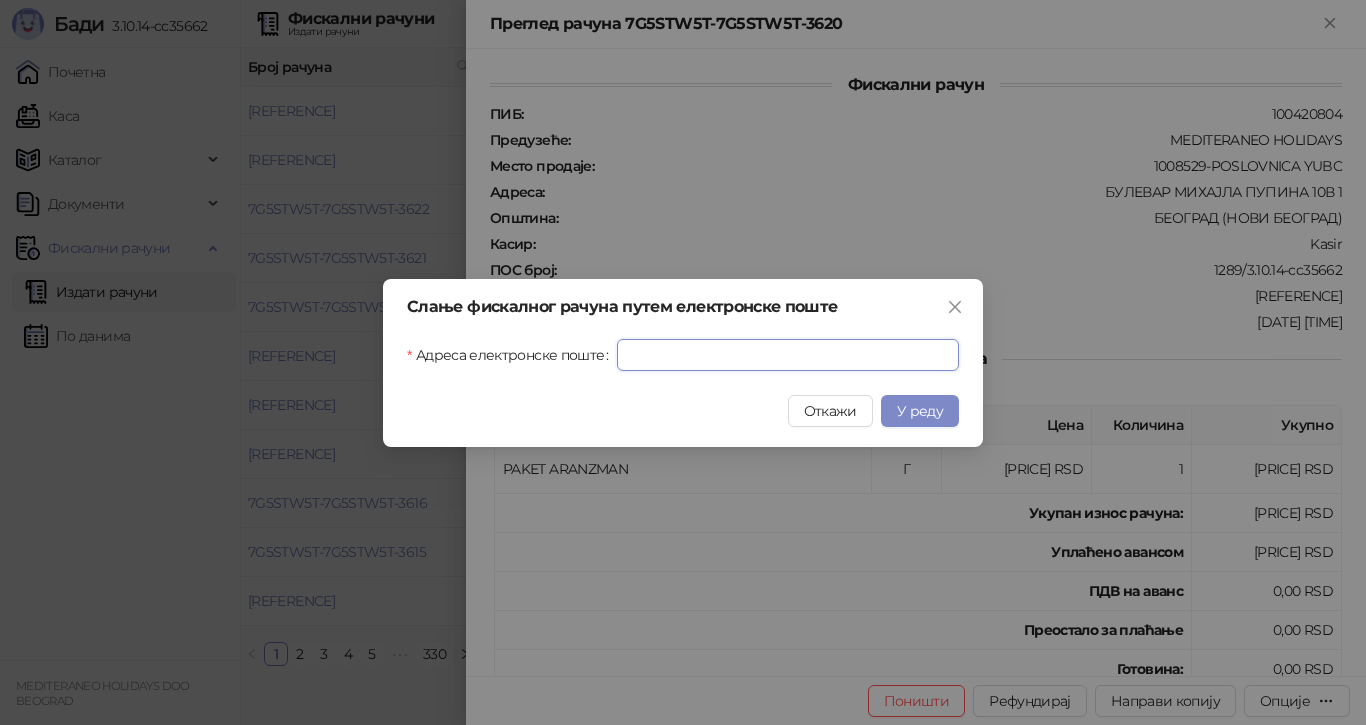 click on "Адреса електронске поште" at bounding box center [788, 355] 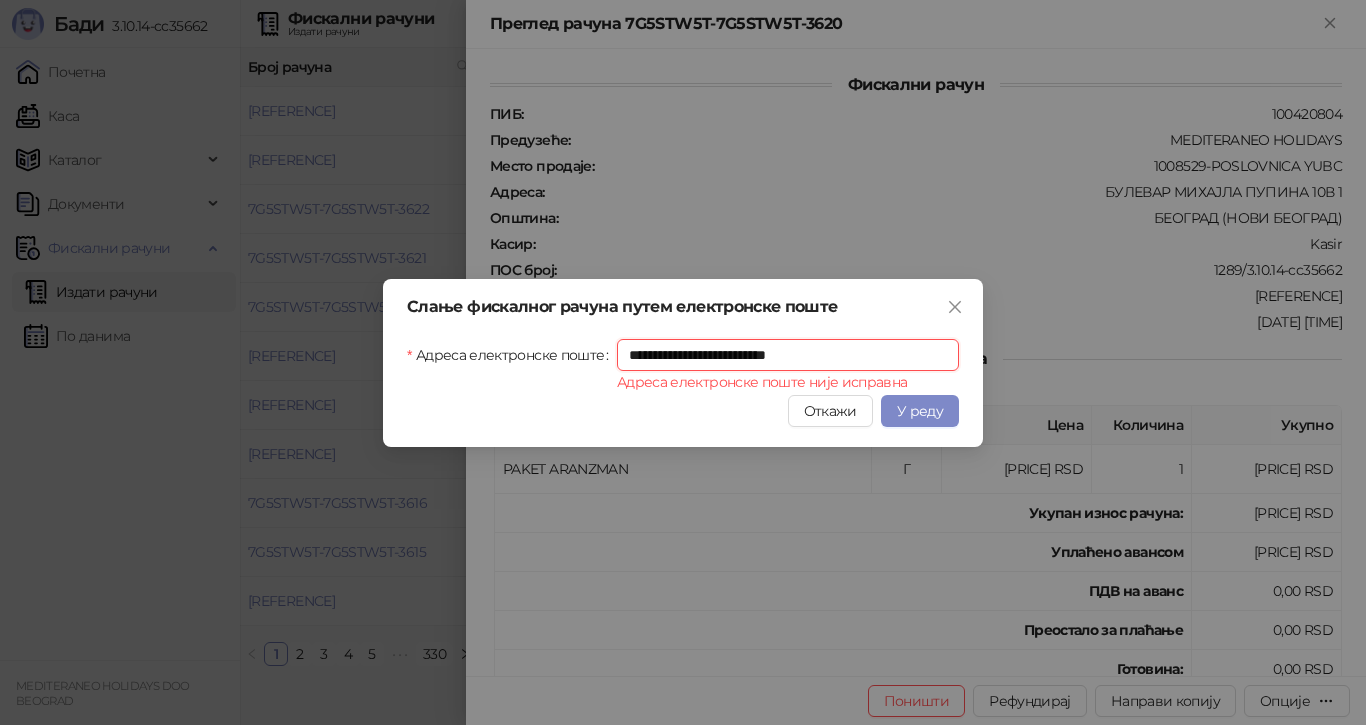 click on "**********" at bounding box center [788, 355] 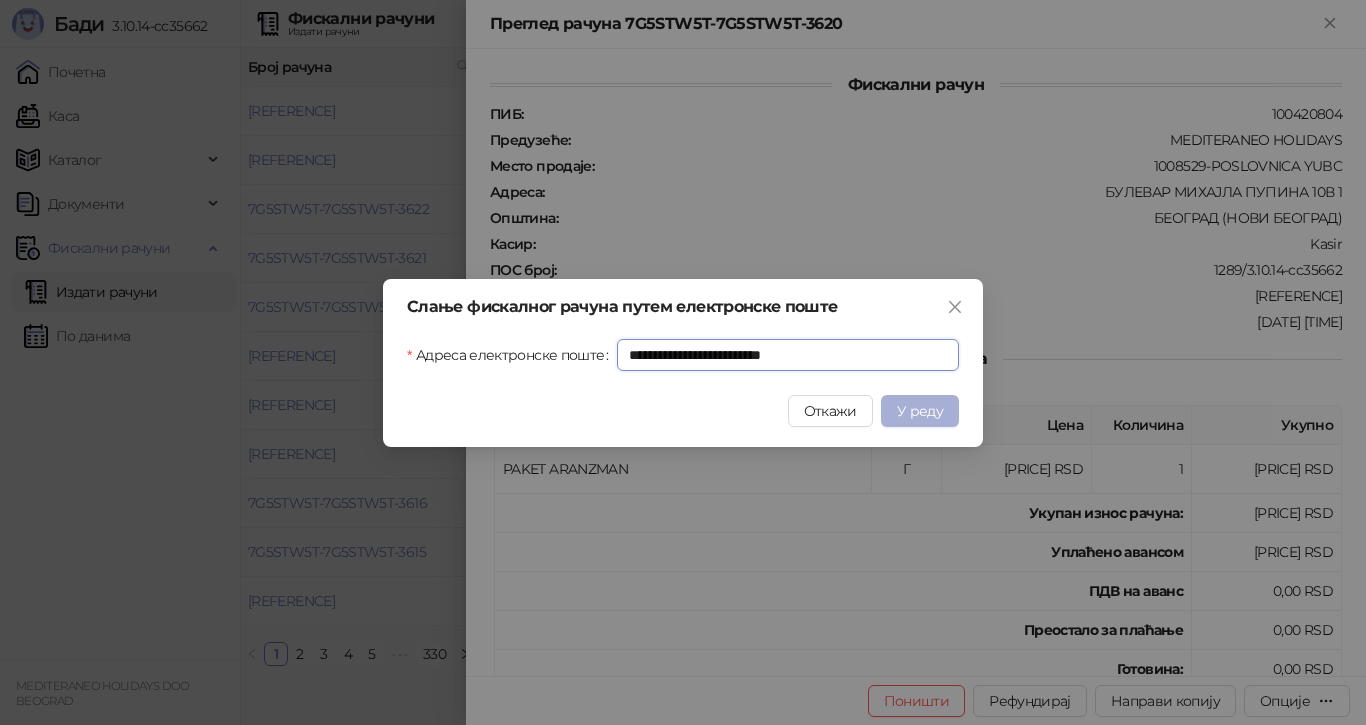 type on "**********" 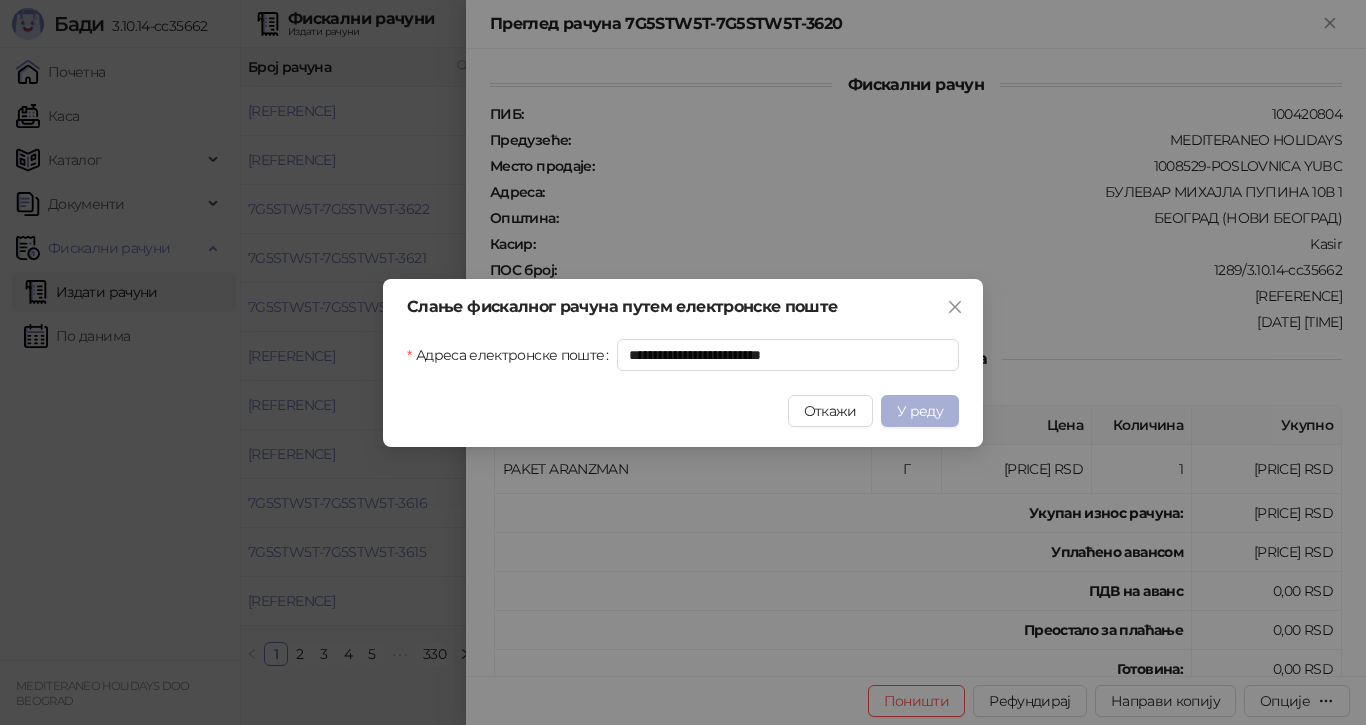 click on "У реду" at bounding box center [920, 411] 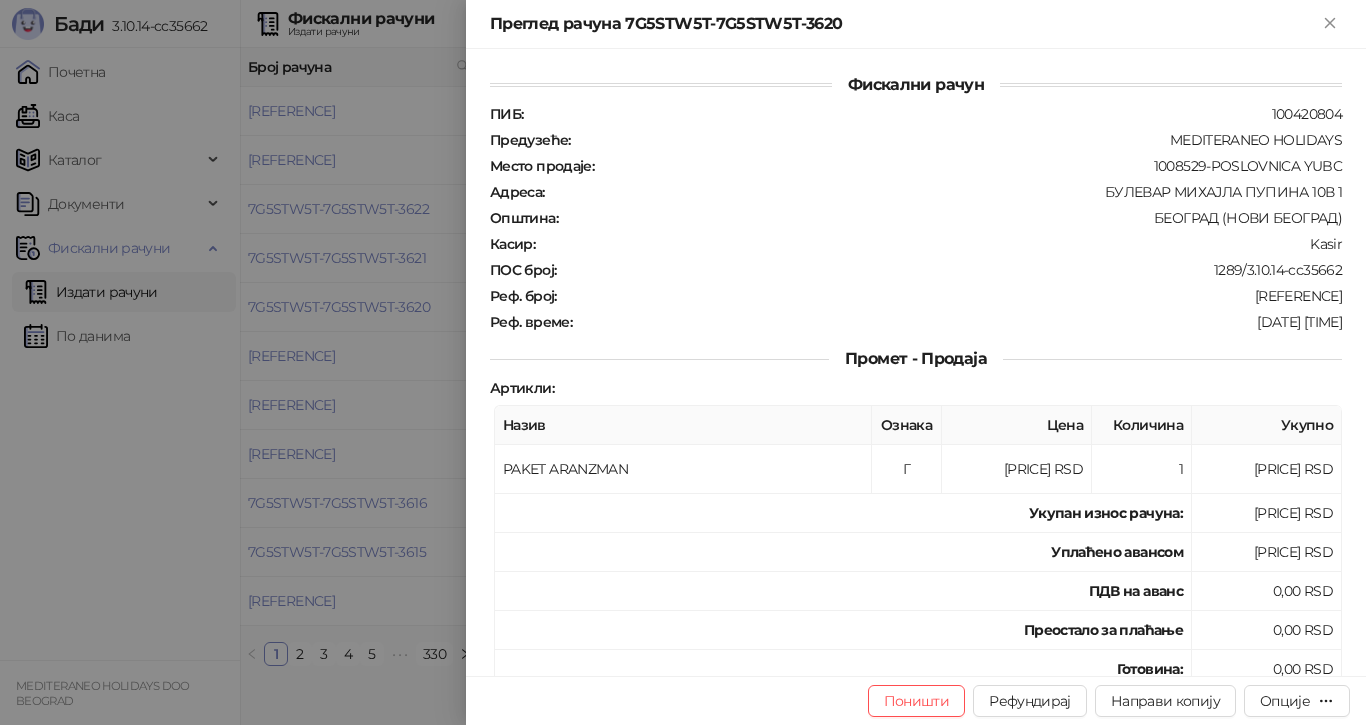 click at bounding box center [683, 362] 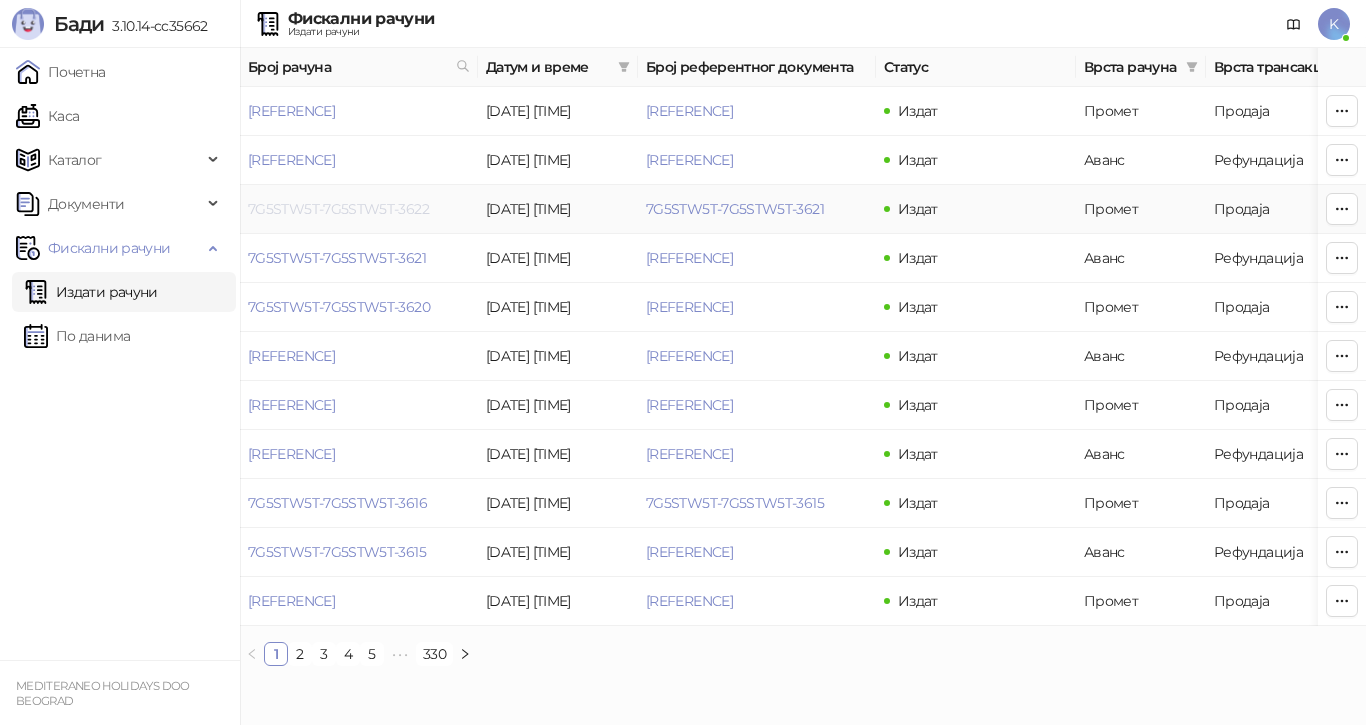 click on "7G5STW5T-7G5STW5T-3622" at bounding box center (338, 209) 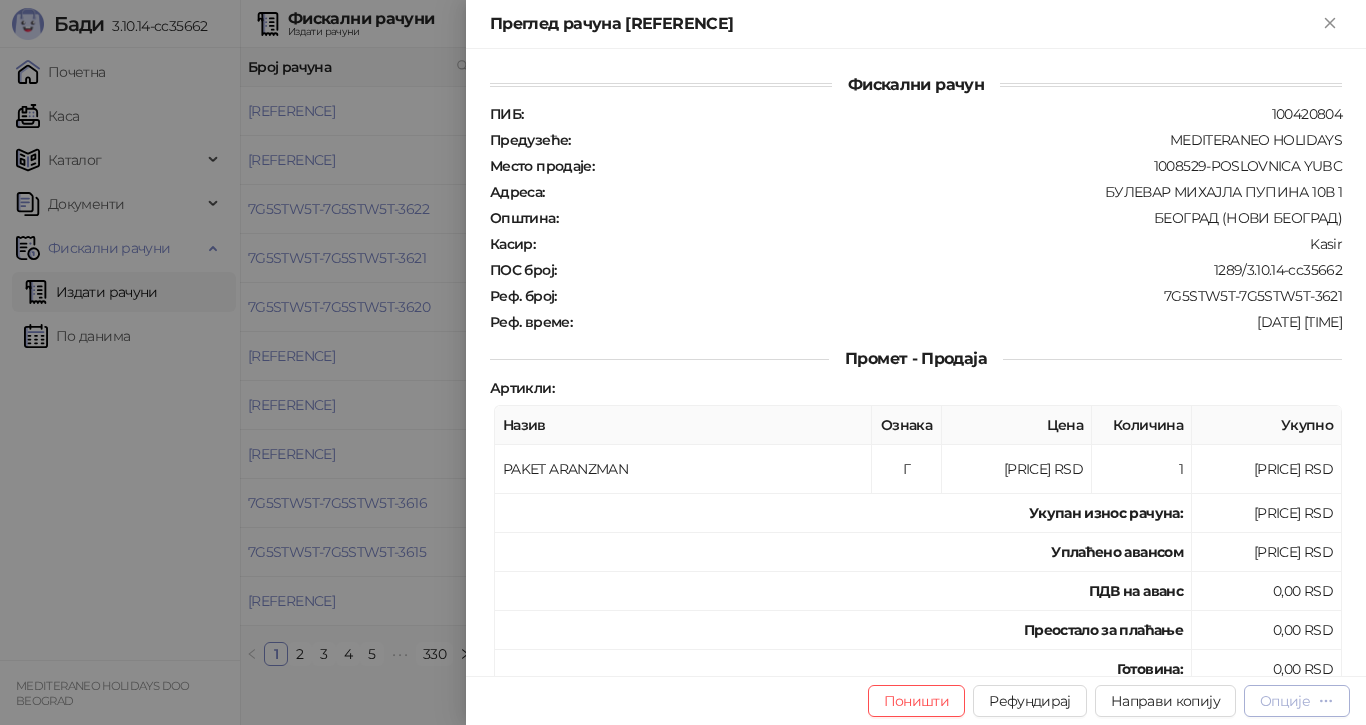 click on "Опције" at bounding box center [1285, 701] 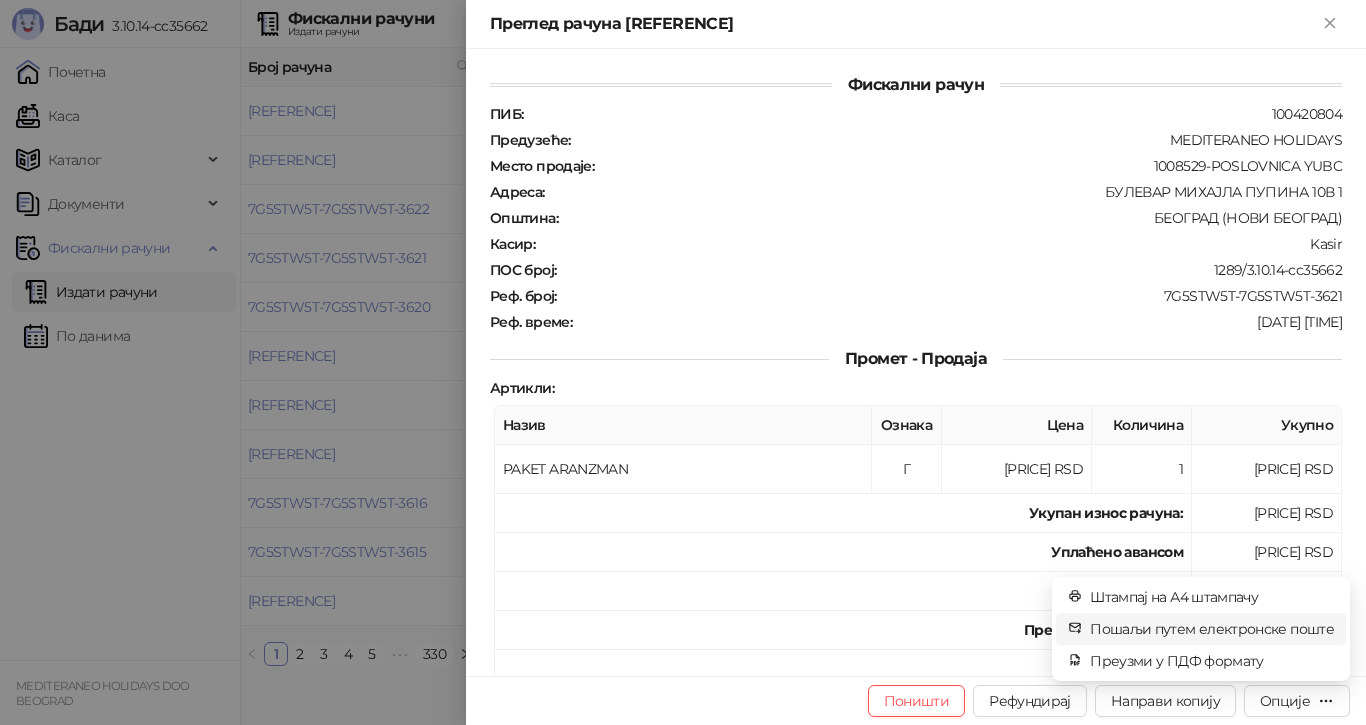 click on "Пошаљи путем електронске поште" at bounding box center (1212, 629) 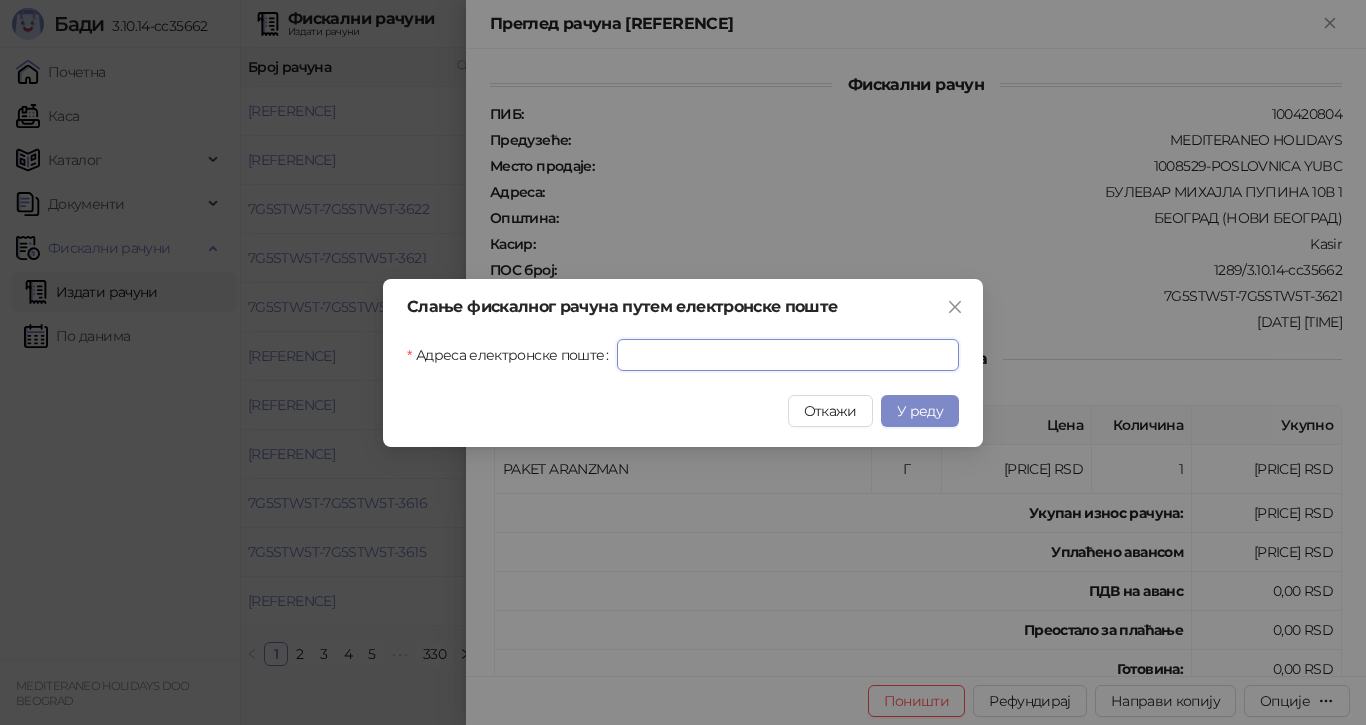 click on "Адреса електронске поште" at bounding box center (788, 355) 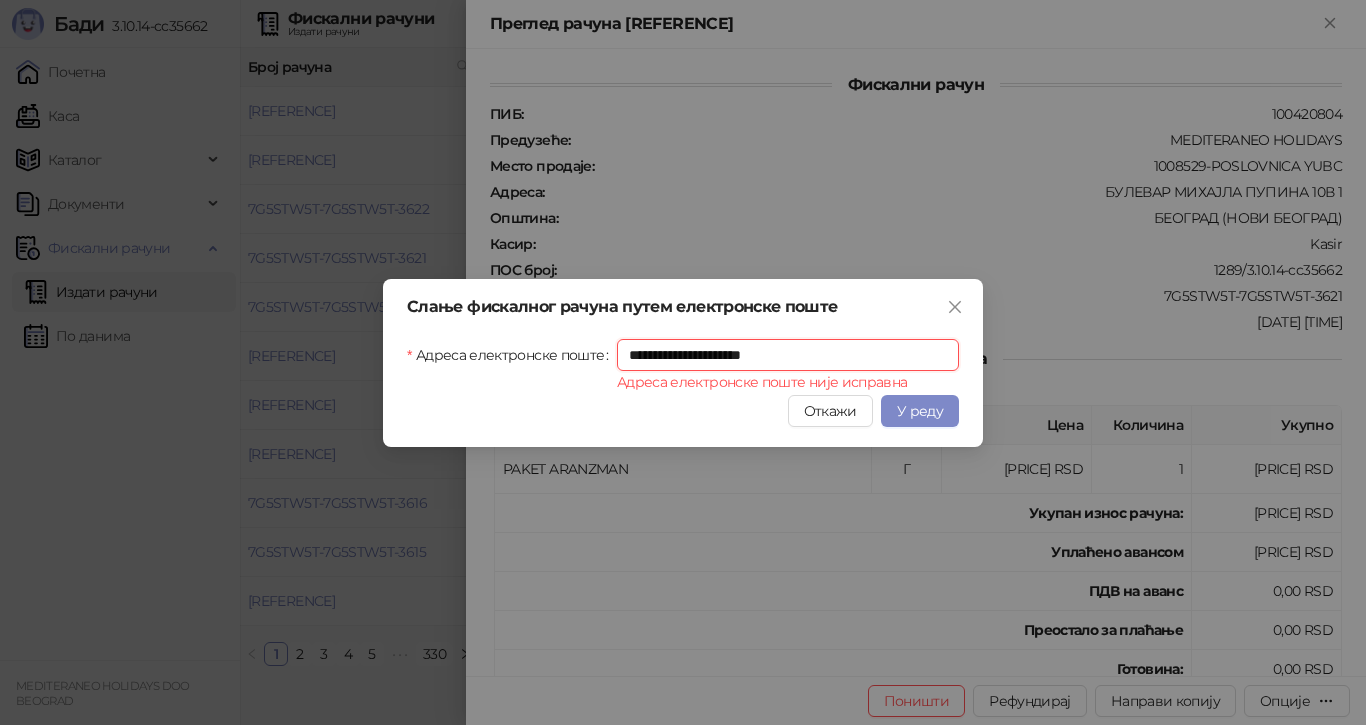 click on "**********" at bounding box center (788, 355) 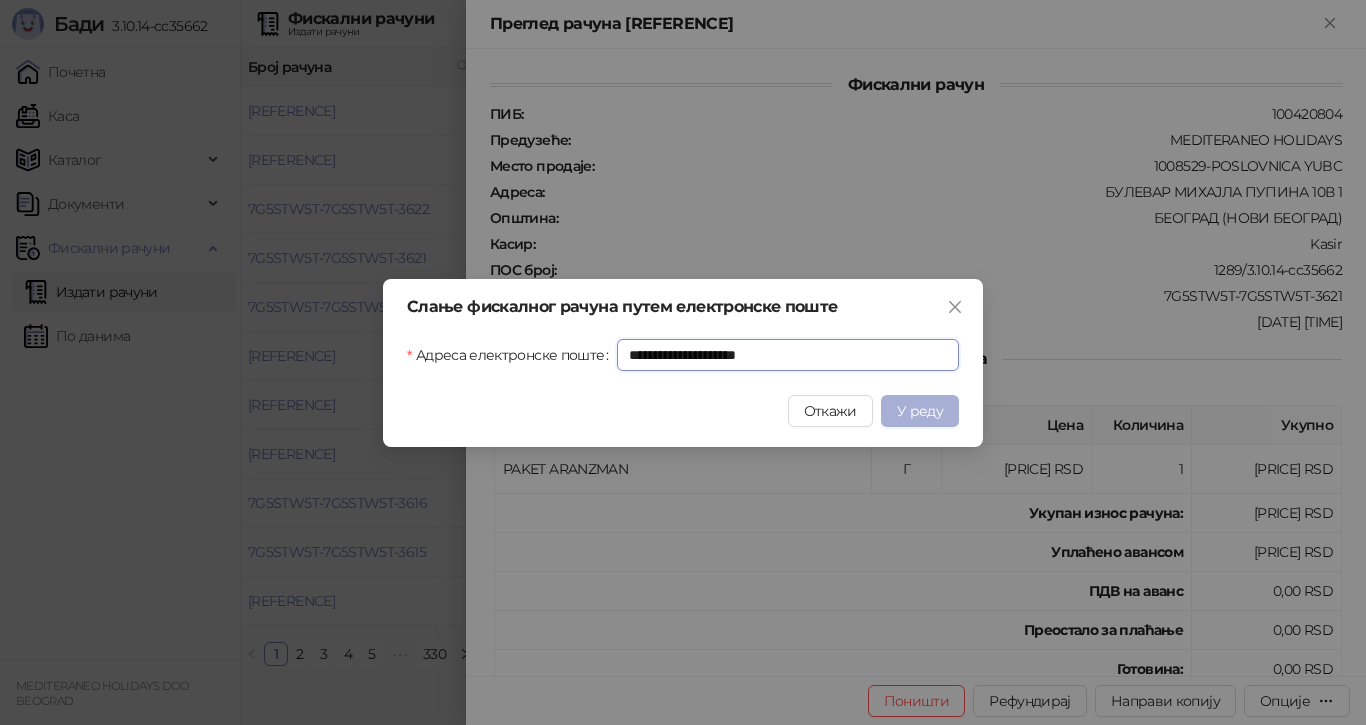 type on "**********" 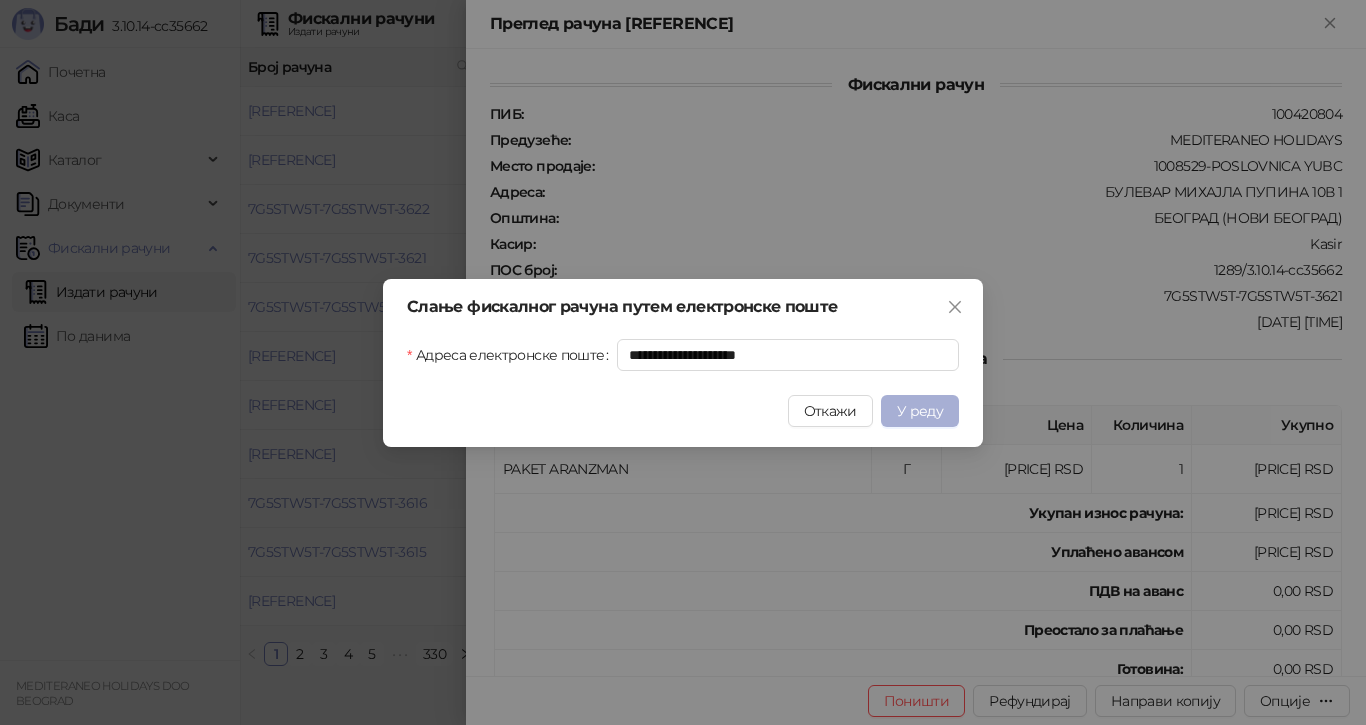 click on "У реду" at bounding box center (920, 411) 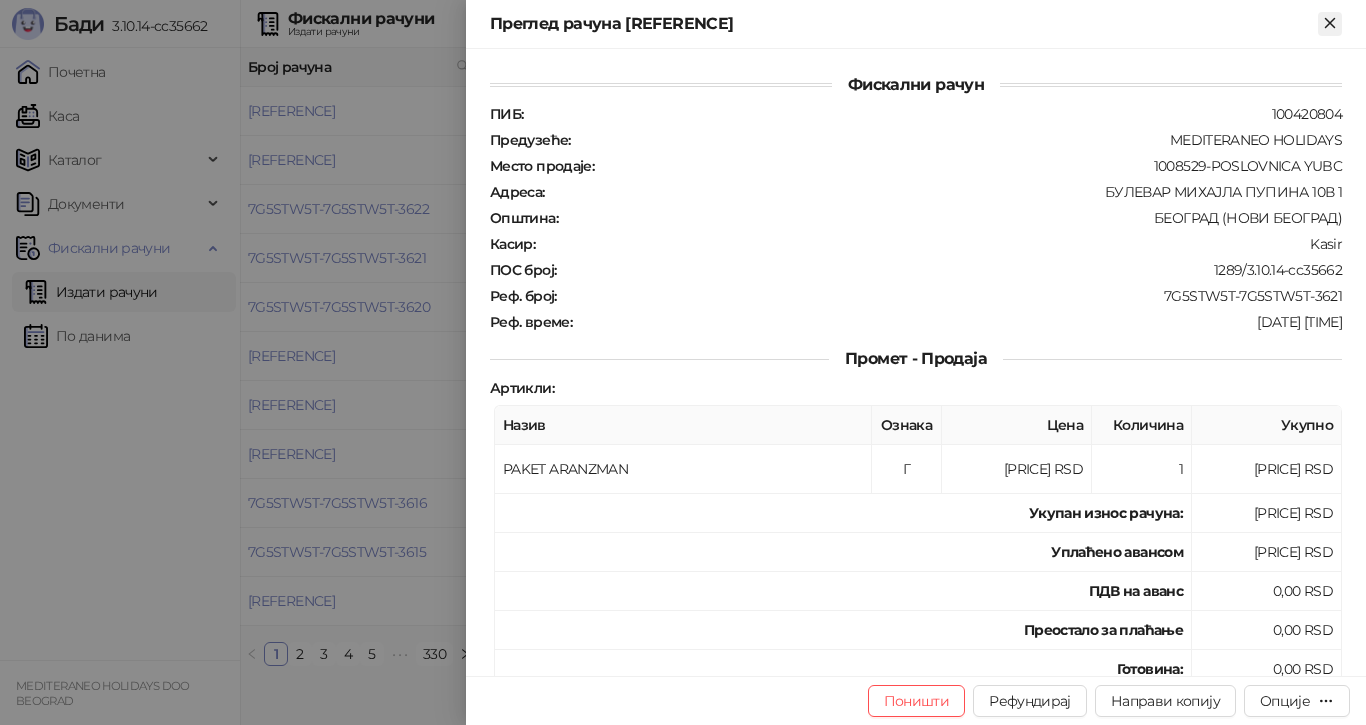 click 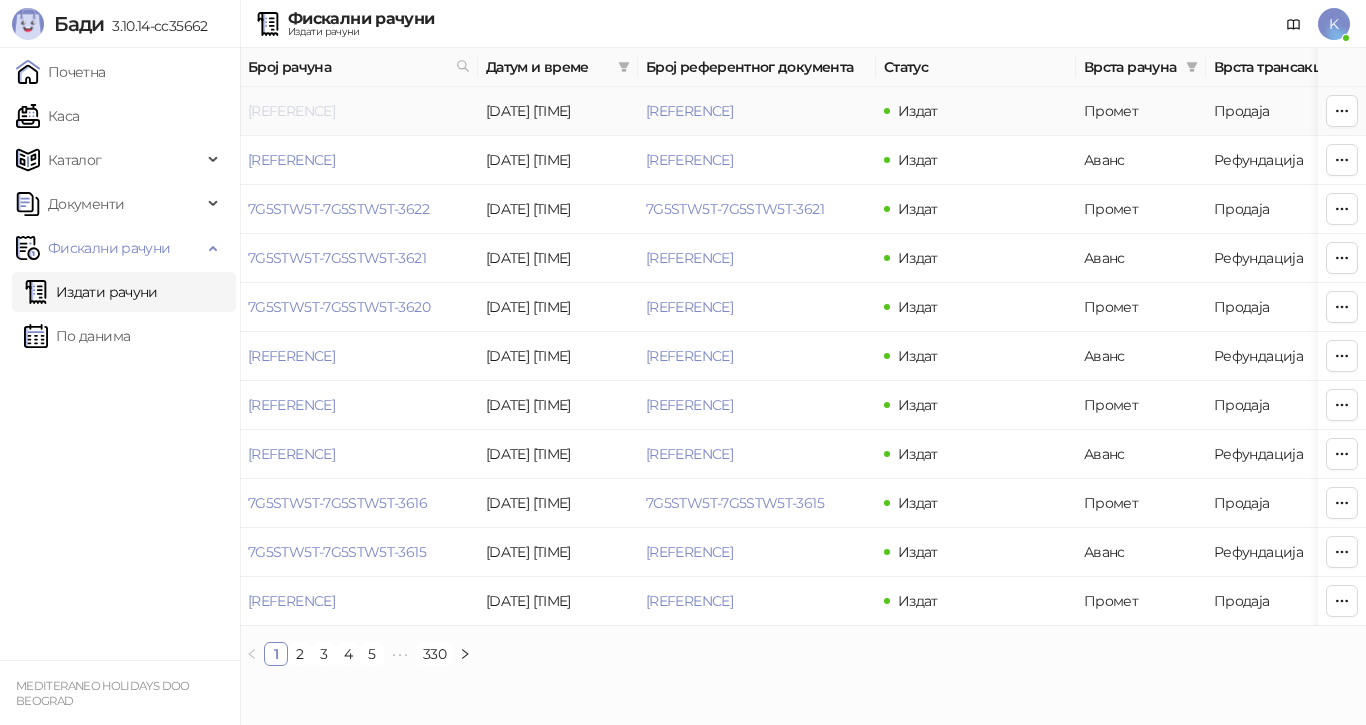 click on "[REFERENCE]" at bounding box center (291, 111) 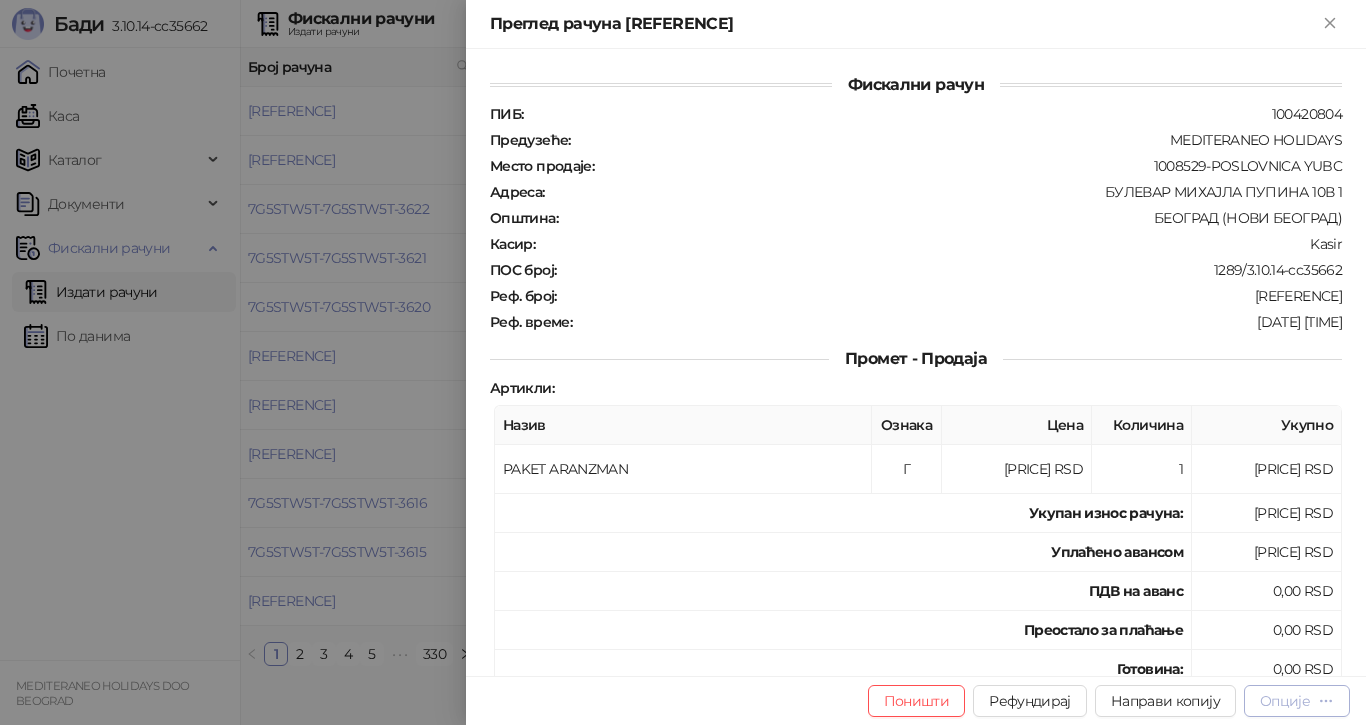 click on "Опције" at bounding box center [1285, 701] 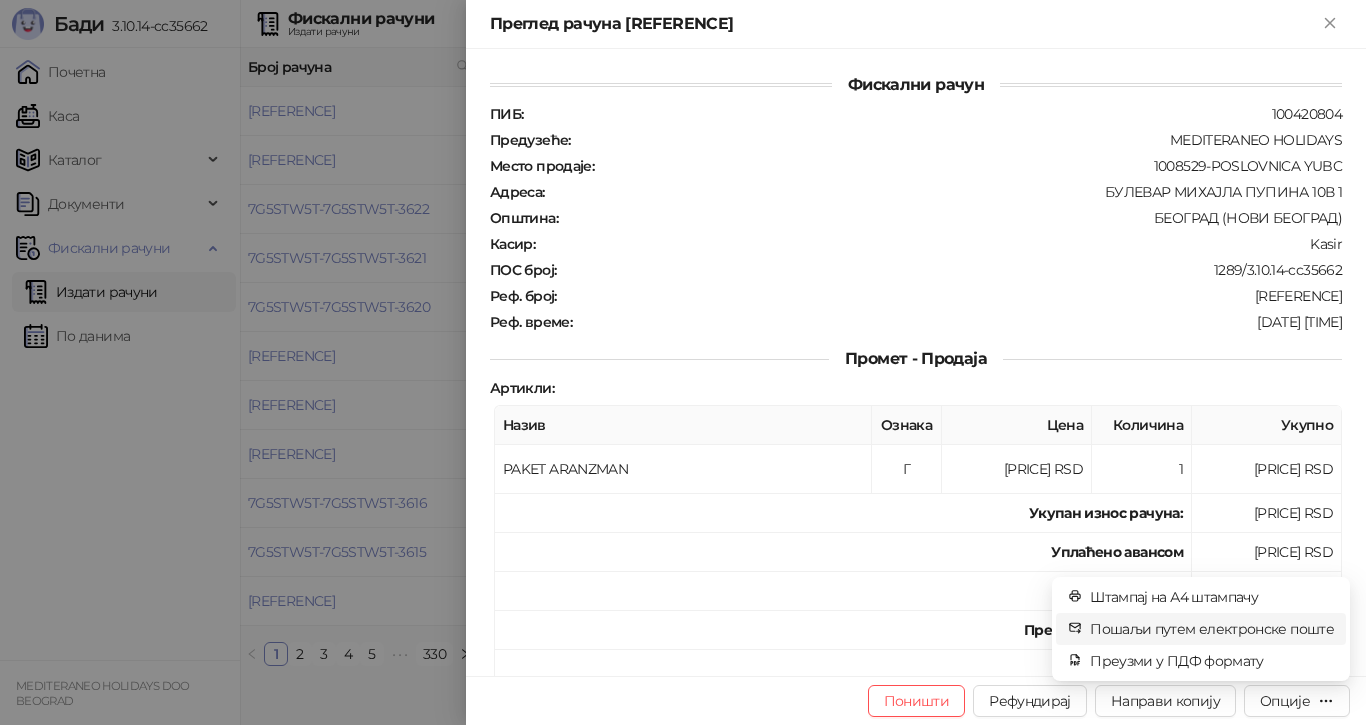 click on "Пошаљи путем електронске поште" at bounding box center [1212, 629] 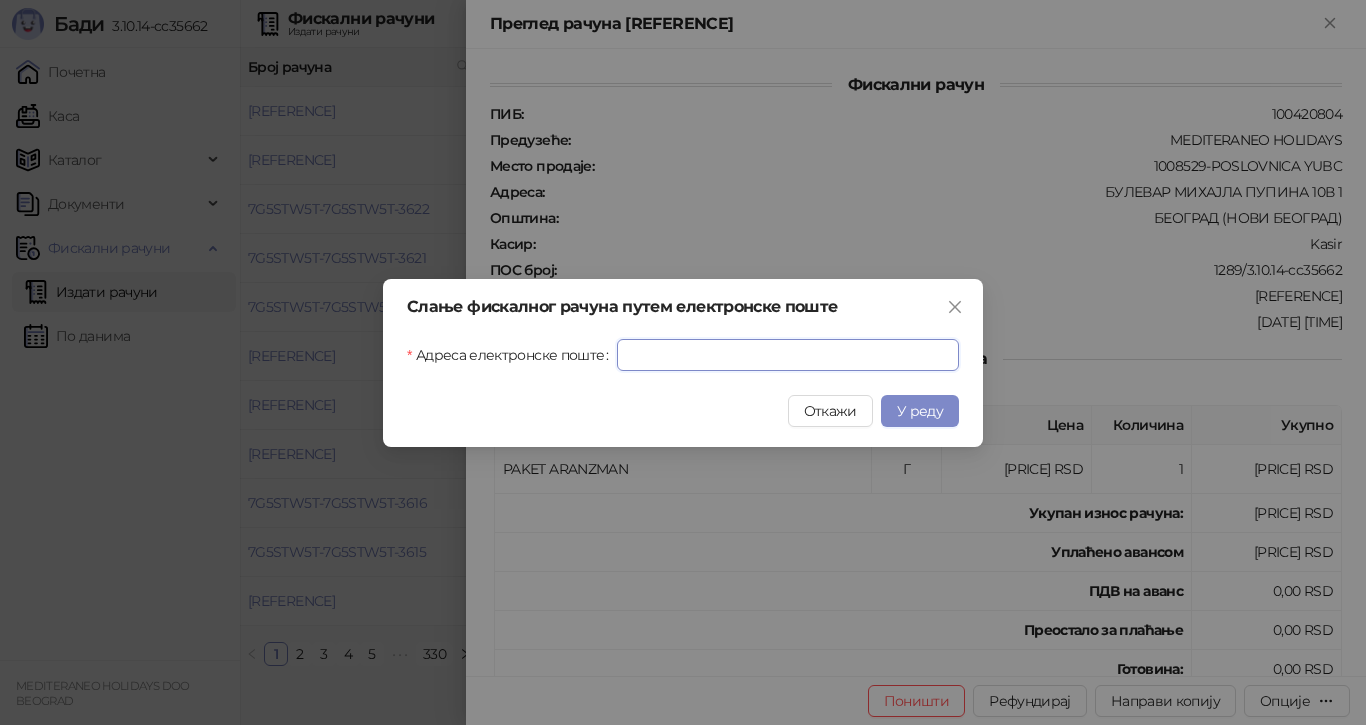 drag, startPoint x: 622, startPoint y: 349, endPoint x: 636, endPoint y: 357, distance: 16.124516 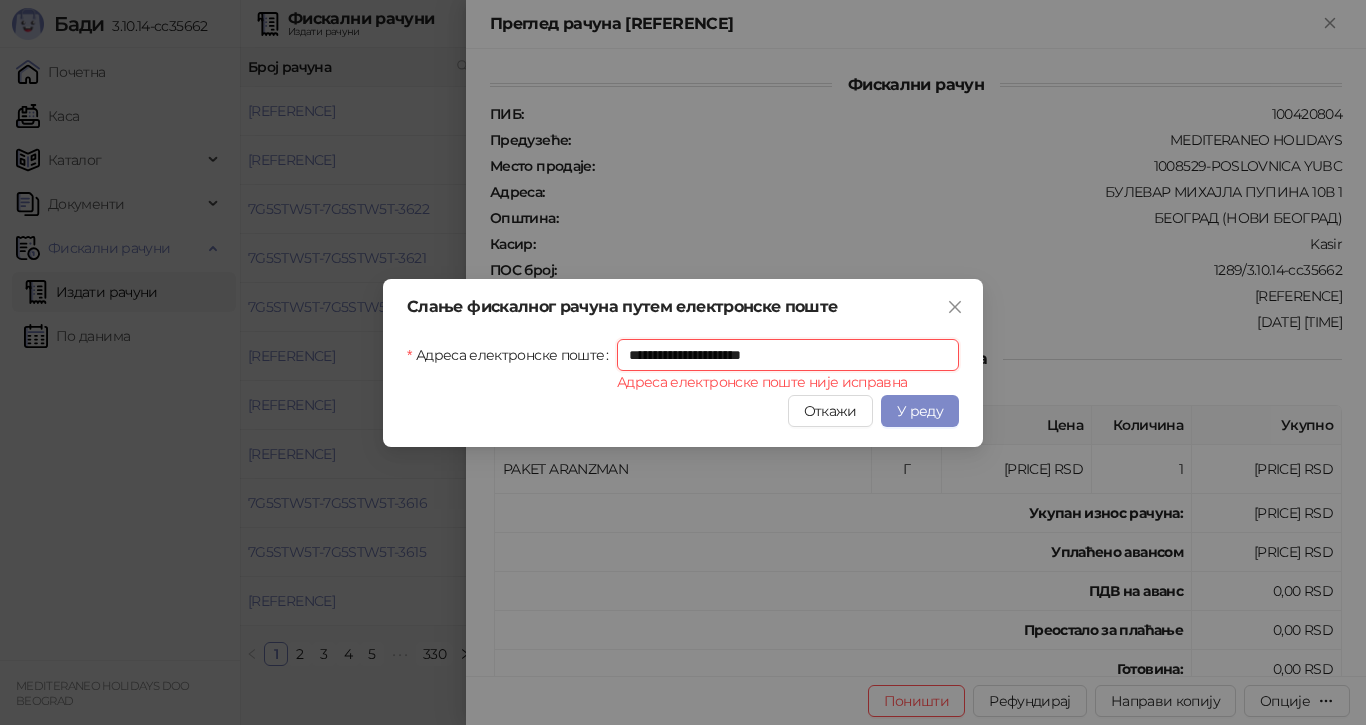 click on "**********" at bounding box center (788, 355) 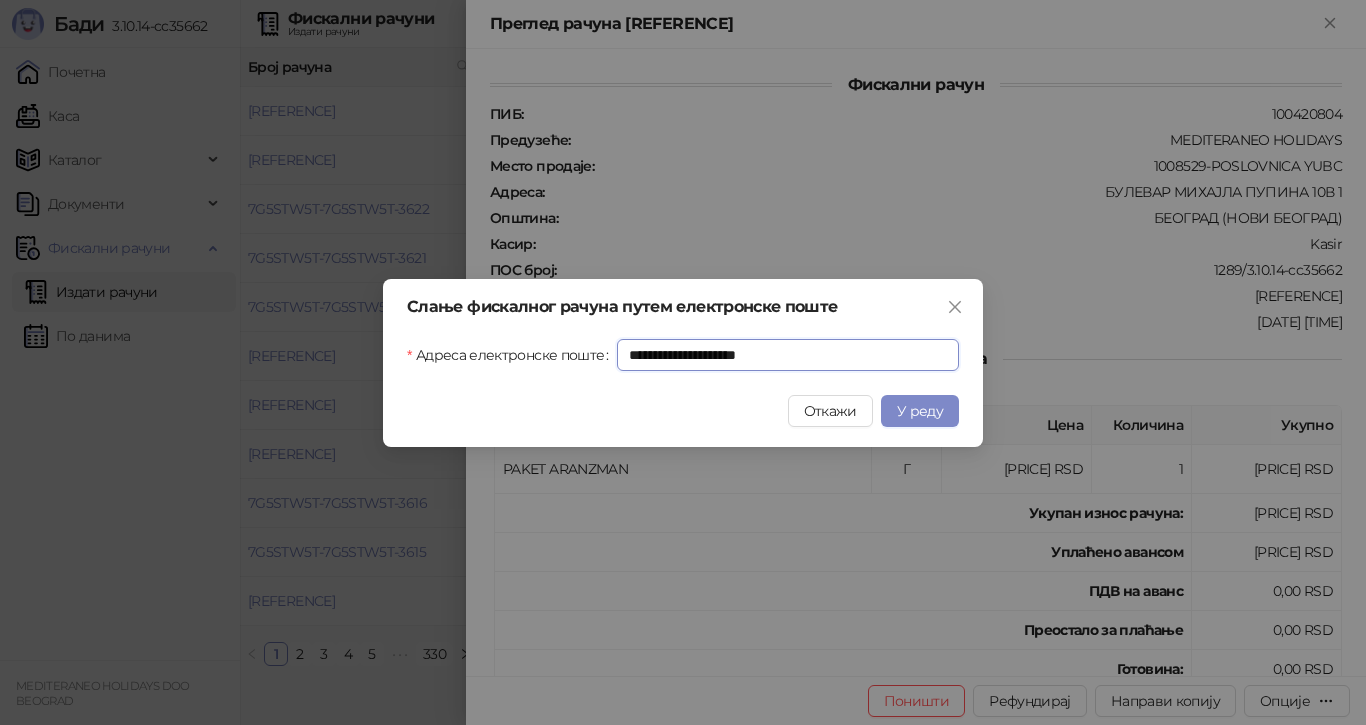 type on "**********" 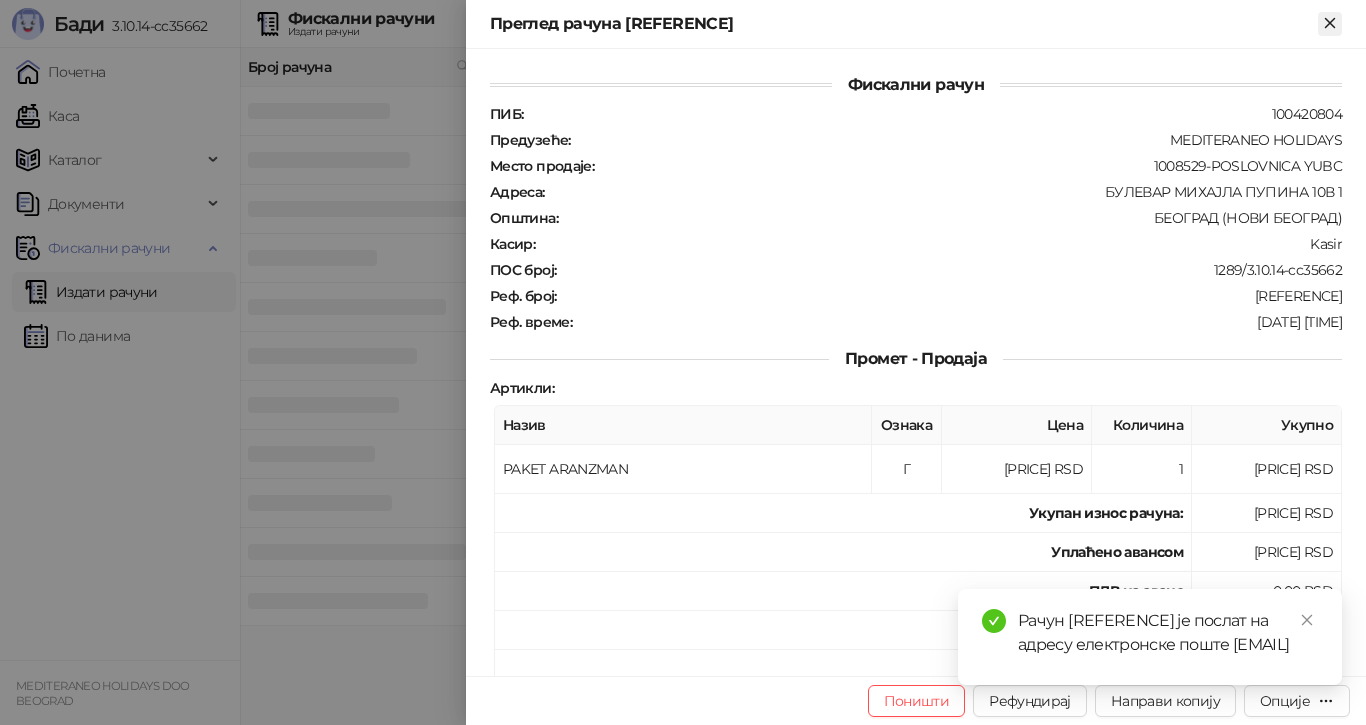click 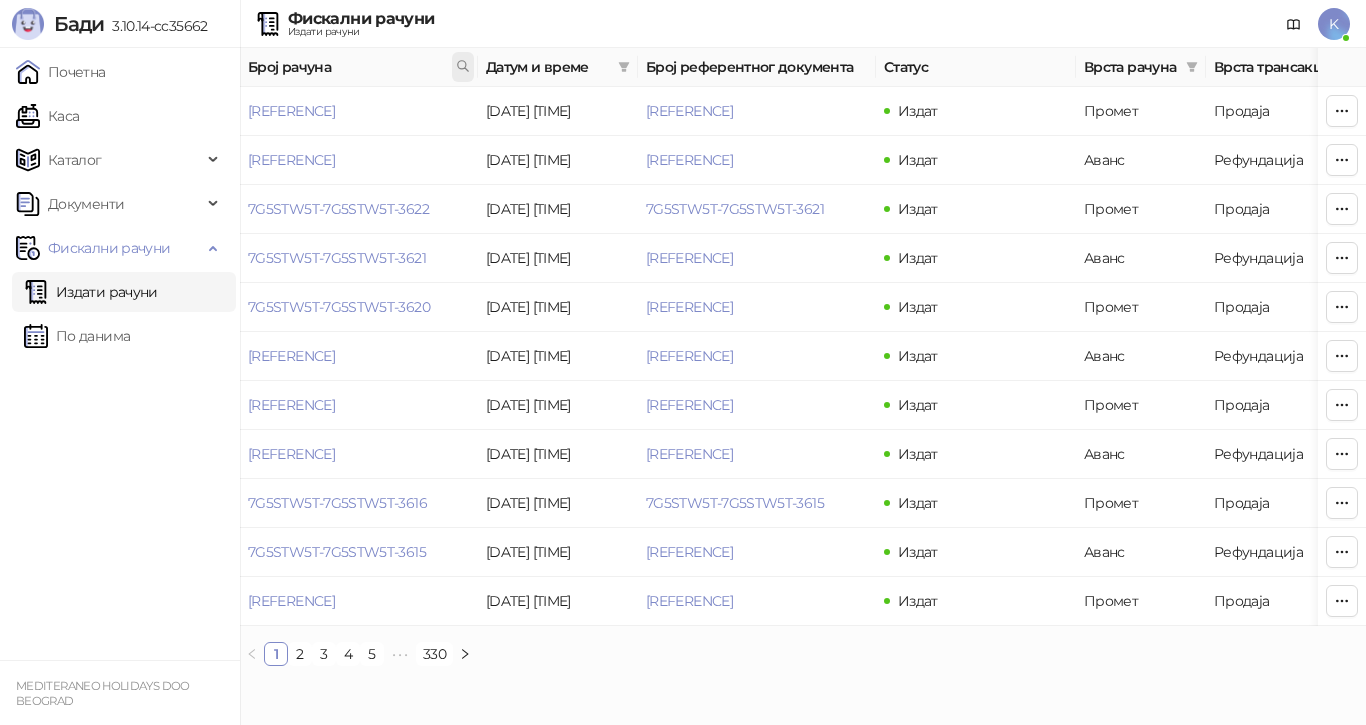 click 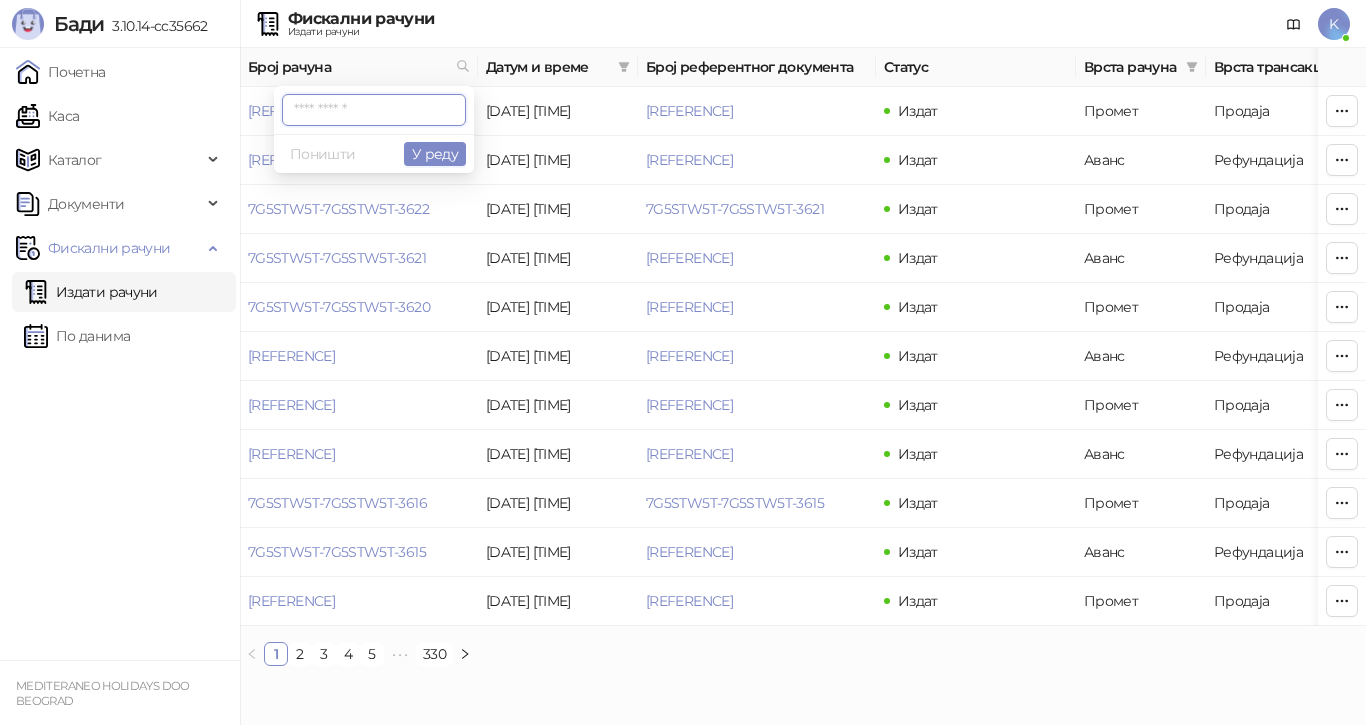 paste on "**********" 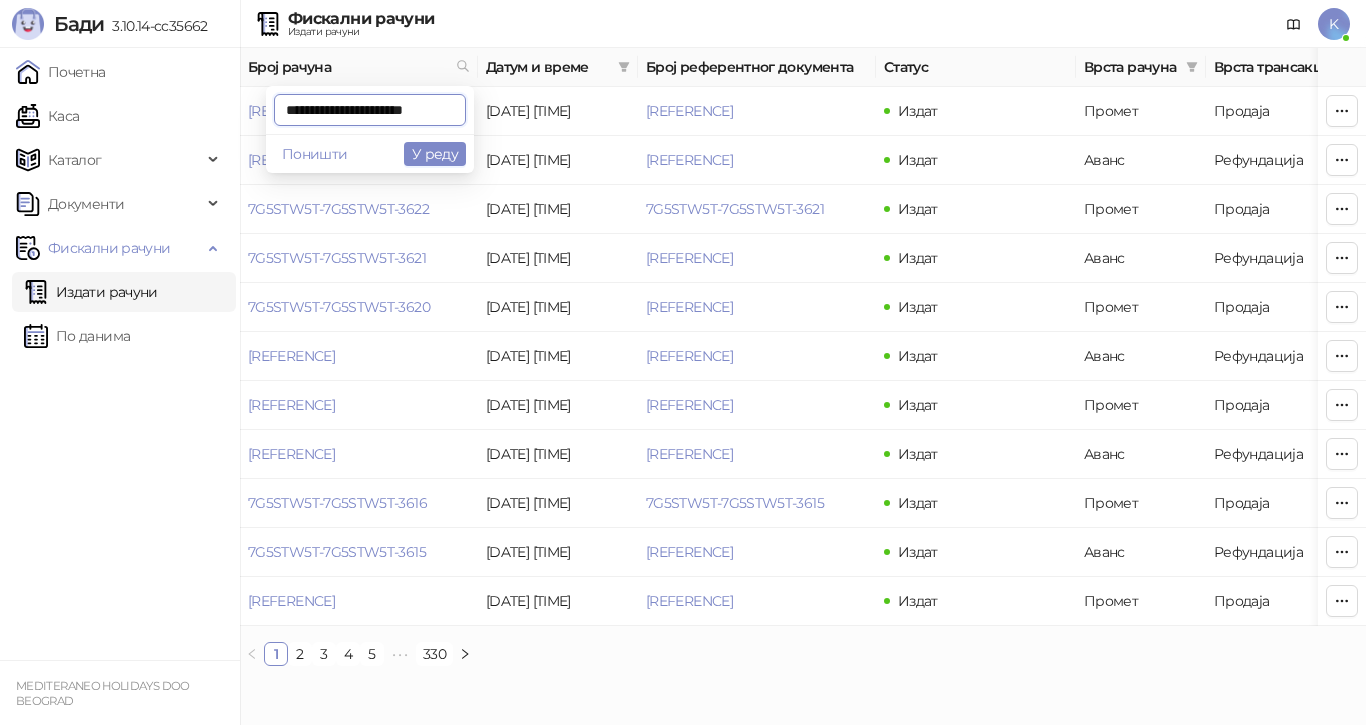 scroll, scrollTop: 0, scrollLeft: 0, axis: both 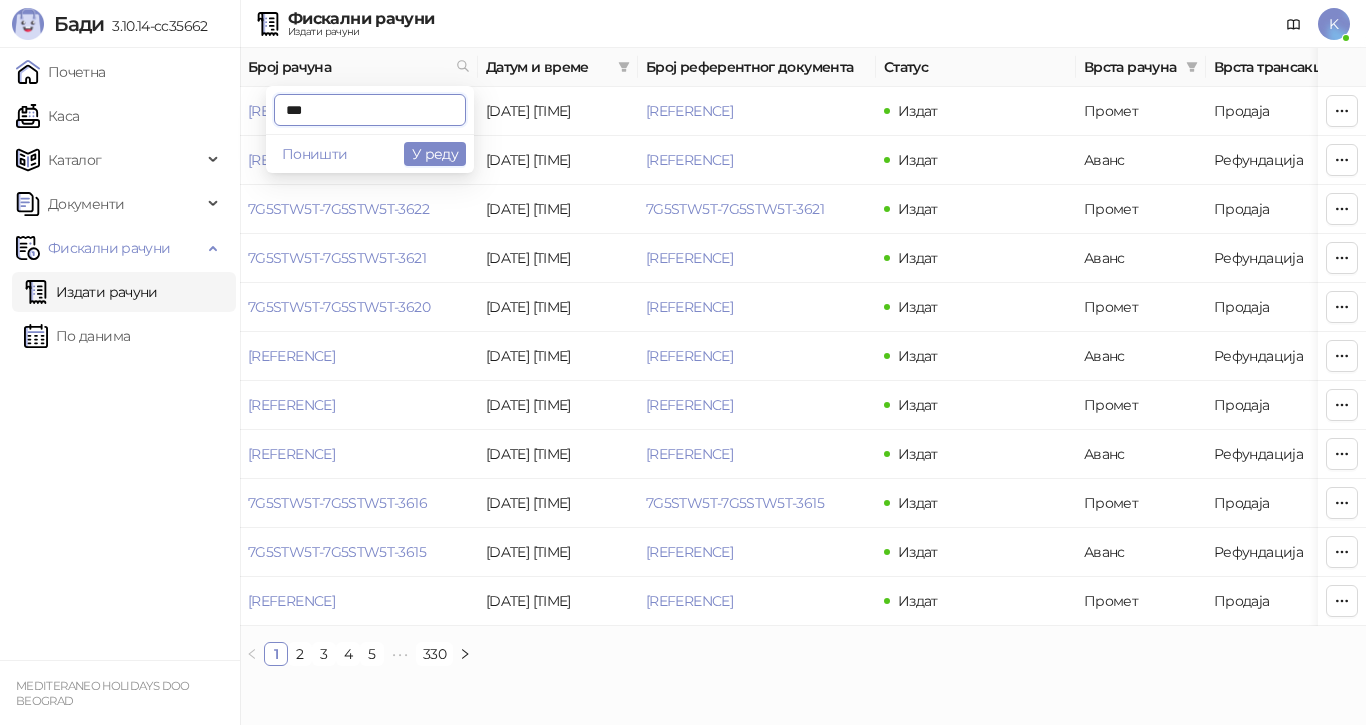 type on "*" 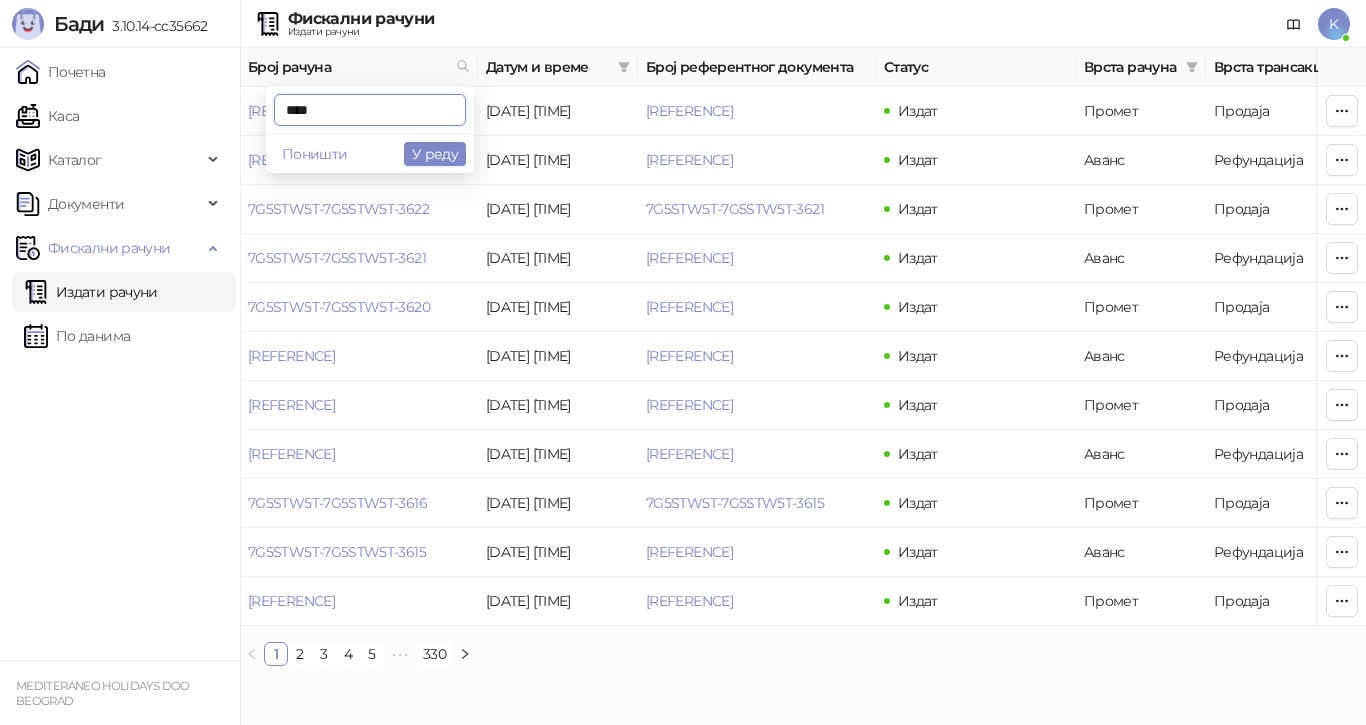 type on "****" 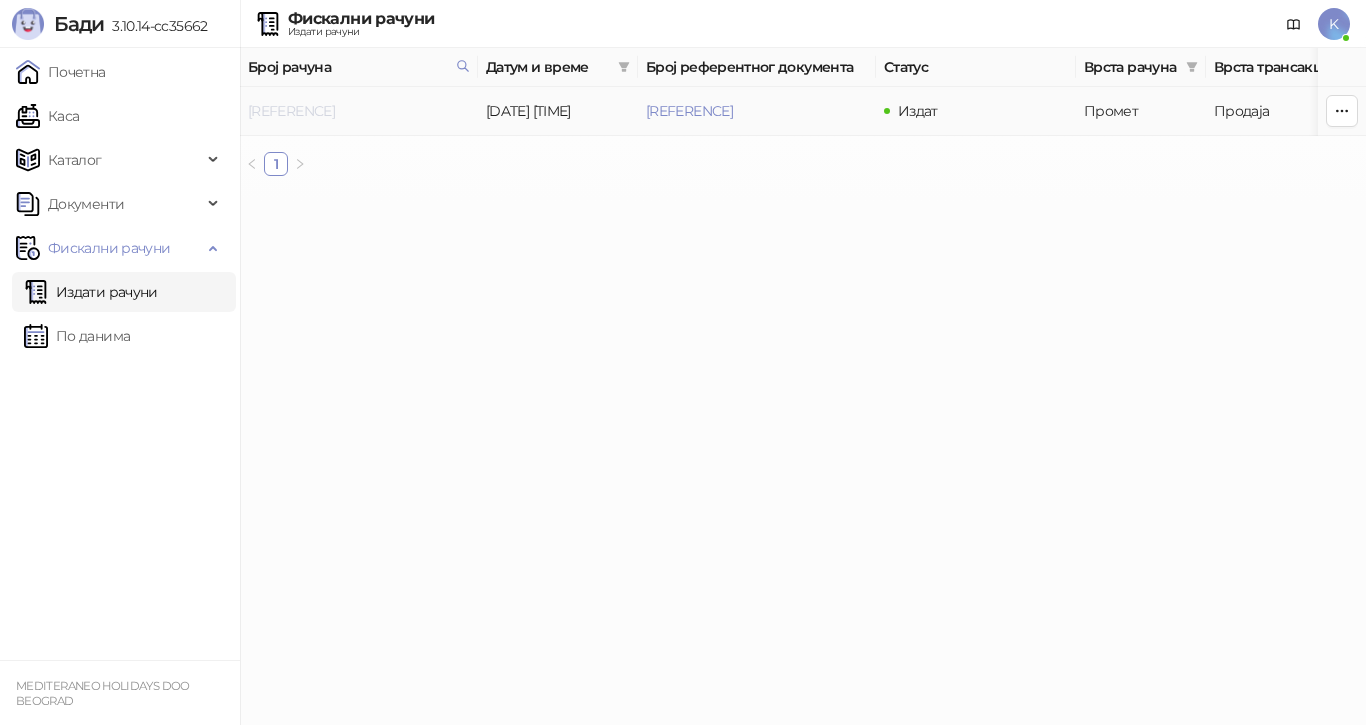 click on "[REFERENCE]" at bounding box center [291, 111] 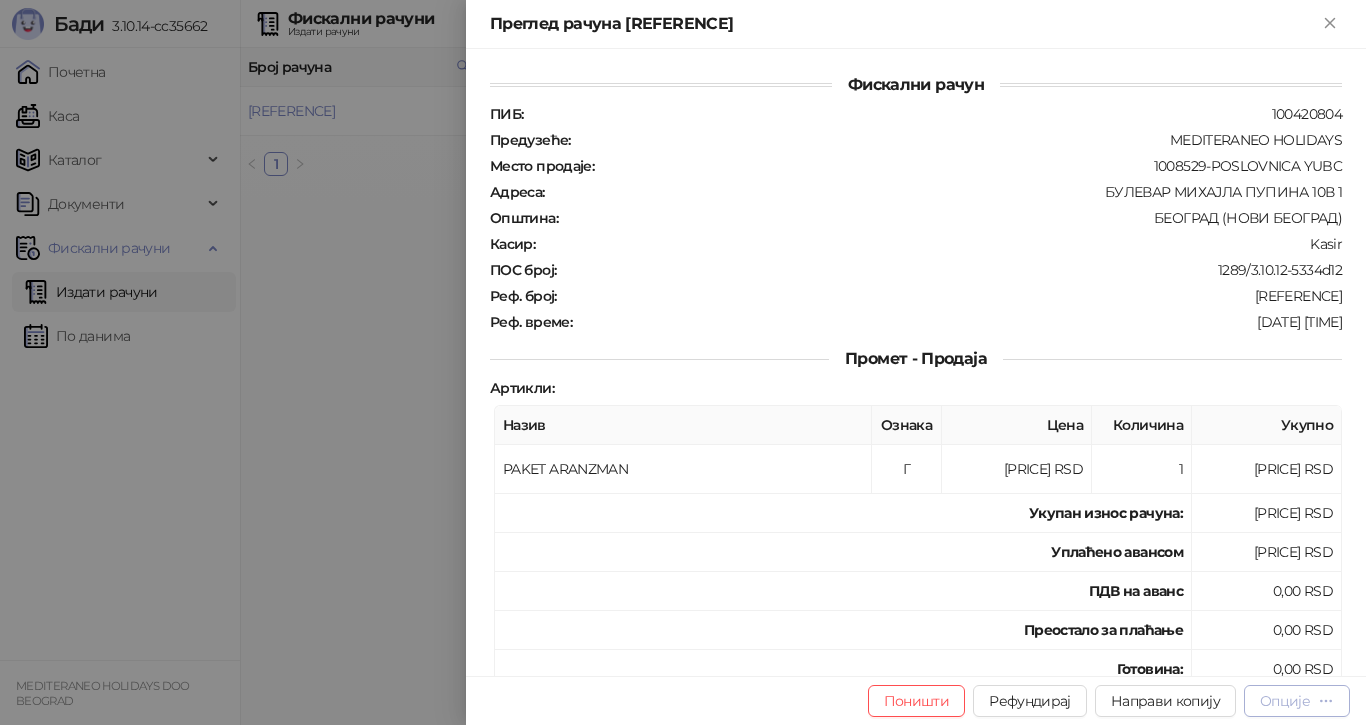 click on "Опције" at bounding box center [1285, 701] 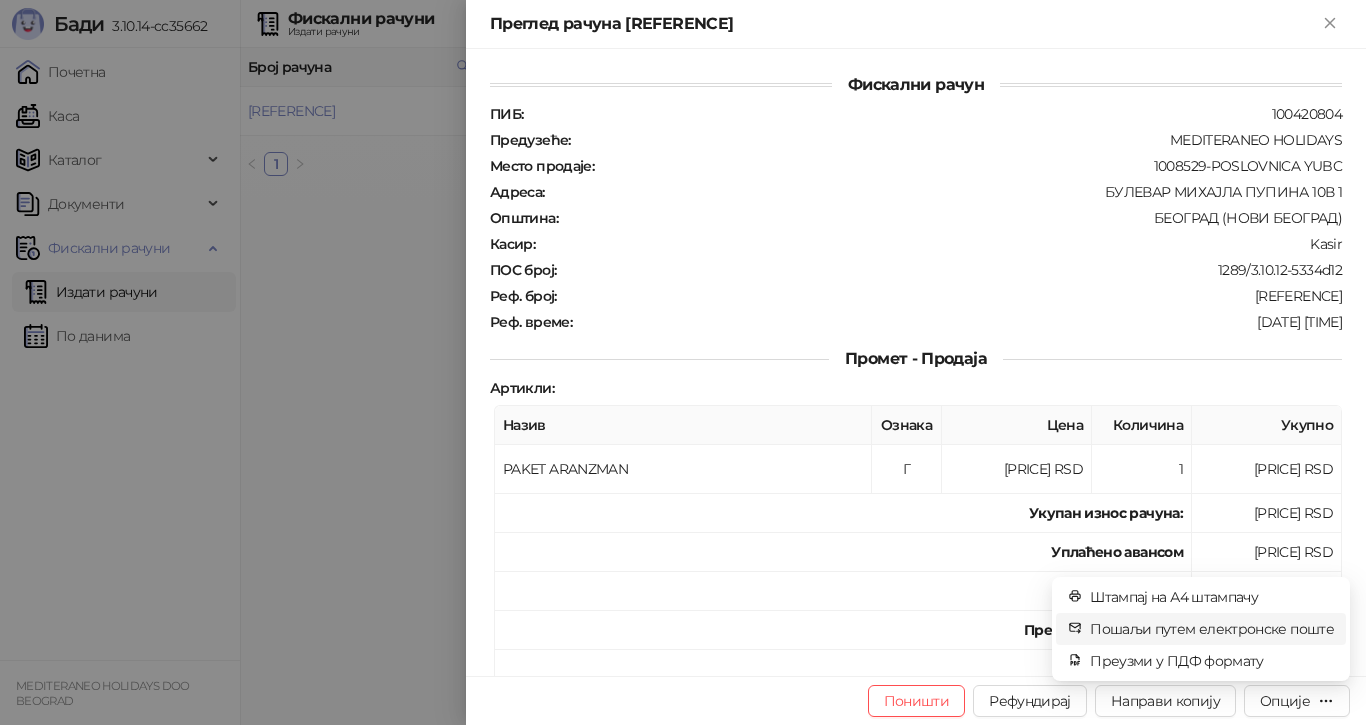 click on "Пошаљи путем електронске поште" at bounding box center [1212, 629] 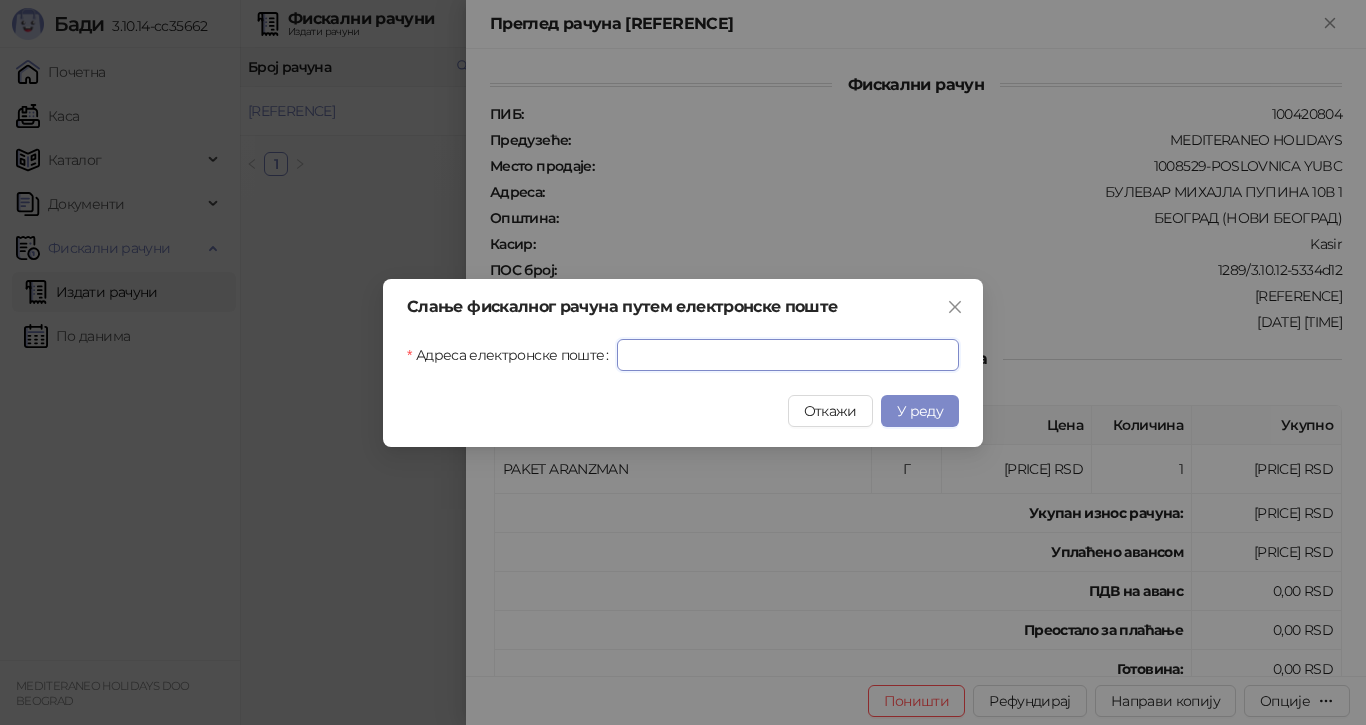 click on "Адреса електронске поште" at bounding box center (788, 355) 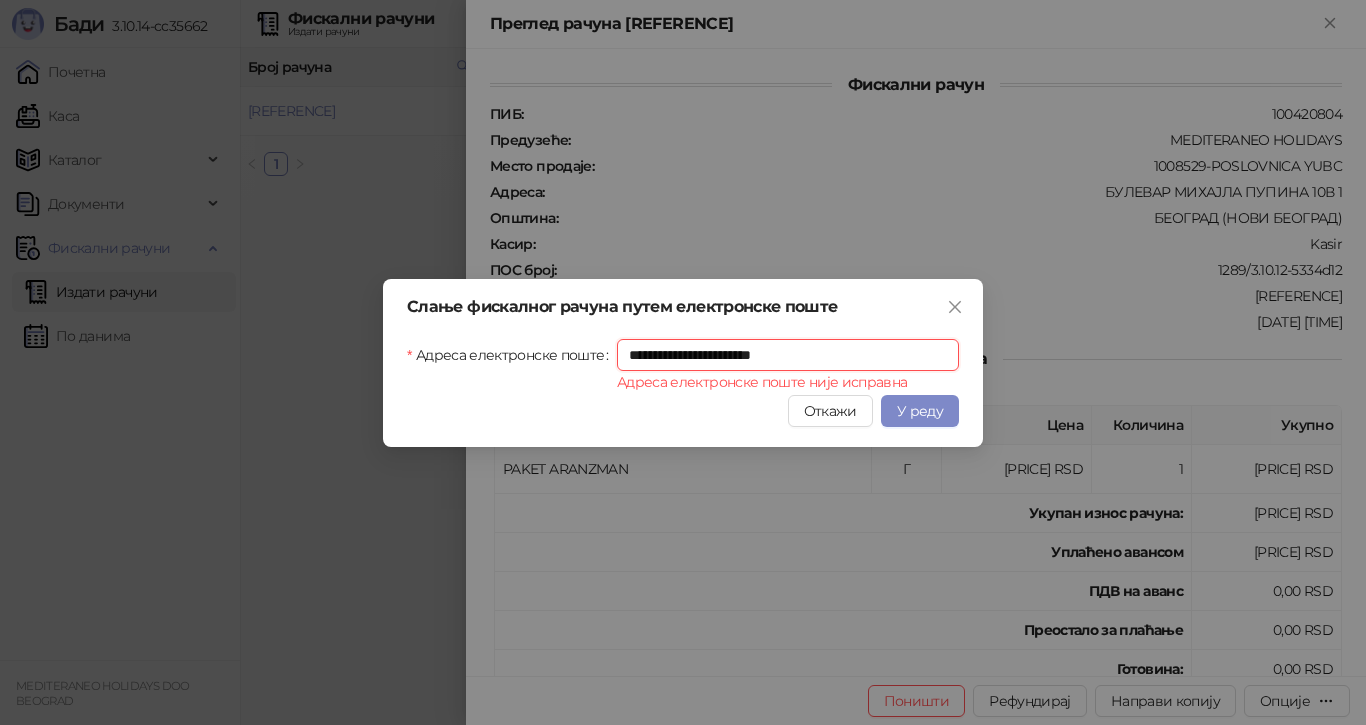 click on "**********" at bounding box center [788, 355] 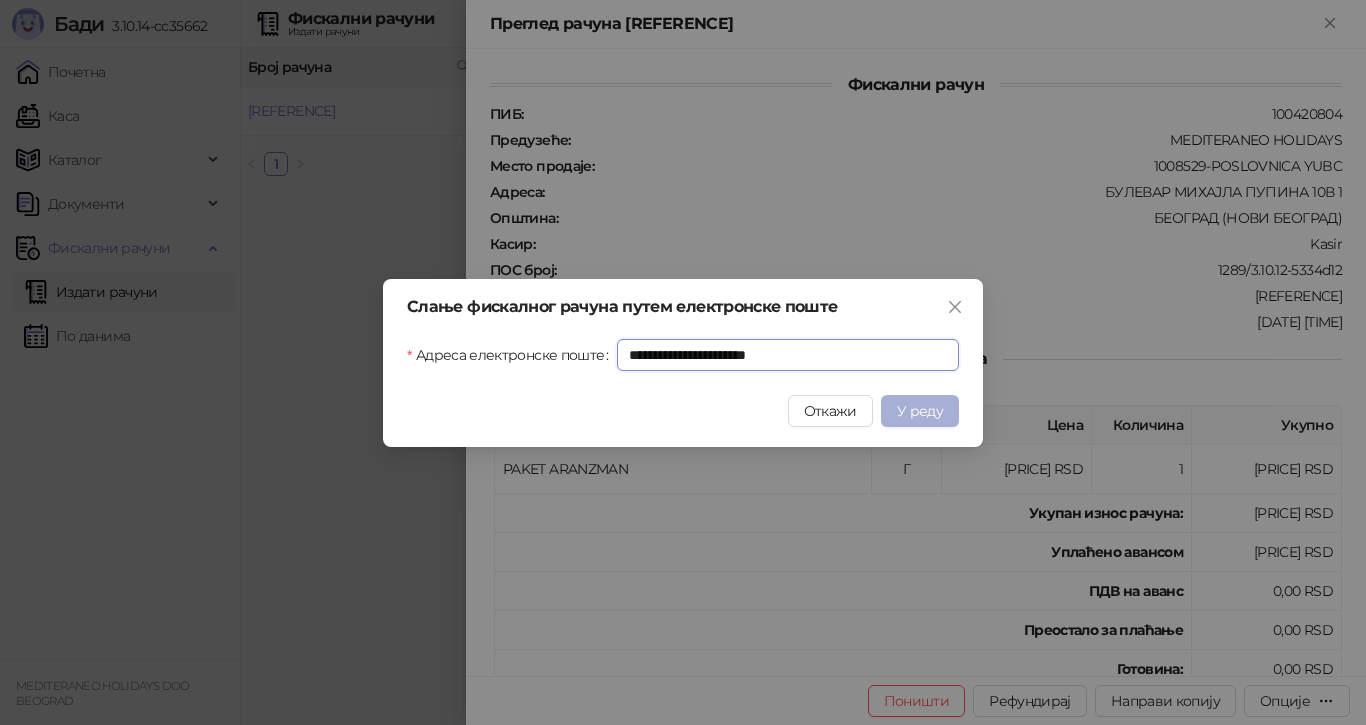 type on "**********" 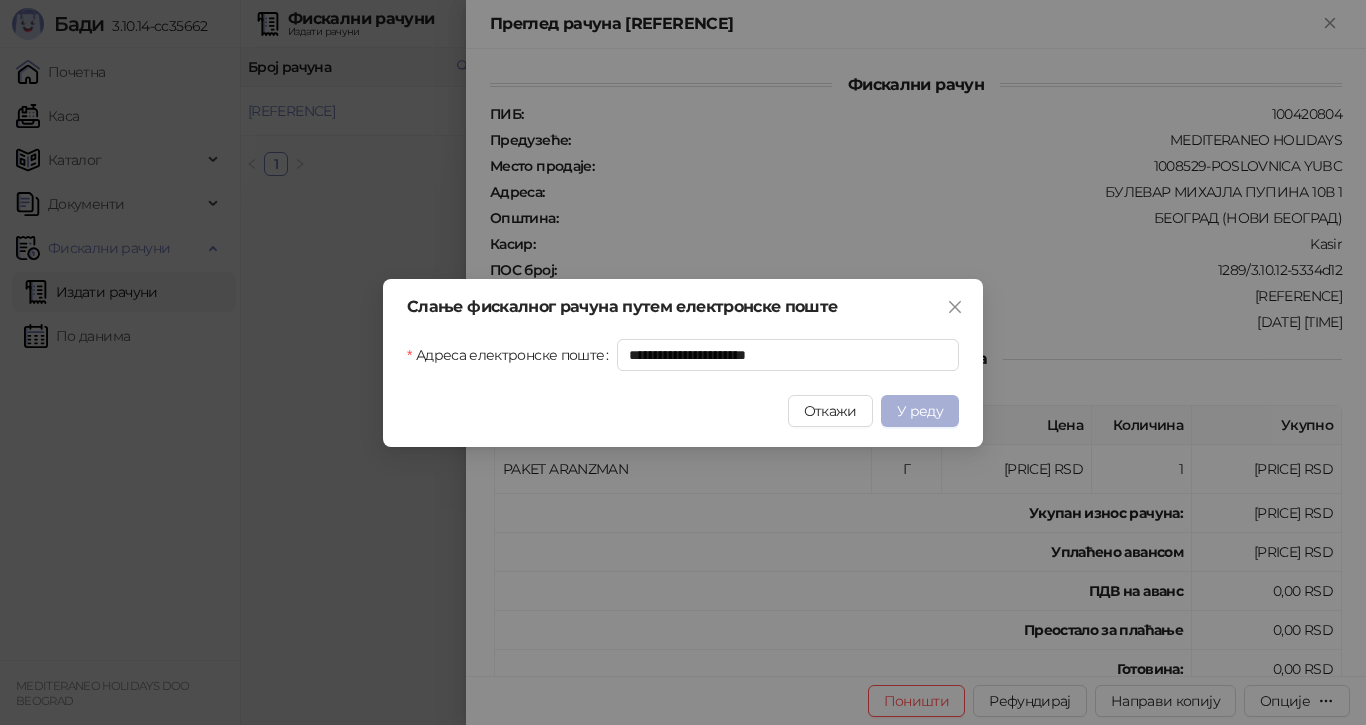 click on "У реду" at bounding box center (920, 411) 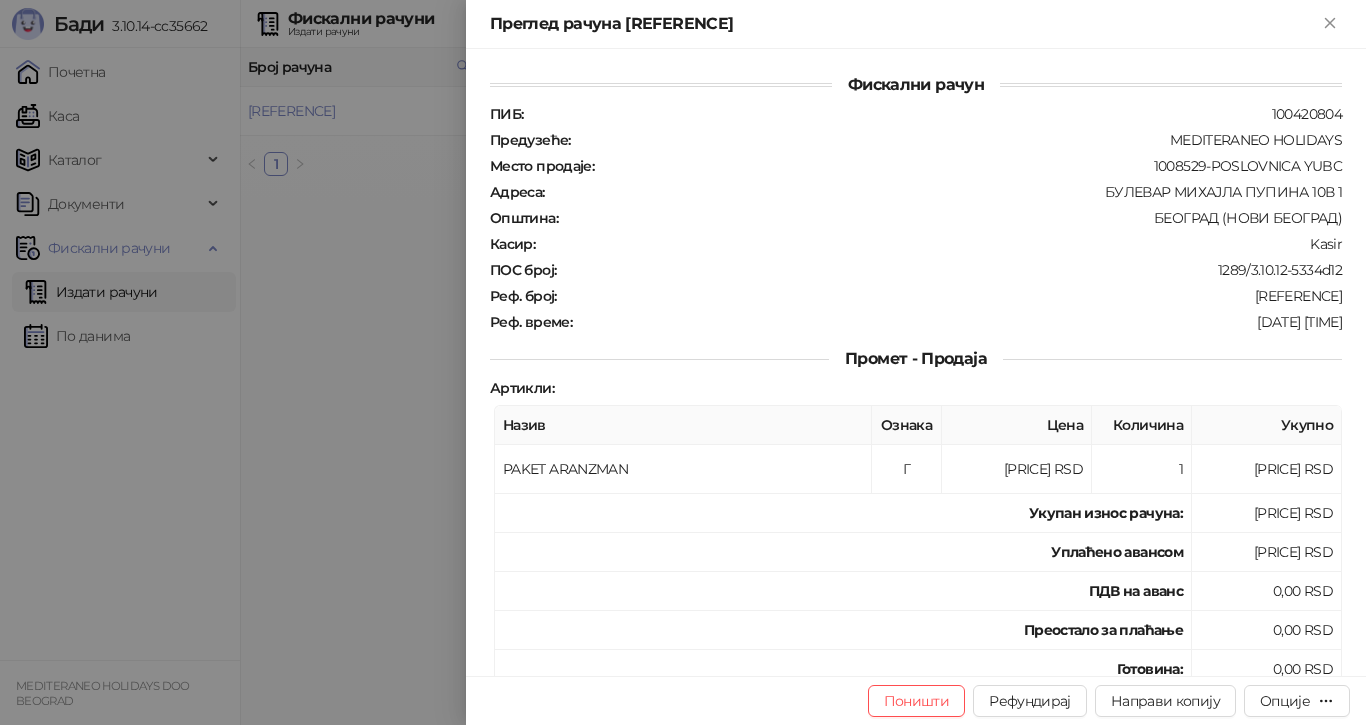 click at bounding box center (683, 362) 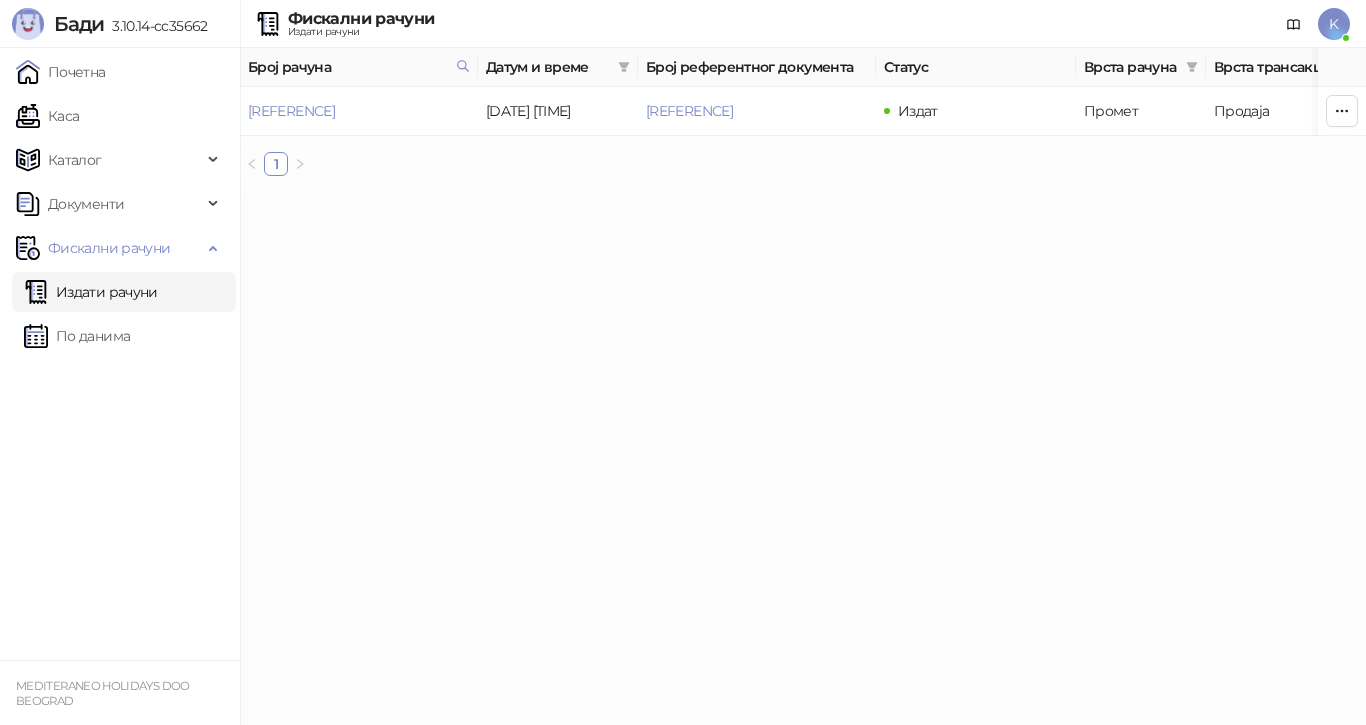 click on "Почетна" at bounding box center (61, 72) 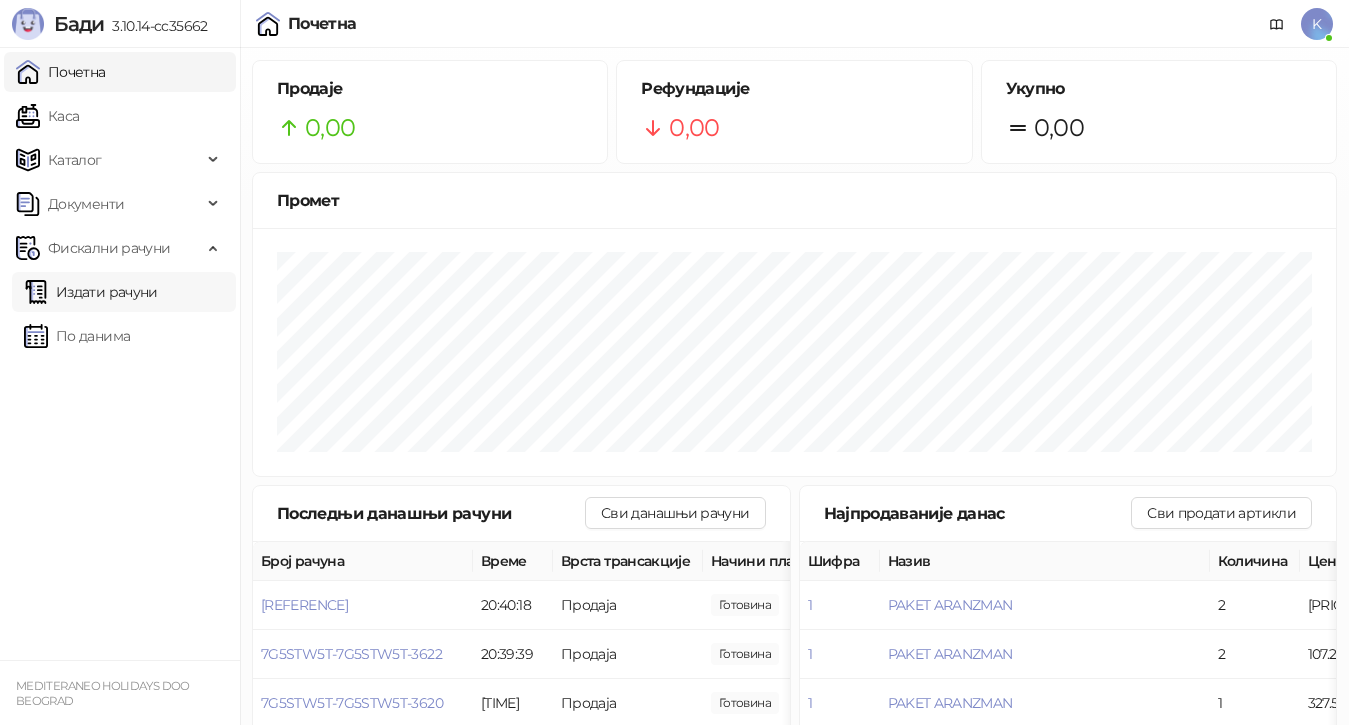 click on "Издати рачуни" at bounding box center (91, 292) 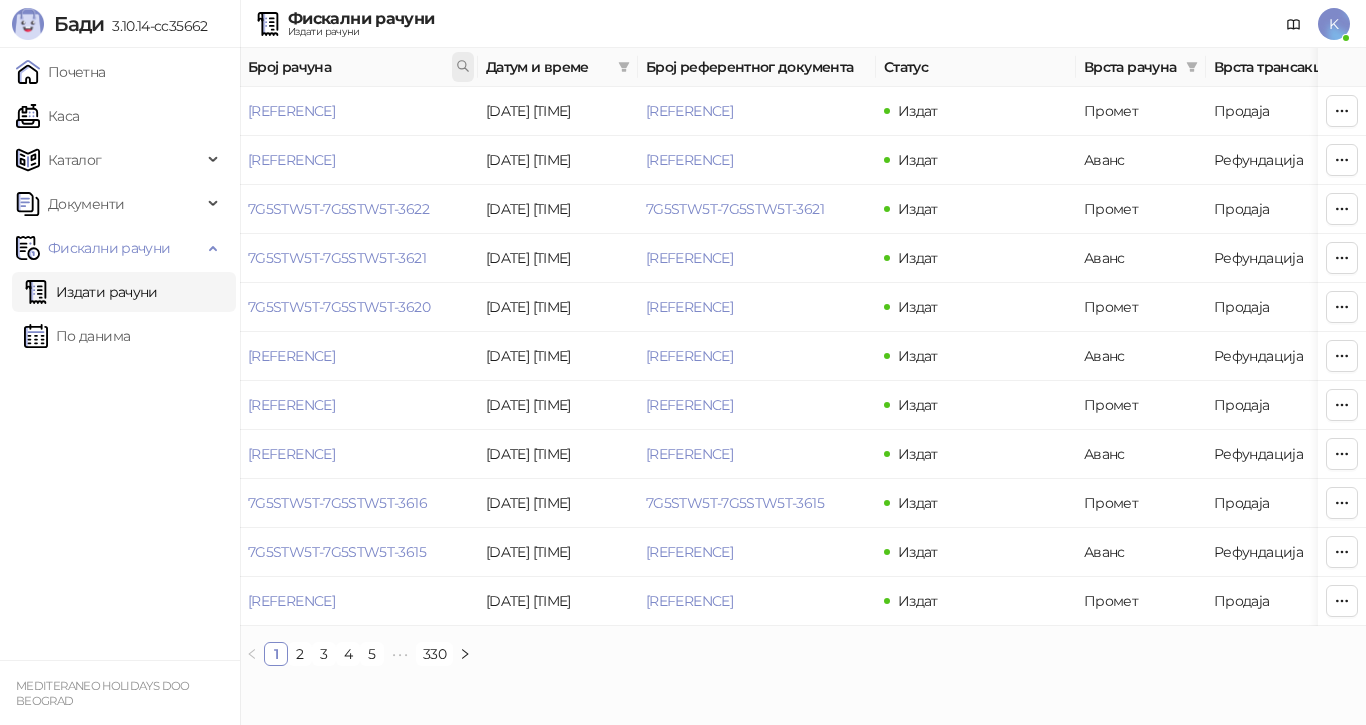 click 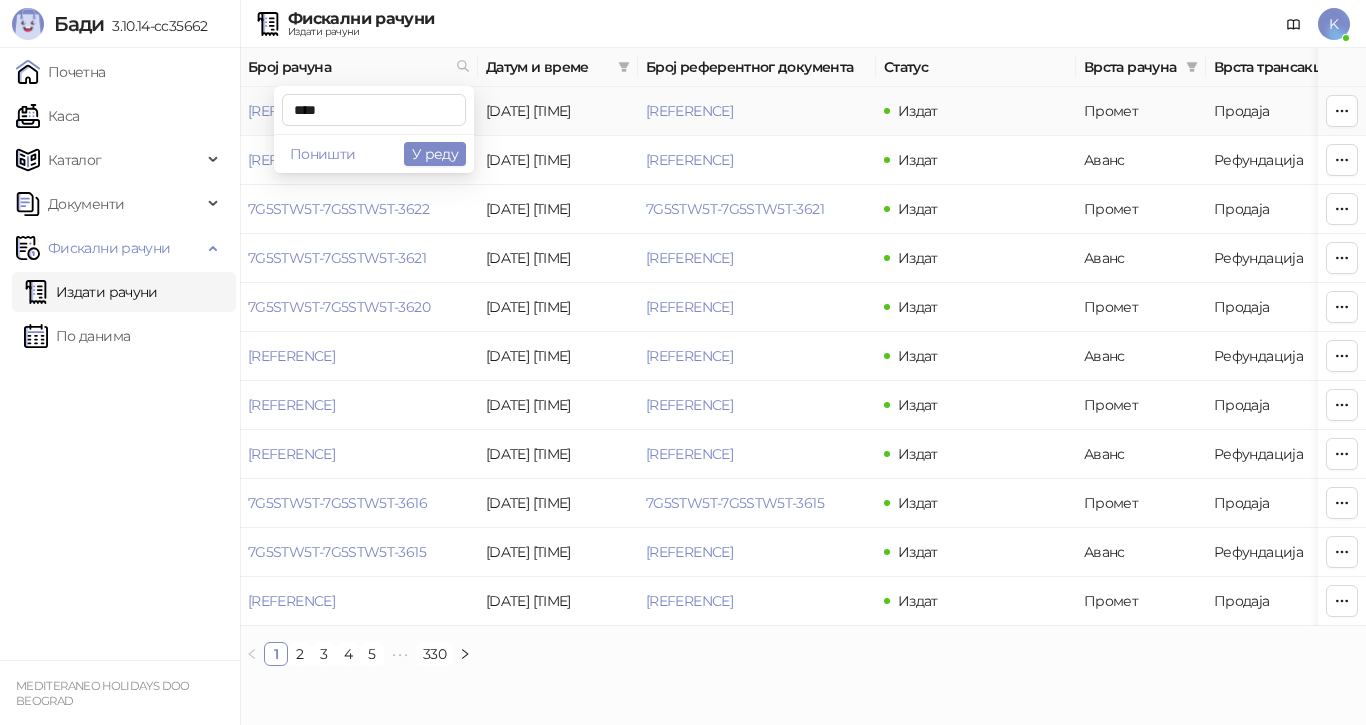 type on "****" 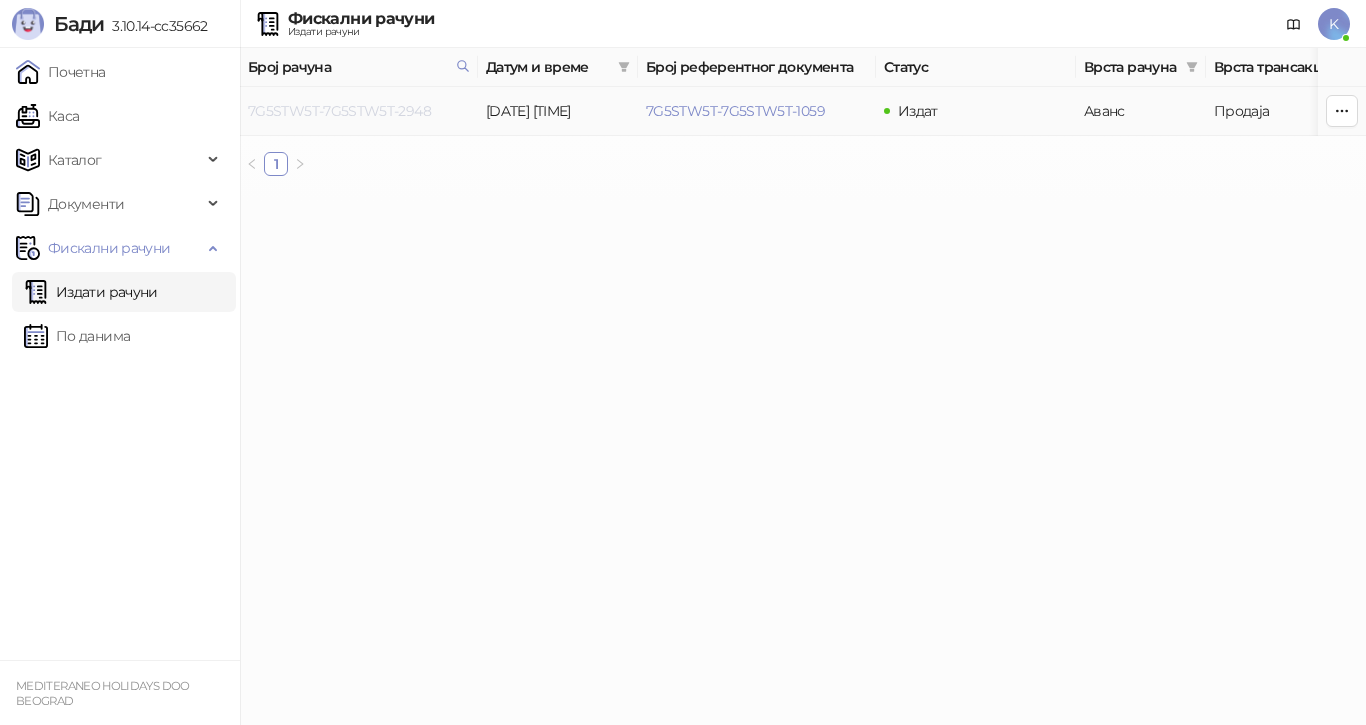 click on "7G5STW5T-7G5STW5T-2948" at bounding box center [339, 111] 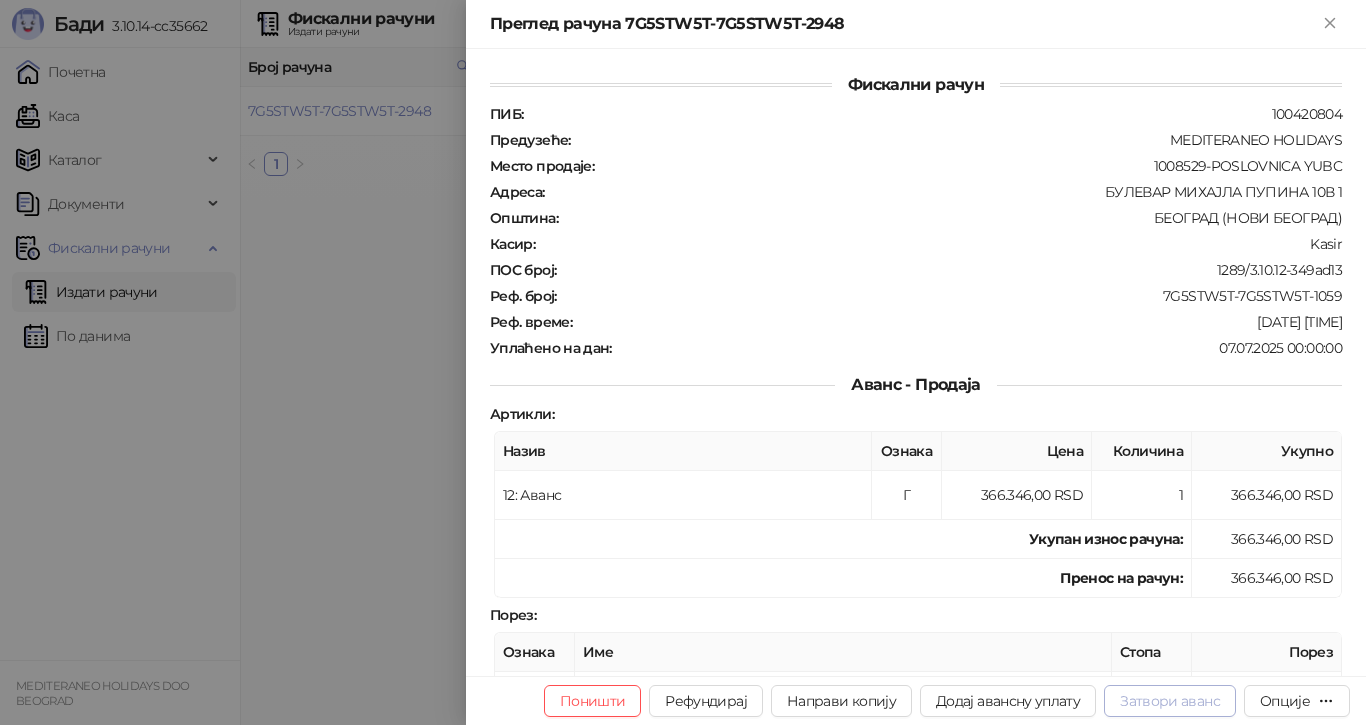 click on "Затвори аванс" at bounding box center (1170, 701) 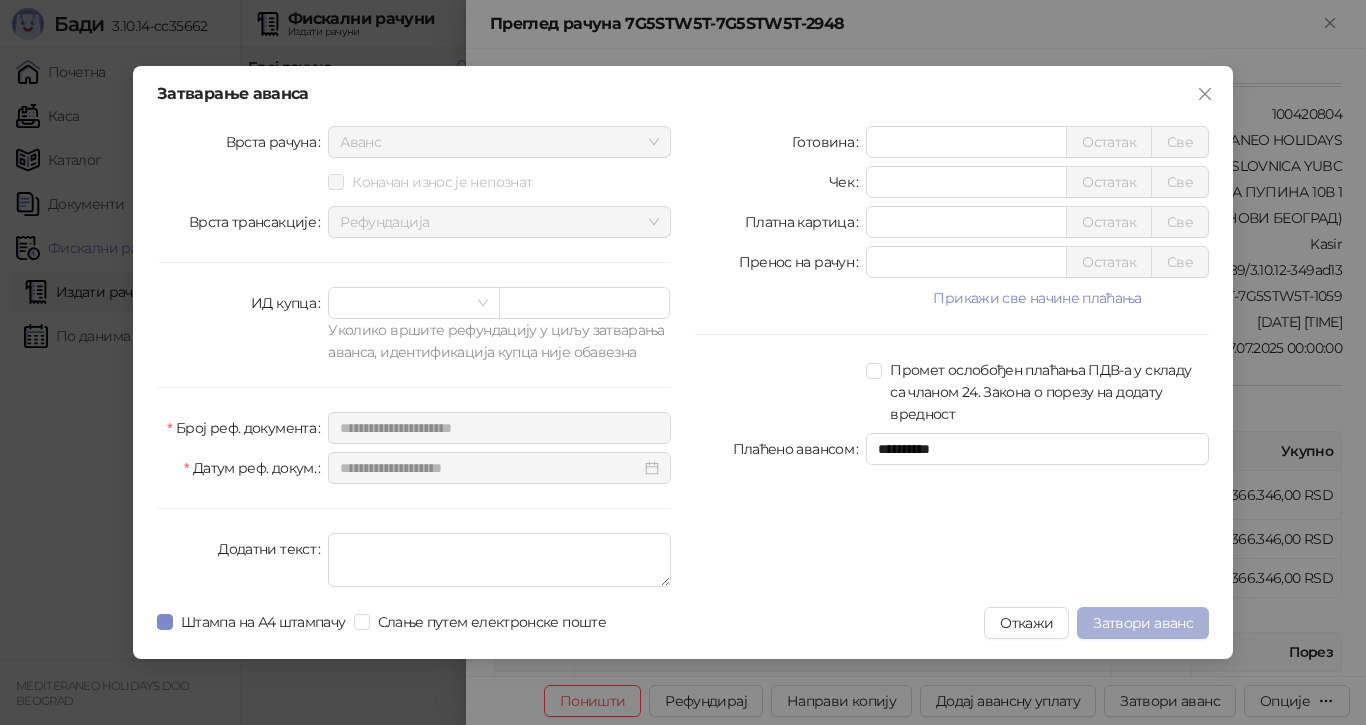 click on "Затвори аванс" at bounding box center (1143, 623) 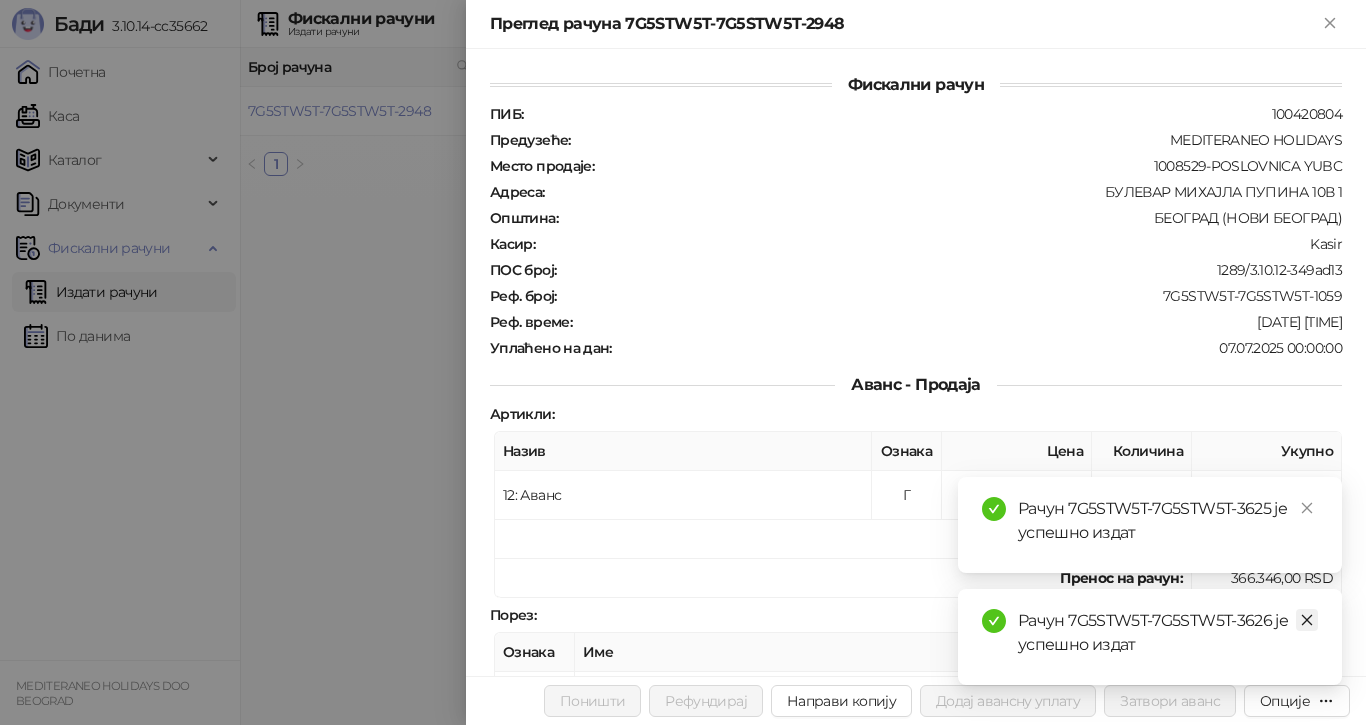 click 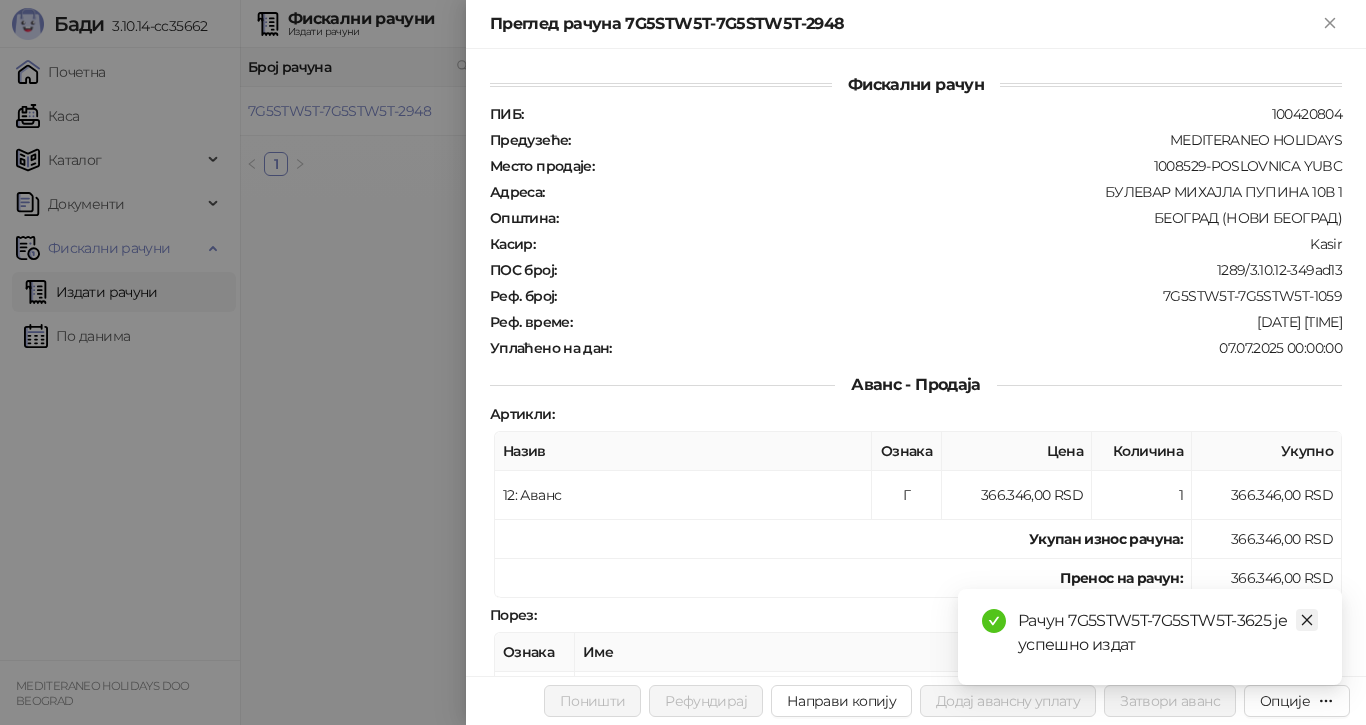 click 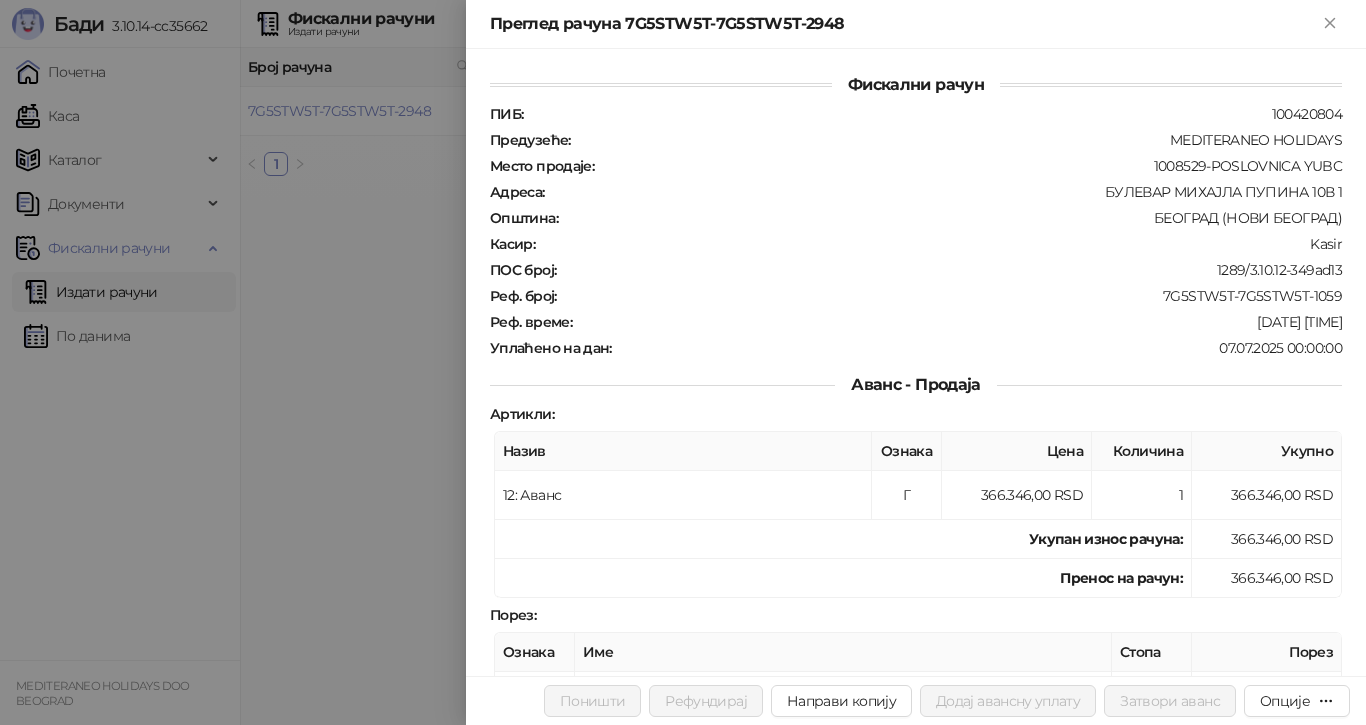 click at bounding box center (683, 362) 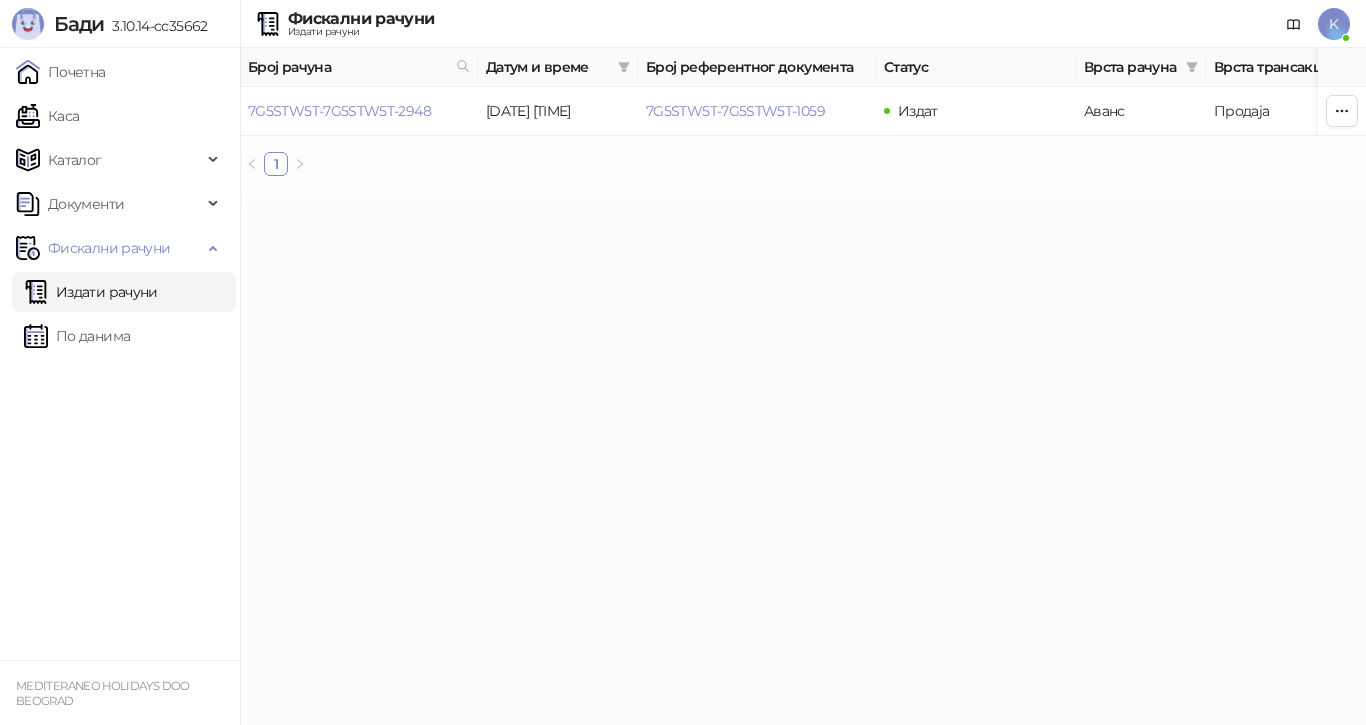 click on "Издати рачуни" at bounding box center (91, 292) 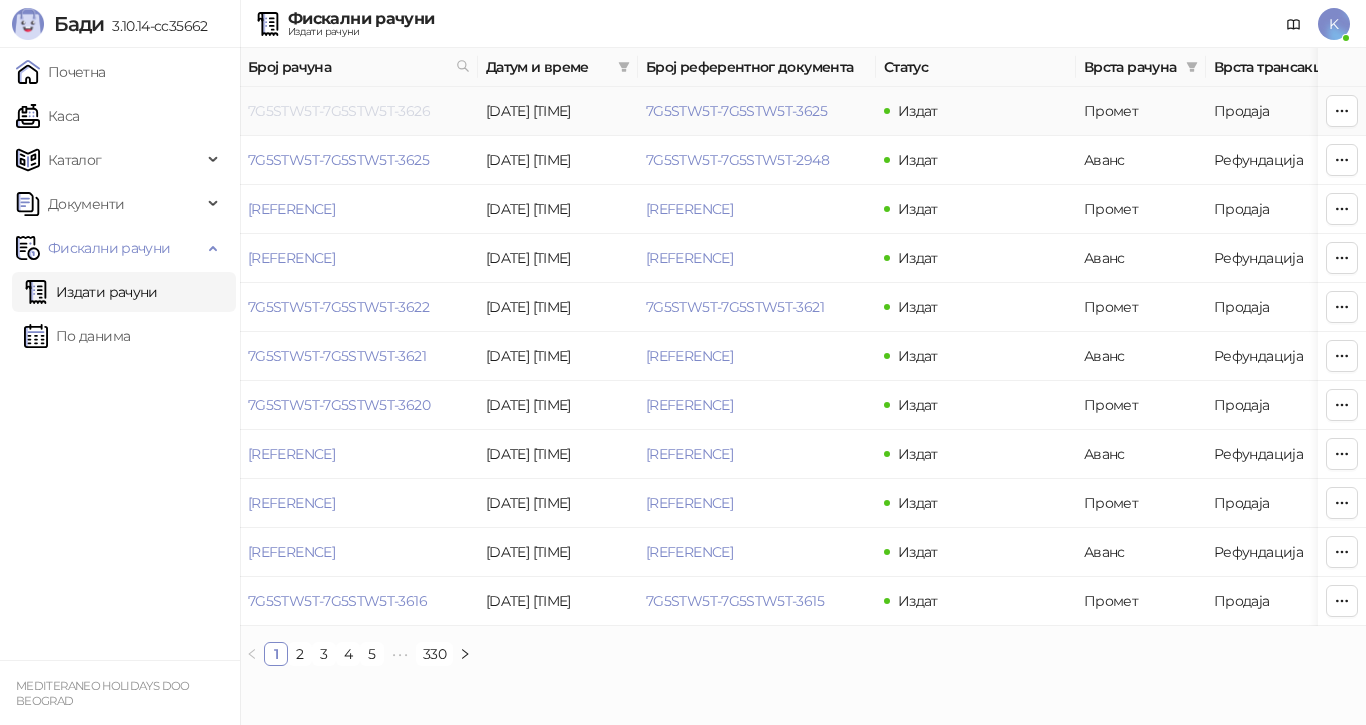 click on "7G5STW5T-7G5STW5T-3626" at bounding box center (339, 111) 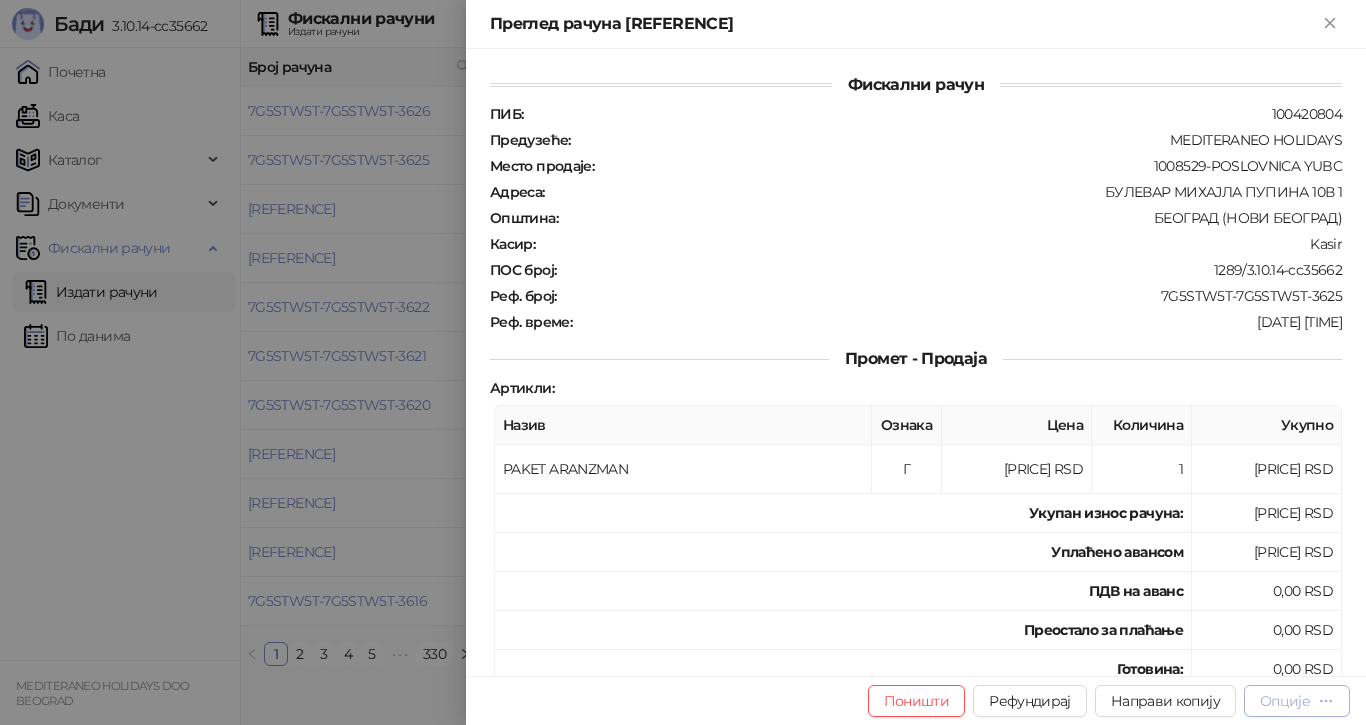 click on "Опције" at bounding box center [1285, 701] 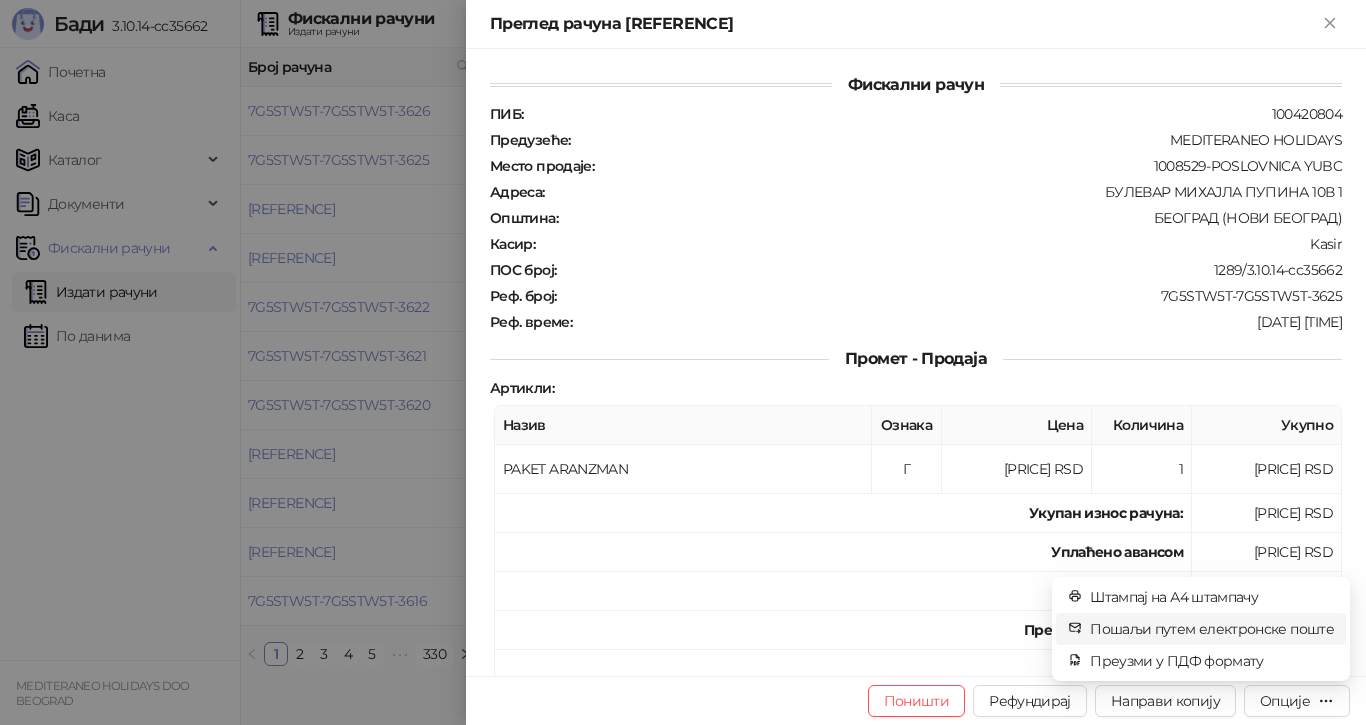 click on "Пошаљи путем електронске поште" at bounding box center [1212, 629] 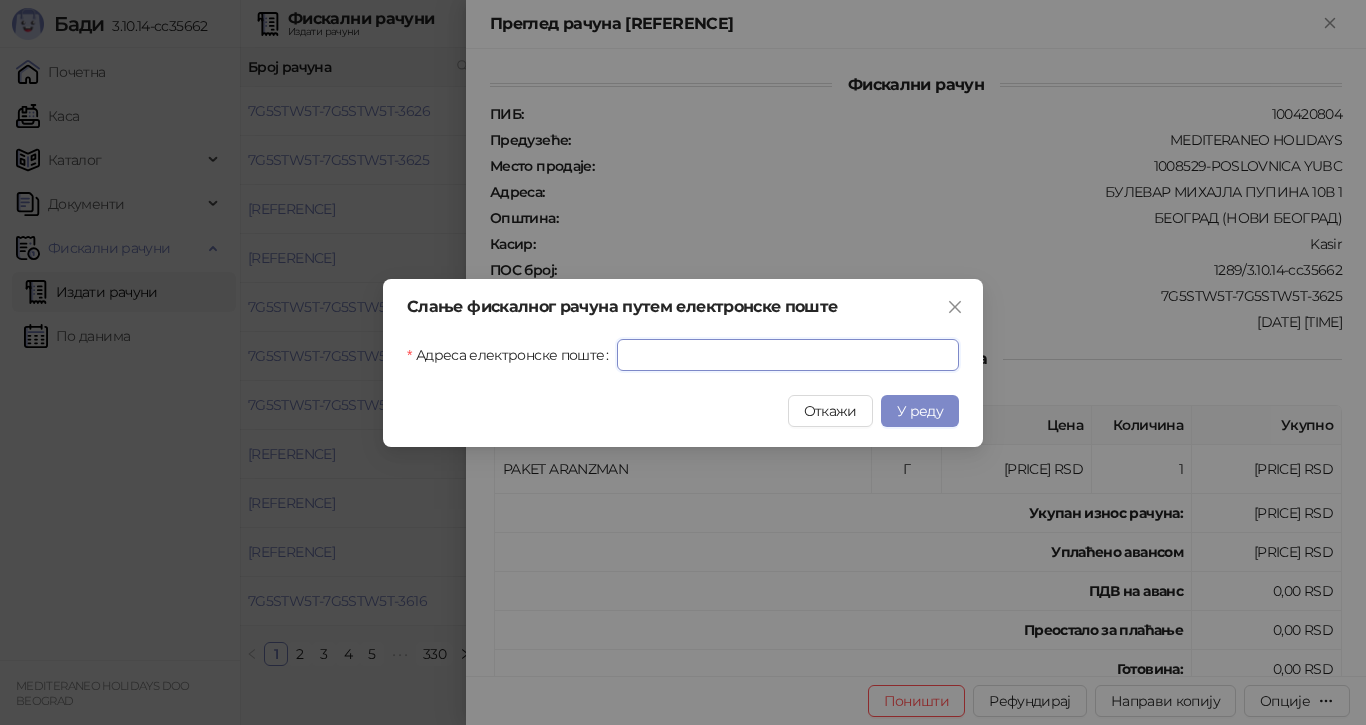 click on "Адреса електронске поште" at bounding box center [788, 355] 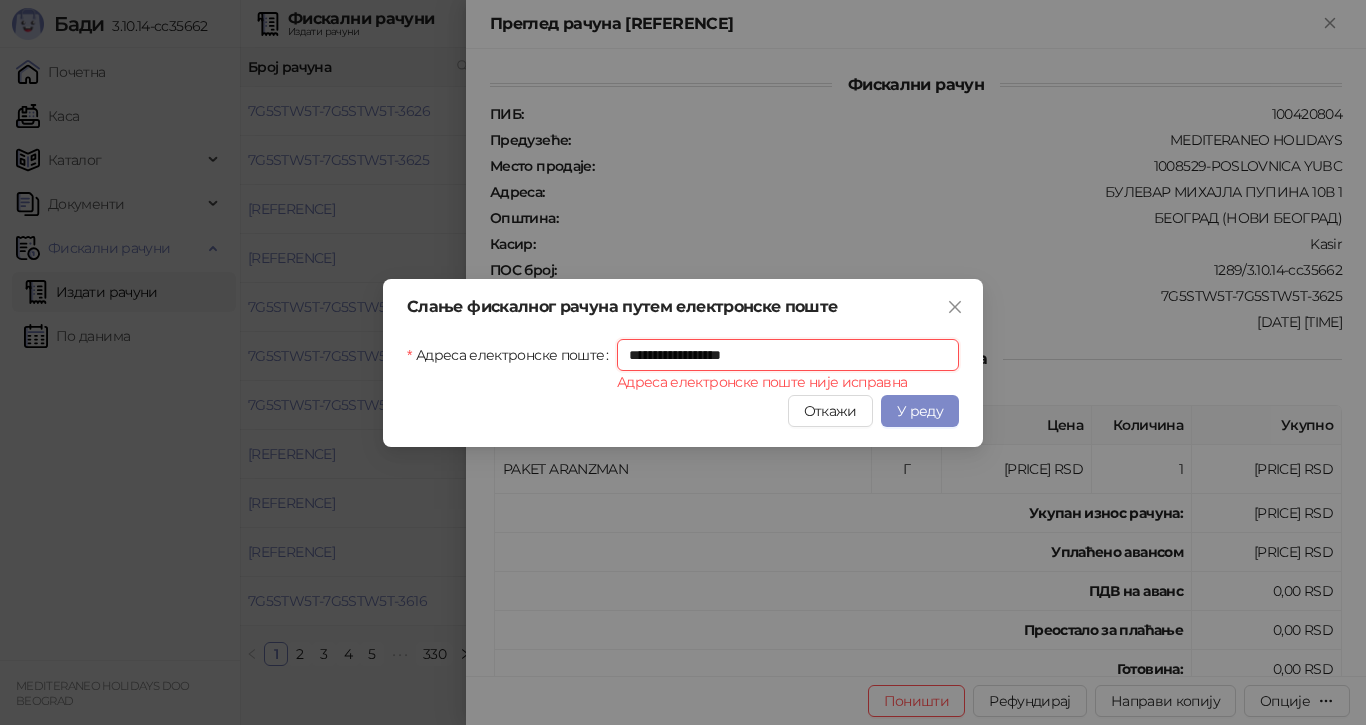 click on "**********" at bounding box center [788, 355] 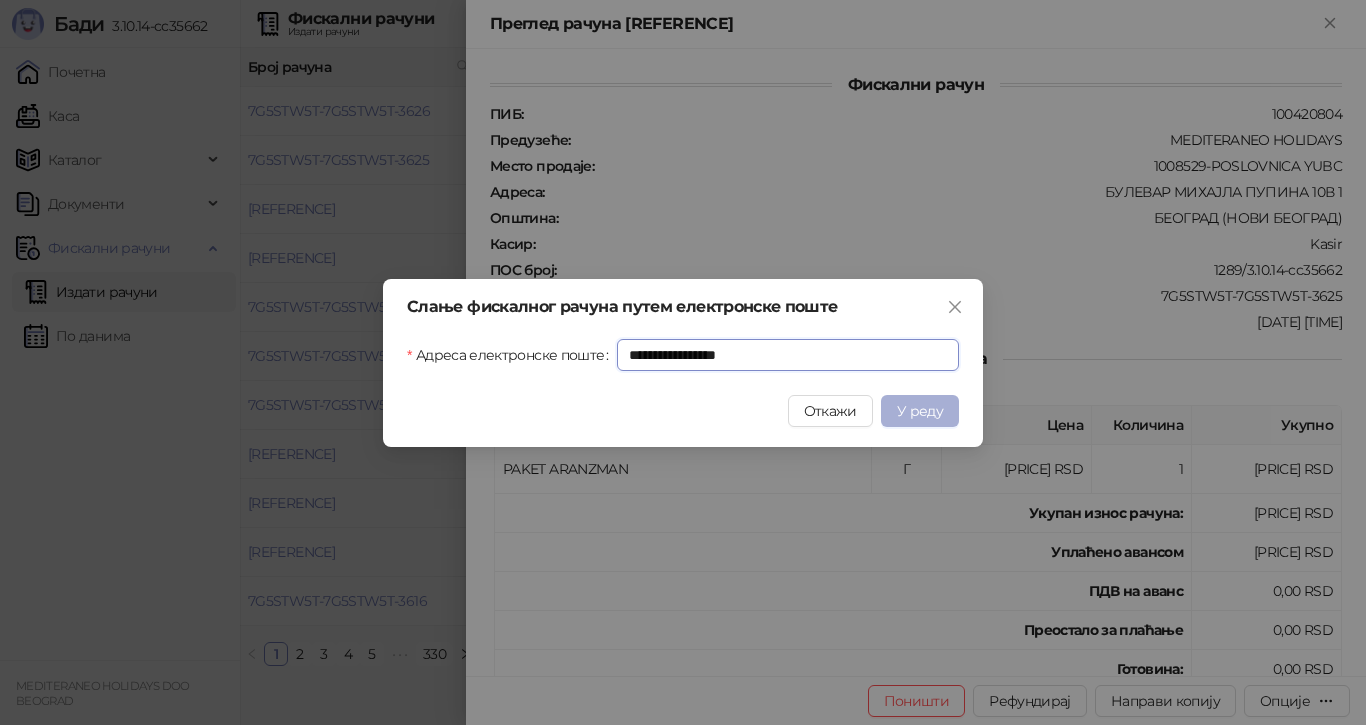 type on "**********" 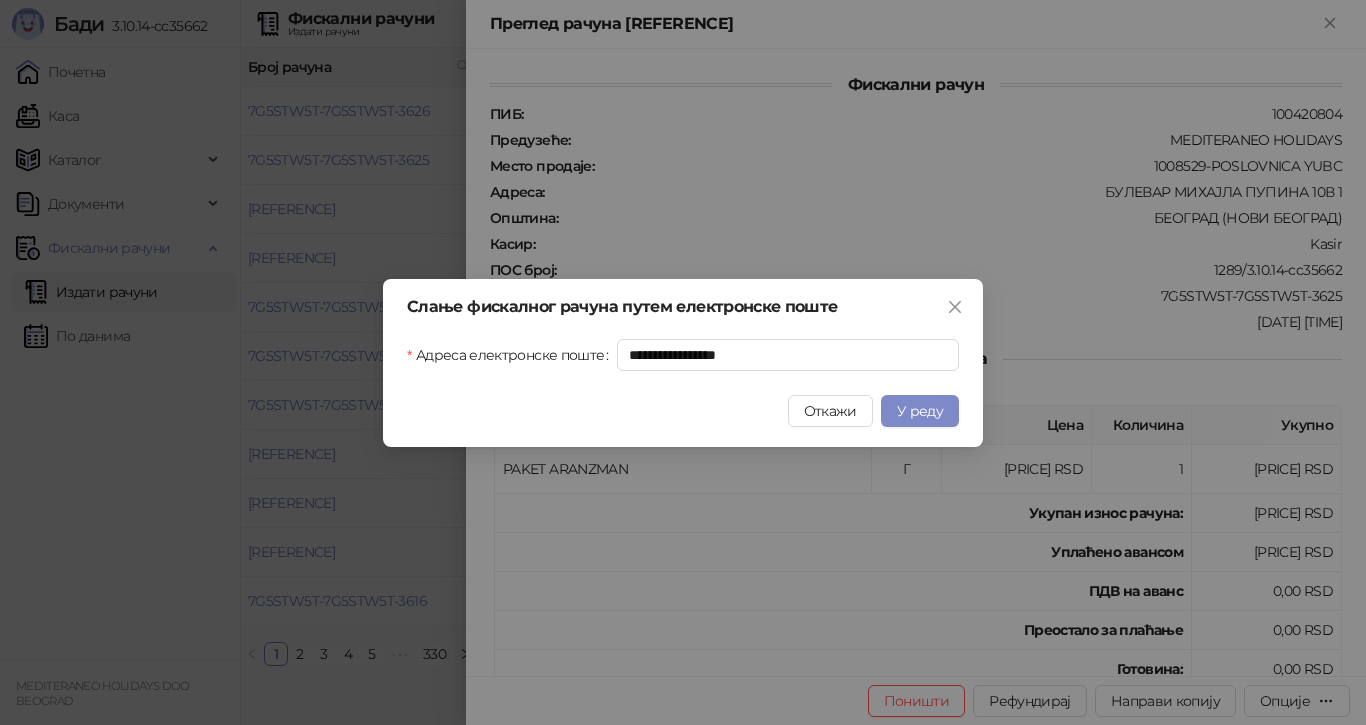 click on "У реду" at bounding box center [920, 411] 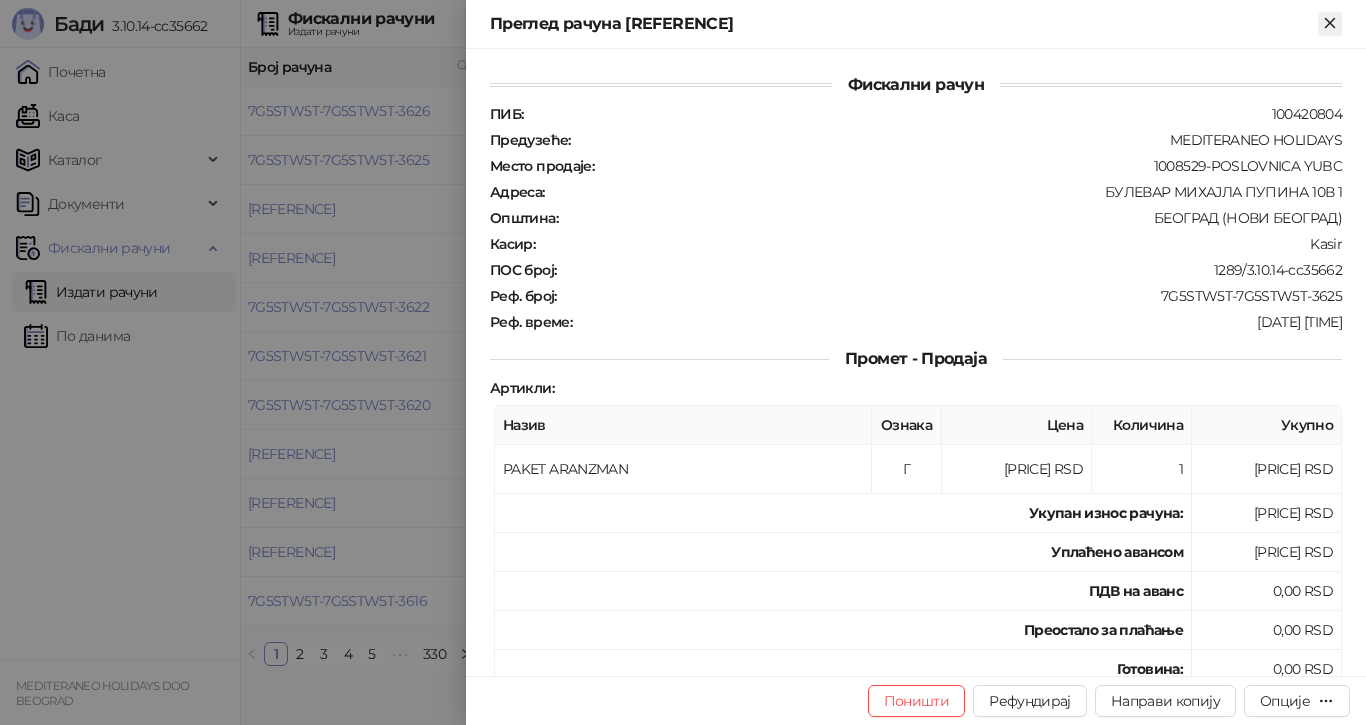 click 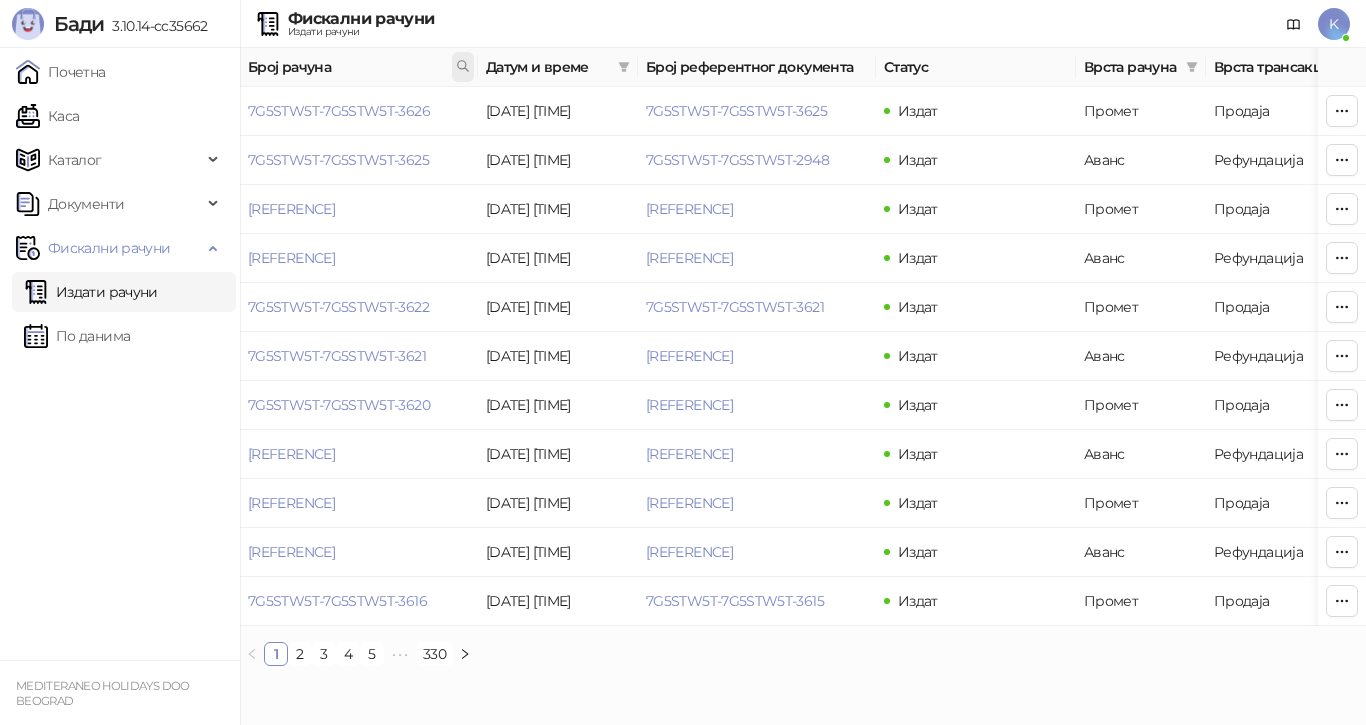 click 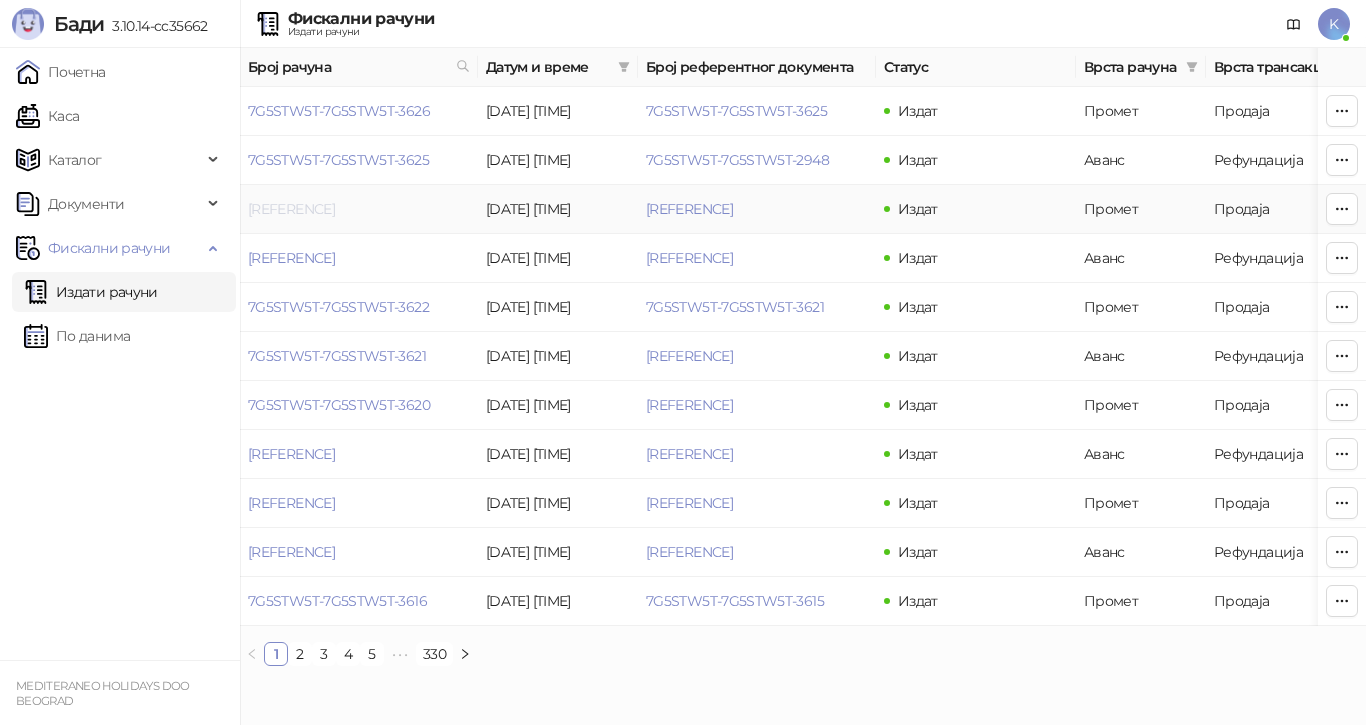 drag, startPoint x: 250, startPoint y: 208, endPoint x: 377, endPoint y: 210, distance: 127.01575 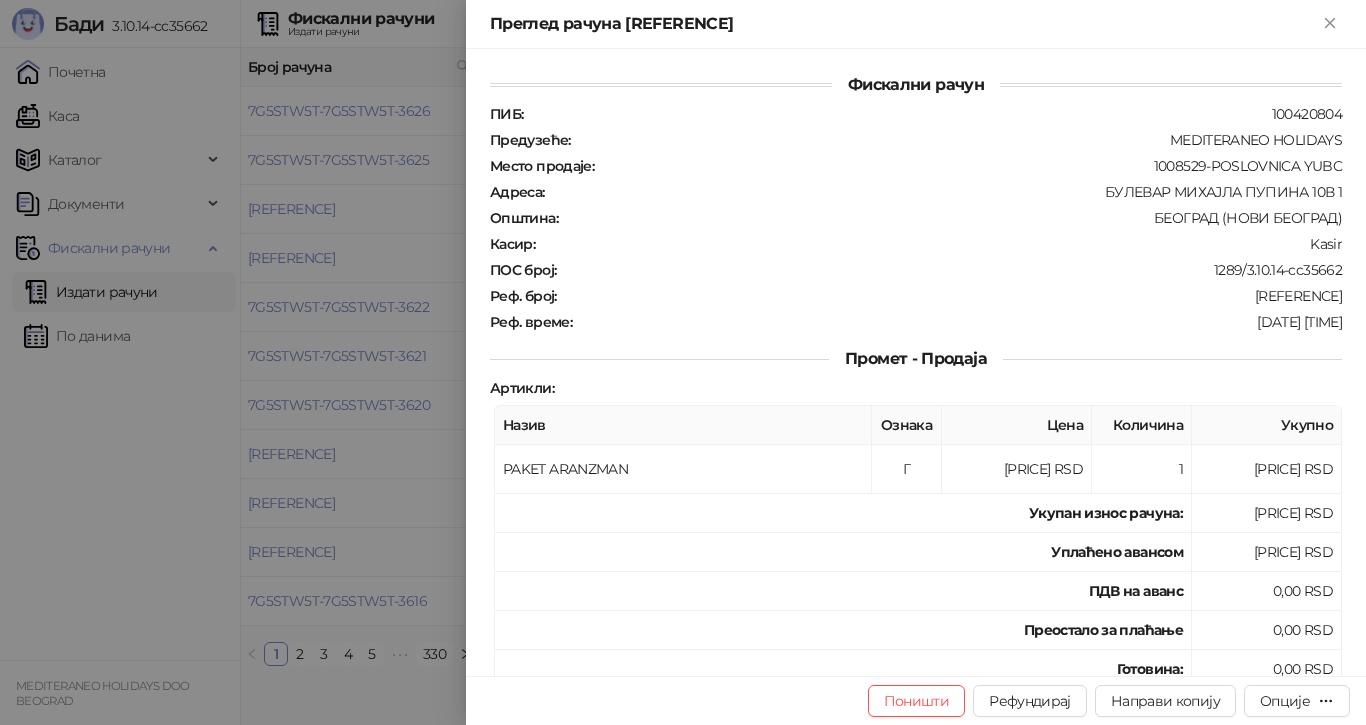 drag, startPoint x: 246, startPoint y: 205, endPoint x: 408, endPoint y: 213, distance: 162.19742 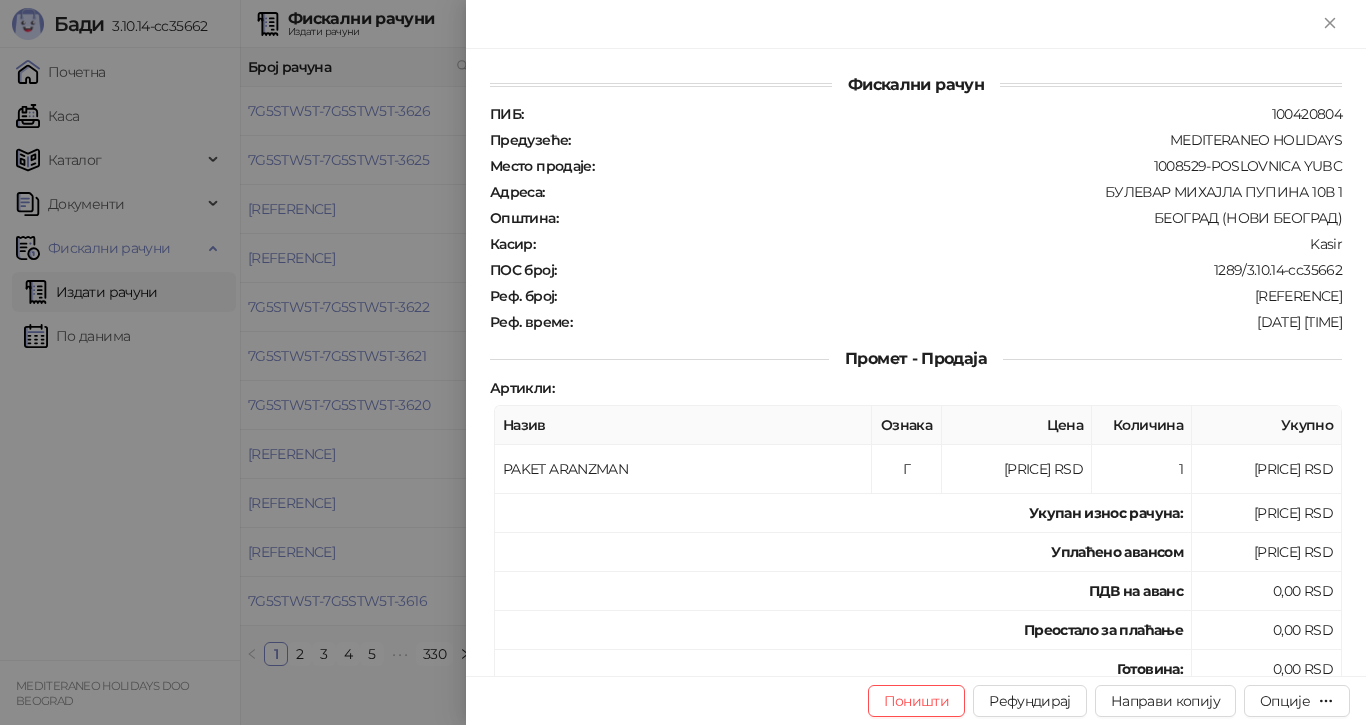 click at bounding box center [683, 362] 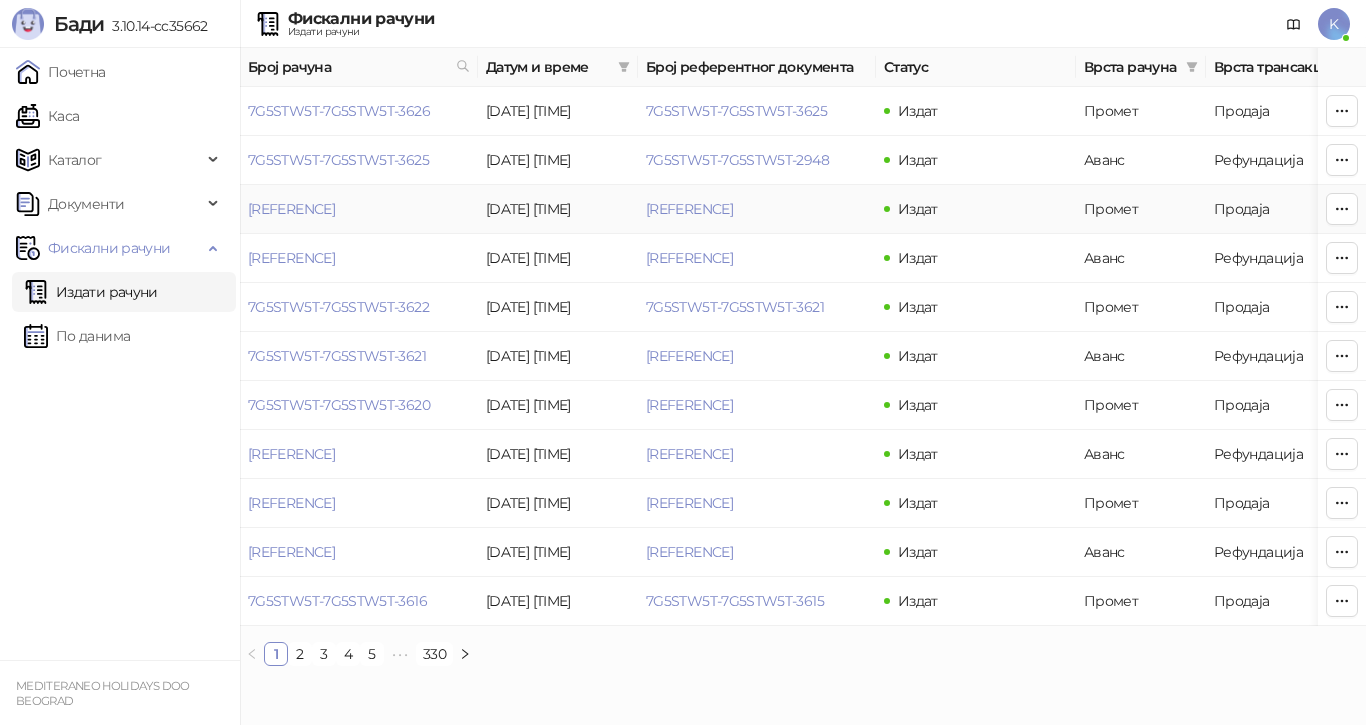 drag, startPoint x: 245, startPoint y: 206, endPoint x: 435, endPoint y: 208, distance: 190.01053 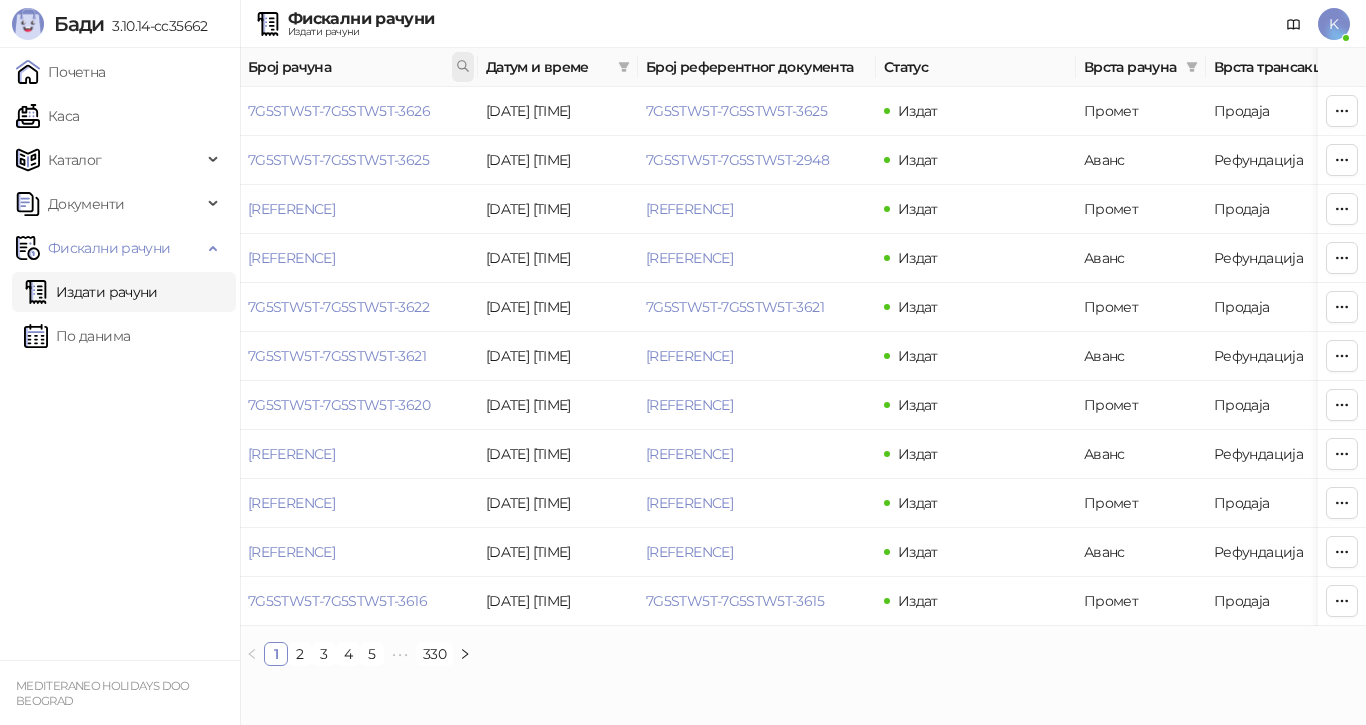 click 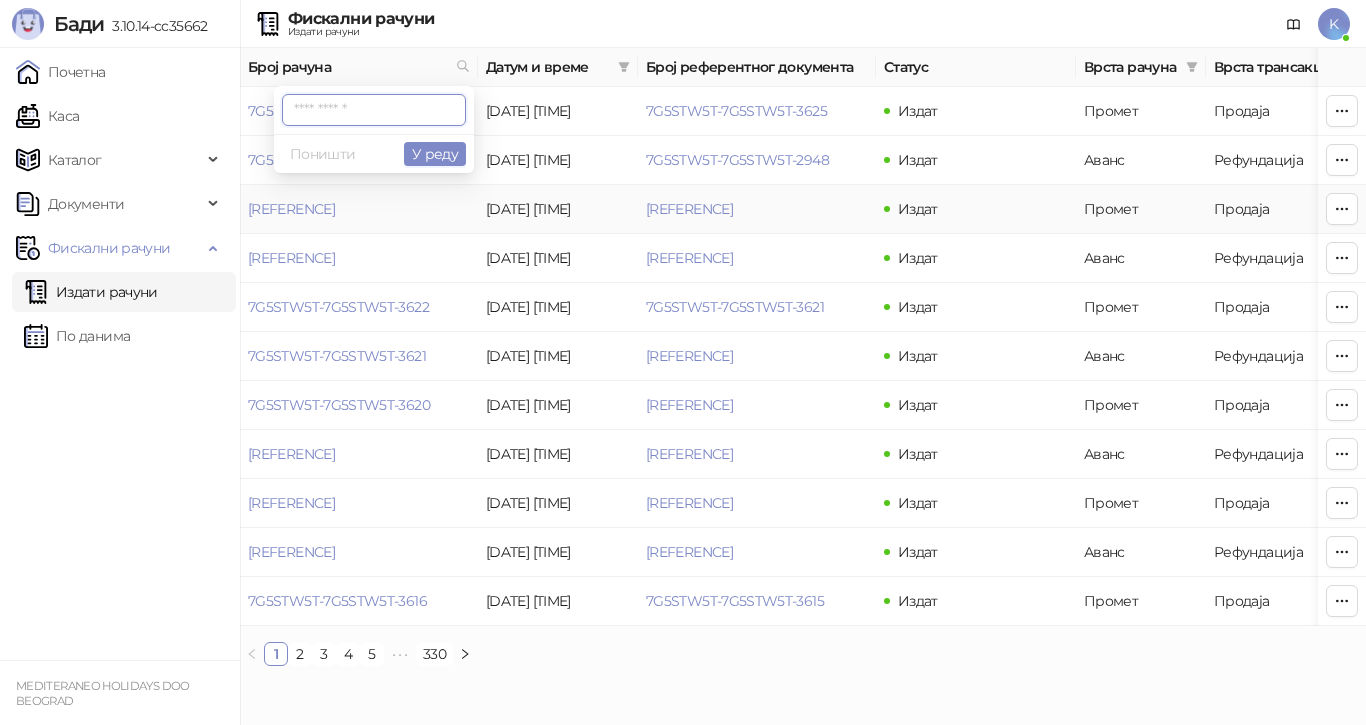 paste on "**********" 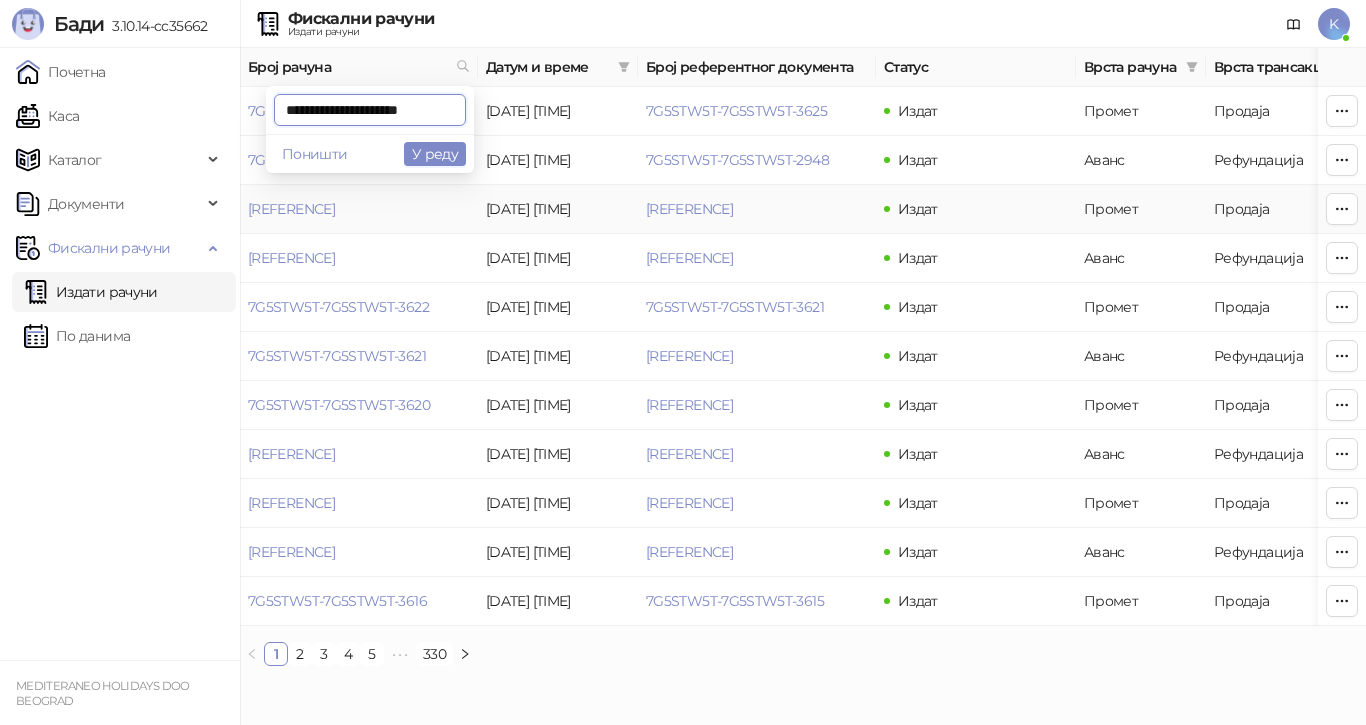 scroll, scrollTop: 0, scrollLeft: 6, axis: horizontal 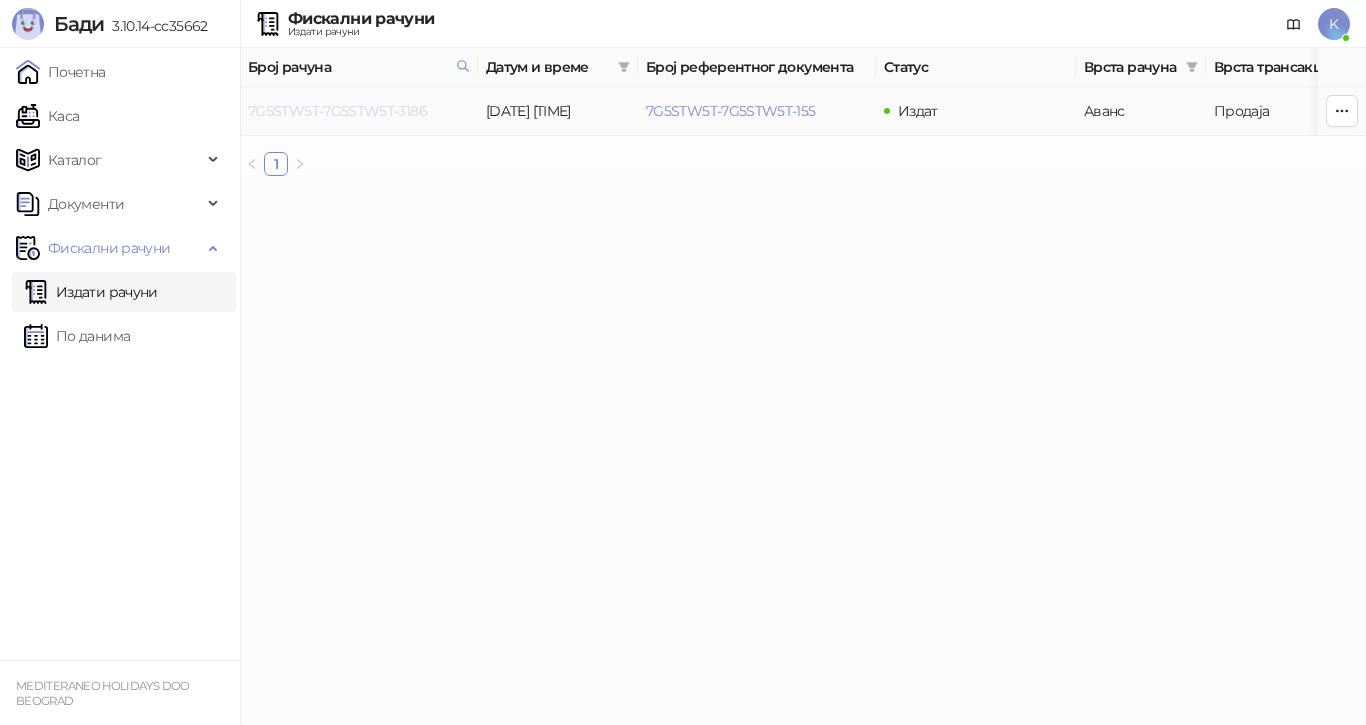 click on "7G5STW5T-7G5STW5T-3186" at bounding box center (337, 111) 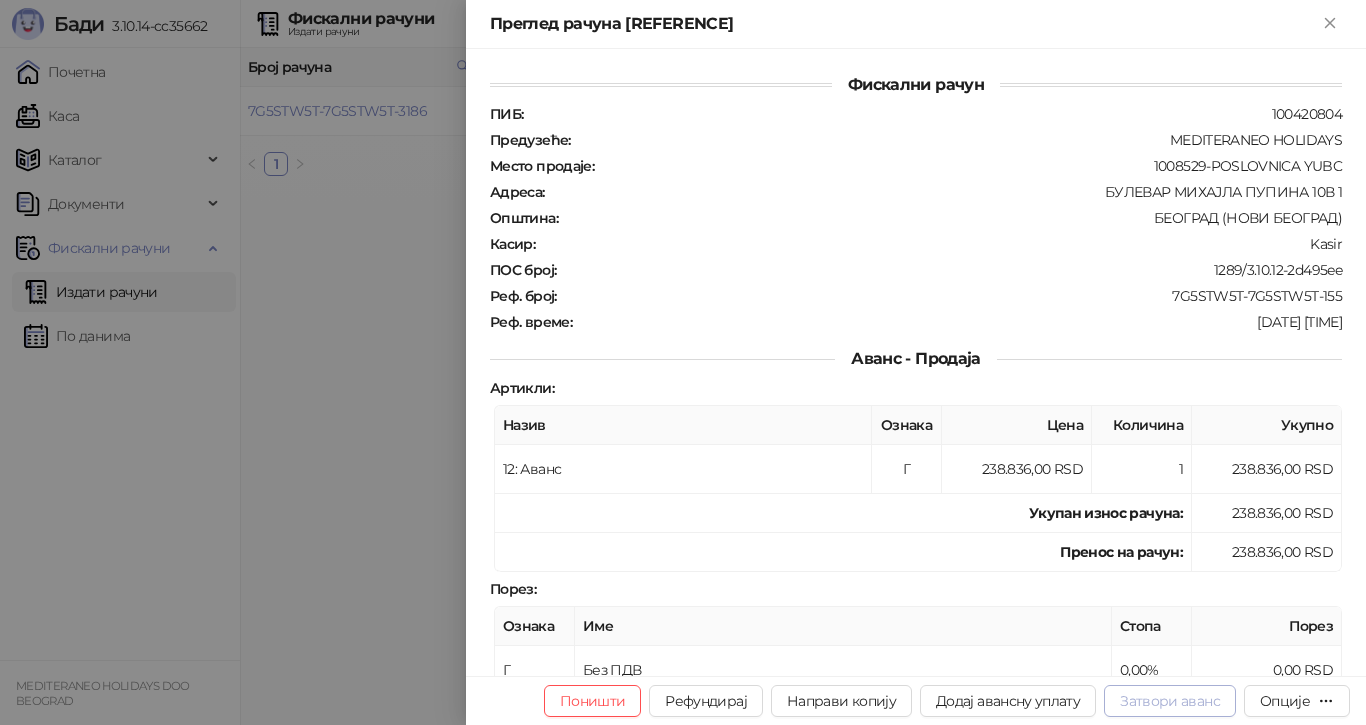 click on "Затвори аванс" at bounding box center (1170, 701) 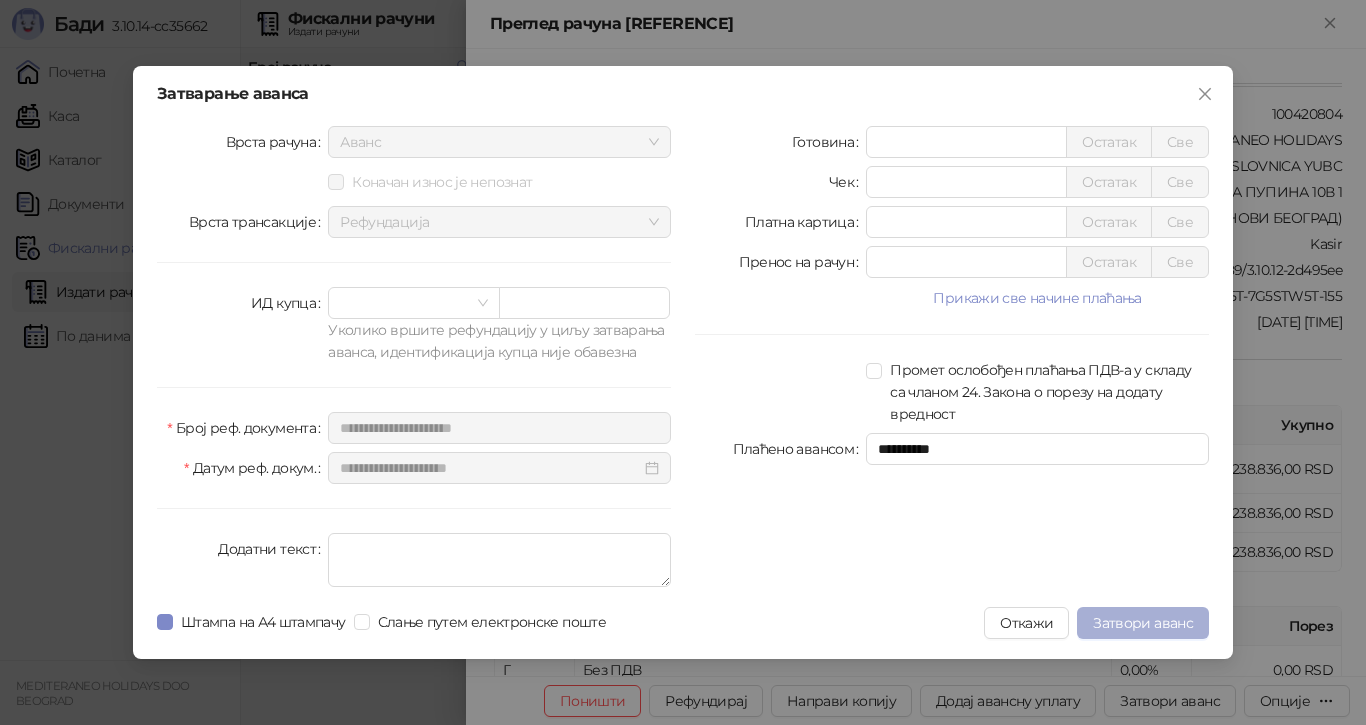 click on "Затвори аванс" at bounding box center (1143, 623) 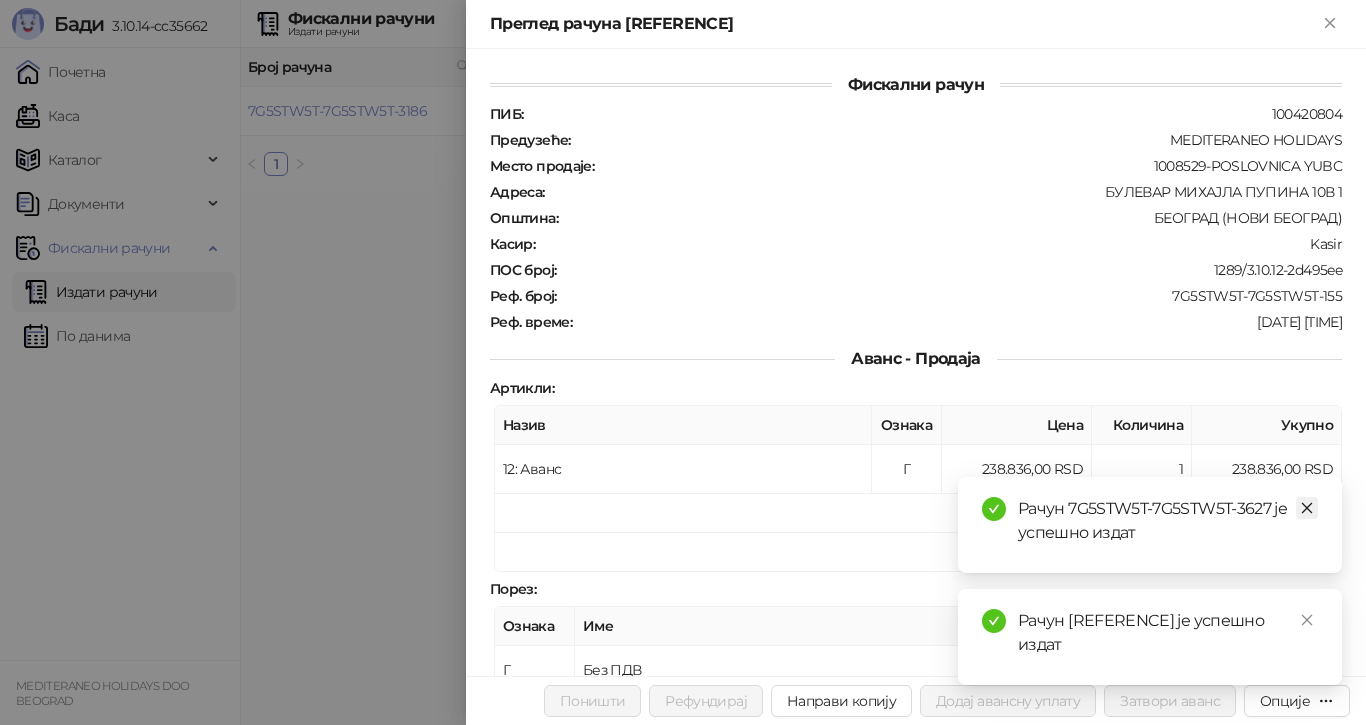 click 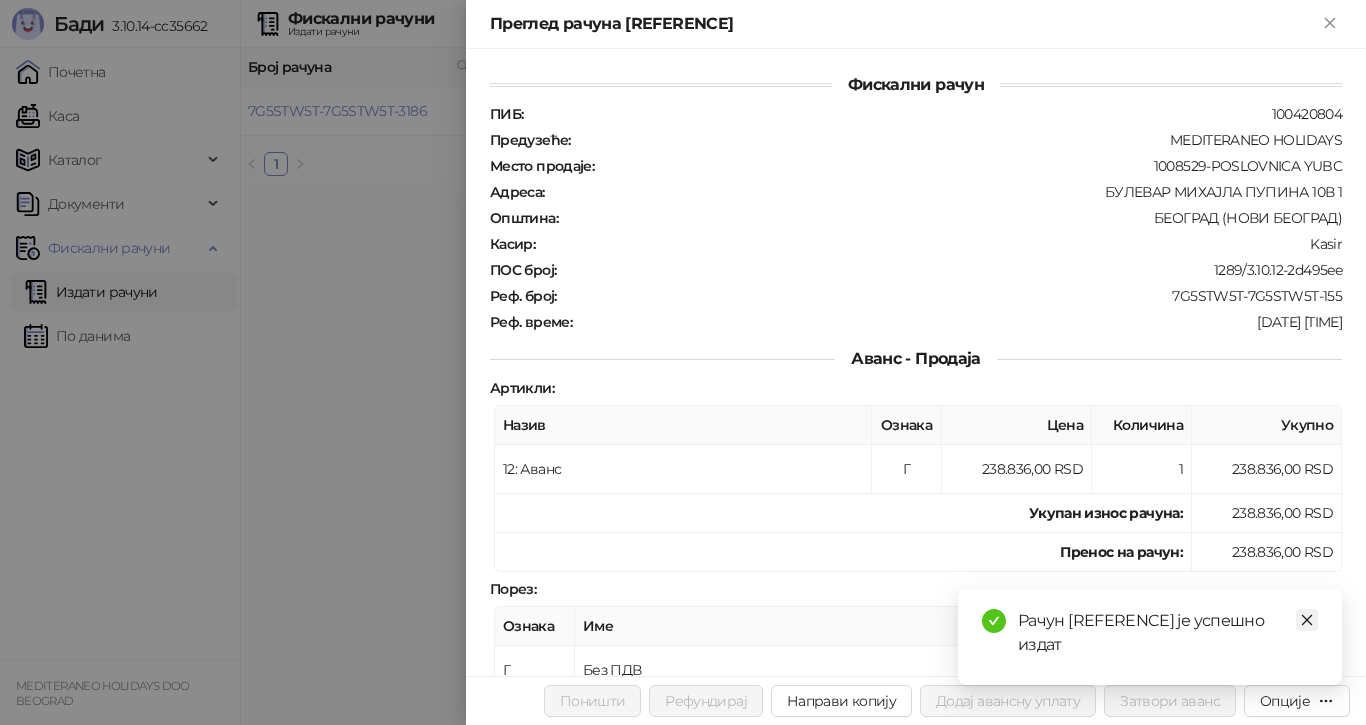 click 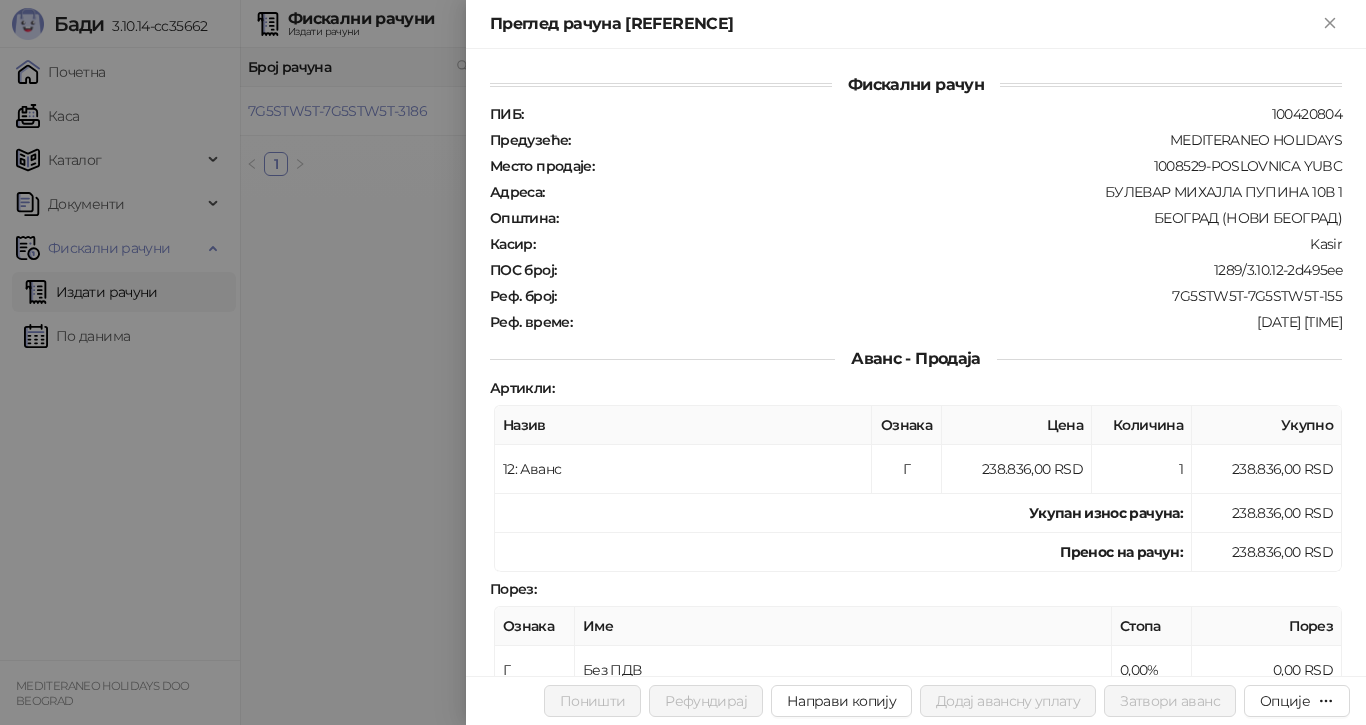 click at bounding box center [683, 362] 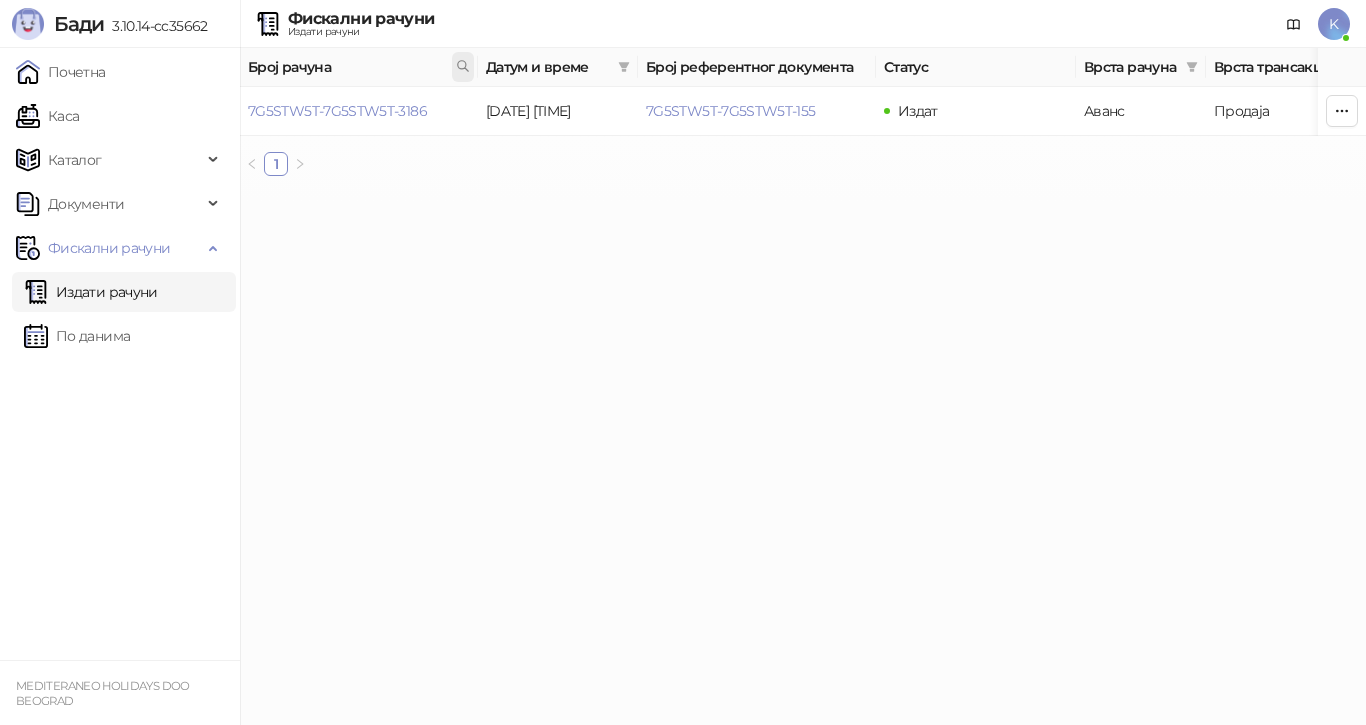 click 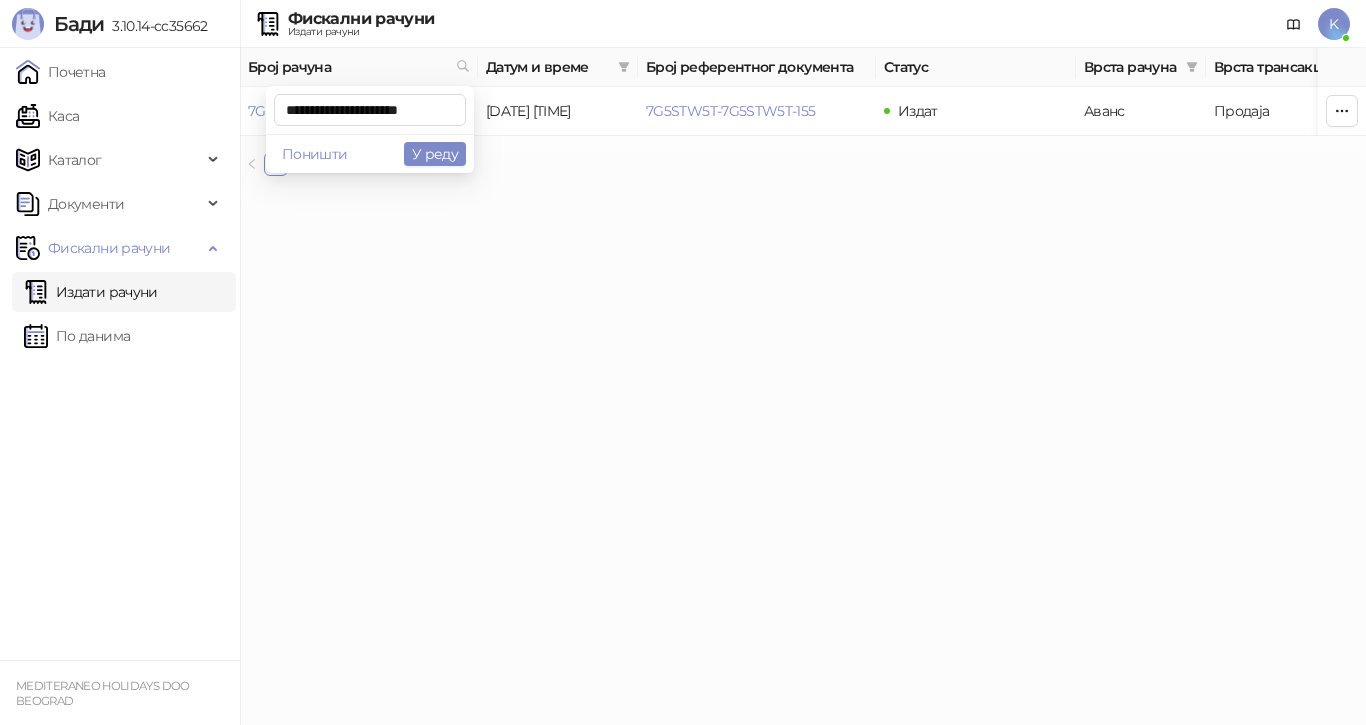 scroll, scrollTop: 0, scrollLeft: 5, axis: horizontal 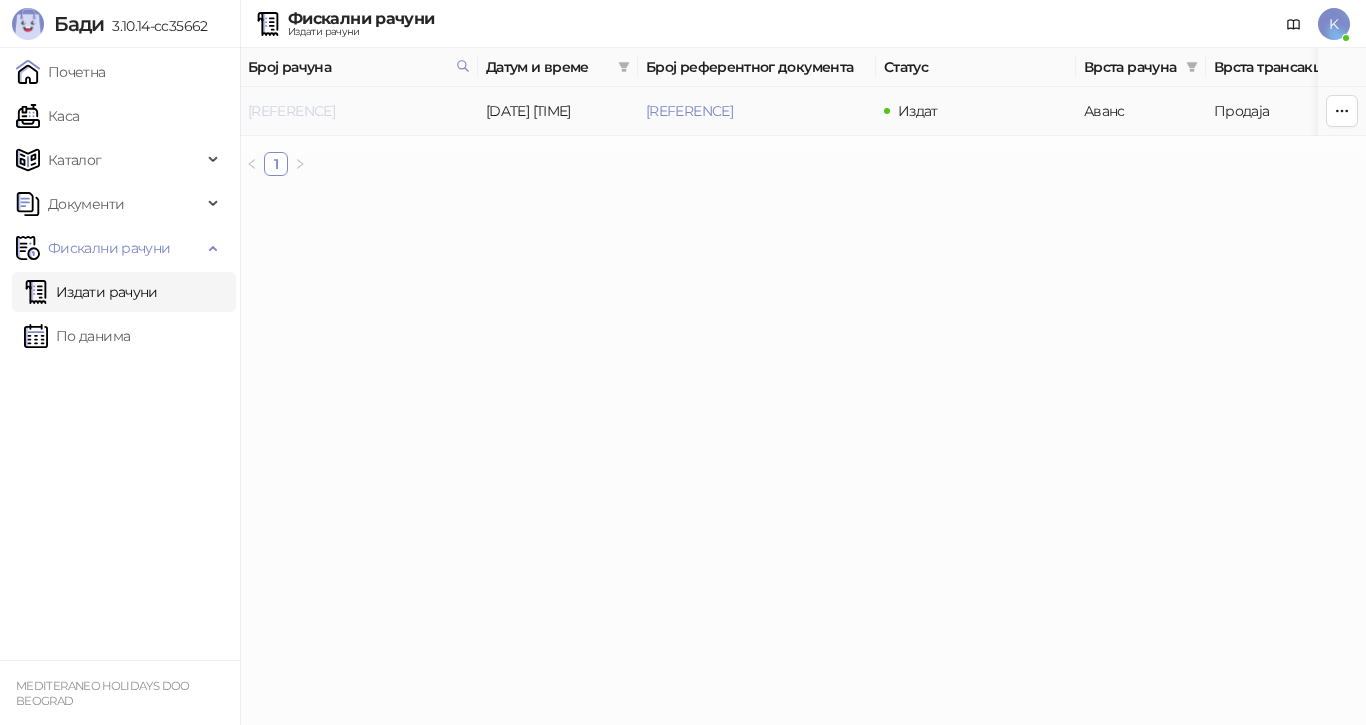 click on "[REFERENCE]" at bounding box center (291, 111) 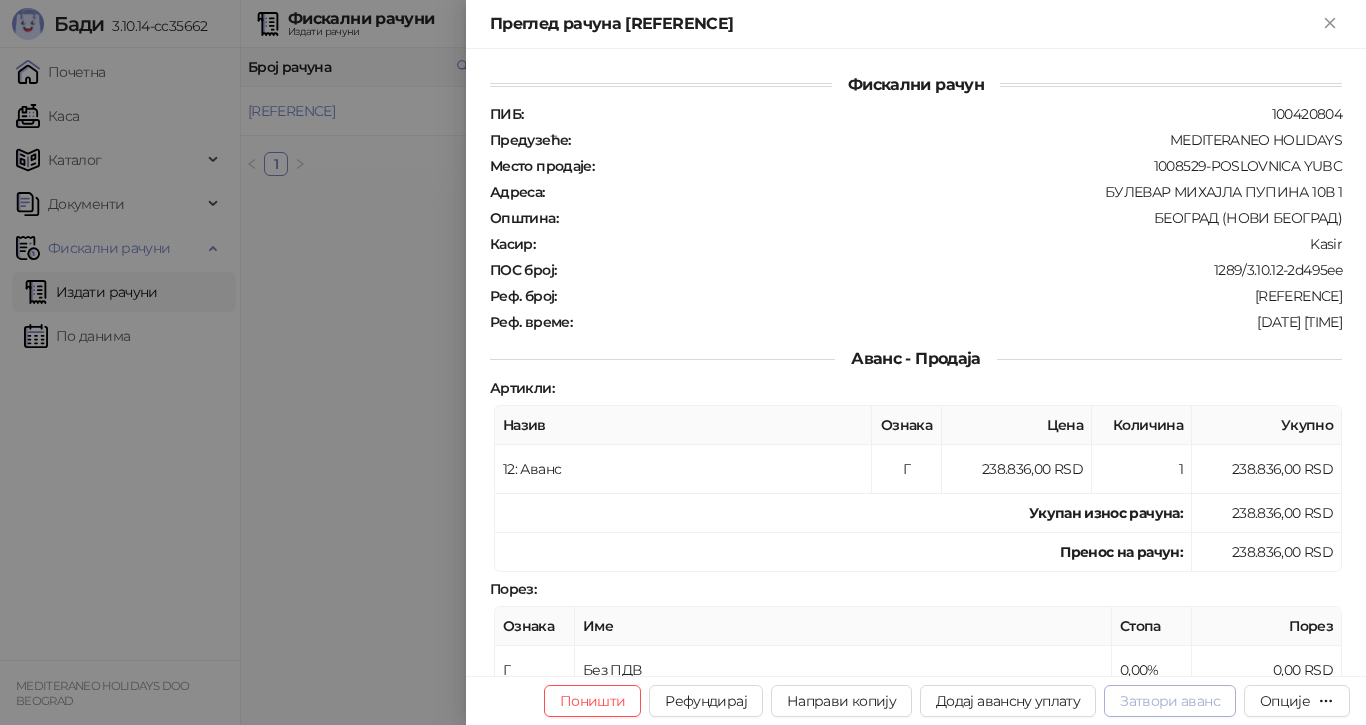 click on "Затвори аванс" at bounding box center (1170, 701) 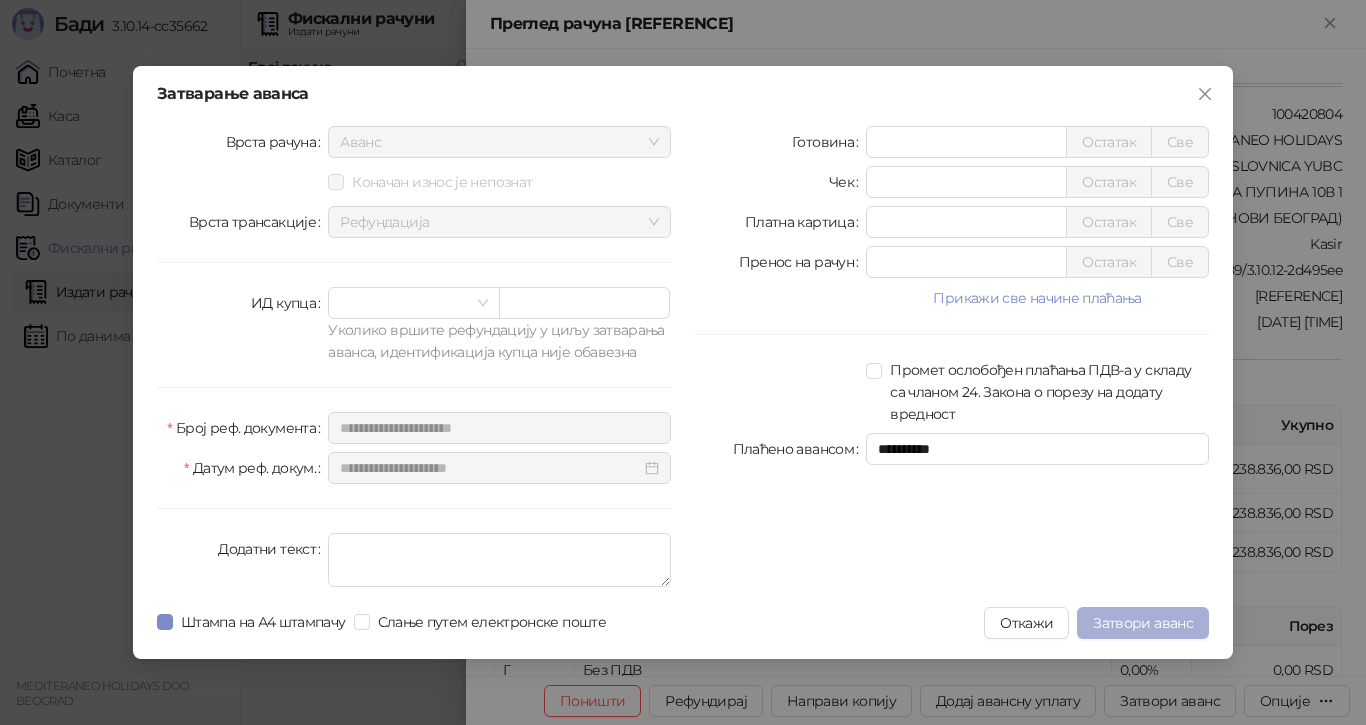 click on "Затвори аванс" at bounding box center (1143, 623) 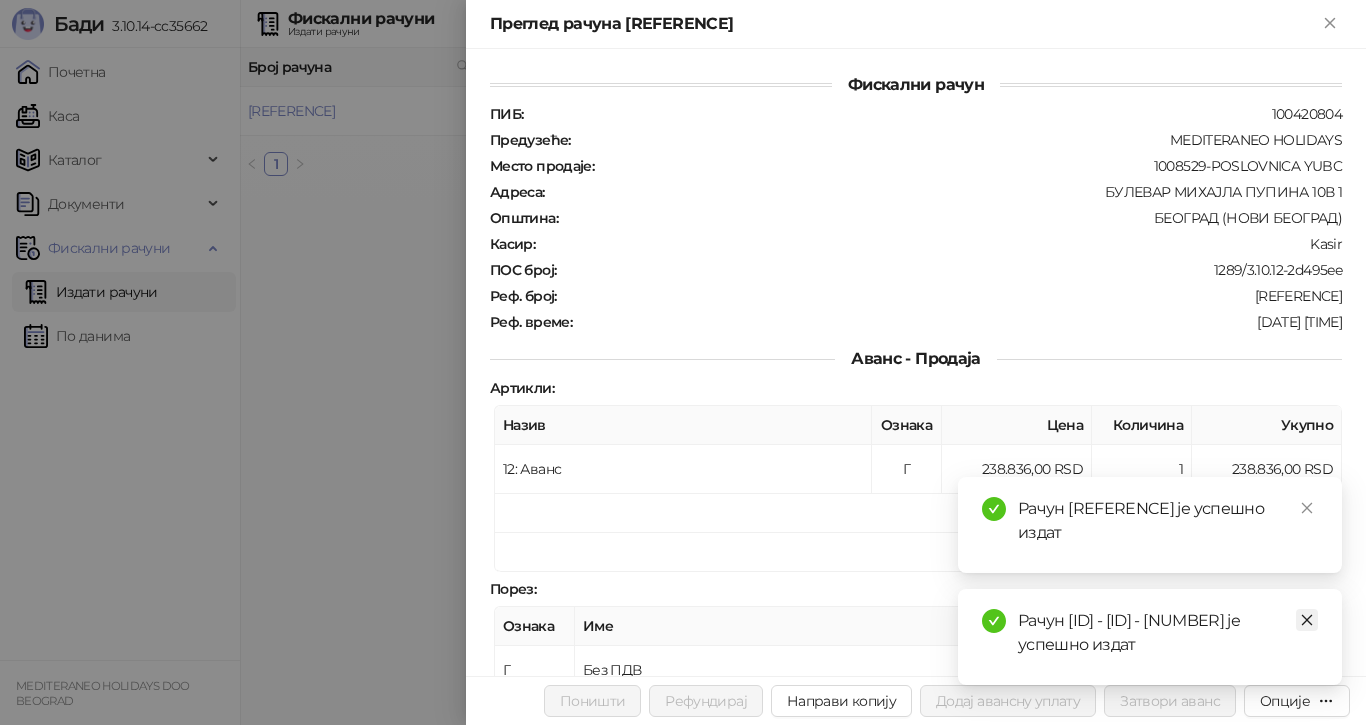 click 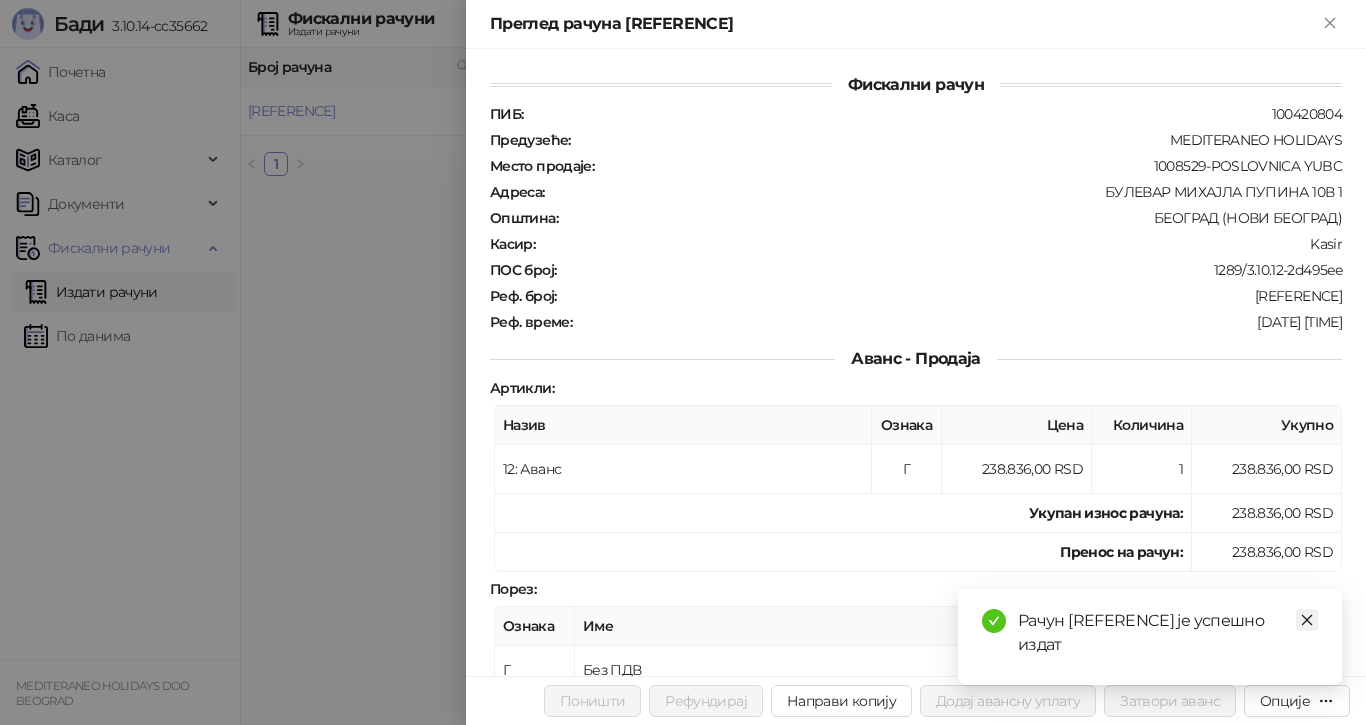 click 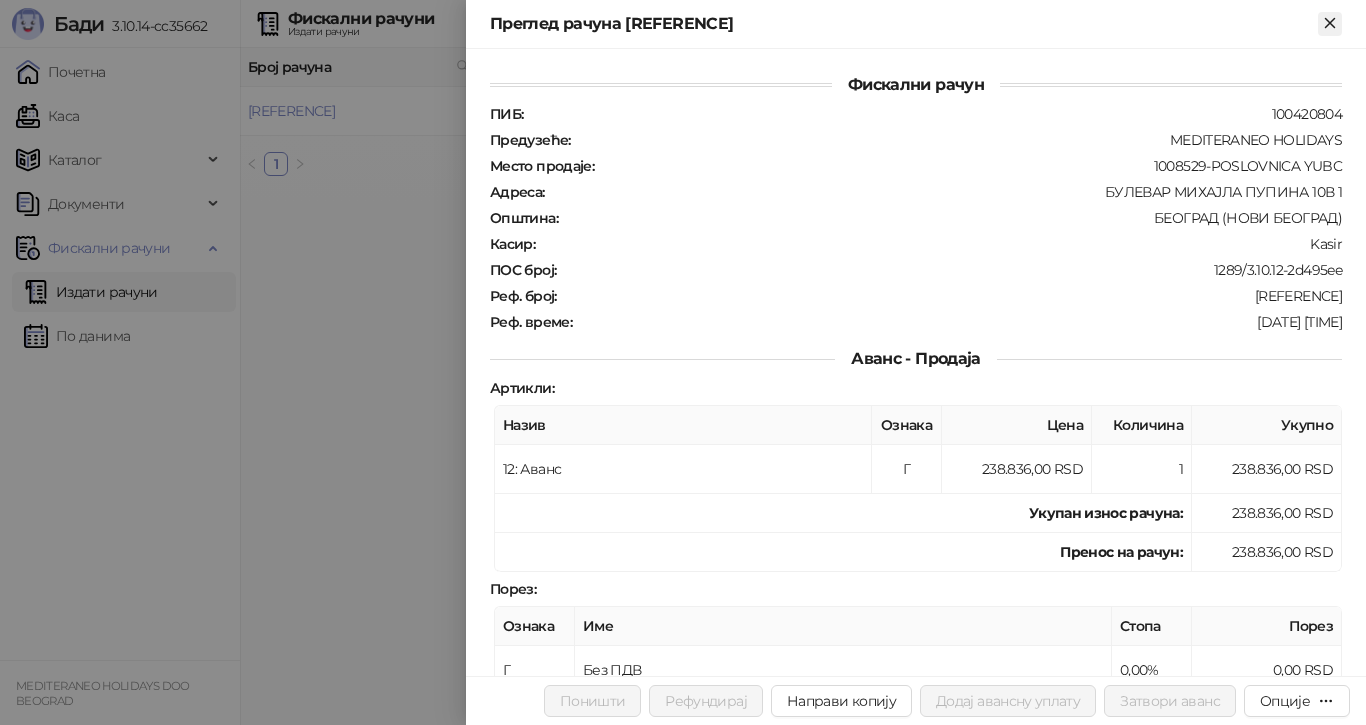 click 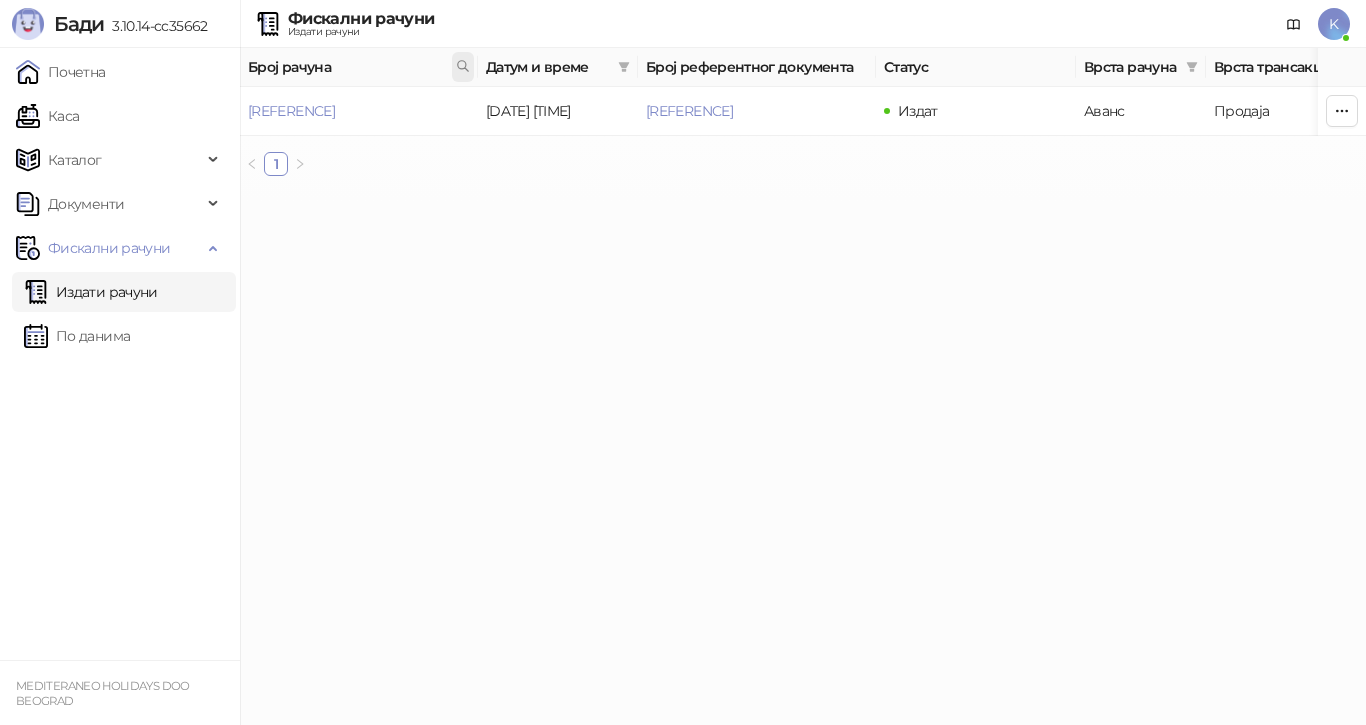click 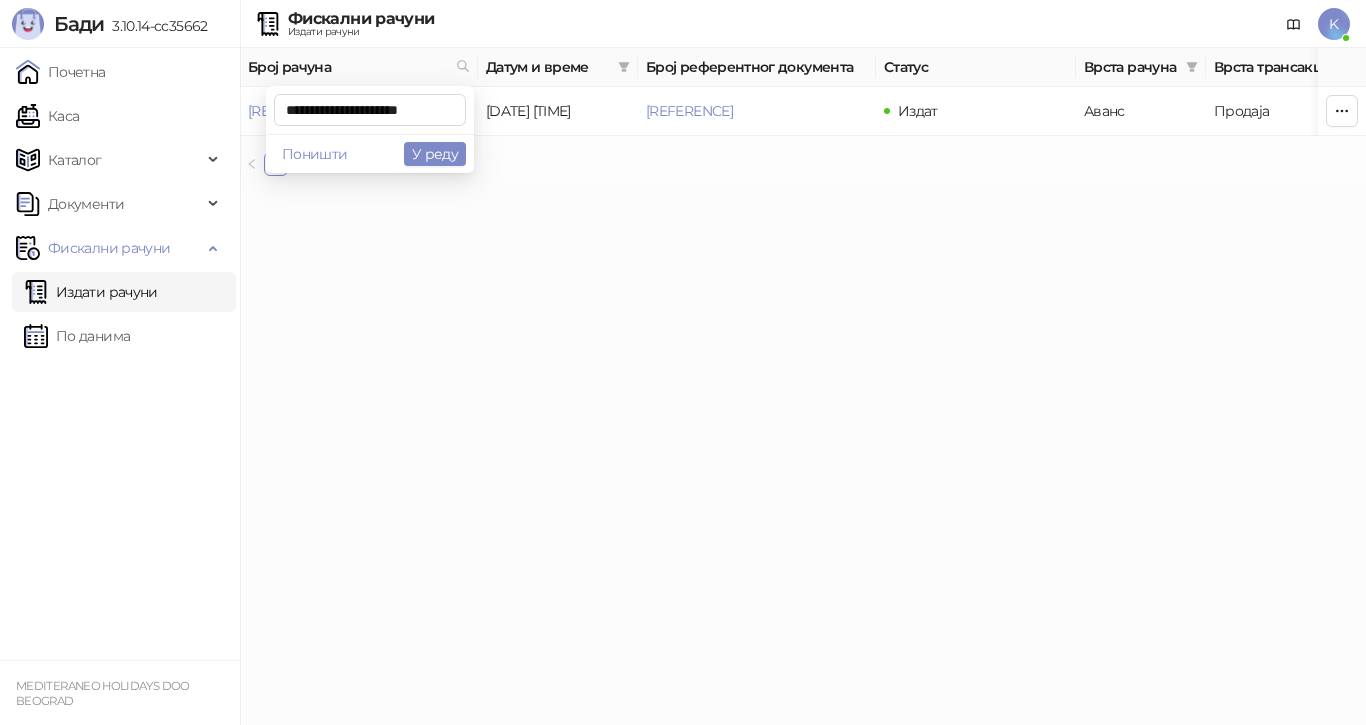 scroll, scrollTop: 0, scrollLeft: 6, axis: horizontal 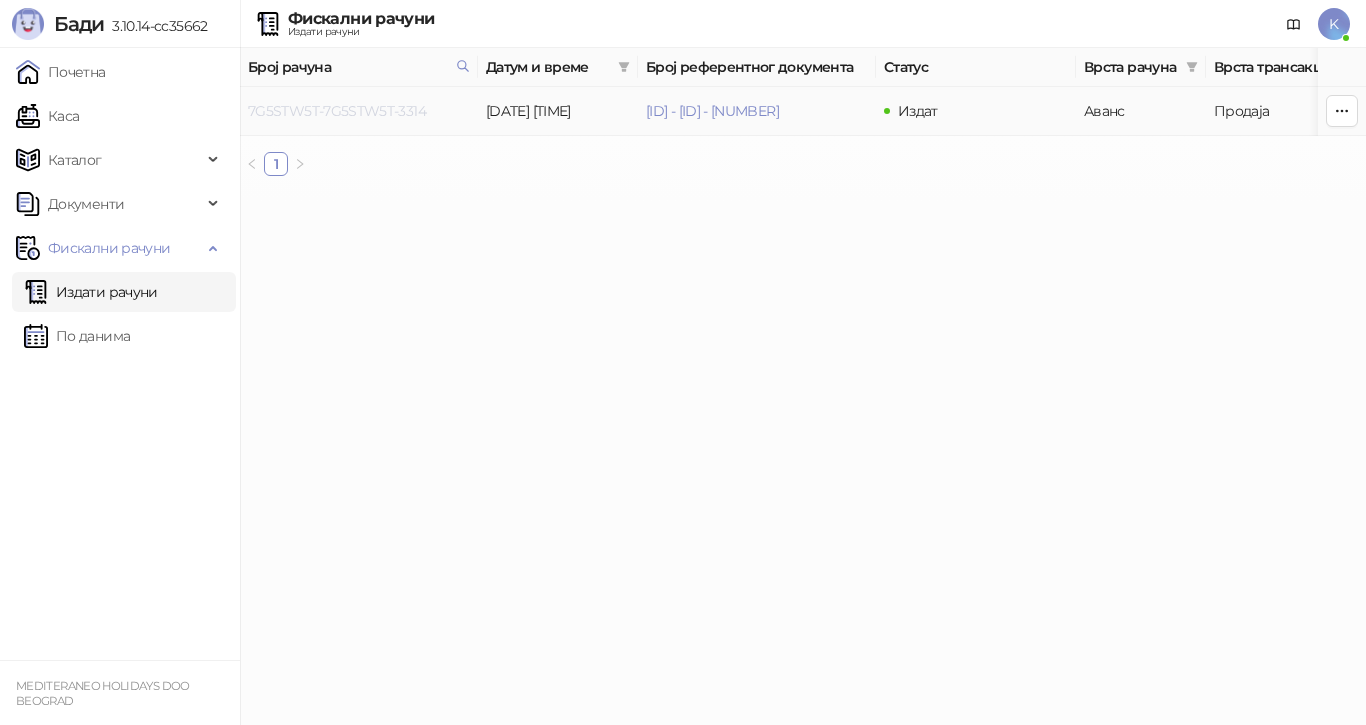 click on "7G5STW5T-7G5STW5T-3314" at bounding box center (337, 111) 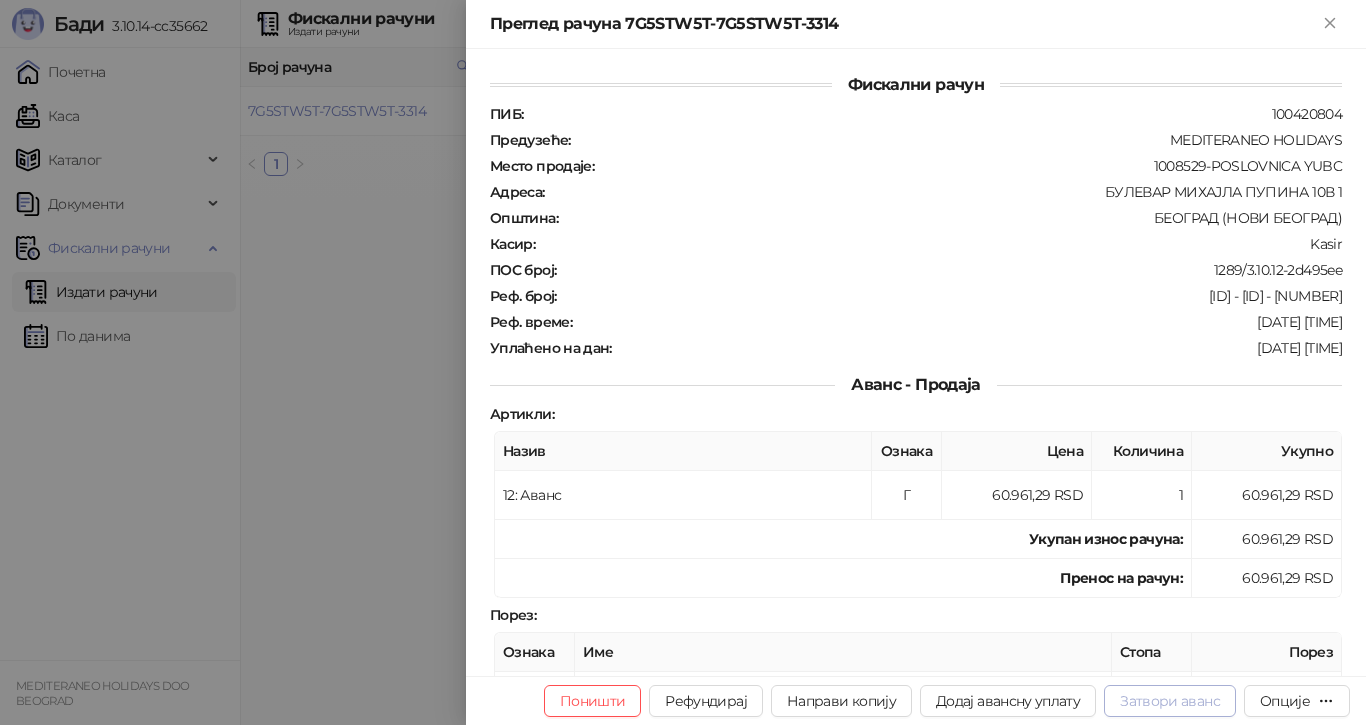 click on "Затвори аванс" at bounding box center [1170, 701] 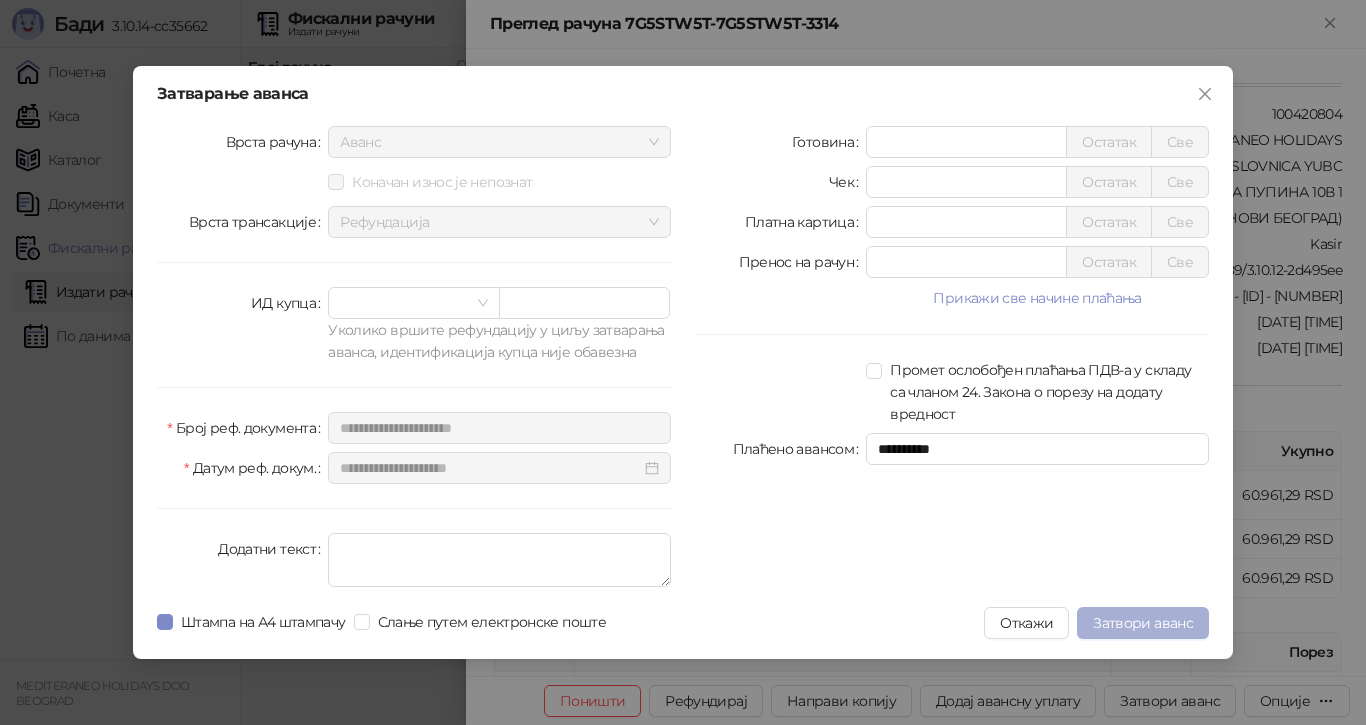 click on "Затвори аванс" at bounding box center [1143, 623] 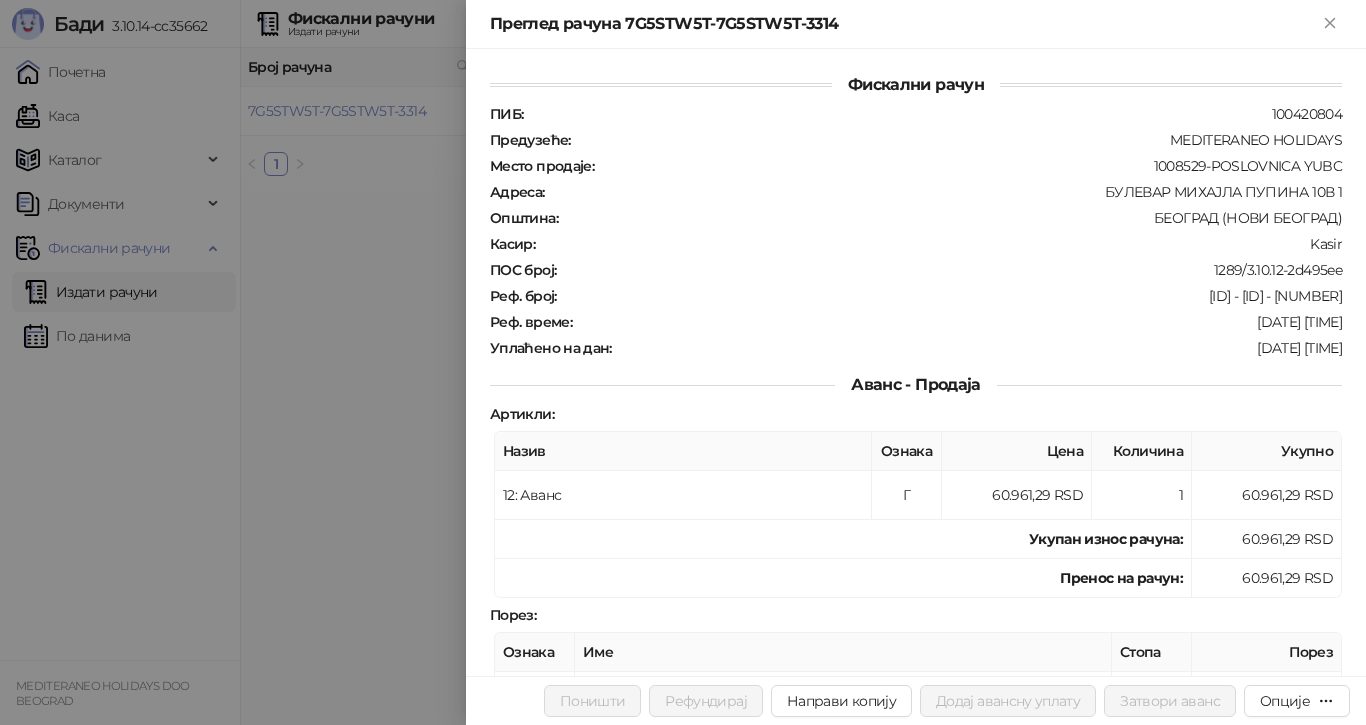 click at bounding box center (683, 362) 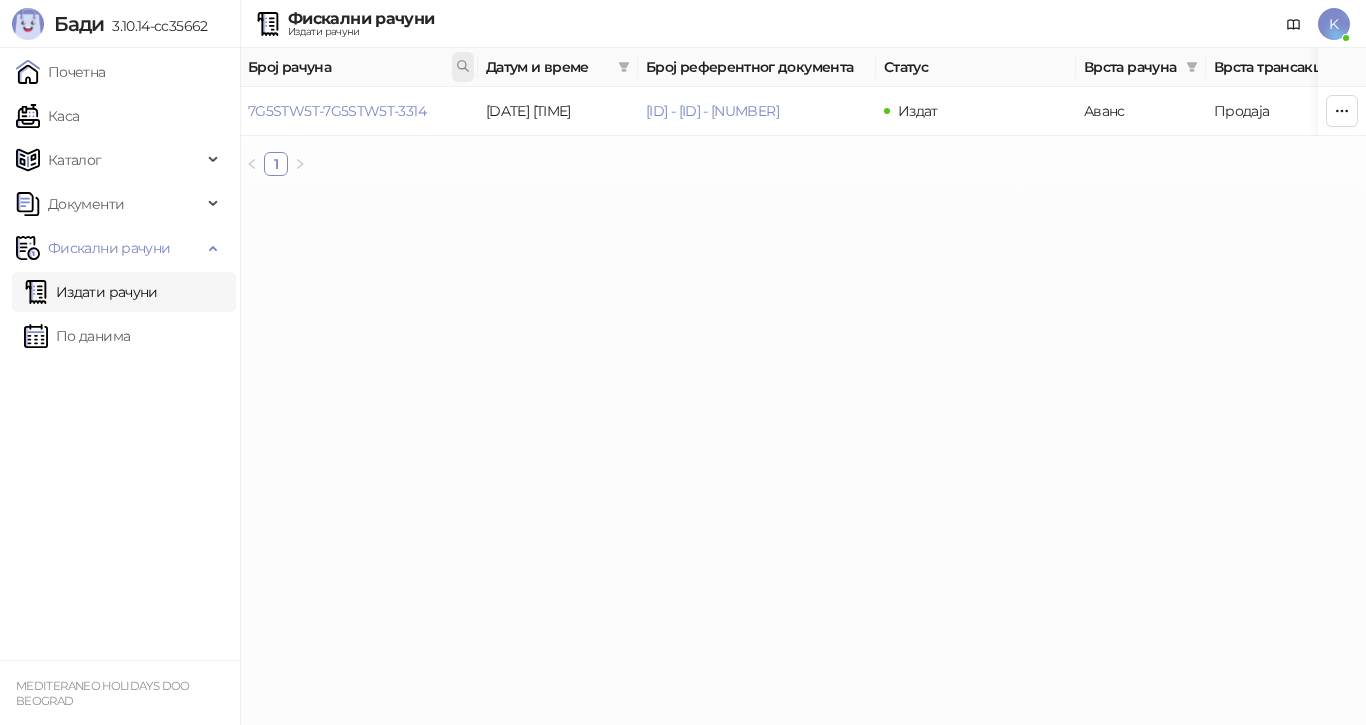 click 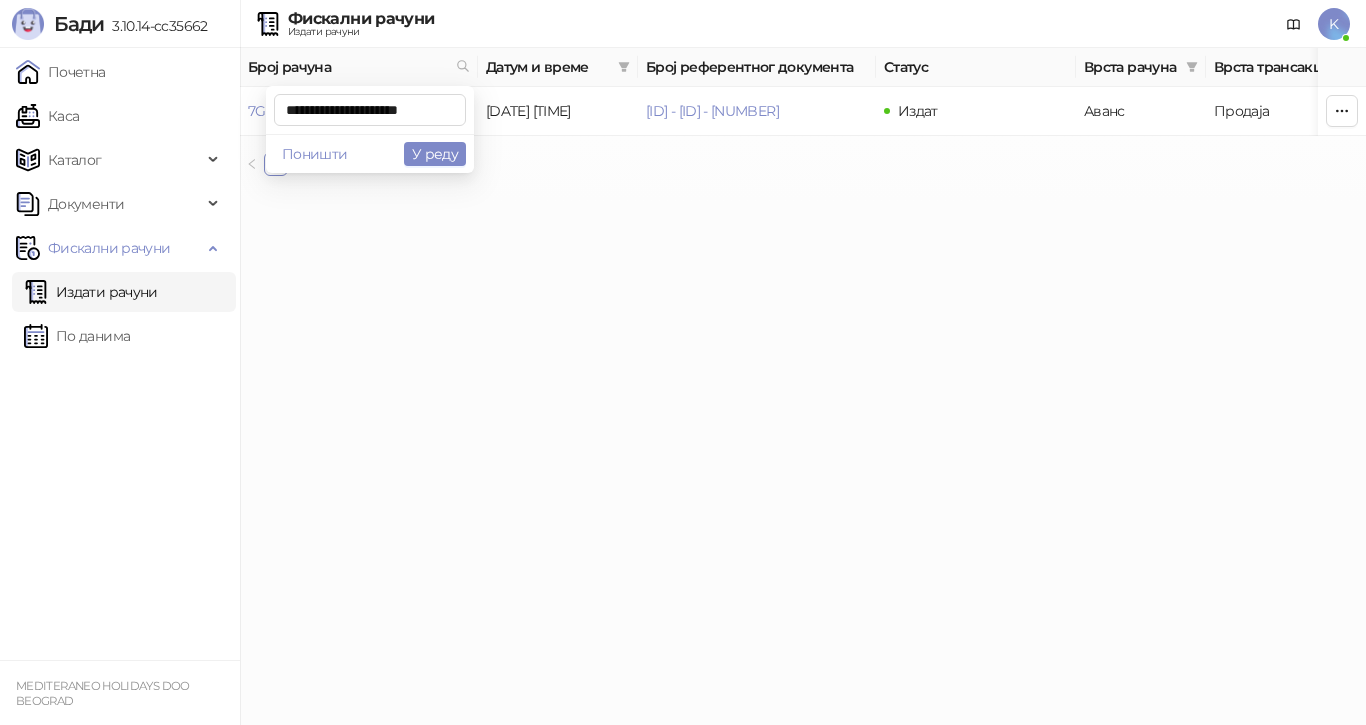 scroll, scrollTop: 0, scrollLeft: 10, axis: horizontal 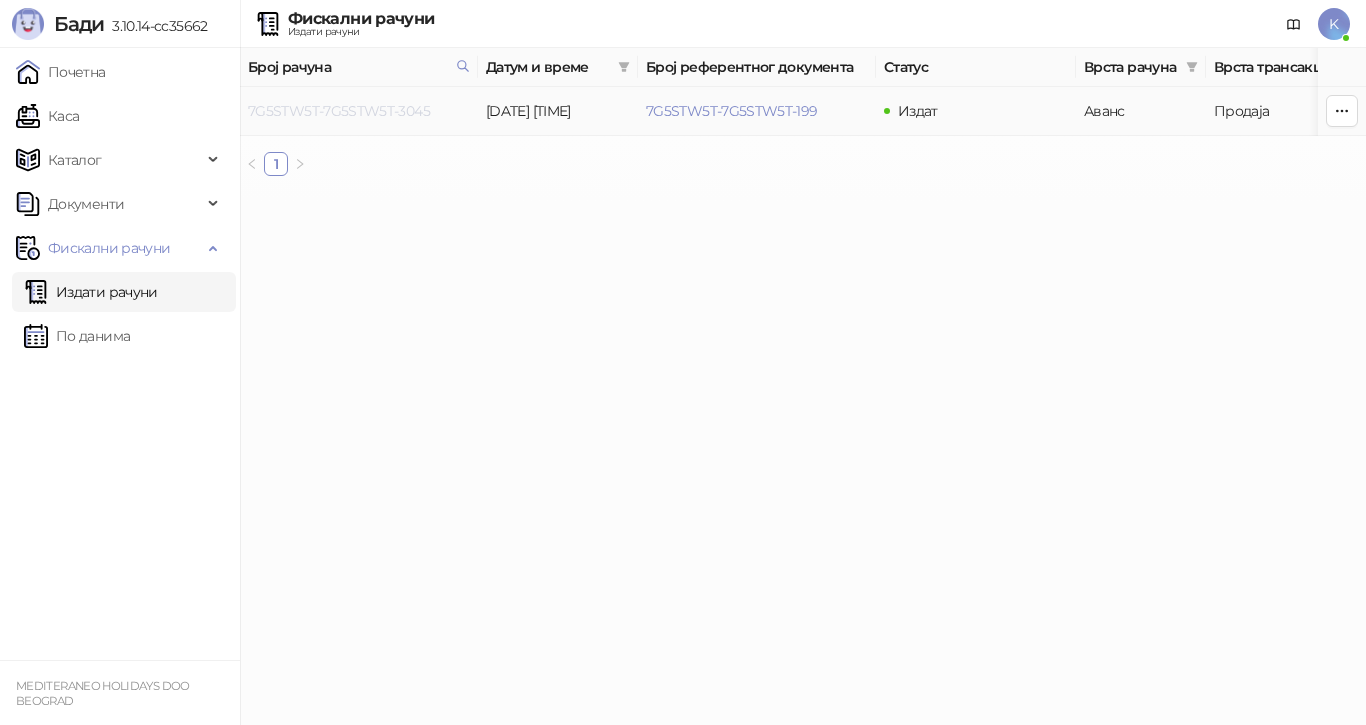 click on "7G5STW5T-7G5STW5T-3045" at bounding box center (339, 111) 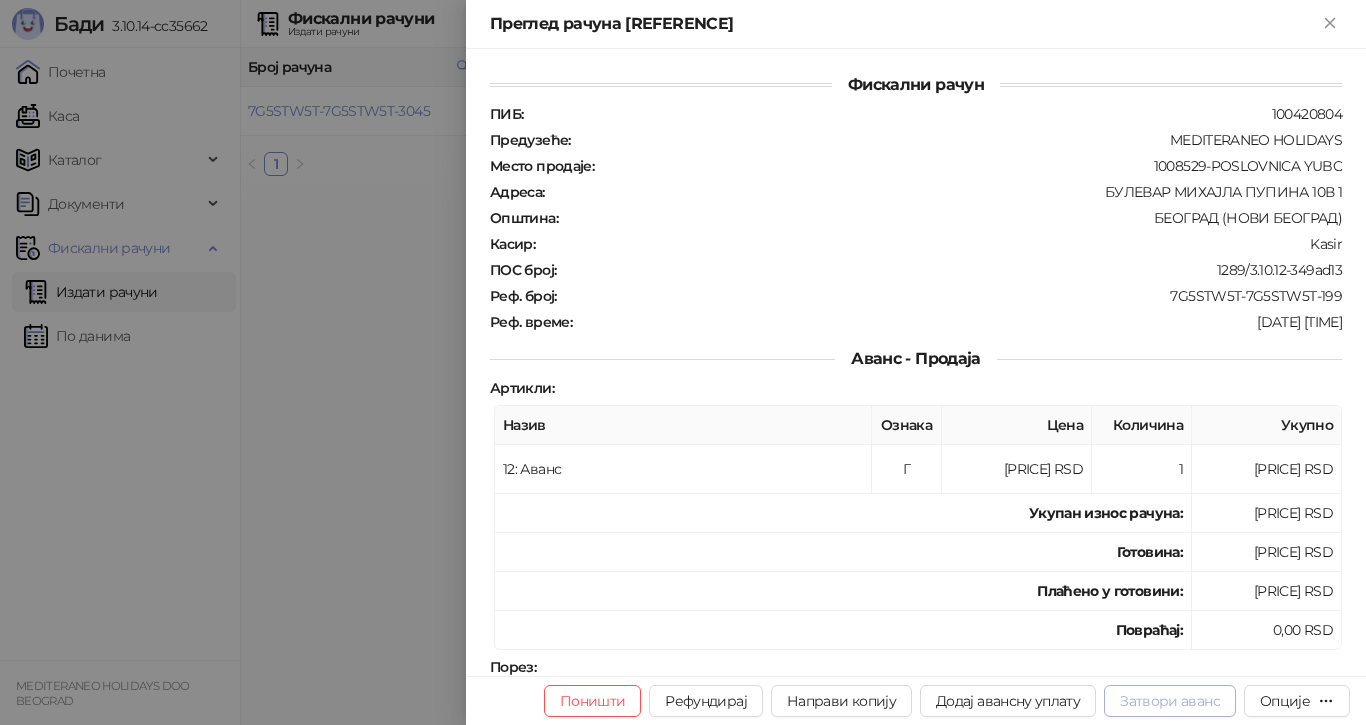 click on "Затвори аванс" at bounding box center [1170, 701] 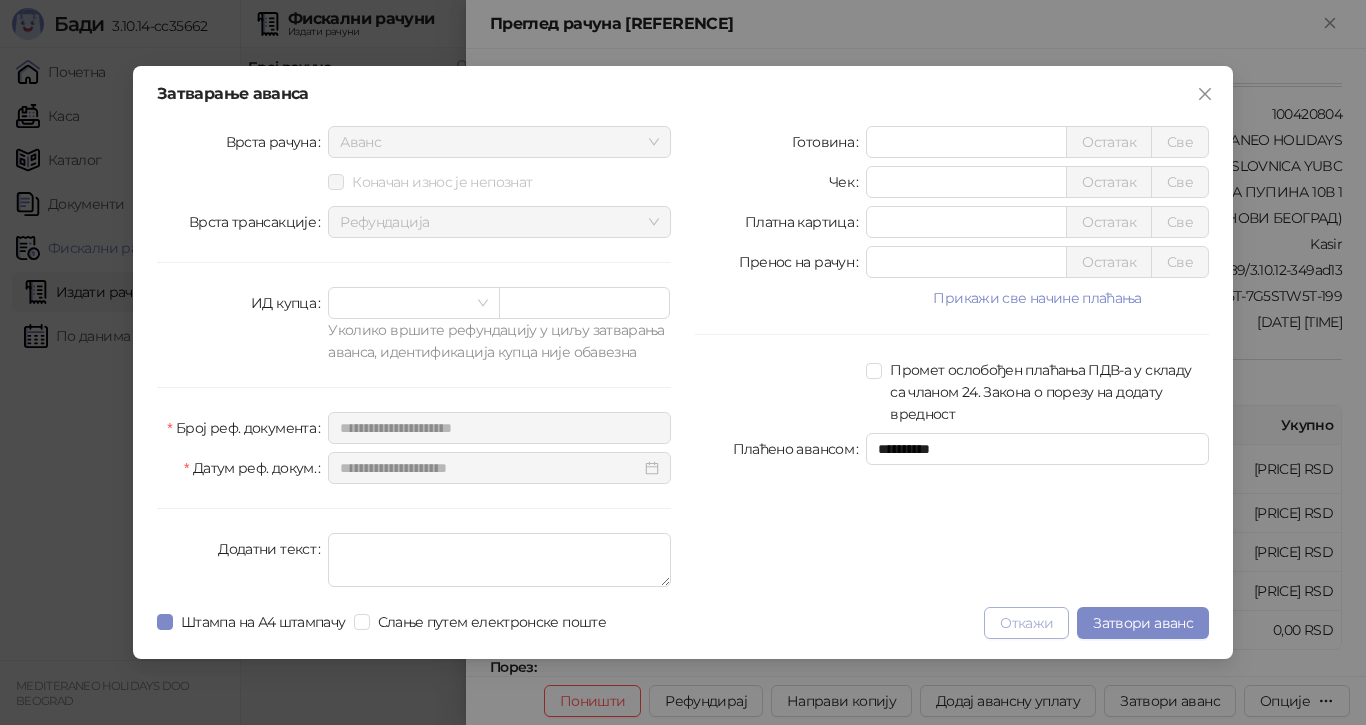 click on "Откажи" at bounding box center [1026, 623] 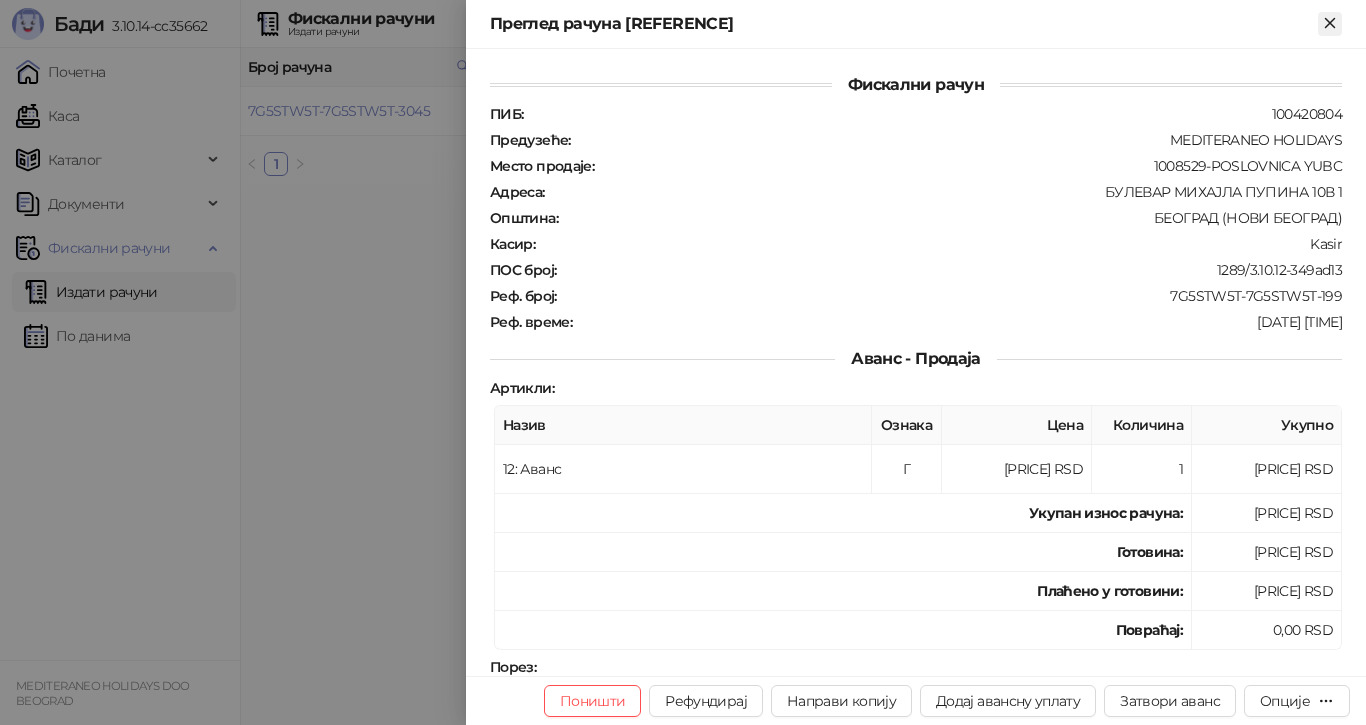 click 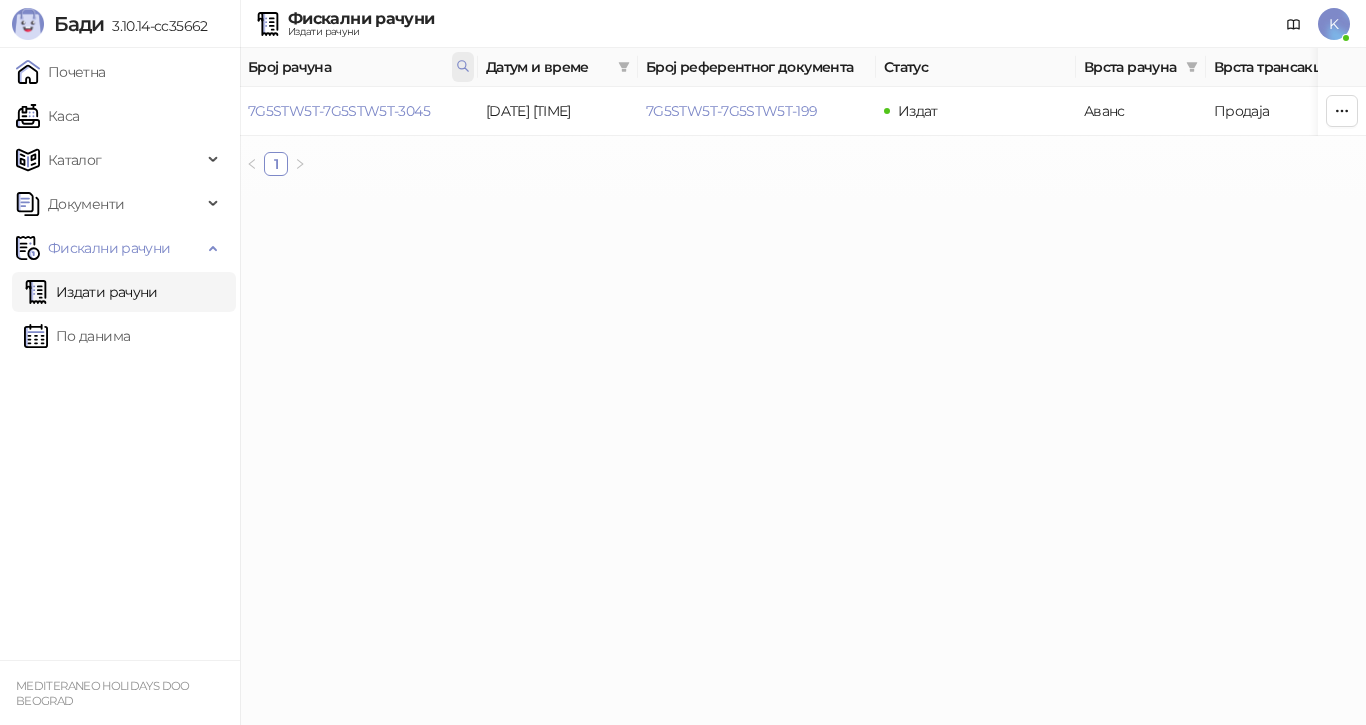 click at bounding box center (463, 67) 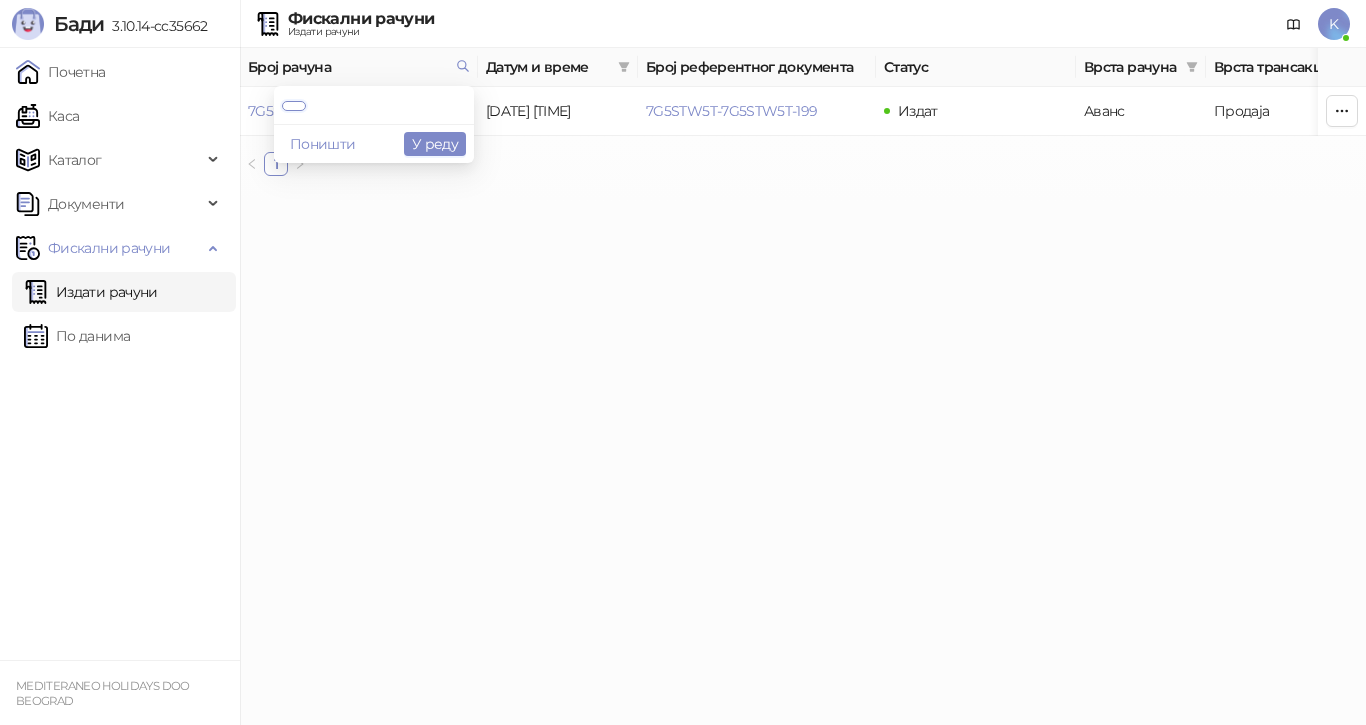 scroll, scrollTop: 0, scrollLeft: 0, axis: both 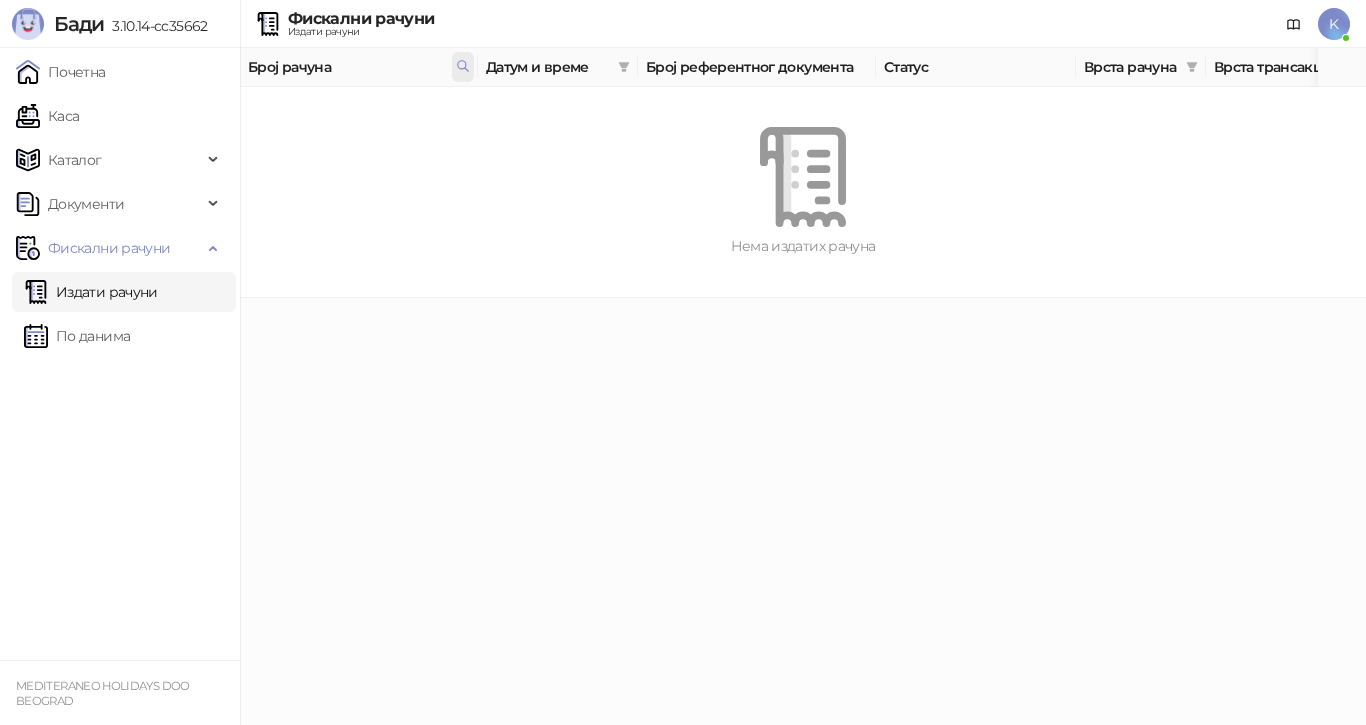 click 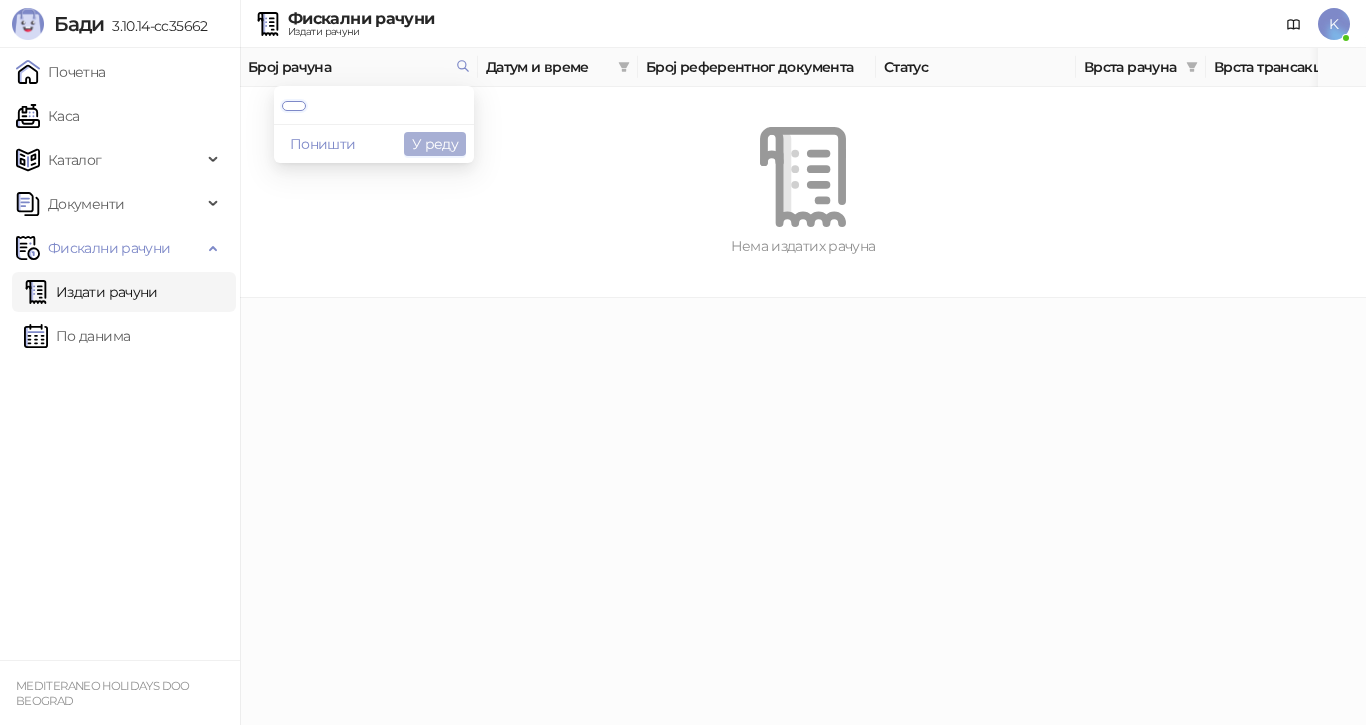 scroll, scrollTop: 0, scrollLeft: 11, axis: horizontal 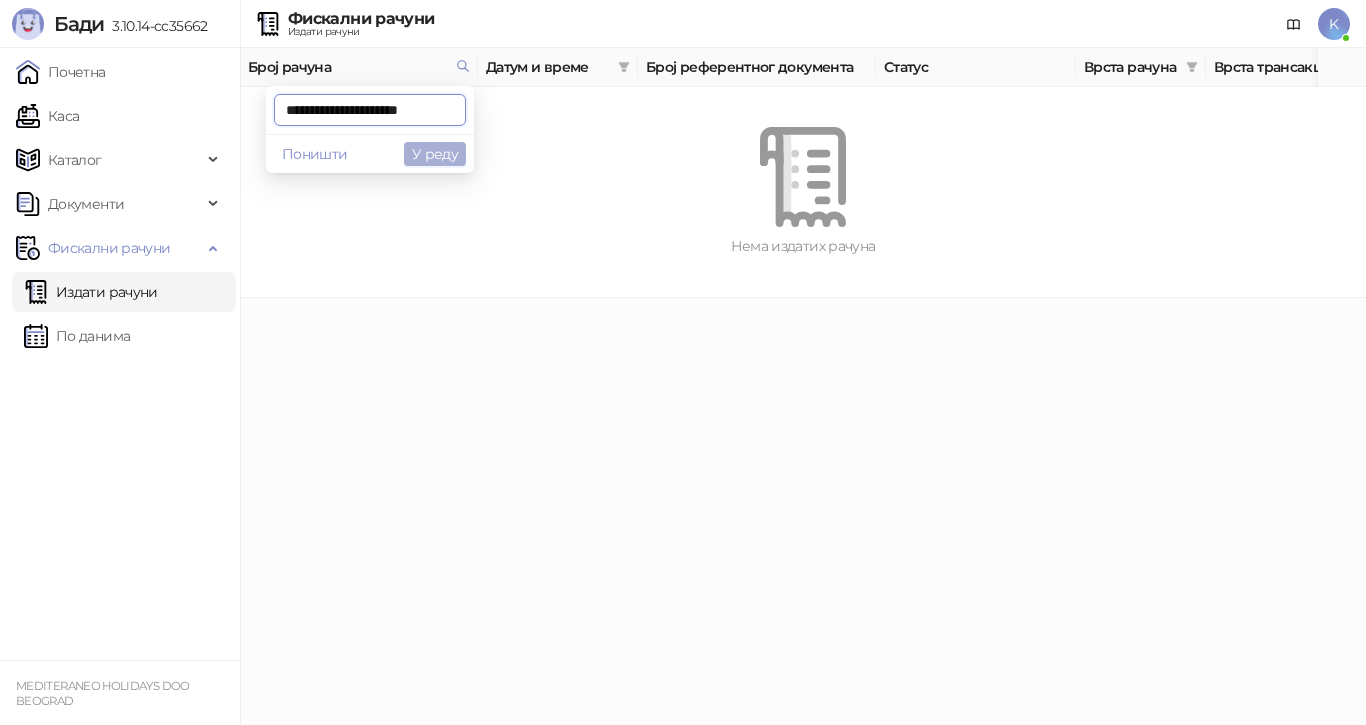 type on "**********" 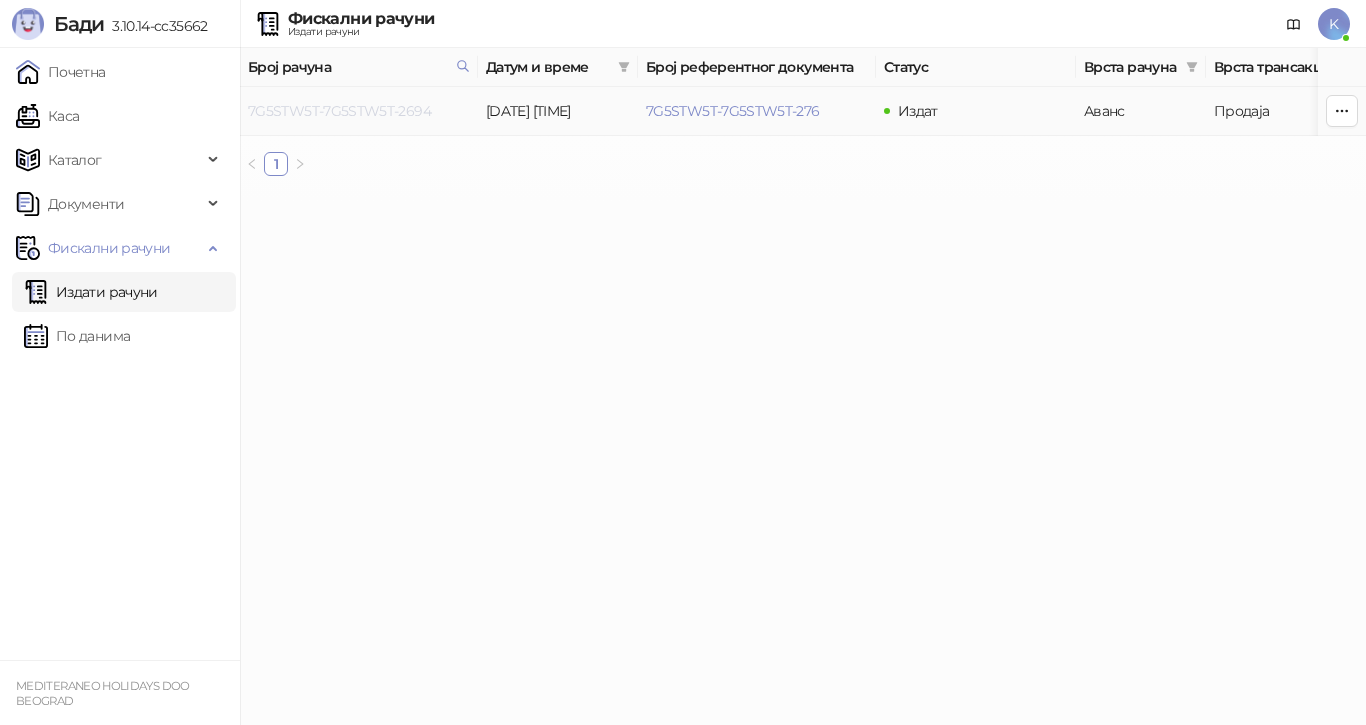 click on "7G5STW5T-7G5STW5T-2694" at bounding box center (339, 111) 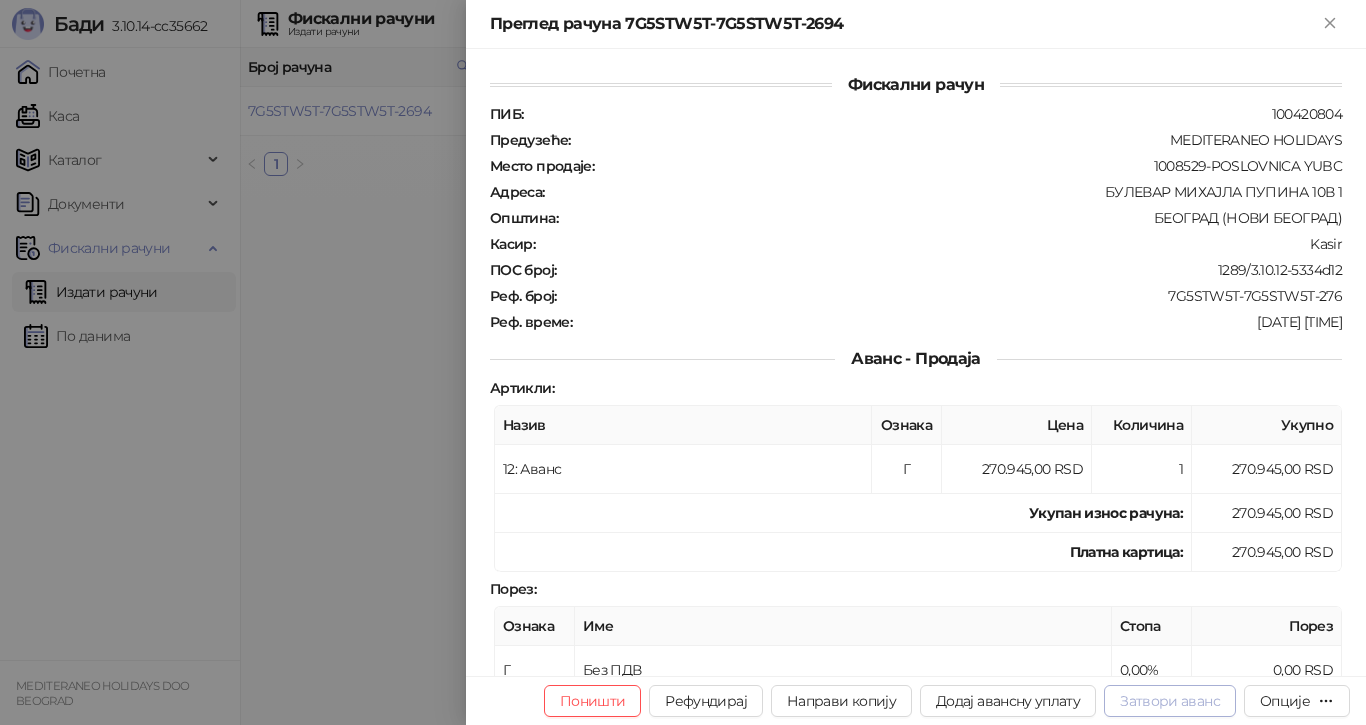 click on "Затвори аванс" at bounding box center [1170, 701] 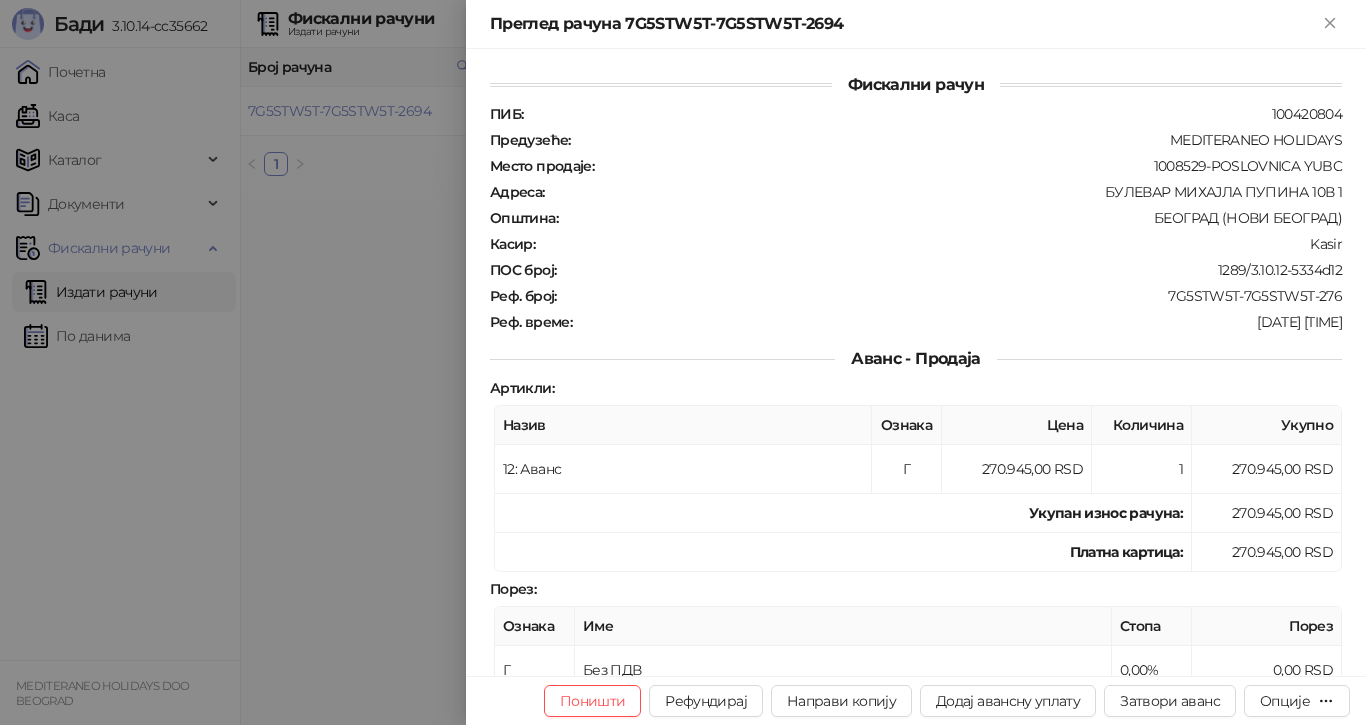 type on "**********" 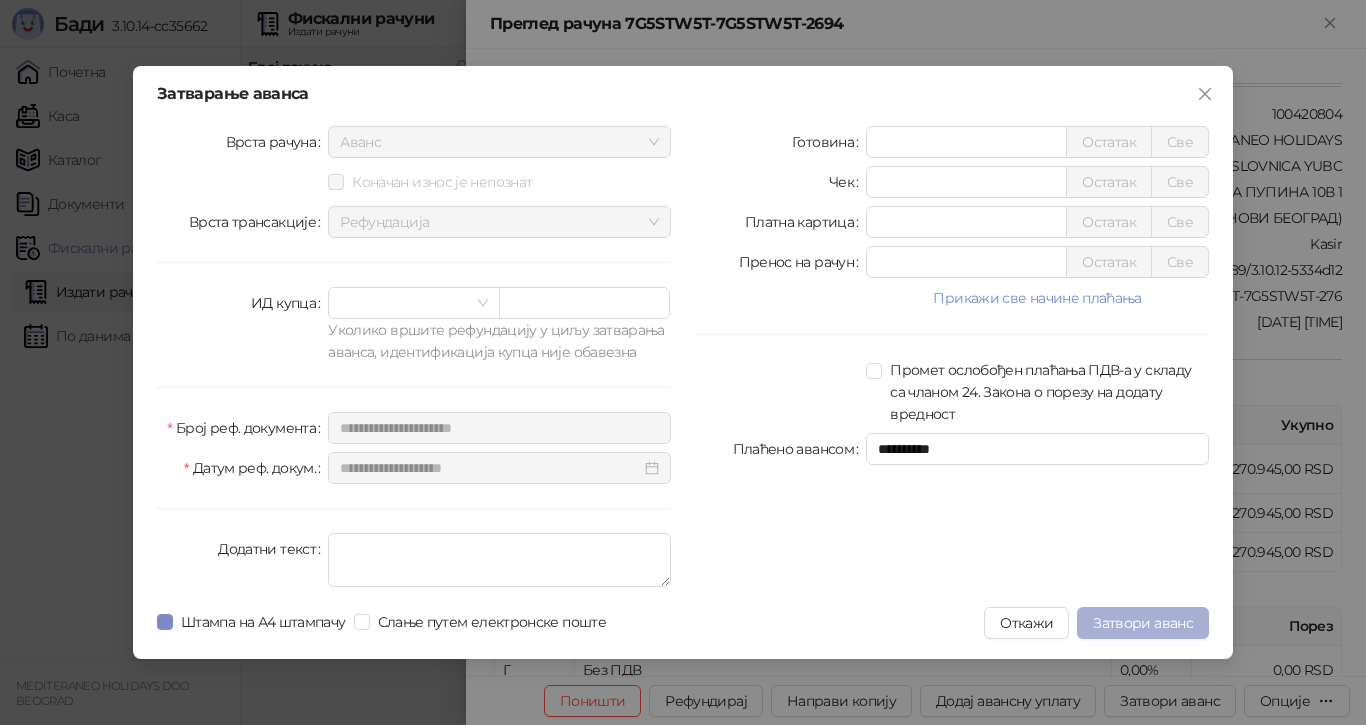 click on "Затвори аванс" at bounding box center (1143, 623) 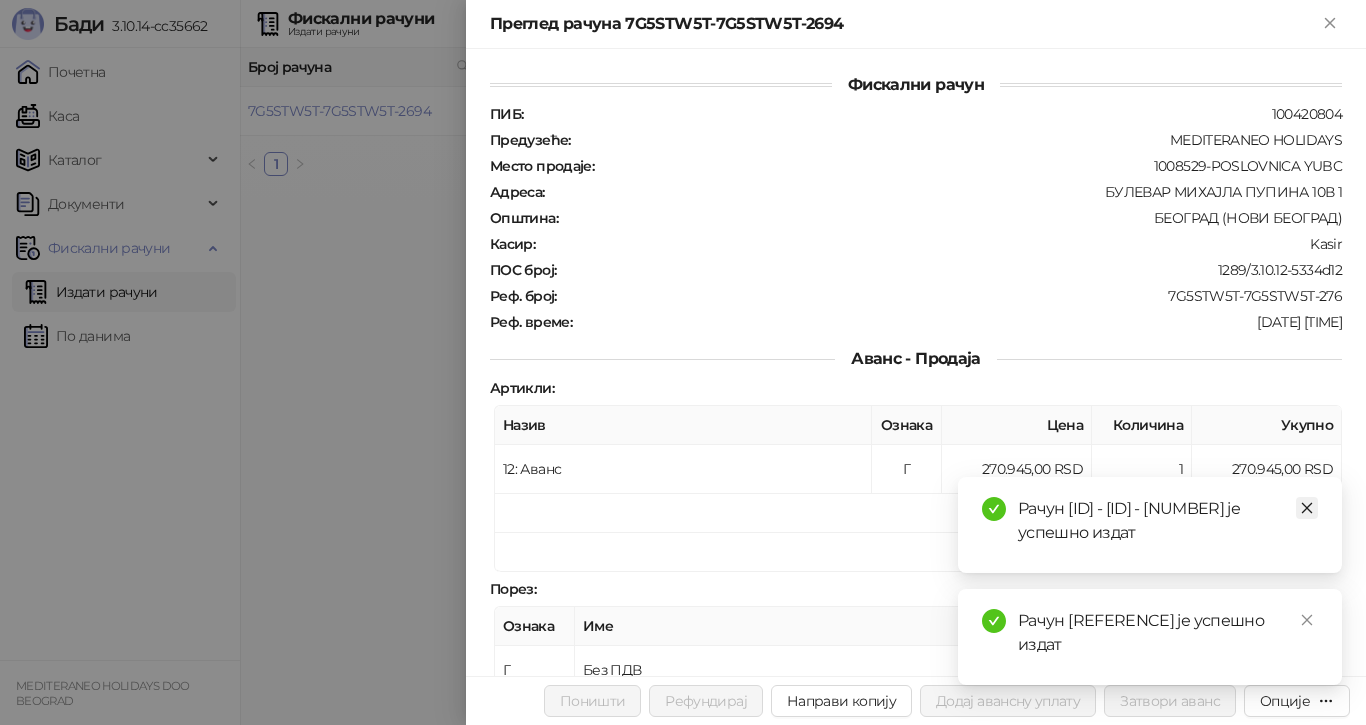 click 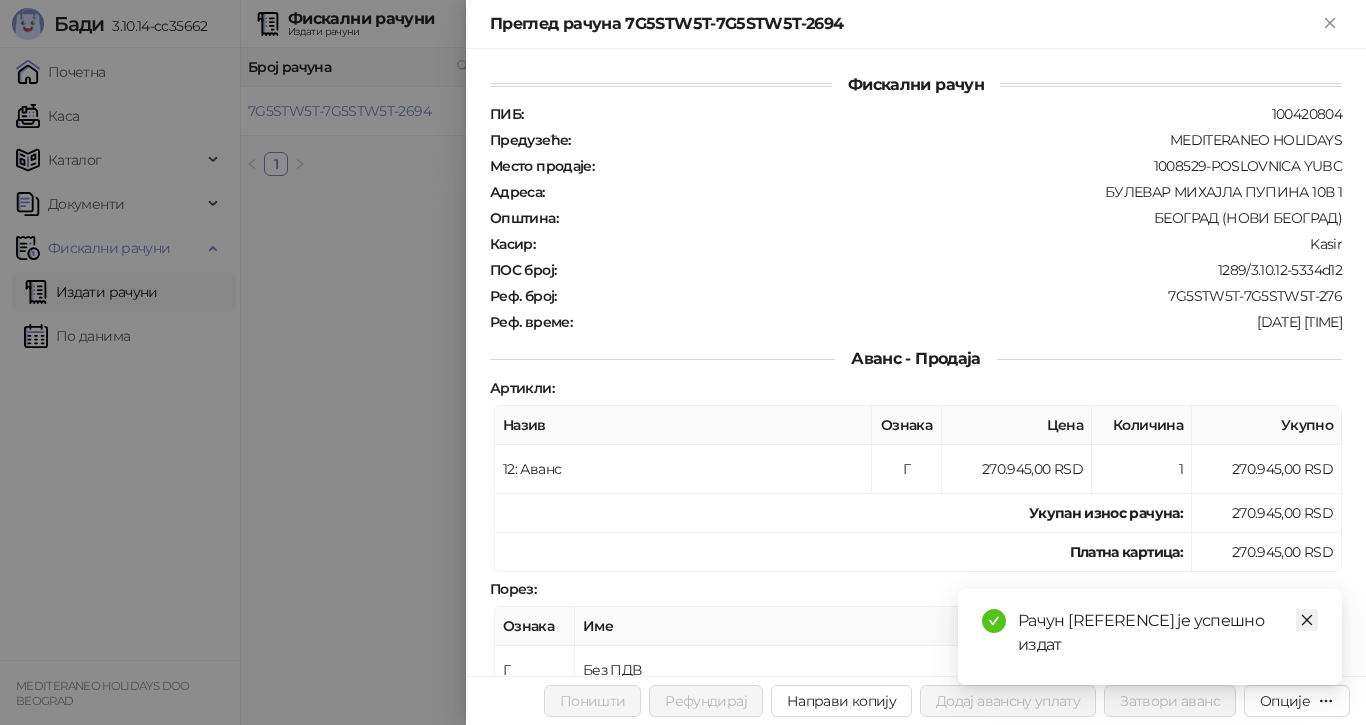 click 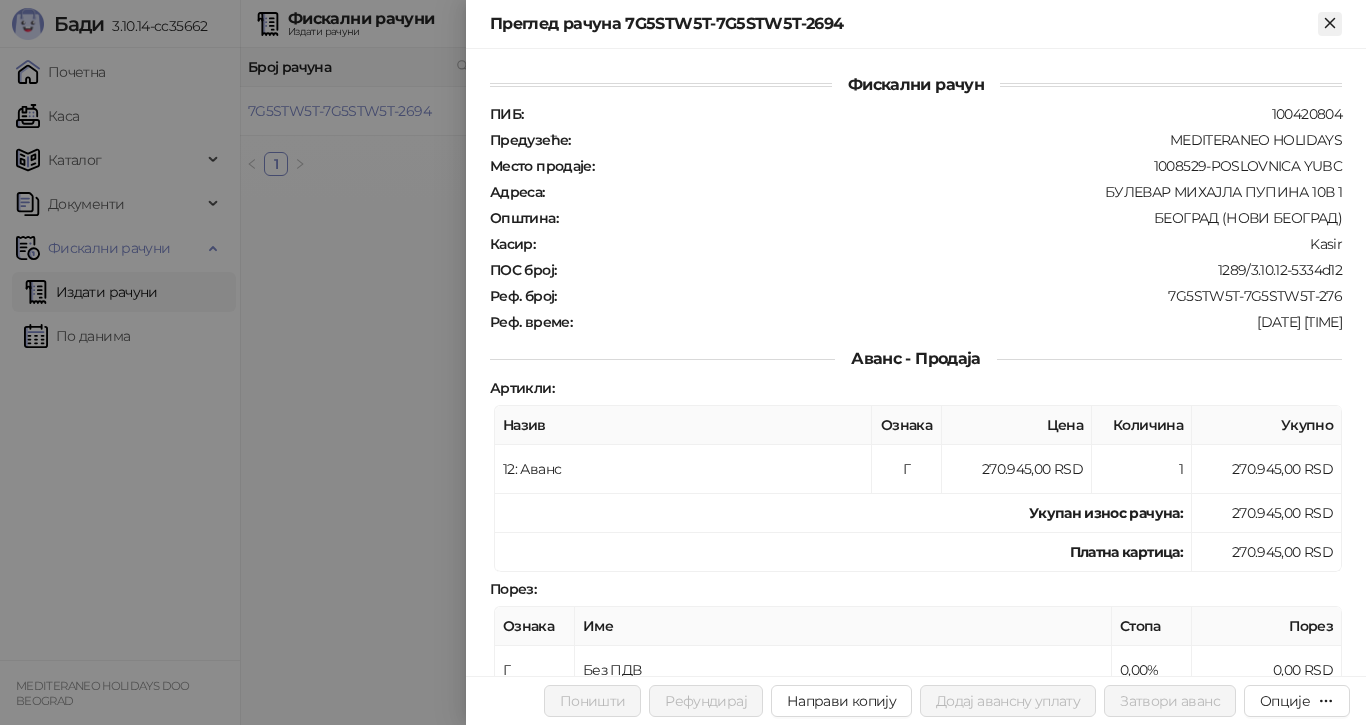click 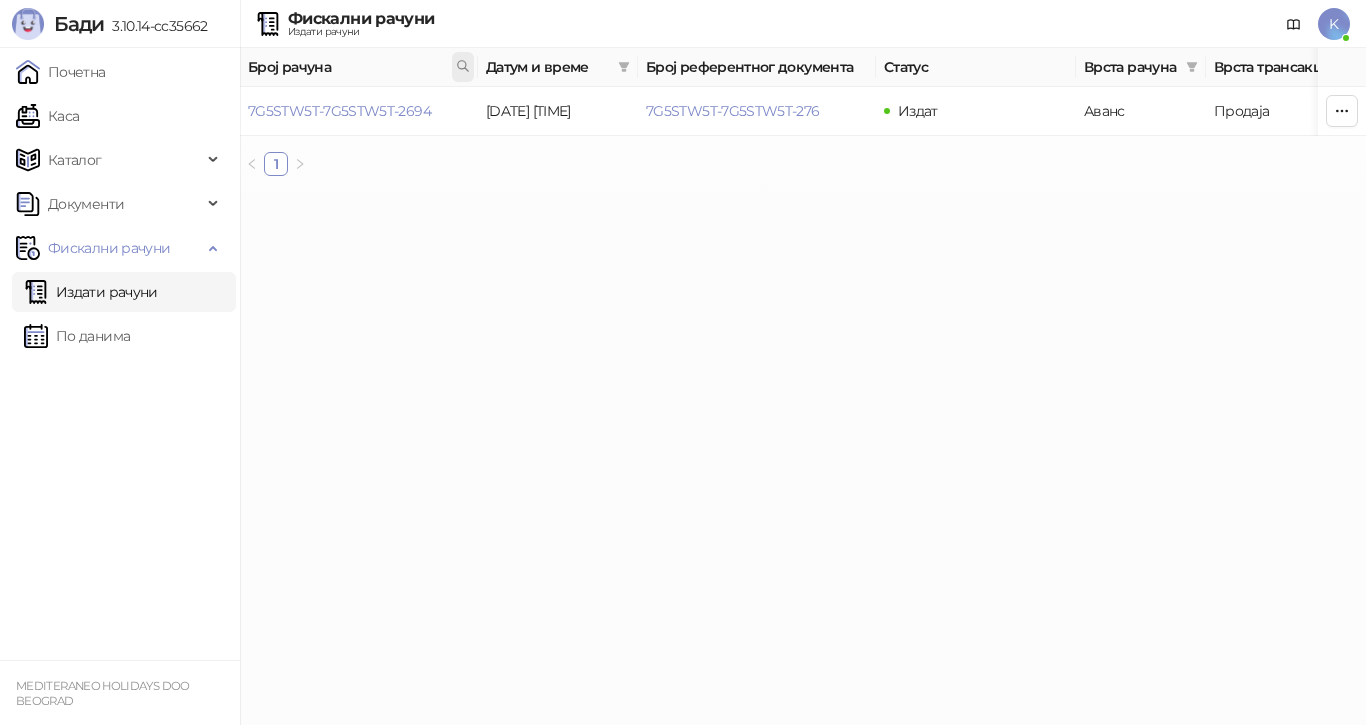 click 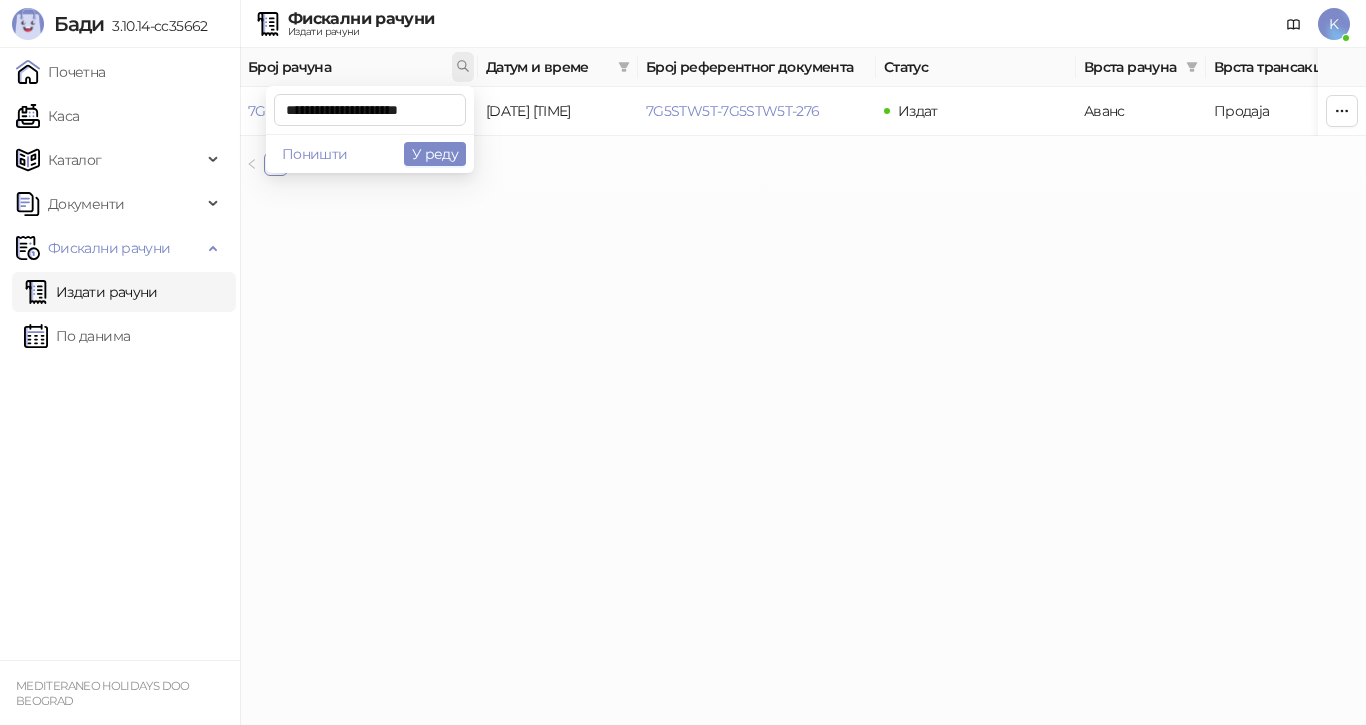scroll, scrollTop: 0, scrollLeft: 7, axis: horizontal 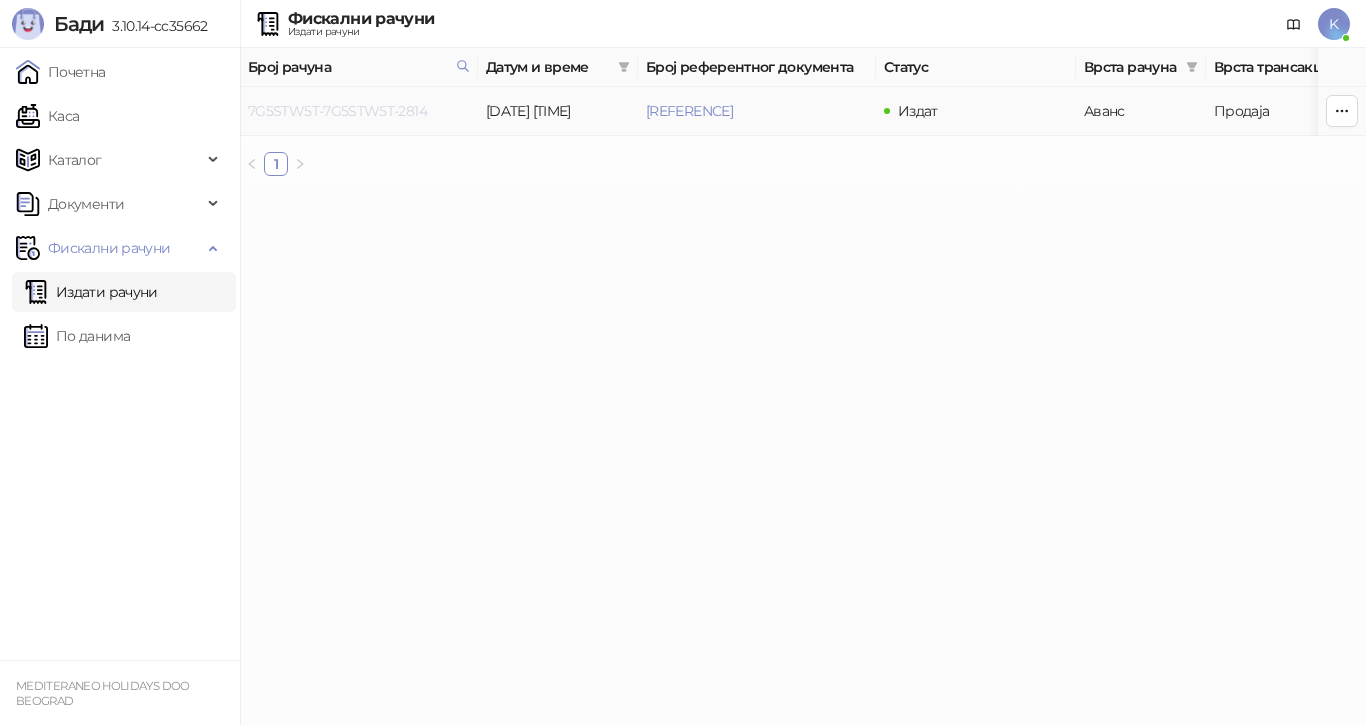 click on "7G5STW5T-7G5STW5T-2814" at bounding box center [337, 111] 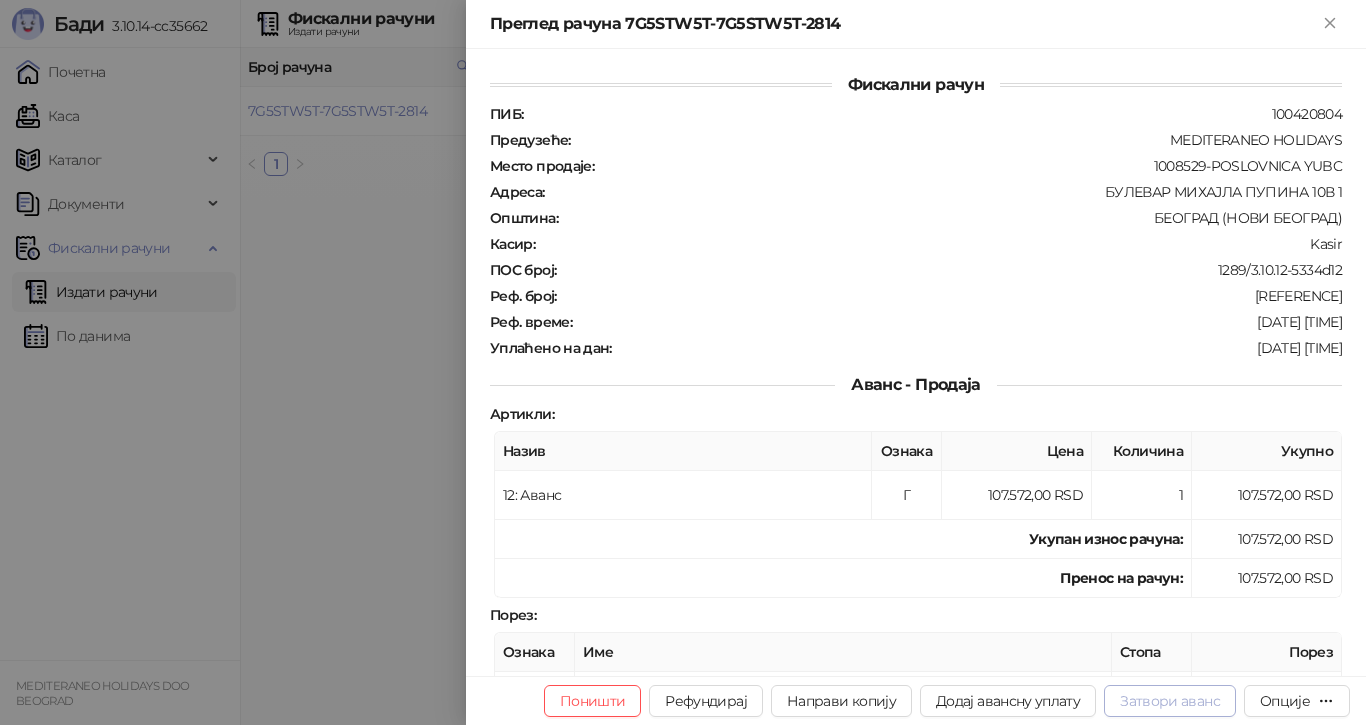 click on "Затвори аванс" at bounding box center (1170, 701) 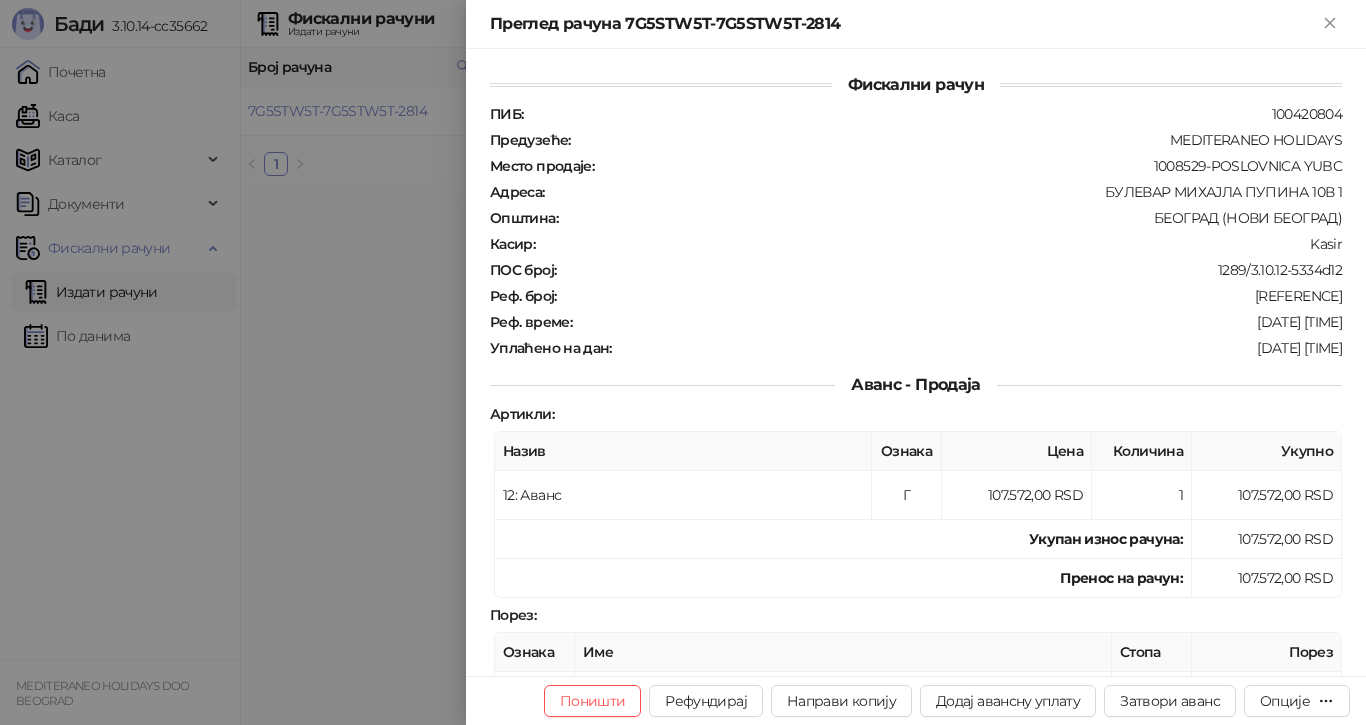 type on "**********" 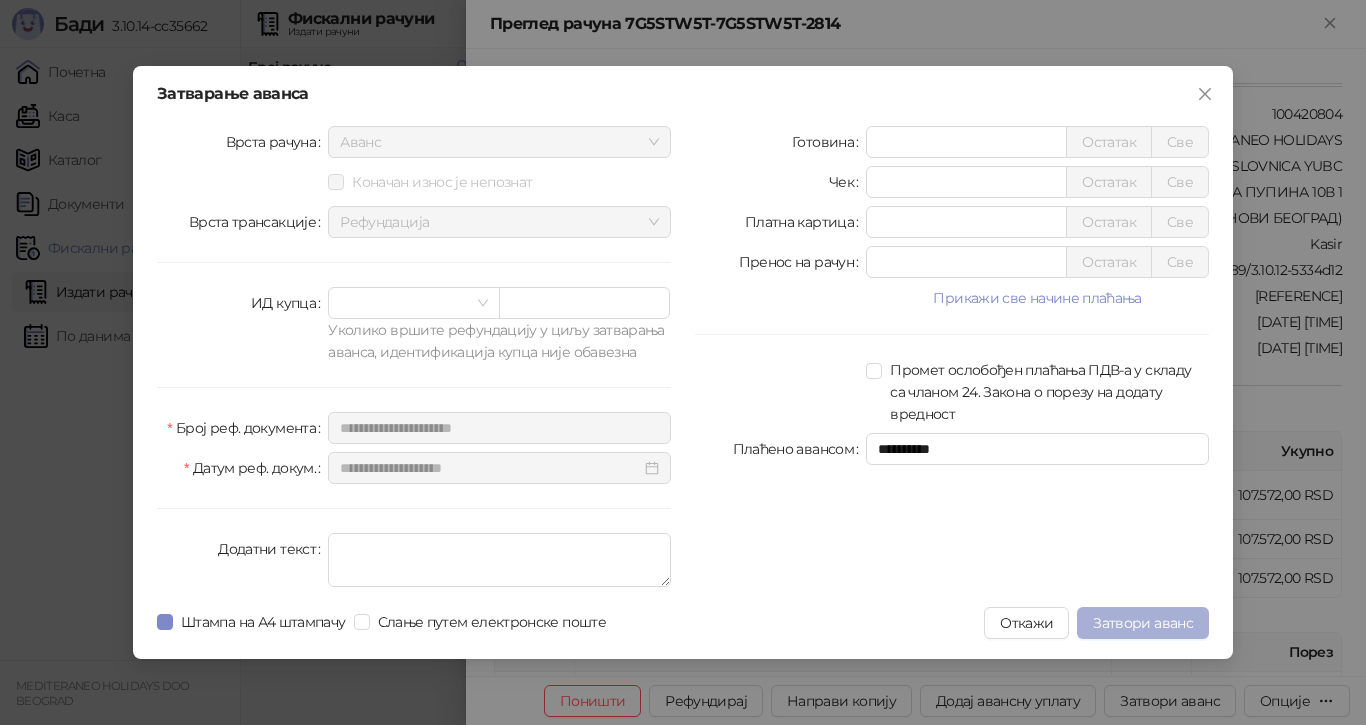 click on "Затвори аванс" at bounding box center [1143, 623] 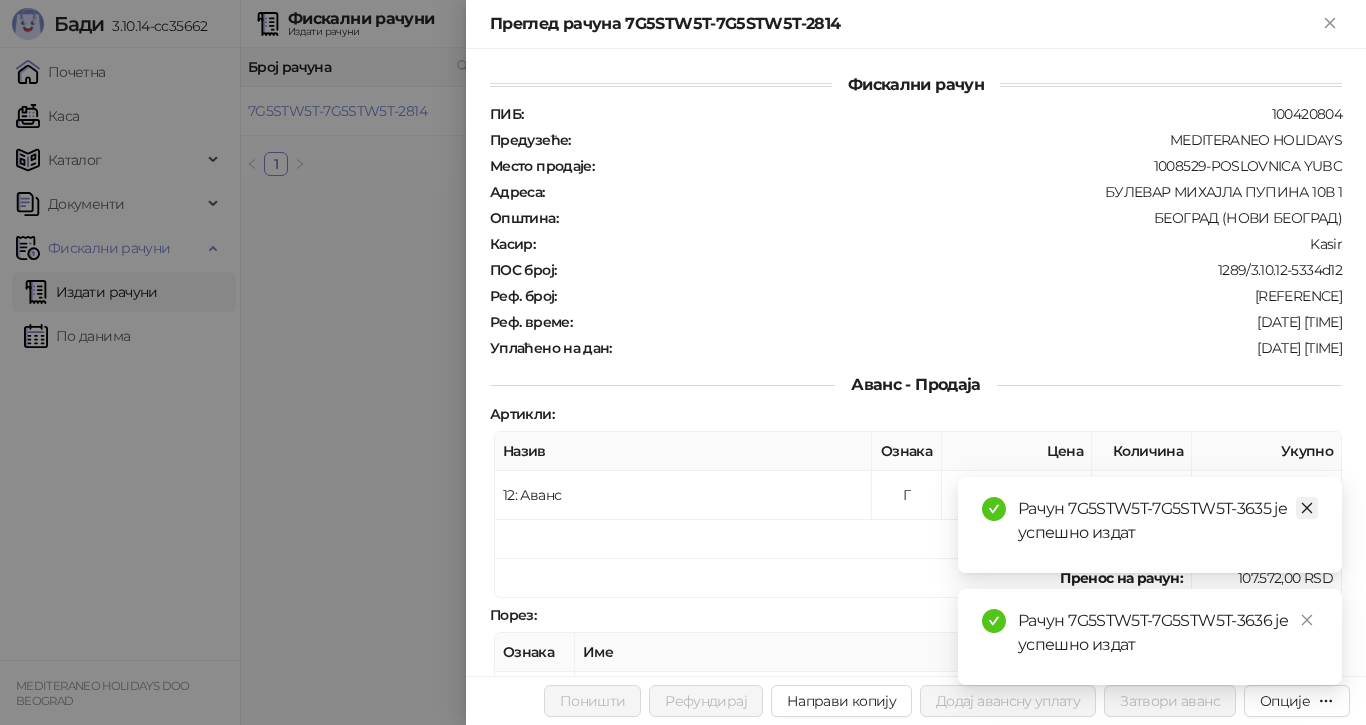 click 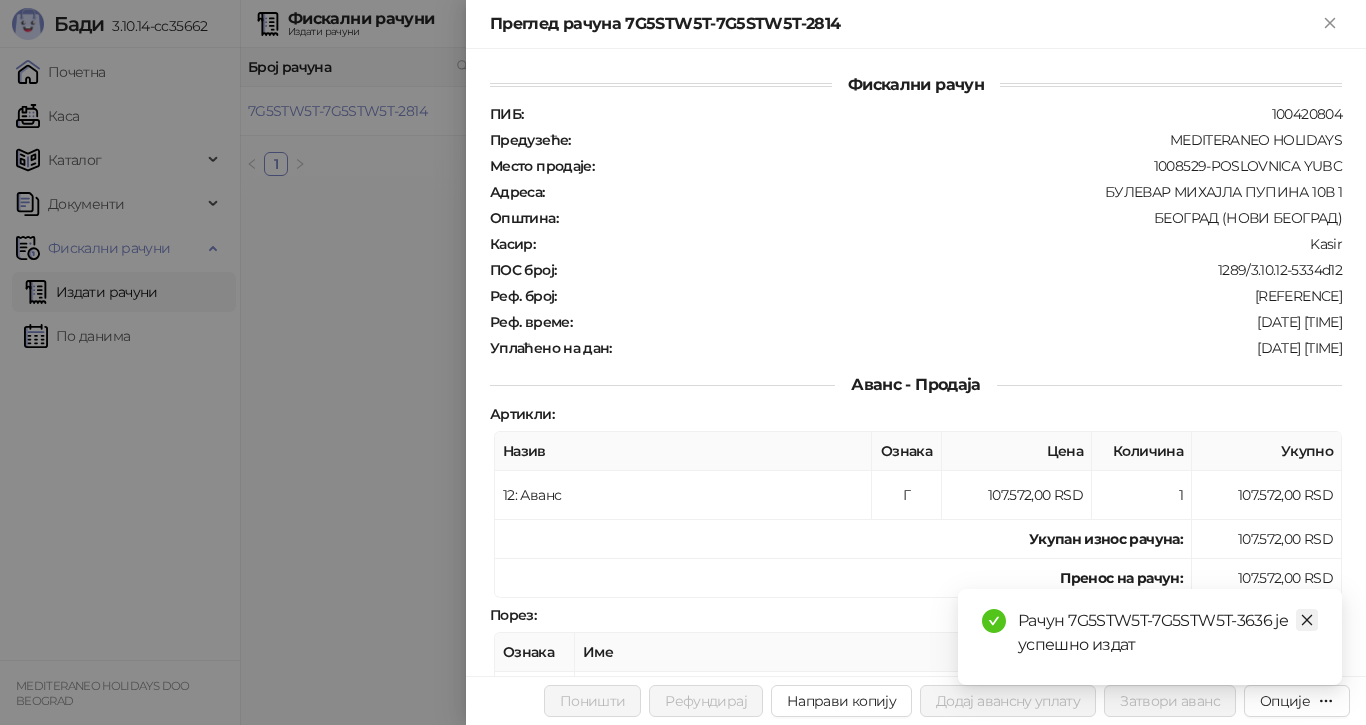 click 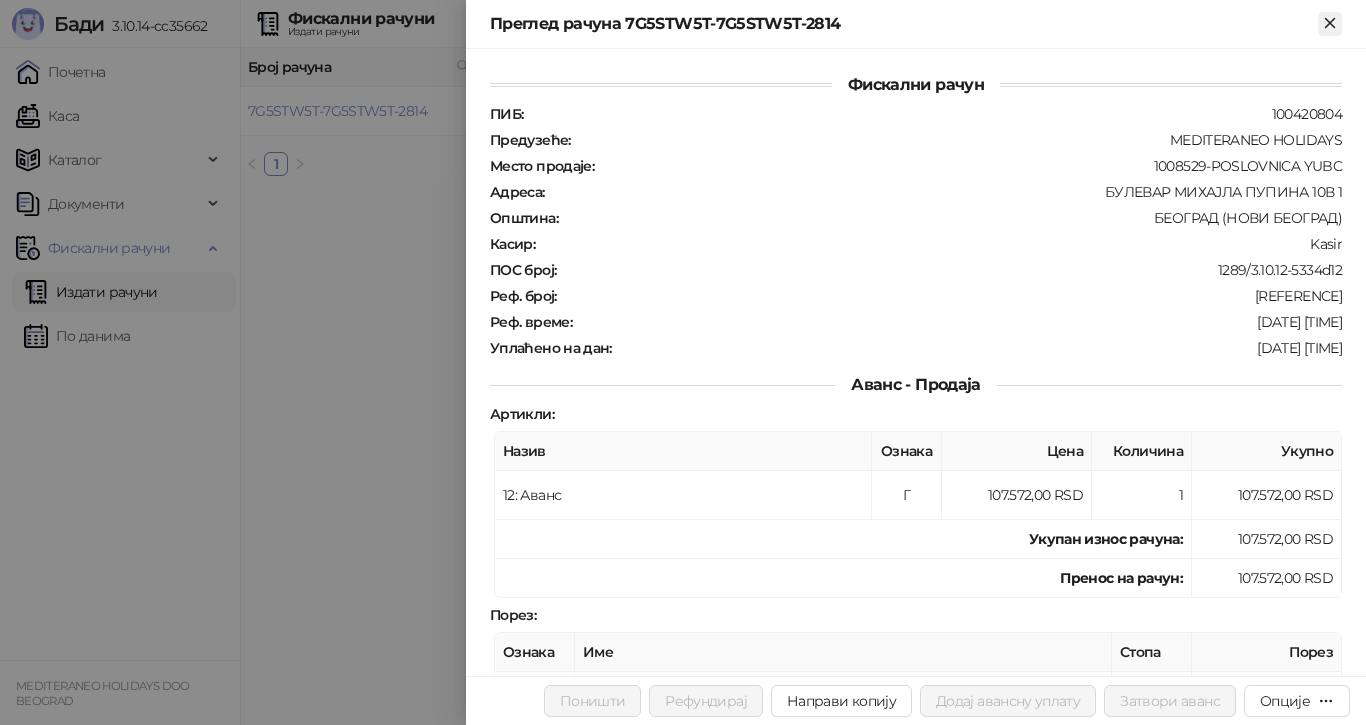 click 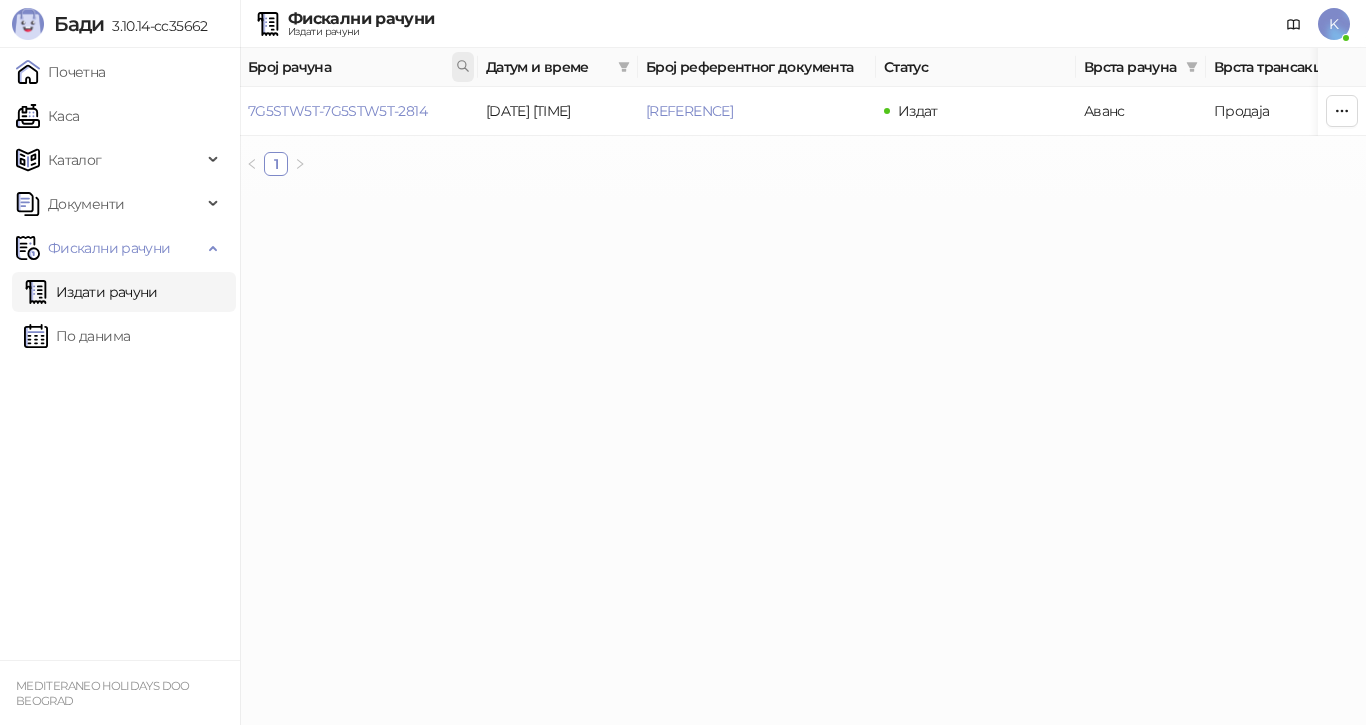 click 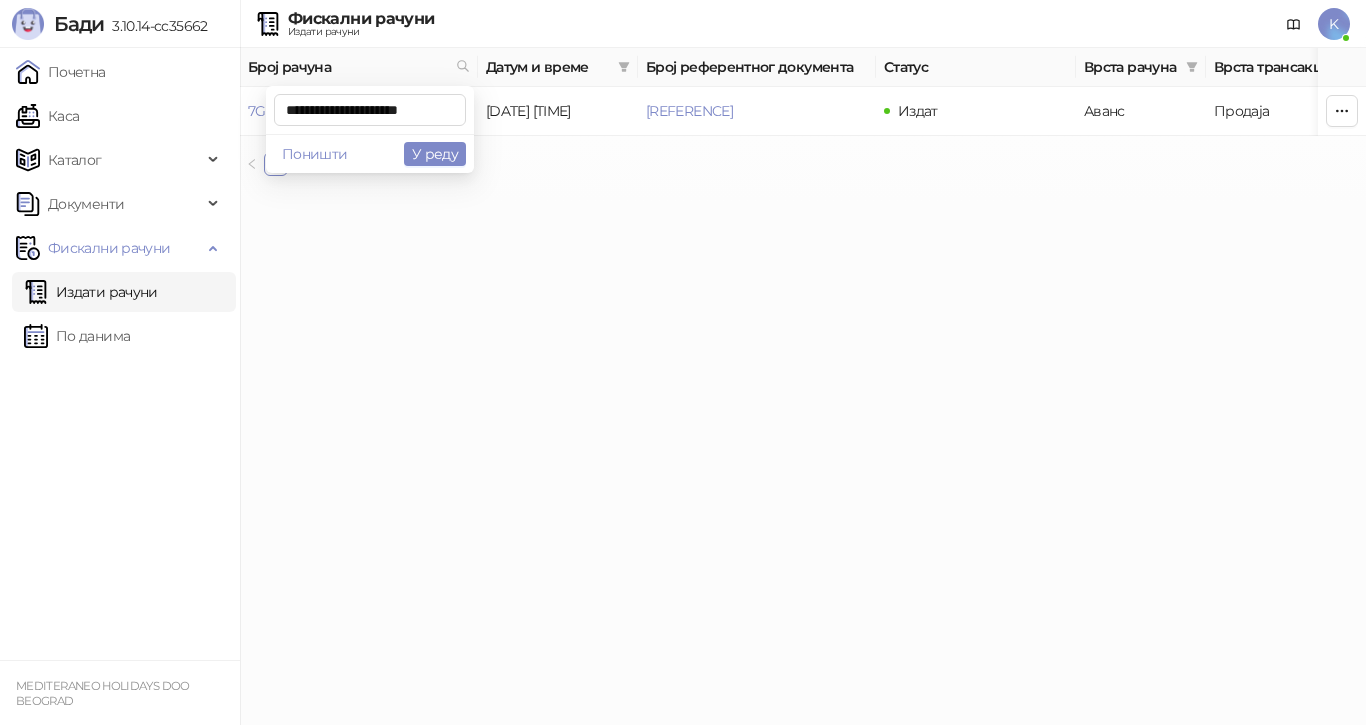 scroll, scrollTop: 0, scrollLeft: 9, axis: horizontal 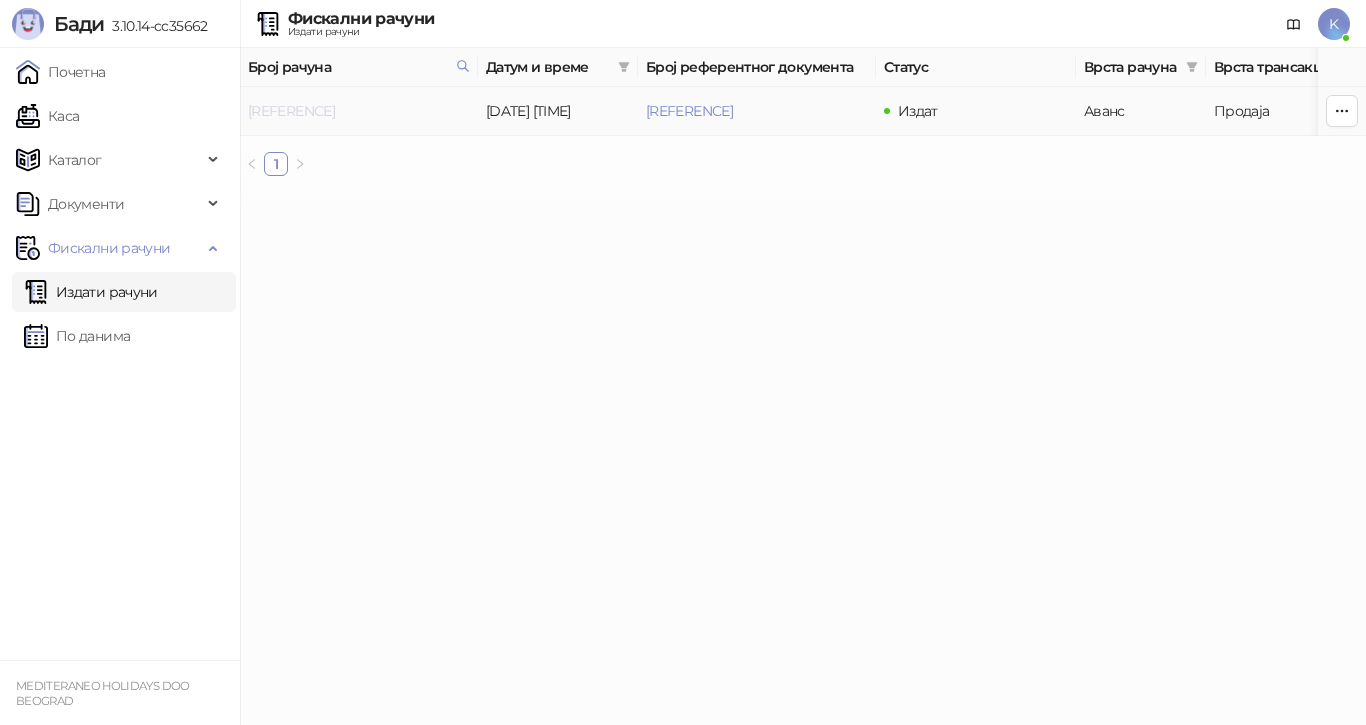 click on "[REFERENCE]" at bounding box center (291, 111) 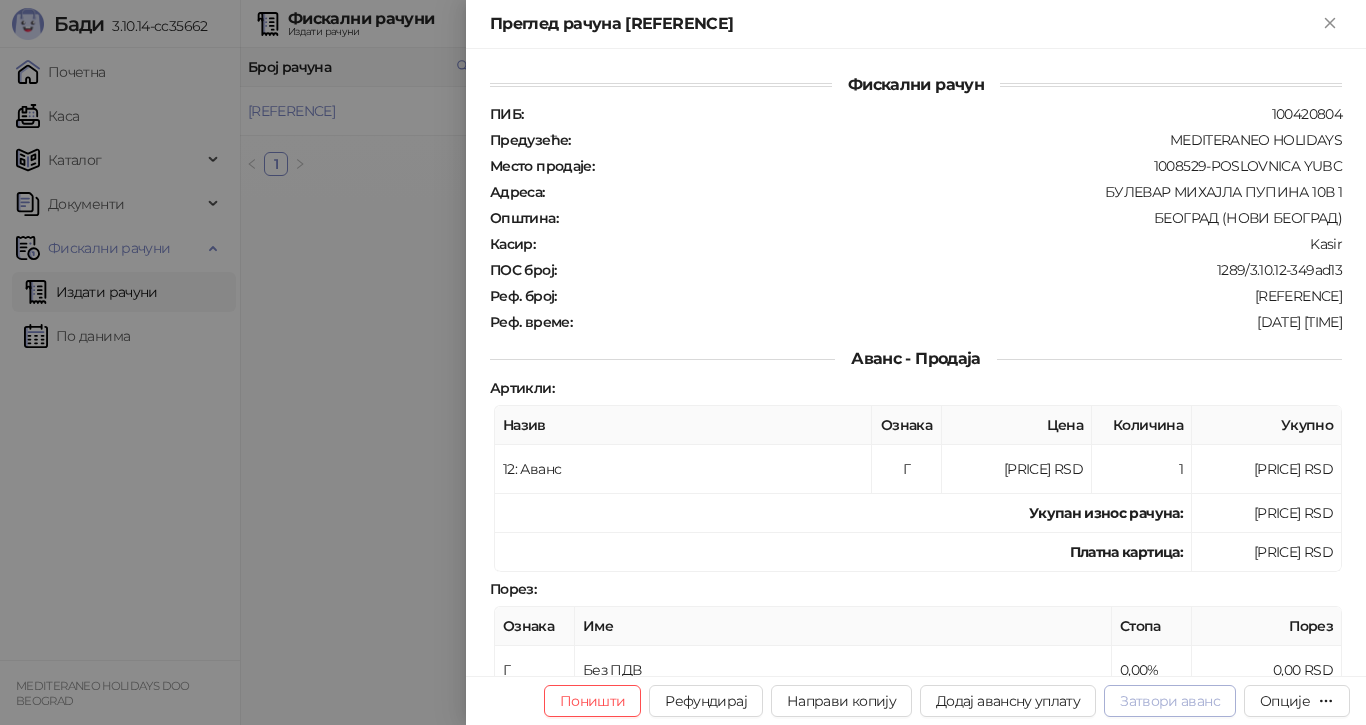 click on "Затвори аванс" at bounding box center (1170, 701) 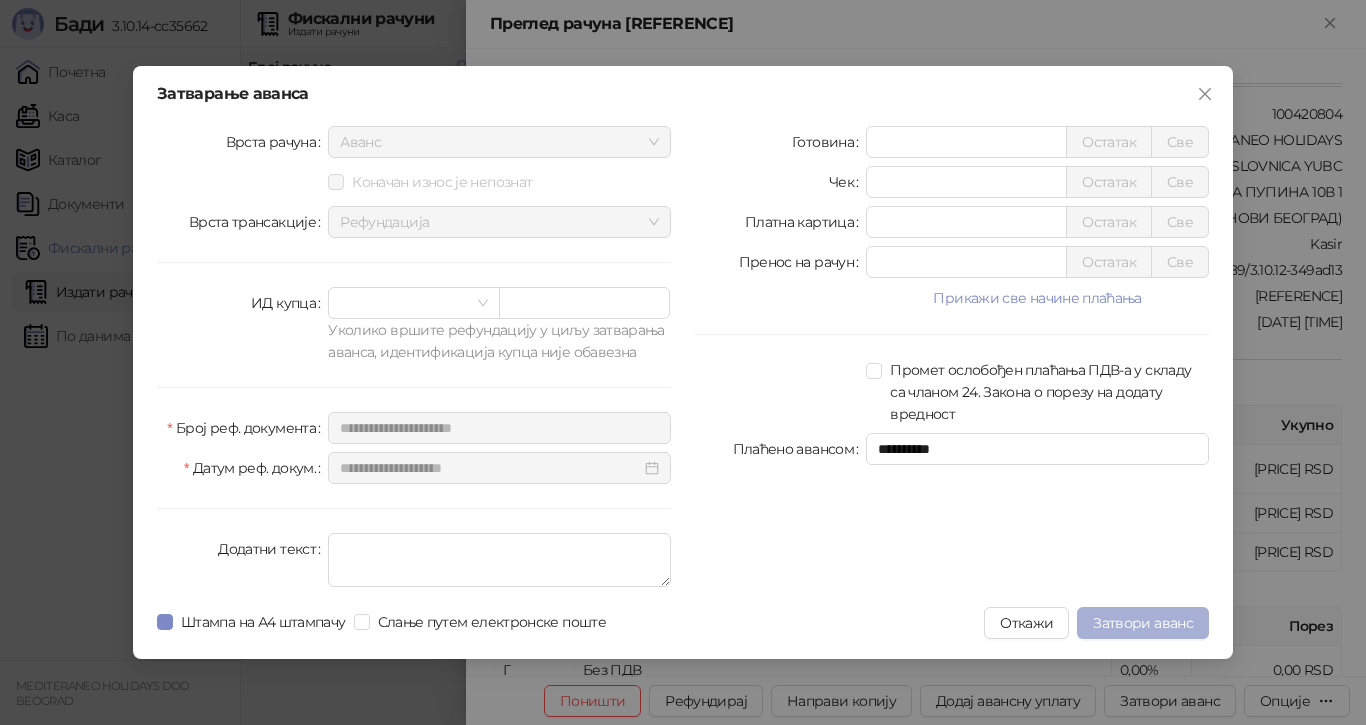 click on "Затвори аванс" at bounding box center (1143, 623) 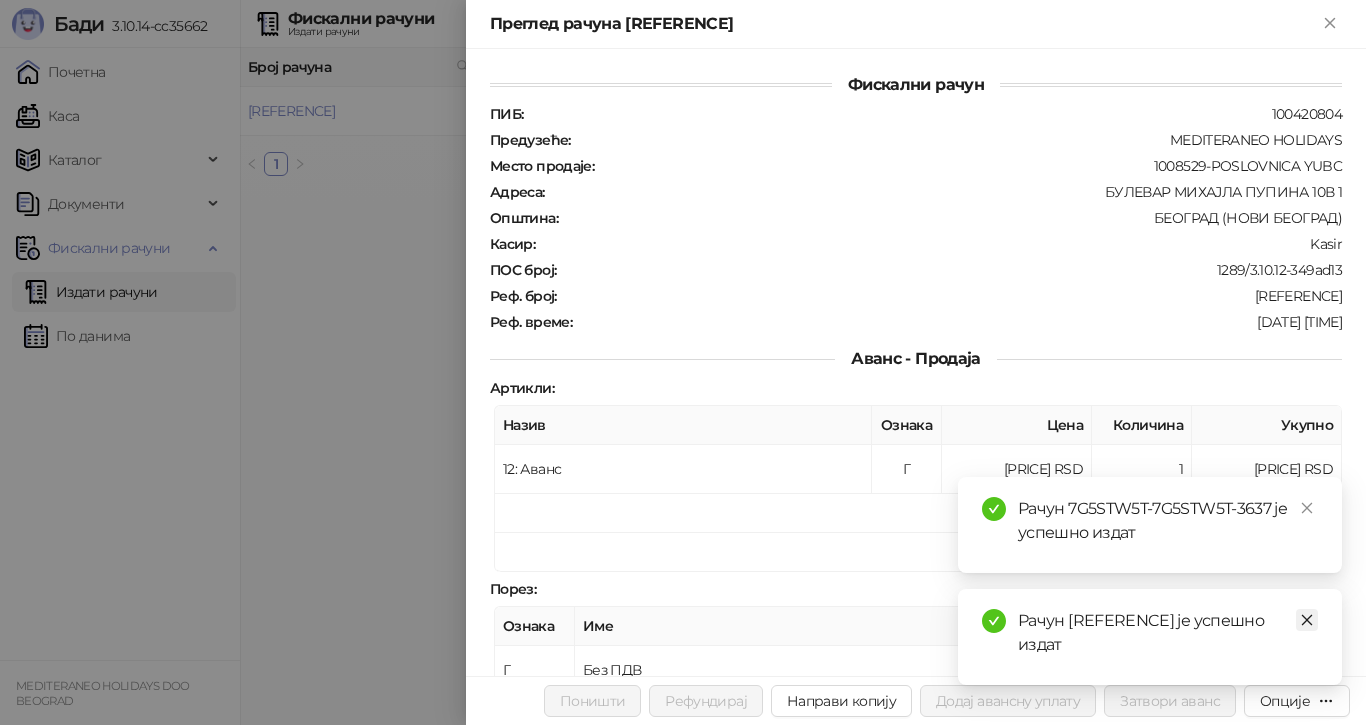 click 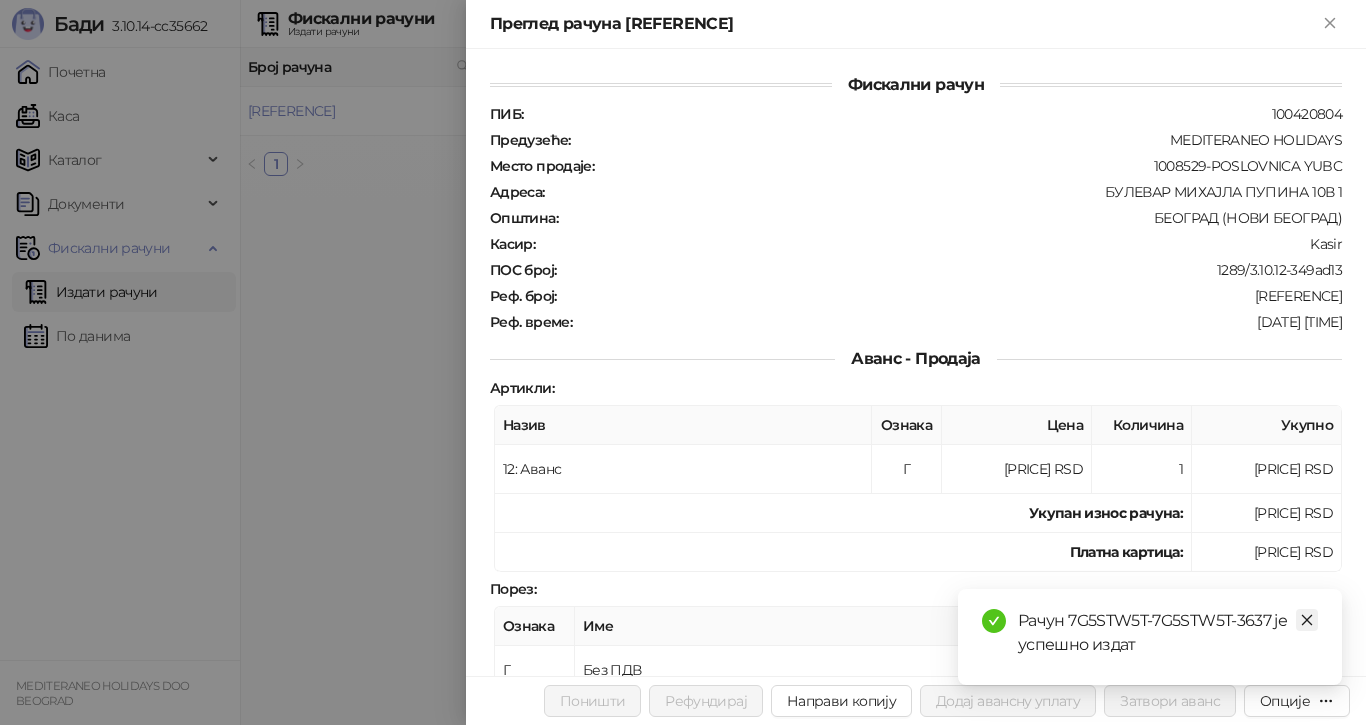 click 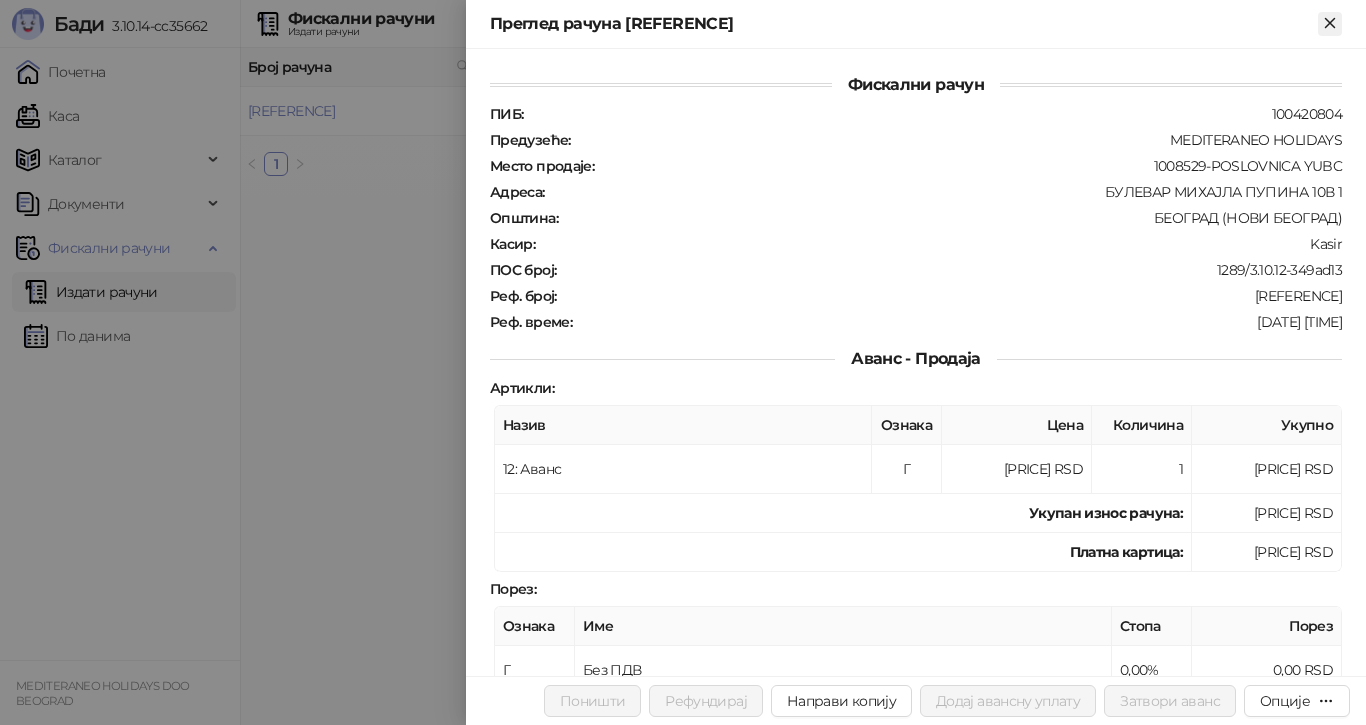 click 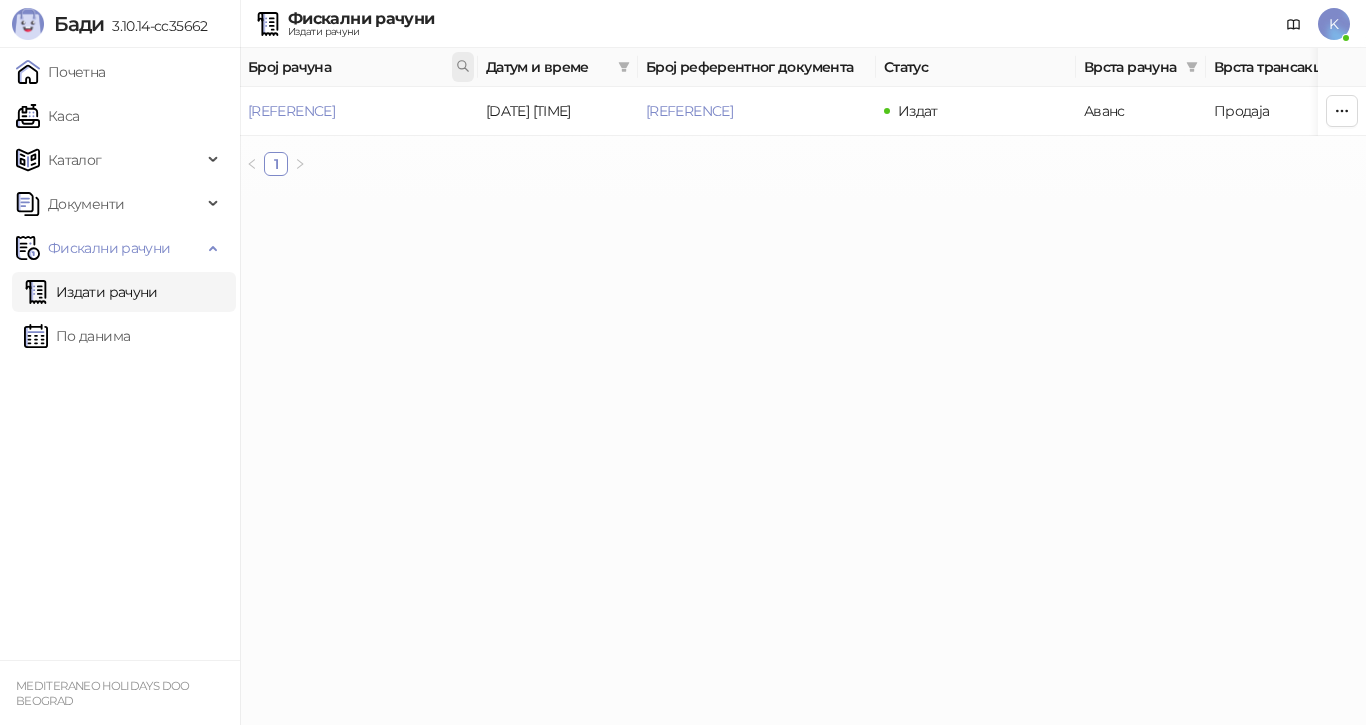 click 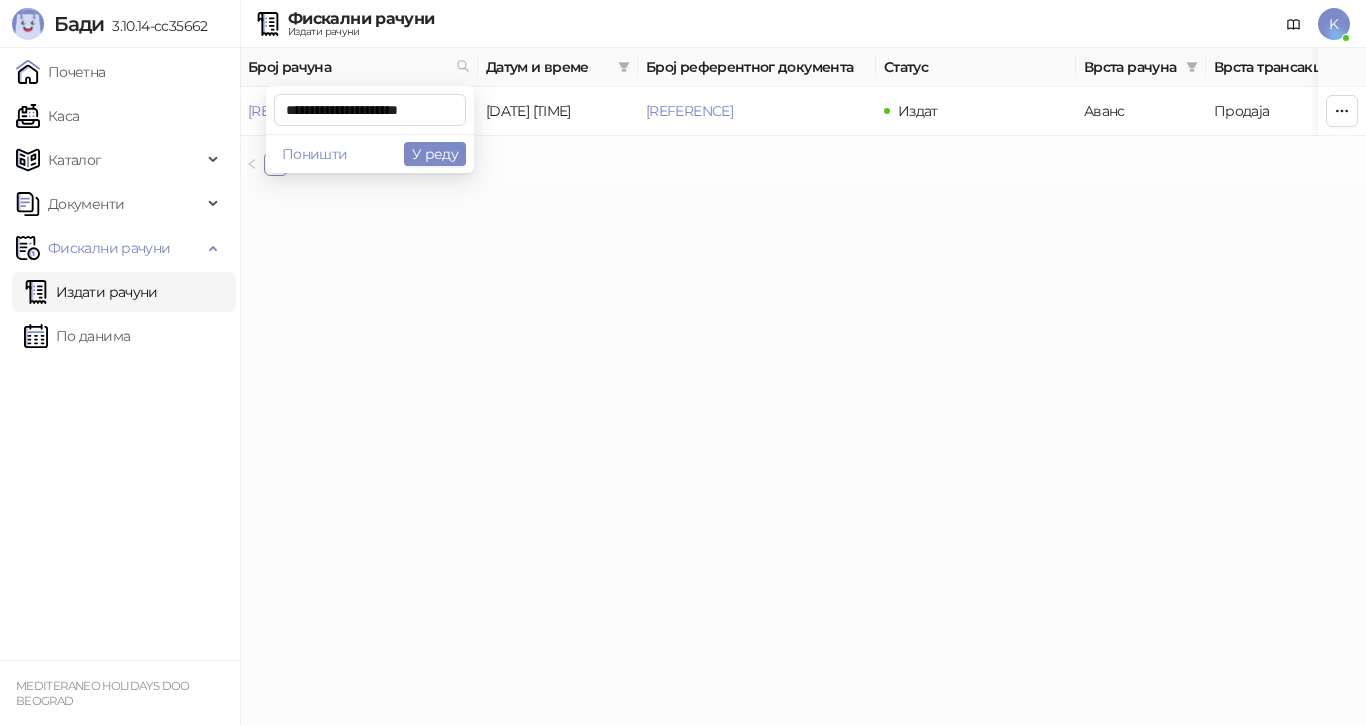 scroll, scrollTop: 0, scrollLeft: 6, axis: horizontal 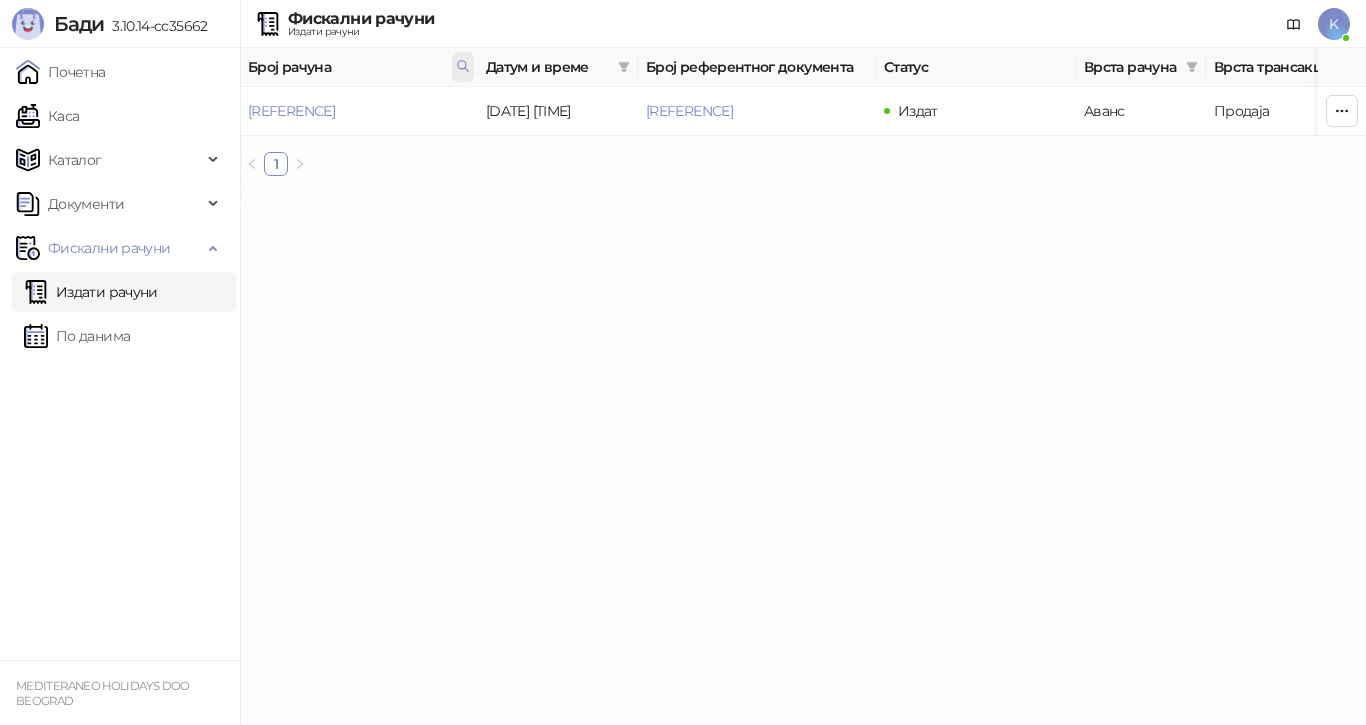 click 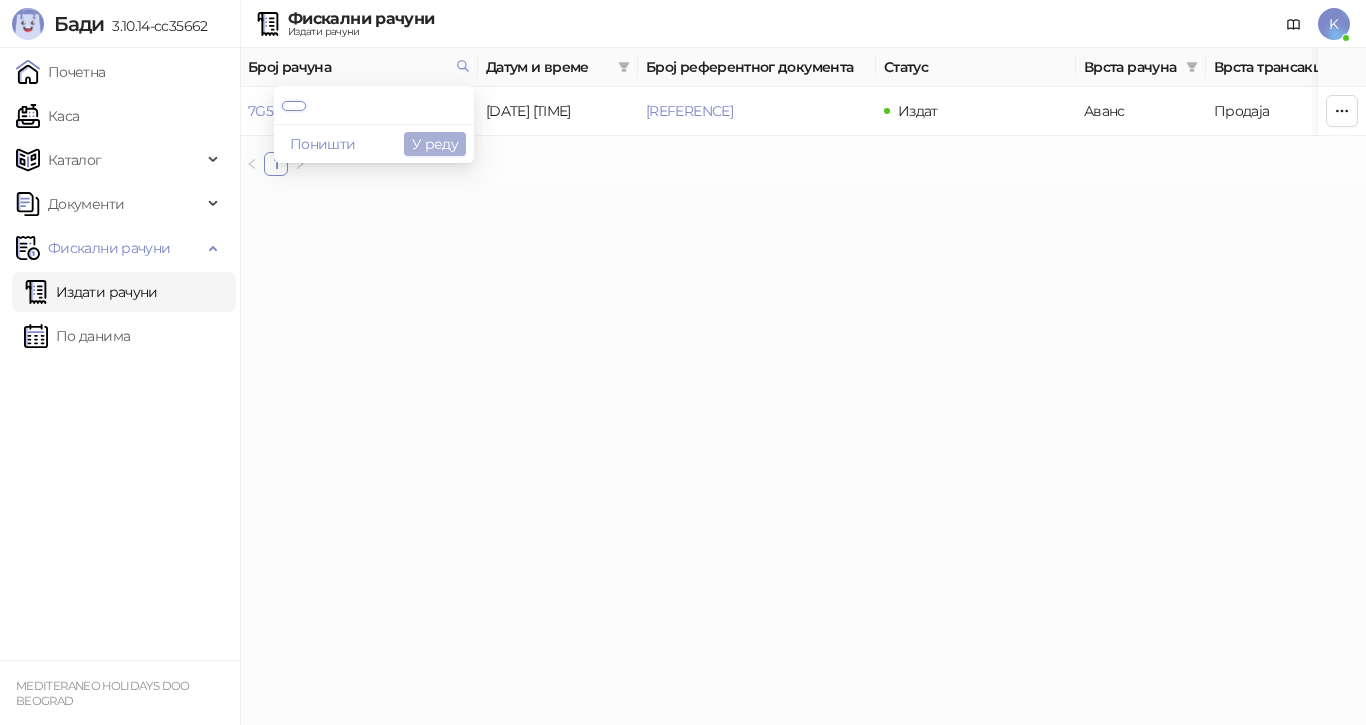 scroll, scrollTop: 0, scrollLeft: 6, axis: horizontal 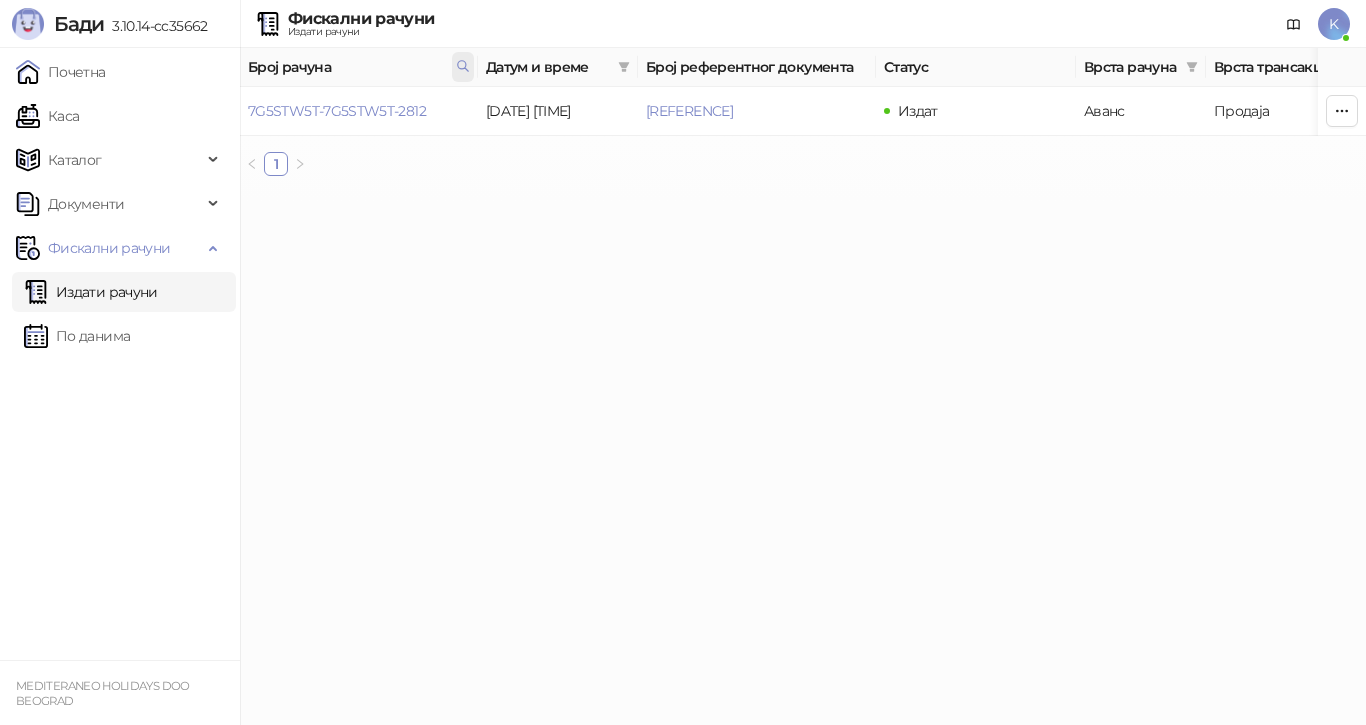 click 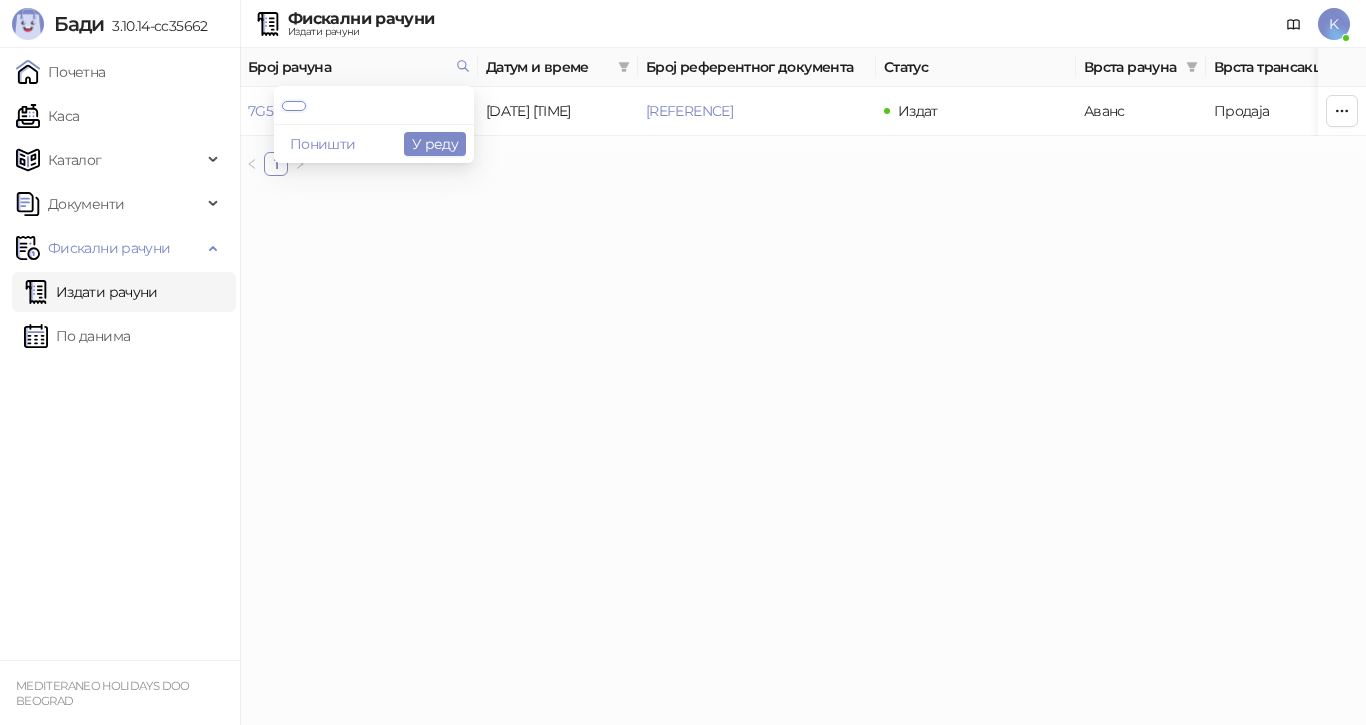 click on "**********" at bounding box center [294, 106] 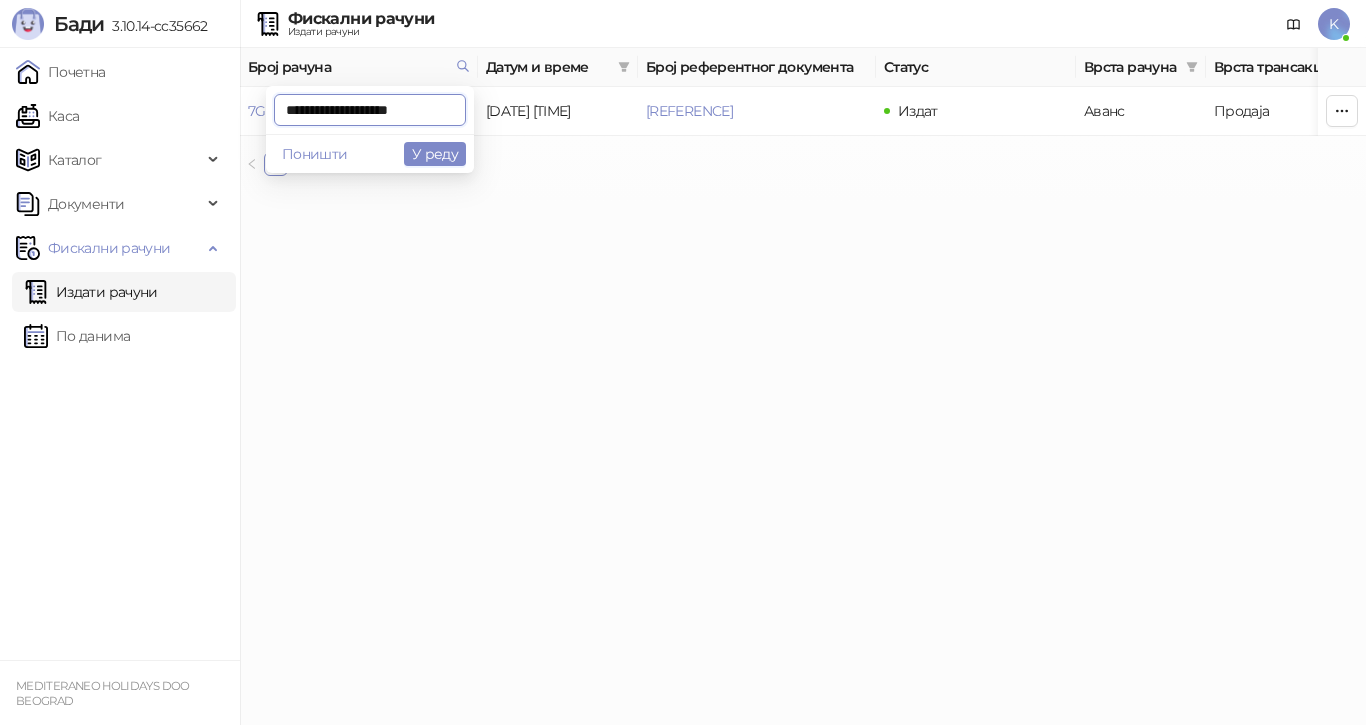 click on "Бади 3.10.14-cc35662 Почетна Каса Каталог Документи Фискални рачуни Издати рачуни По данима MEDITERANEO HOLIDAYS DOO BEOGRAD Фискални рачуни Издати рачуни K  Број рачуна Датум и време Број референтног документа Статус Врста рачуна Врста трансакције Износ Касир Продајно место                     7G5STW5T-7G5STW5T-2812 [DATE] [TIME] 7G5STW5T-7G5STW5T-1548 Издат Аванс Продаја [PRICE] RSD Kasir   Poslovnica YBC 1 ФИСКАЛНИ РАЧУН ПИБ:  100420804 Предузеће:  MEDITERANEO HOLIDAYS Место продаје:  1008529-POSLOVNICA YUBC  Адреса : БУЛЕВАР МИХАЈЛА ПУПИНА 10В 1   Општина : [CITY] ([BOROUGH]) Касир : Kasir   ЕСИР број : 1289/3.10.14-cc35662 Реф. број : 7G5STW5T-7G5STW5T-3637 # Цена" at bounding box center [683, 96] 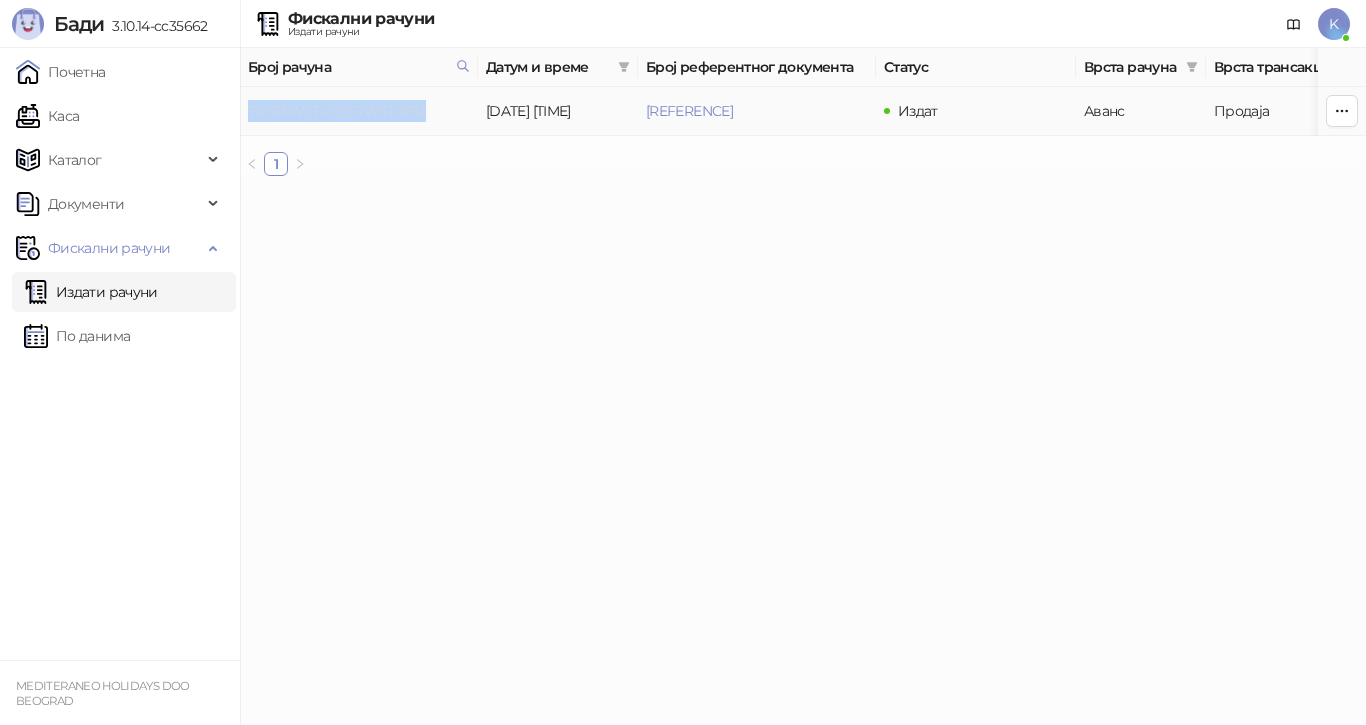 drag, startPoint x: 247, startPoint y: 111, endPoint x: 394, endPoint y: 107, distance: 147.05441 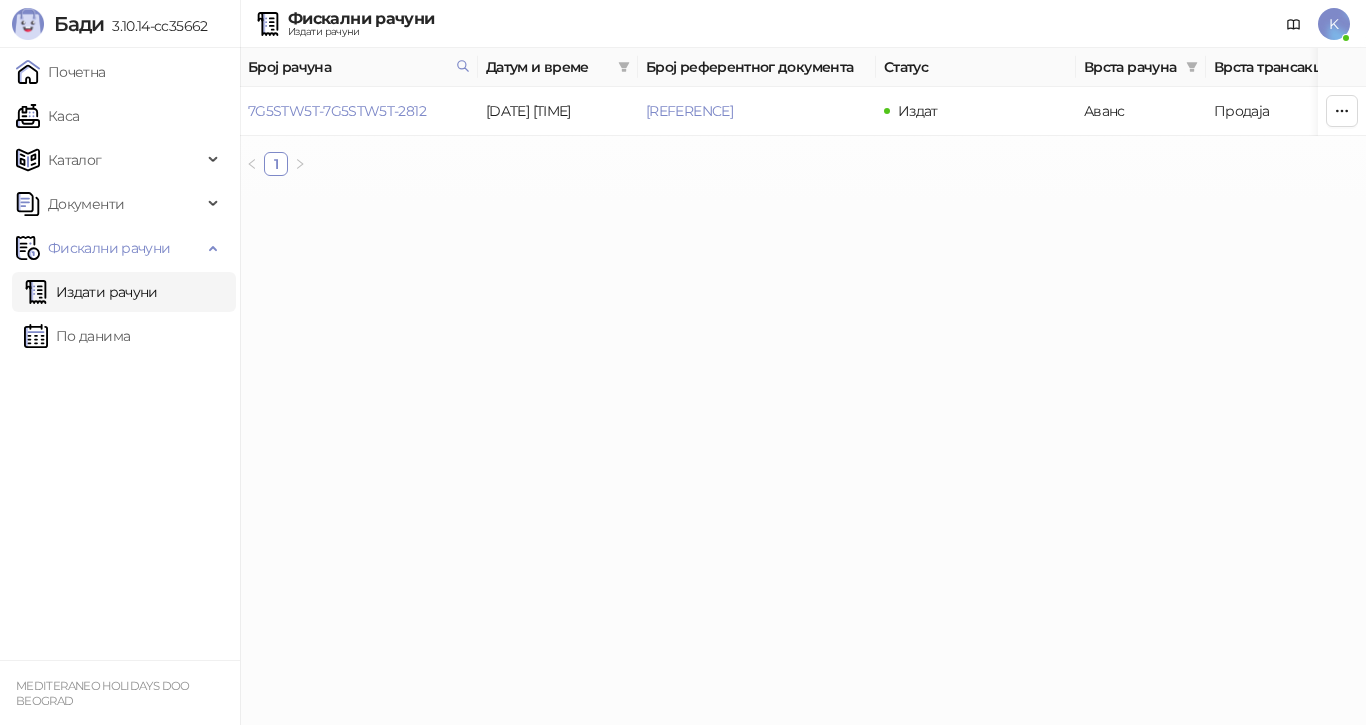 click on "Број рачуна Датум и време Број референтног документа Статус Врста рачуна Врста трансакције Износ Касир Продајно место                     7G5STW5T-7G5STW5T-2812 [DATE] [TIME] 7G5STW5T-7G5STW5T-1548 Издат Аванс Продаја [PRICE] RSD Kasir   Poslovnica YBC 1" at bounding box center (803, 120) 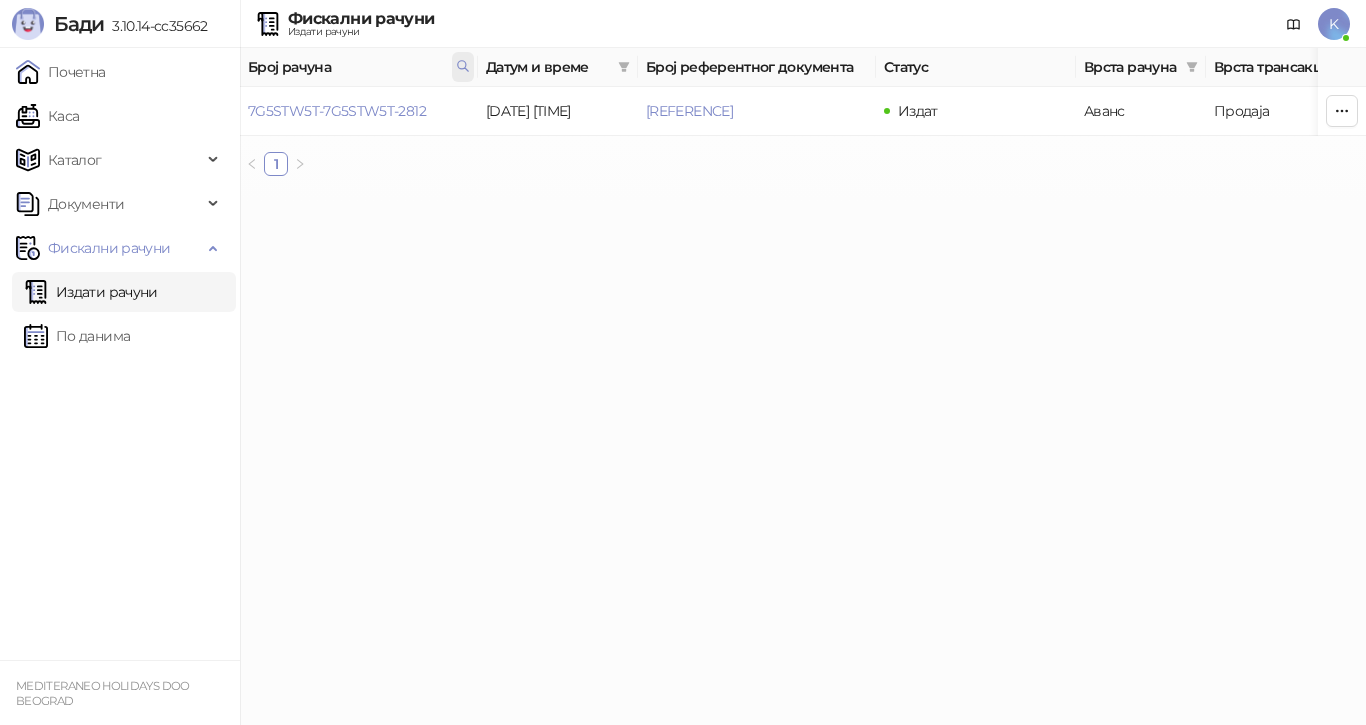 click 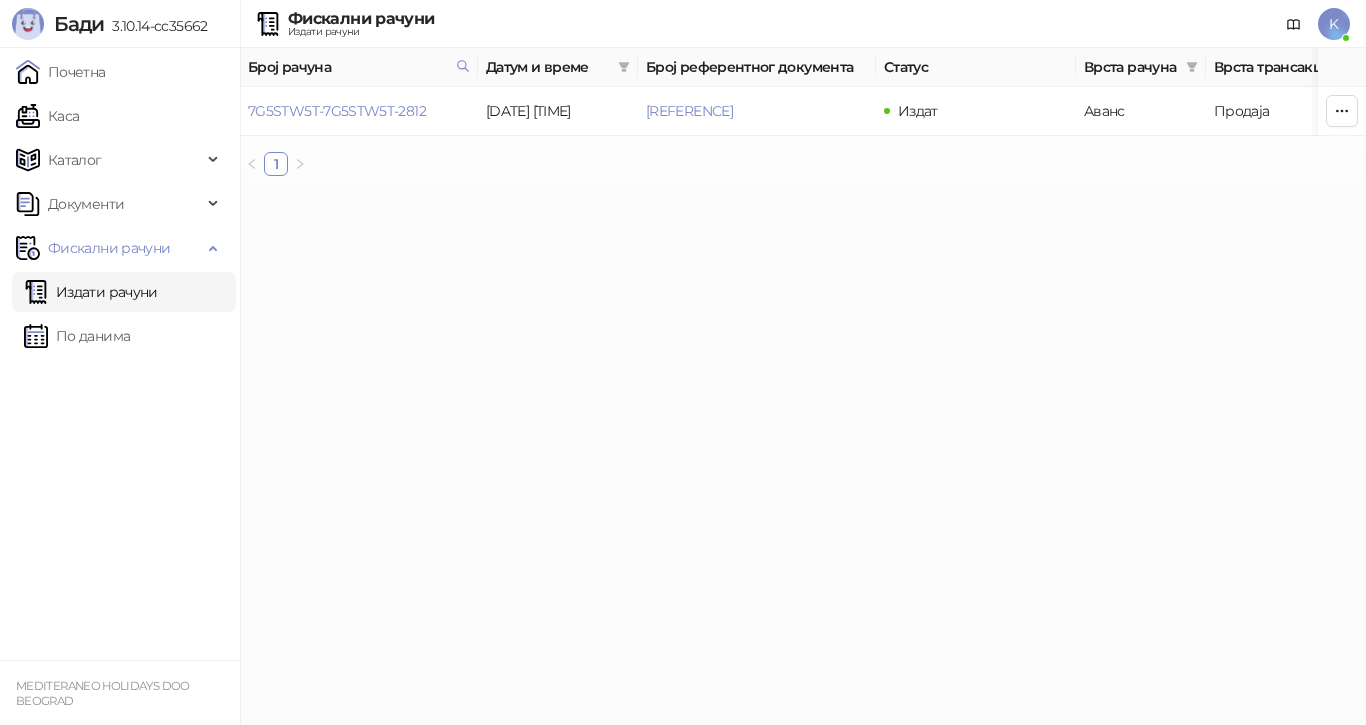 scroll, scrollTop: 0, scrollLeft: 6, axis: horizontal 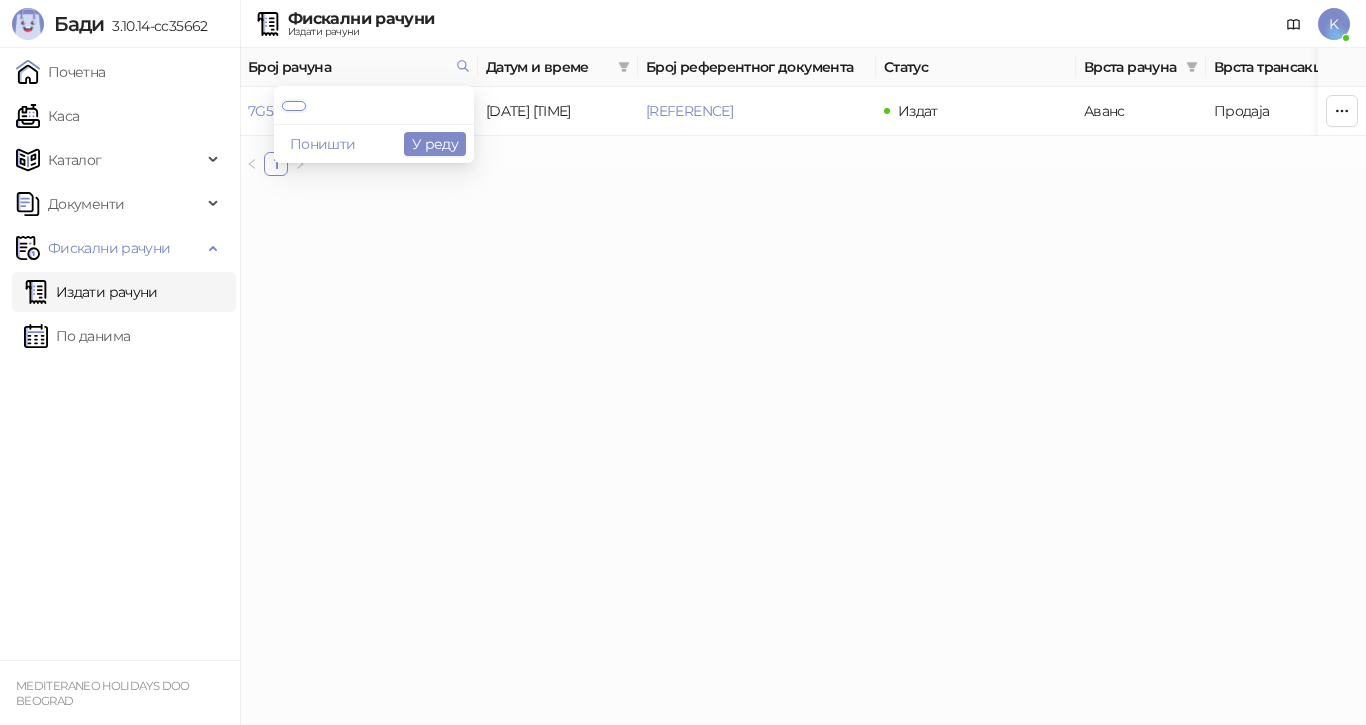 click on "Бади 3.10.14-cc35662 Почетна Каса Каталог Документи Фискални рачуни Издати рачуни По данима MEDITERANEO HOLIDAYS DOO BEOGRAD Фискални рачуни Издати рачуни K  Број рачуна Датум и време Број референтног документа Статус Врста рачуна Врста трансакције Износ Касир Продајно место                     7G5STW5T-7G5STW5T-2812 [DATE] [TIME] 7G5STW5T-7G5STW5T-1548 Издат Аванс Продаја [PRICE] RSD Kasir   Poslovnica YBC 1 ФИСКАЛНИ РАЧУН ПИБ:  100420804 Предузеће:  MEDITERANEO HOLIDAYS Место продаје:  1008529-POSLOVNICA YUBC  Адреса : БУЛЕВАР МИХАЈЛА ПУПИНА 10В 1   Општина : [CITY] ([BOROUGH]) Касир : Kasir   ЕСИР број : 1289/3.10.14-cc35662 Реф. број : 7G5STW5T-7G5STW5T-3637 # Цена" at bounding box center [683, 96] 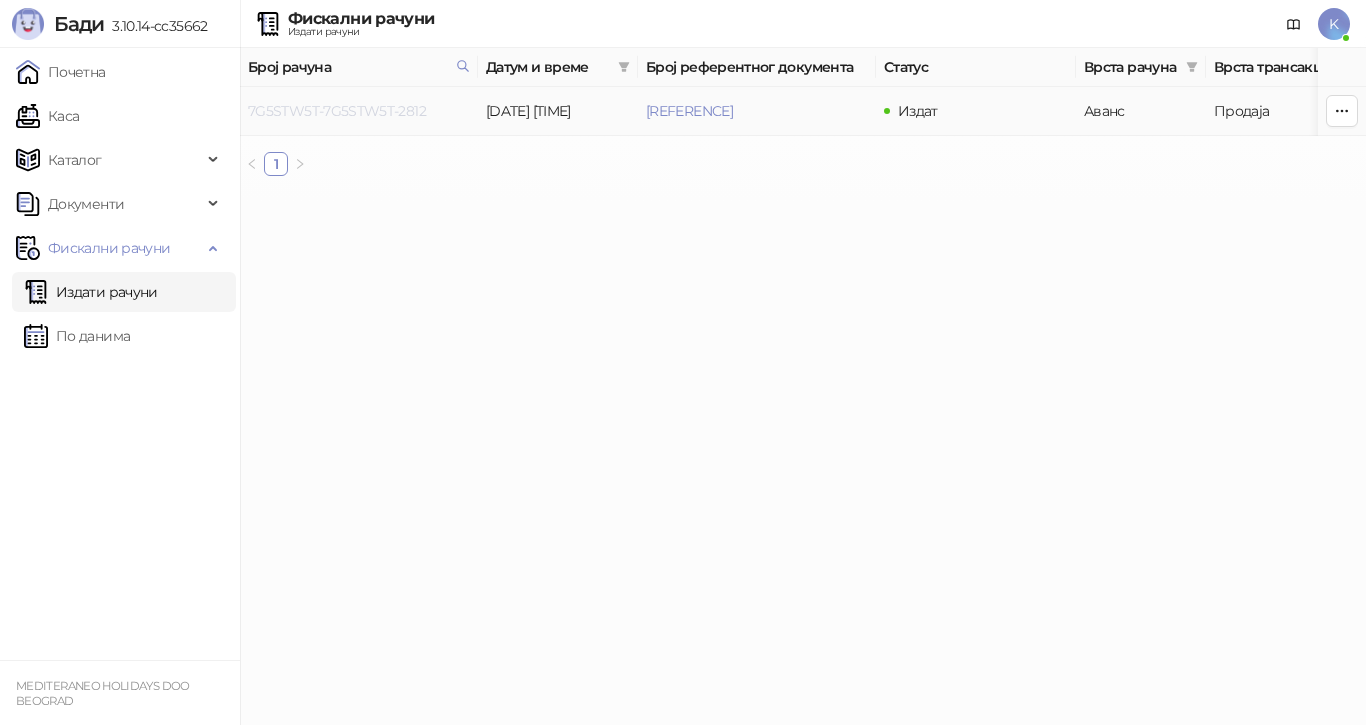 click on "7G5STW5T-7G5STW5T-2812" at bounding box center [337, 111] 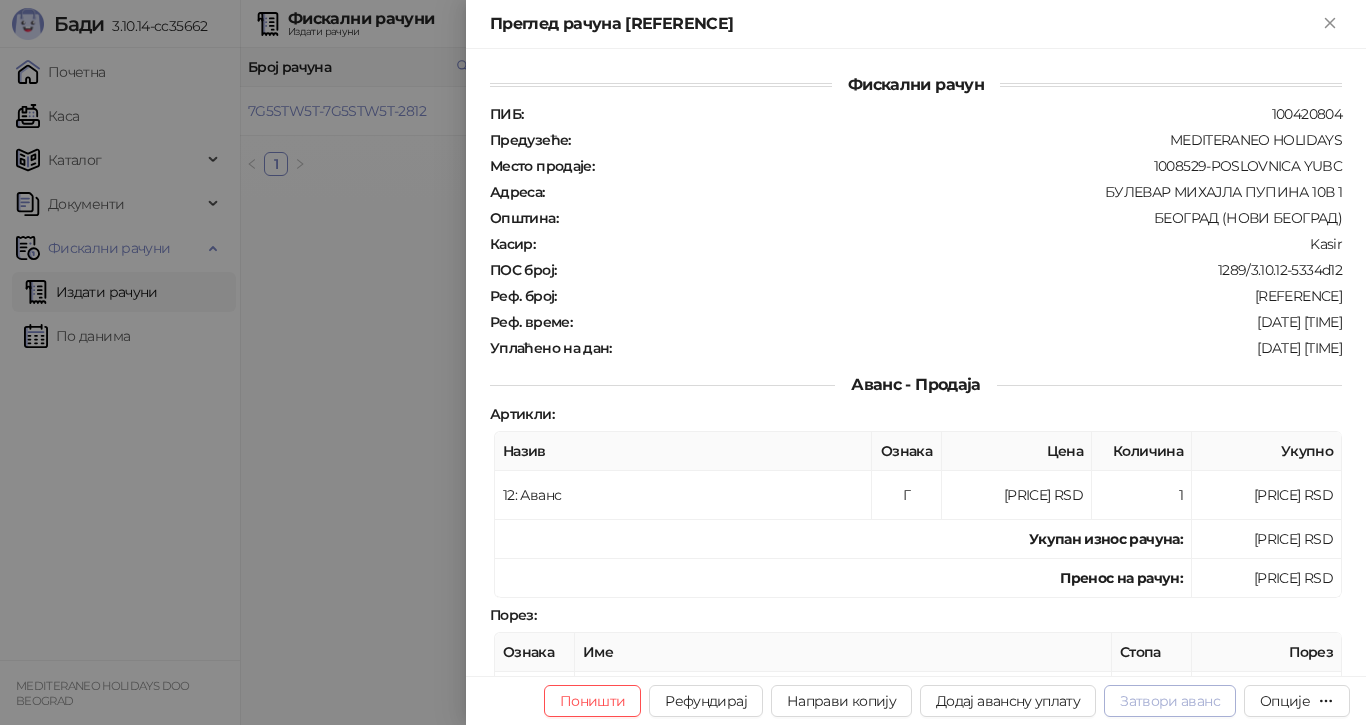 click on "Затвори аванс" at bounding box center [1170, 701] 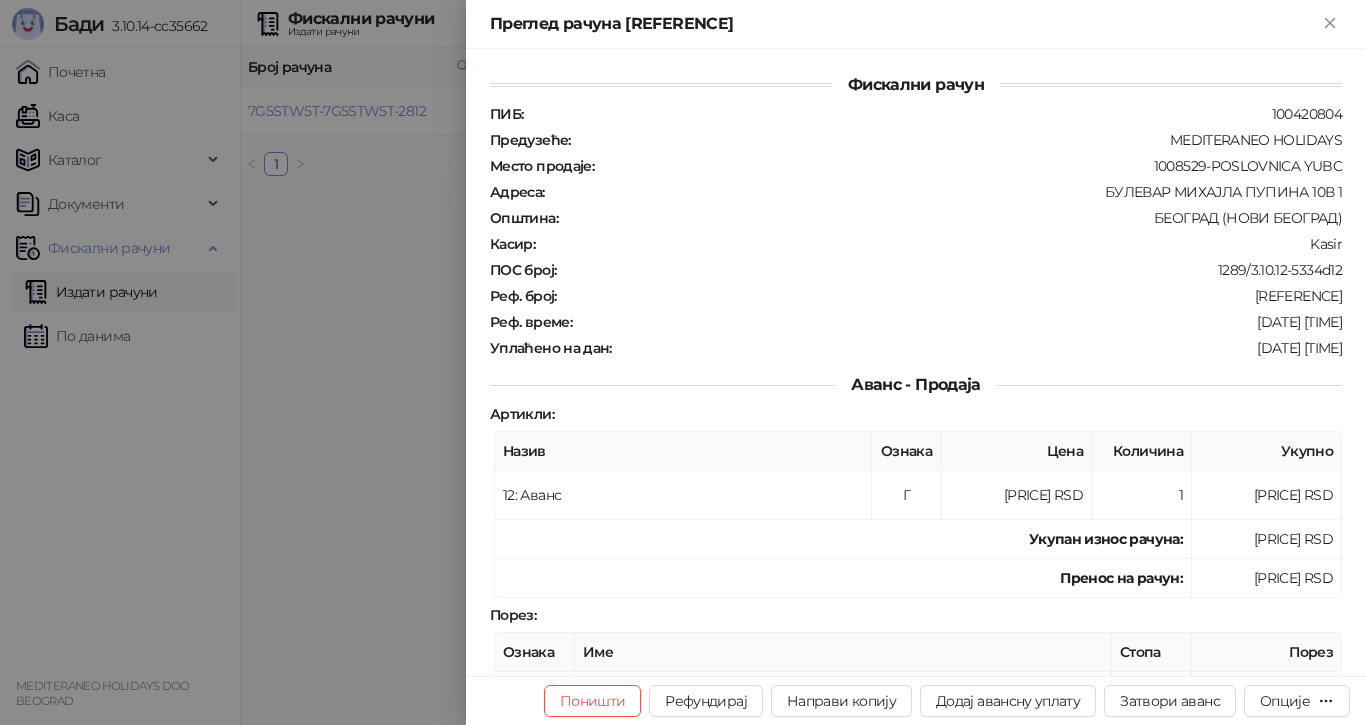 type on "**********" 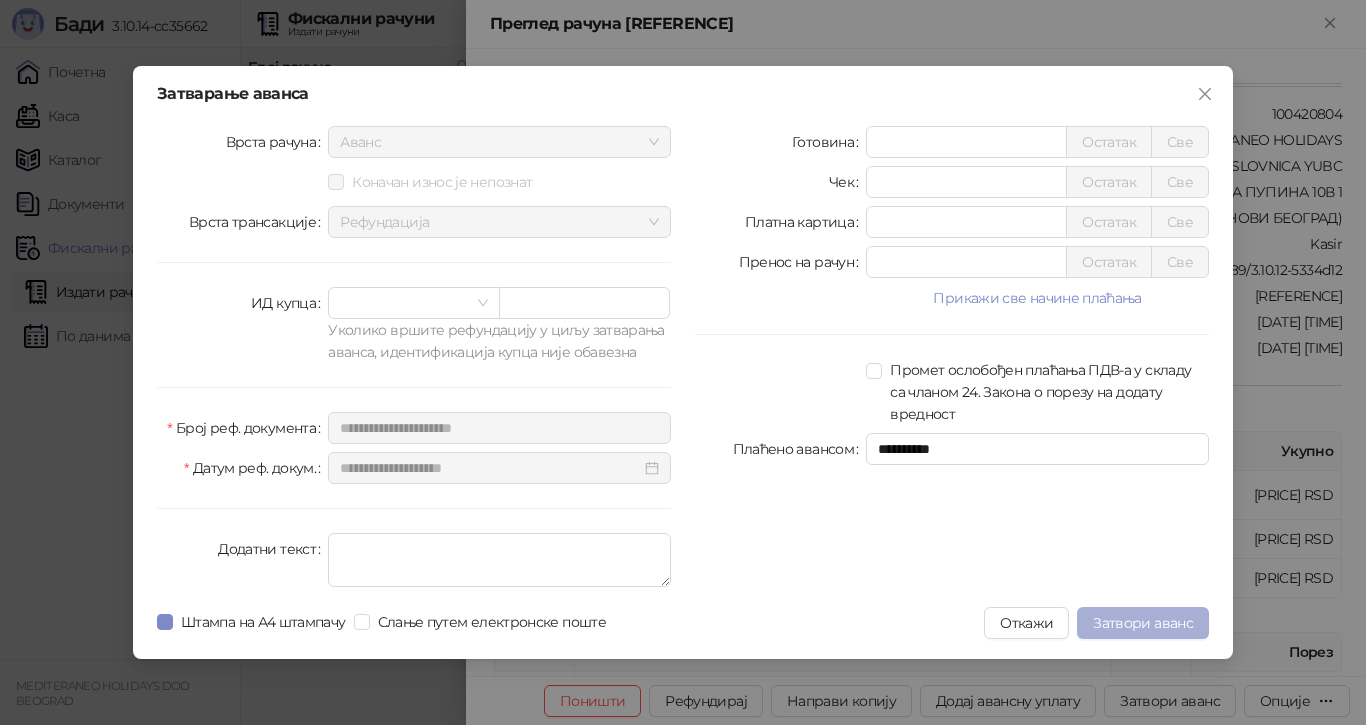 click on "Затвори аванс" at bounding box center [1143, 623] 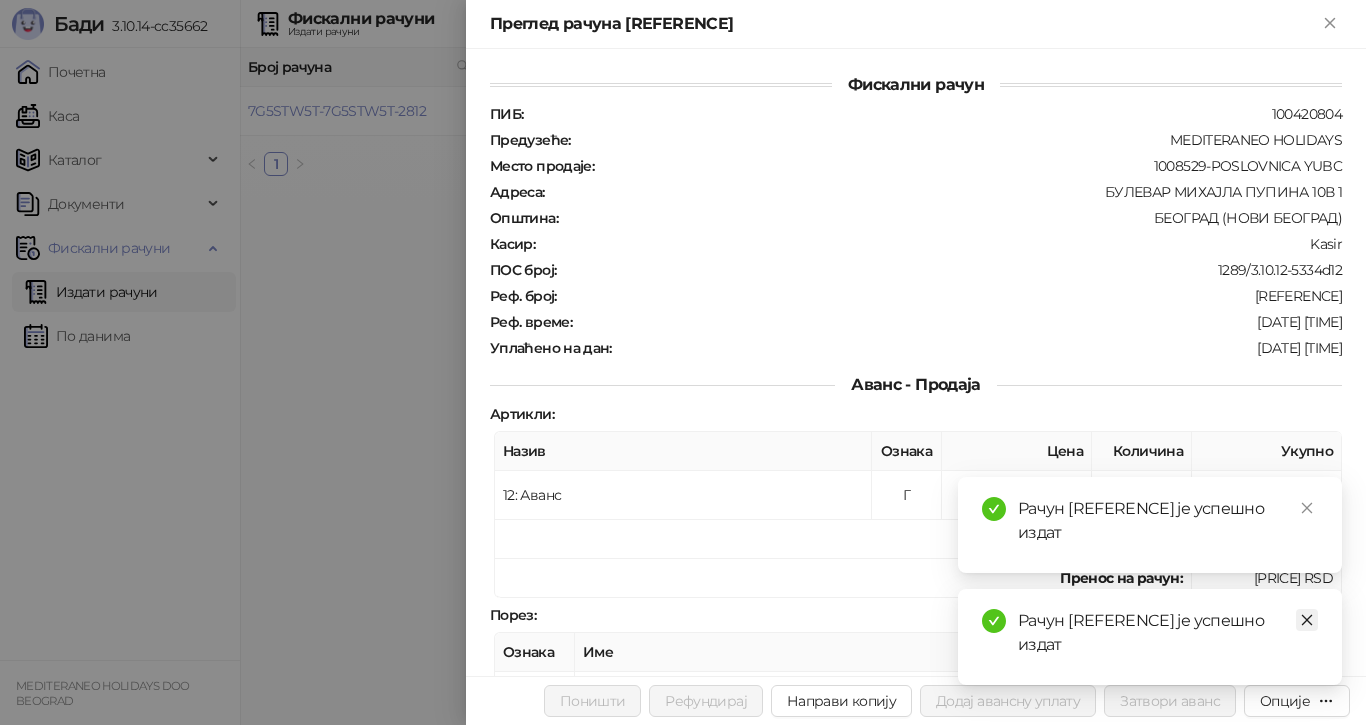 click 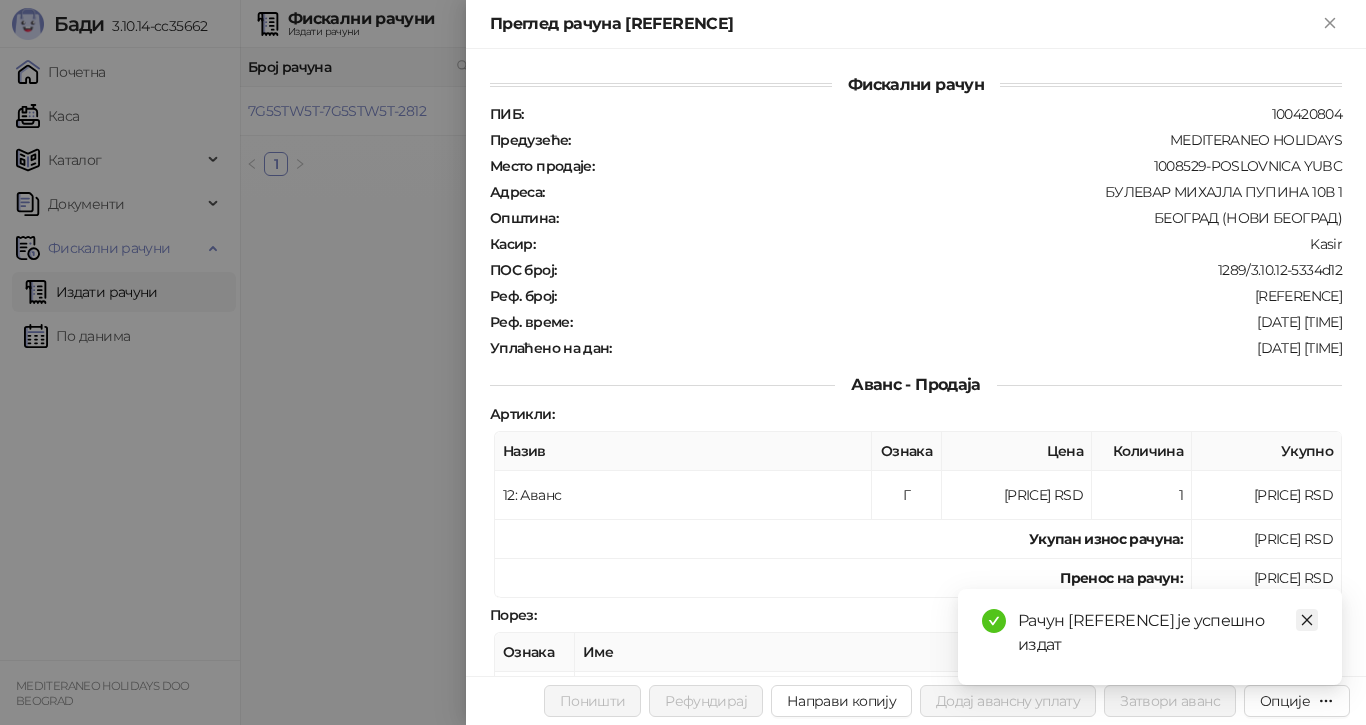 click 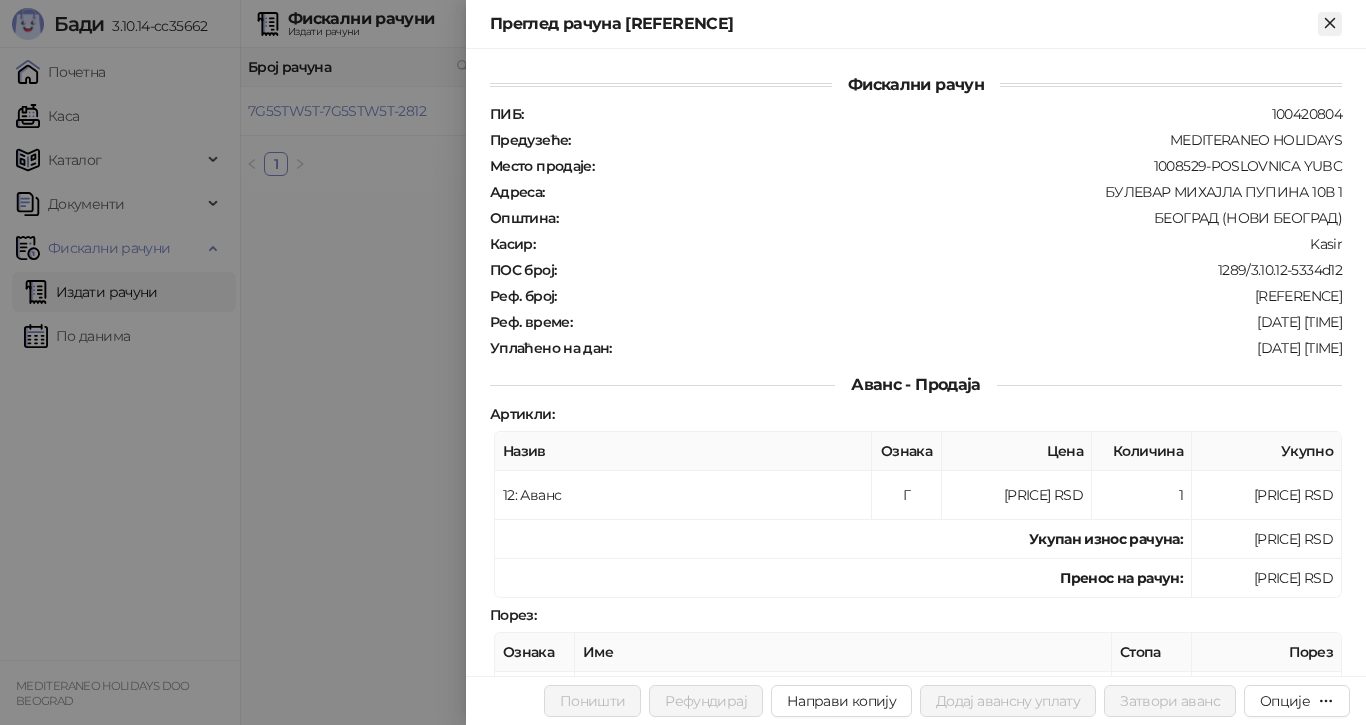 click 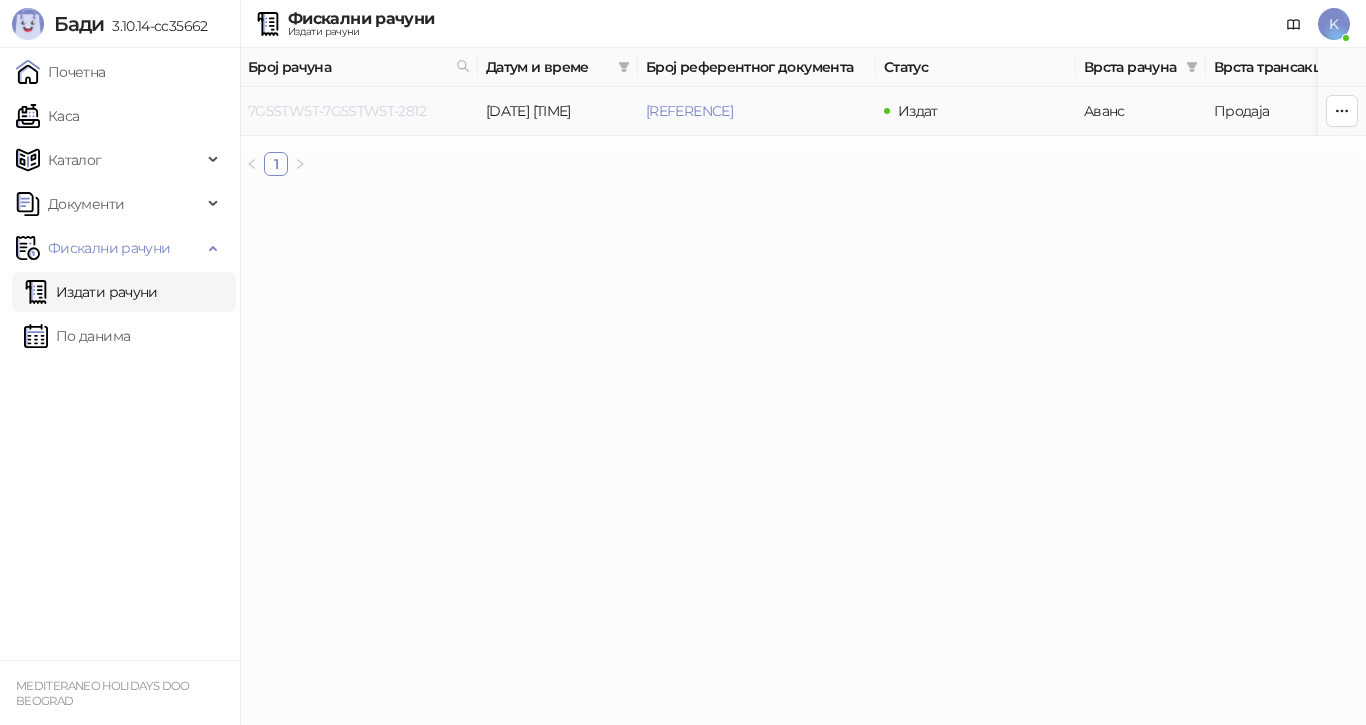 click on "7G5STW5T-7G5STW5T-2812" at bounding box center (337, 111) 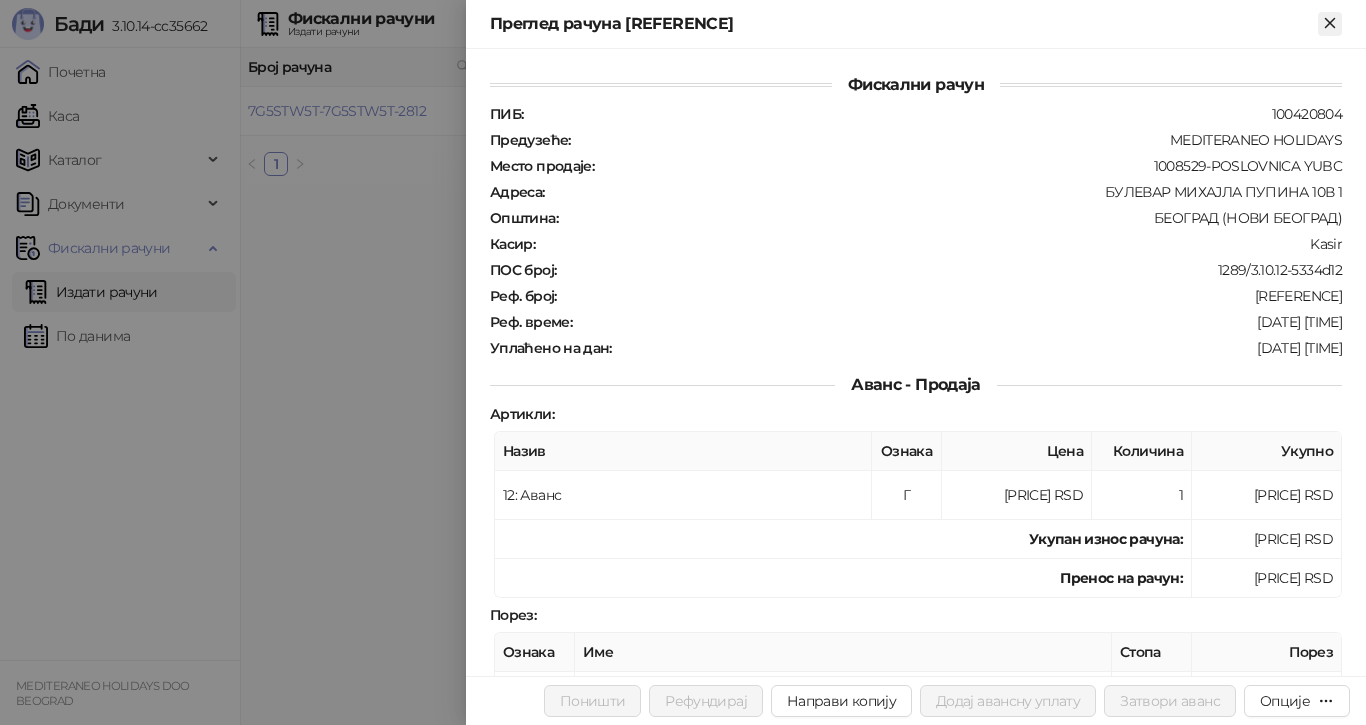 click 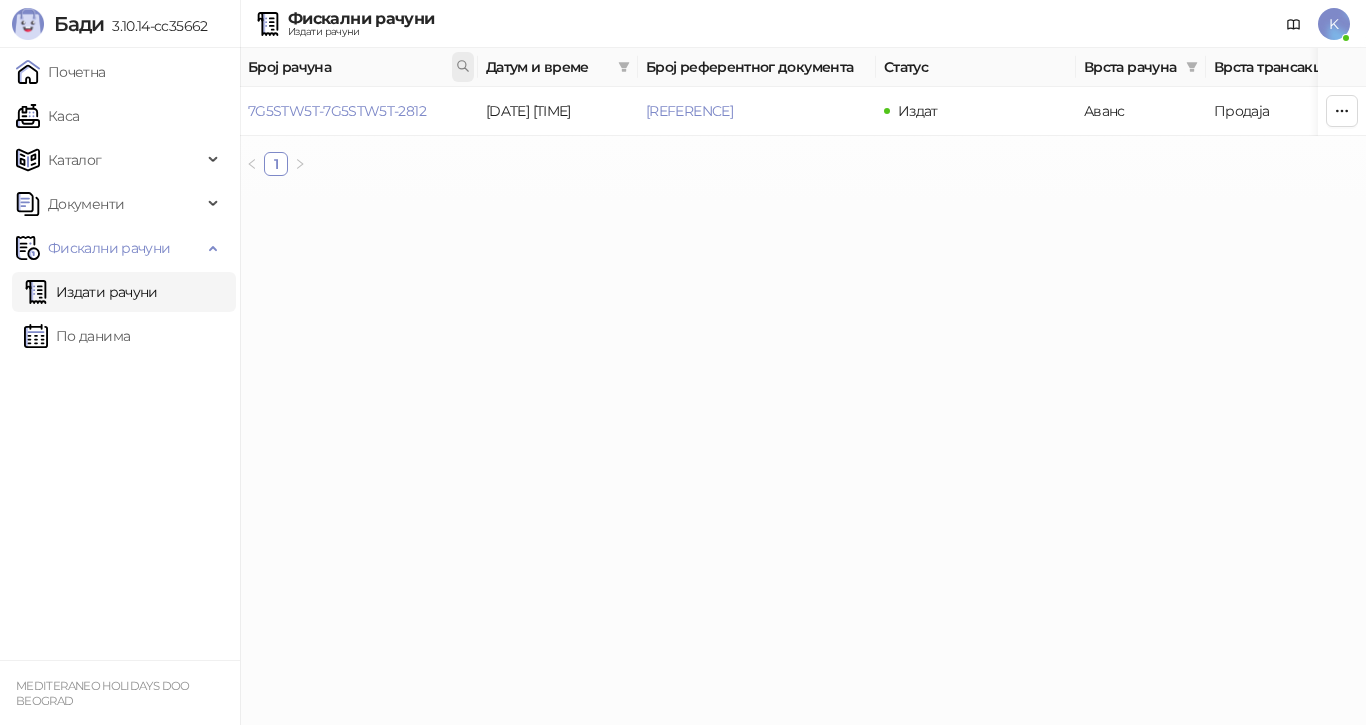 click 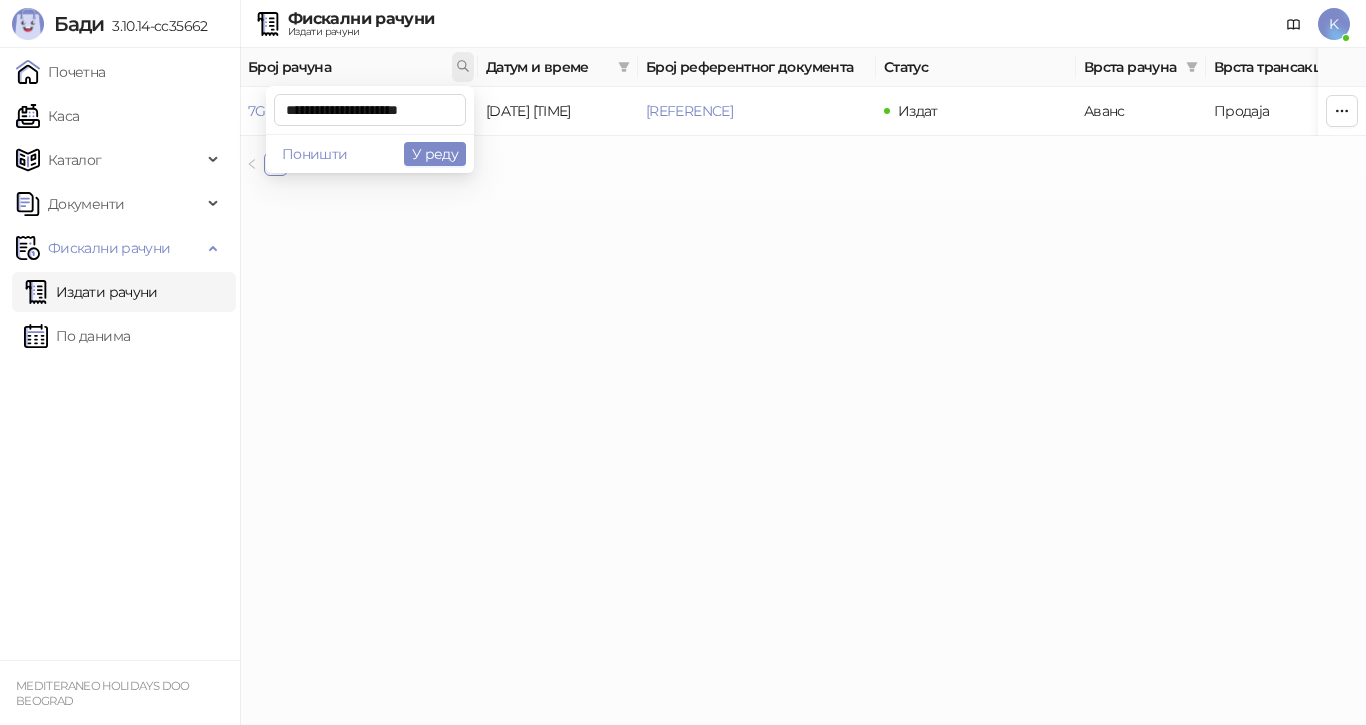 scroll, scrollTop: 0, scrollLeft: 9, axis: horizontal 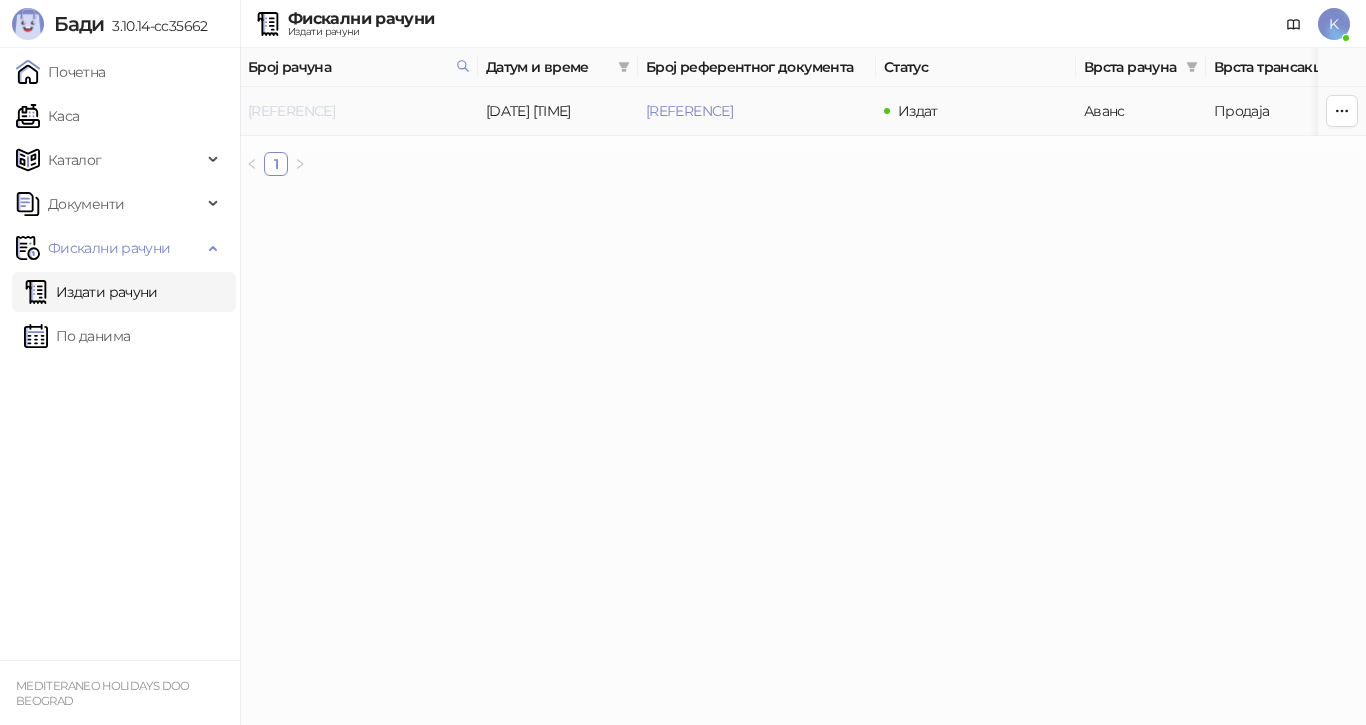 click on "[REFERENCE]" at bounding box center (291, 111) 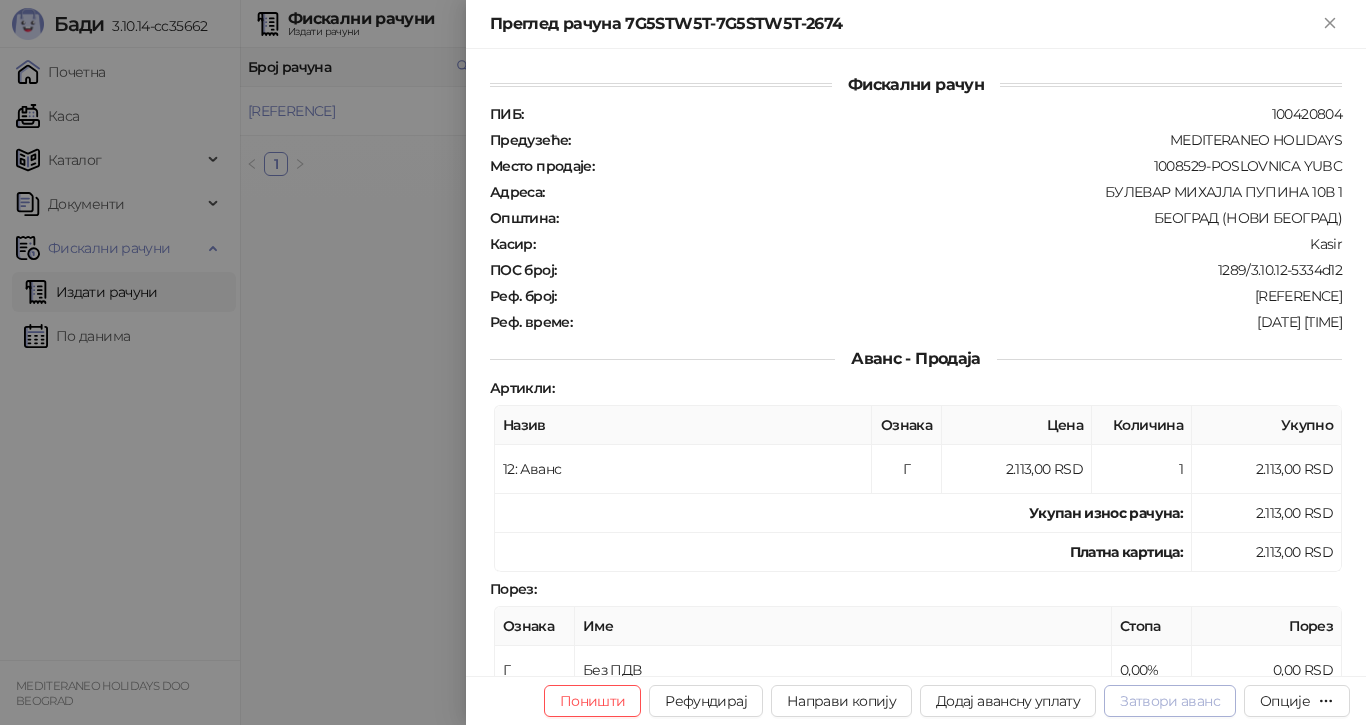 click on "Затвори аванс" at bounding box center (1170, 701) 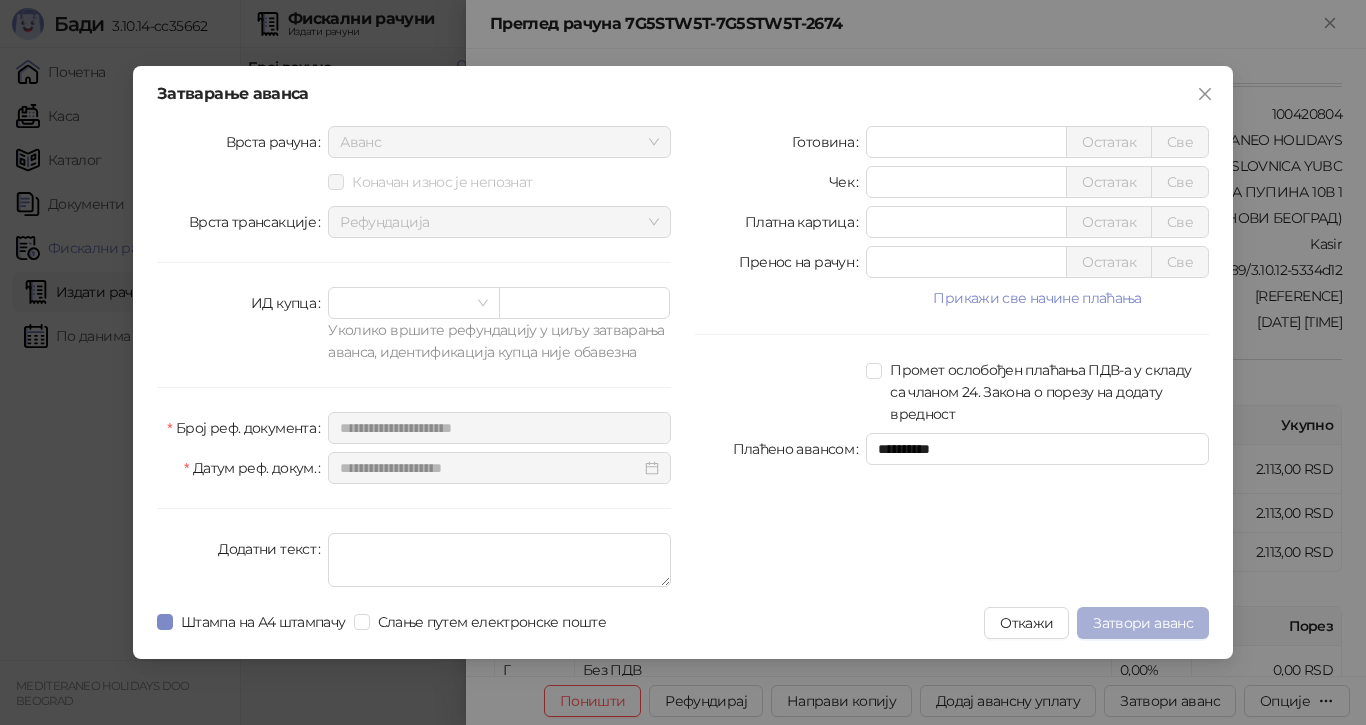 click on "Затвори аванс" at bounding box center [1143, 623] 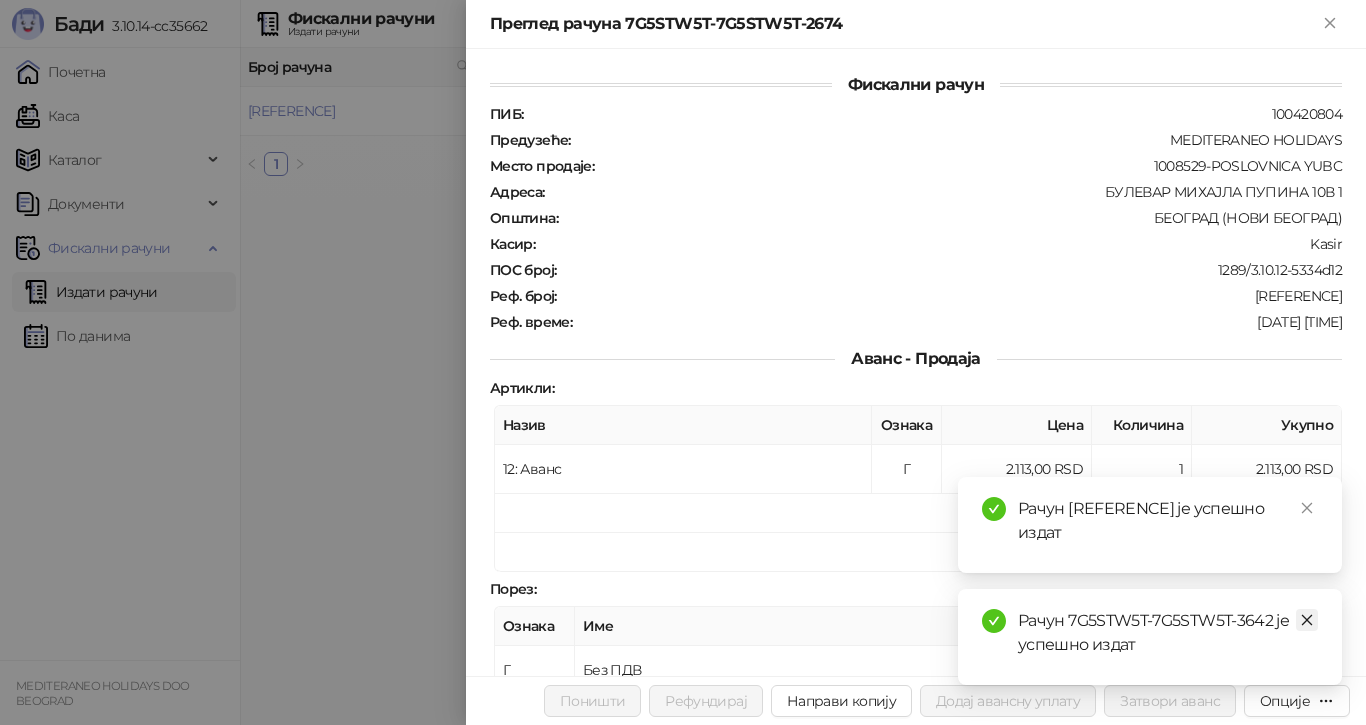 click 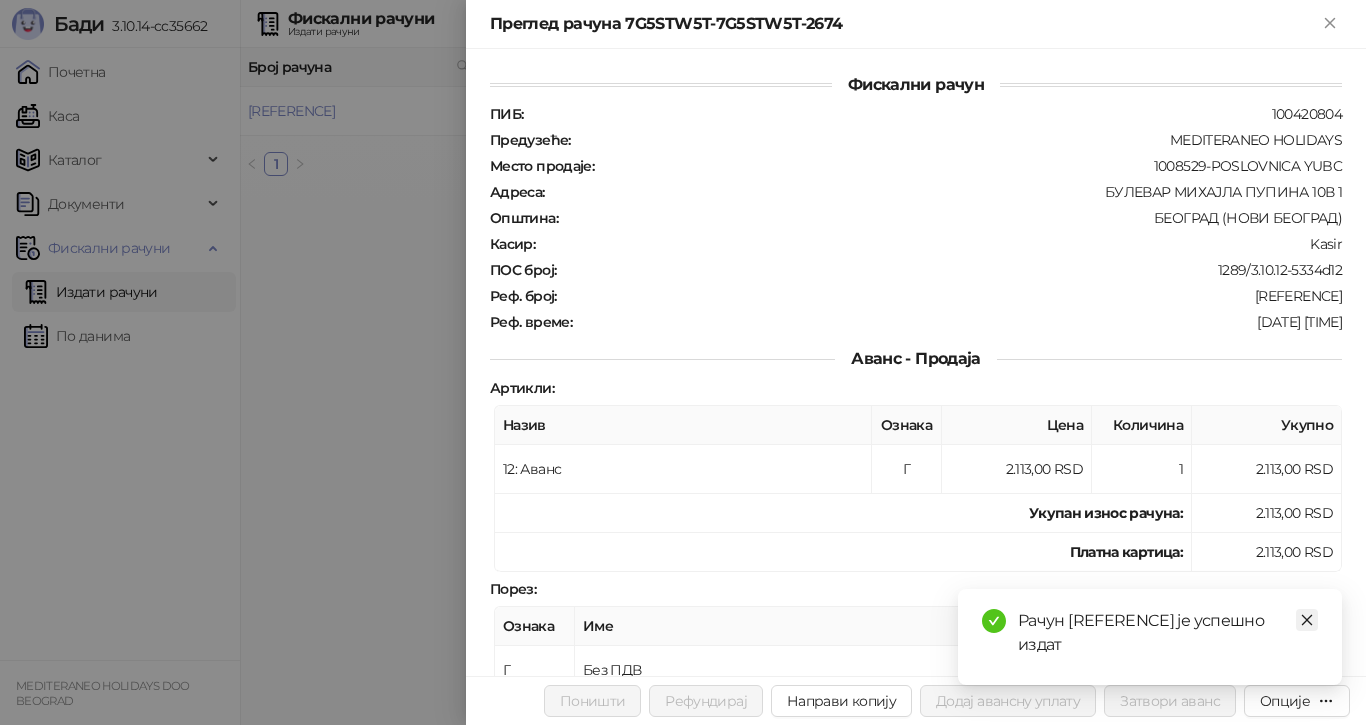 click at bounding box center (1307, 620) 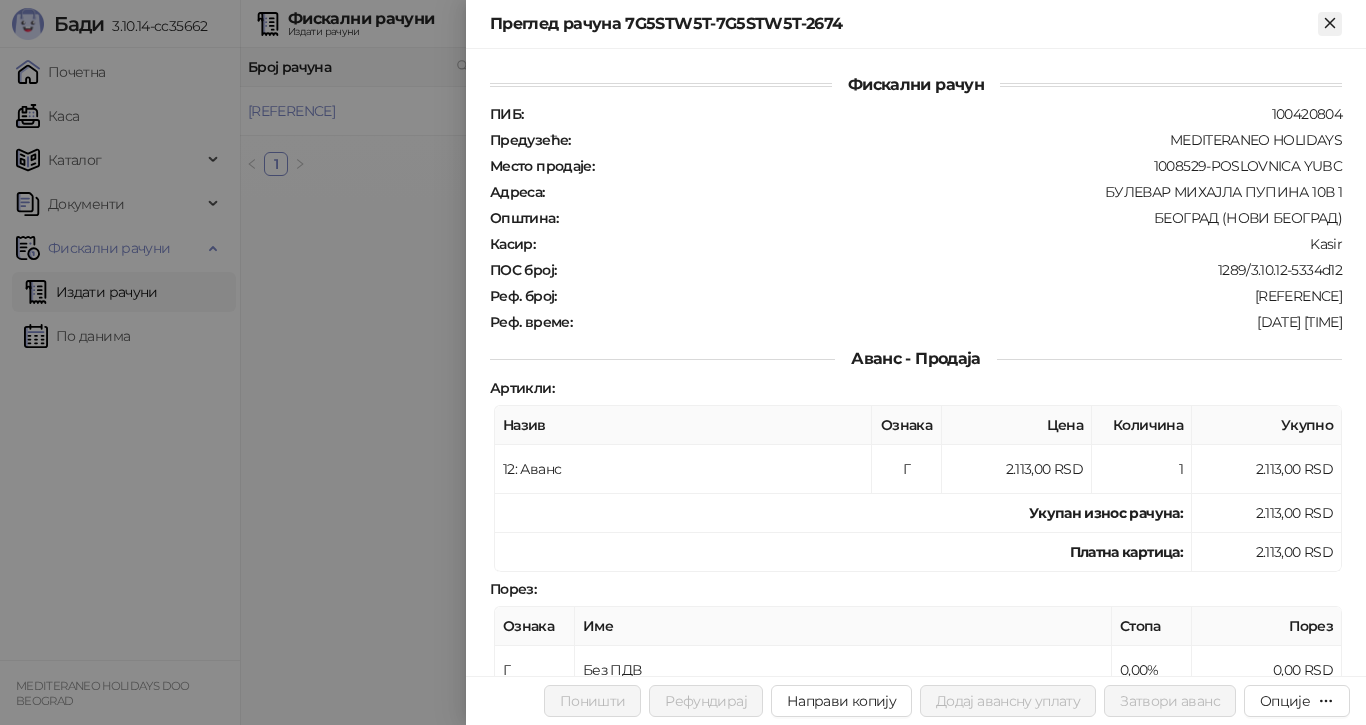 click 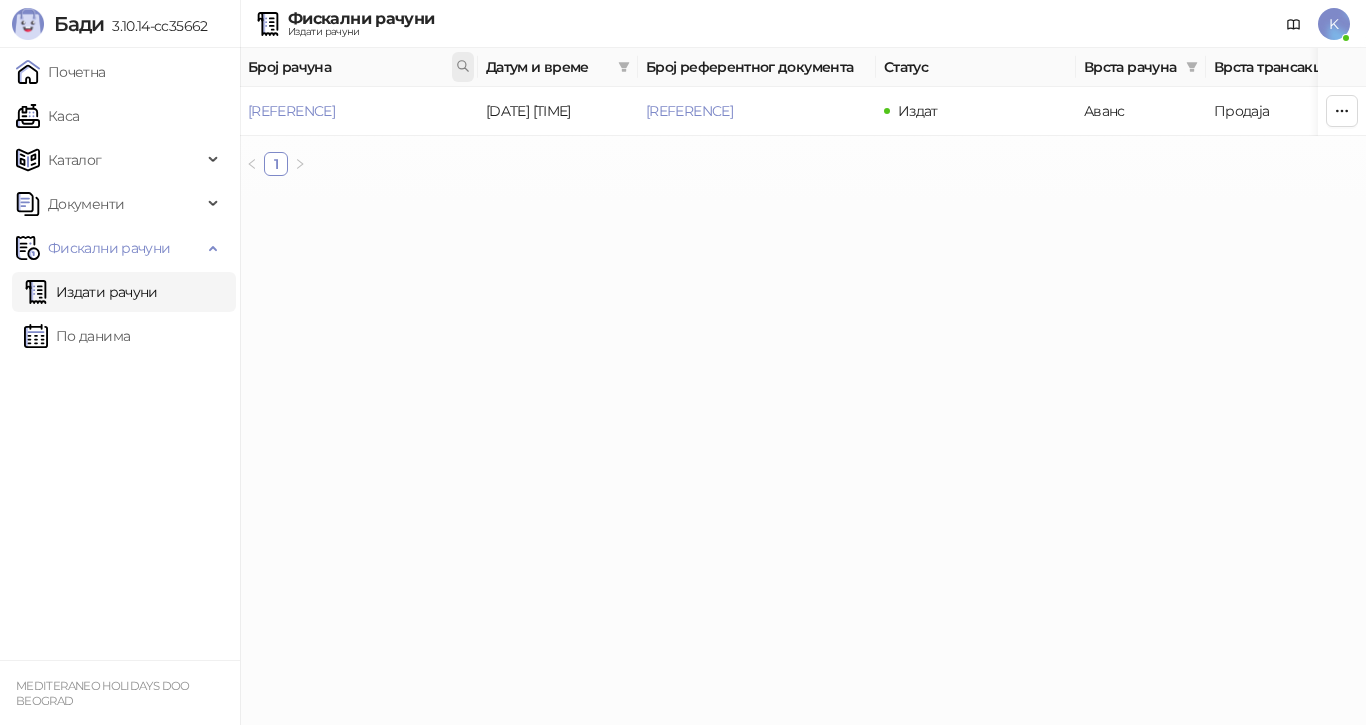 click 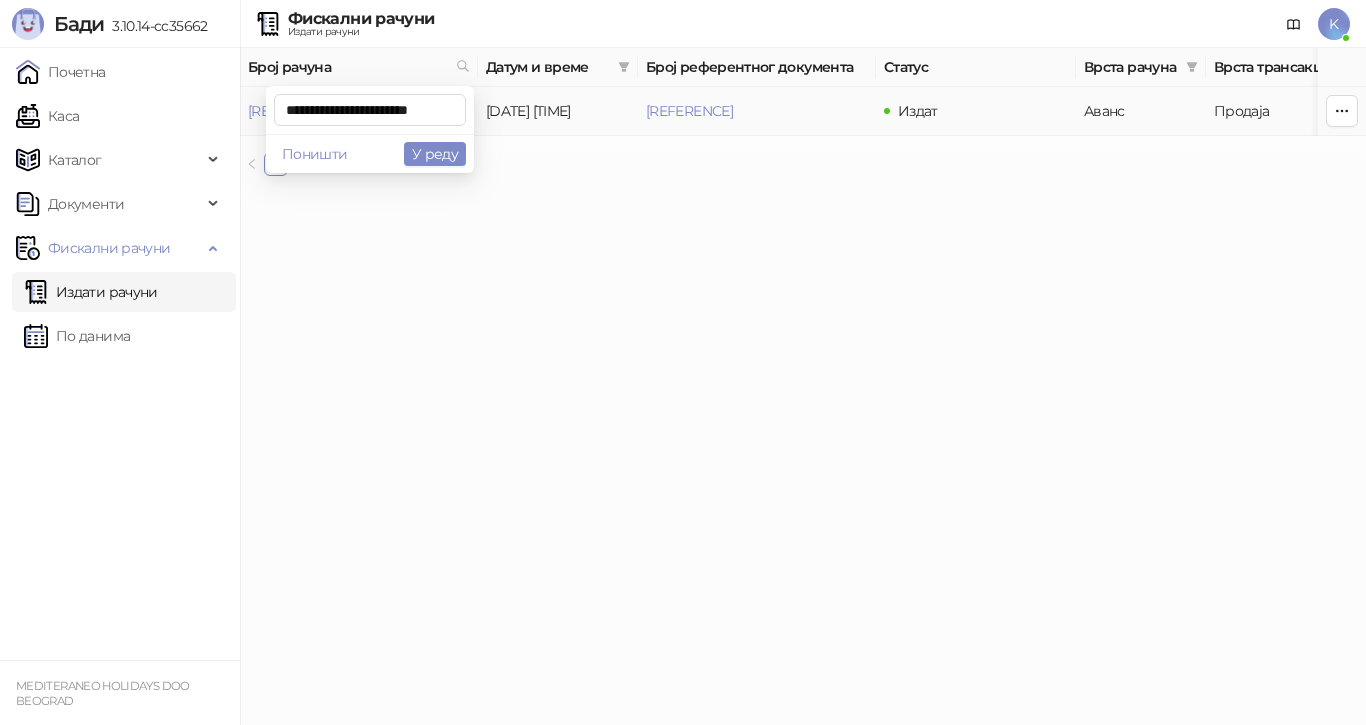 scroll, scrollTop: 0, scrollLeft: 21, axis: horizontal 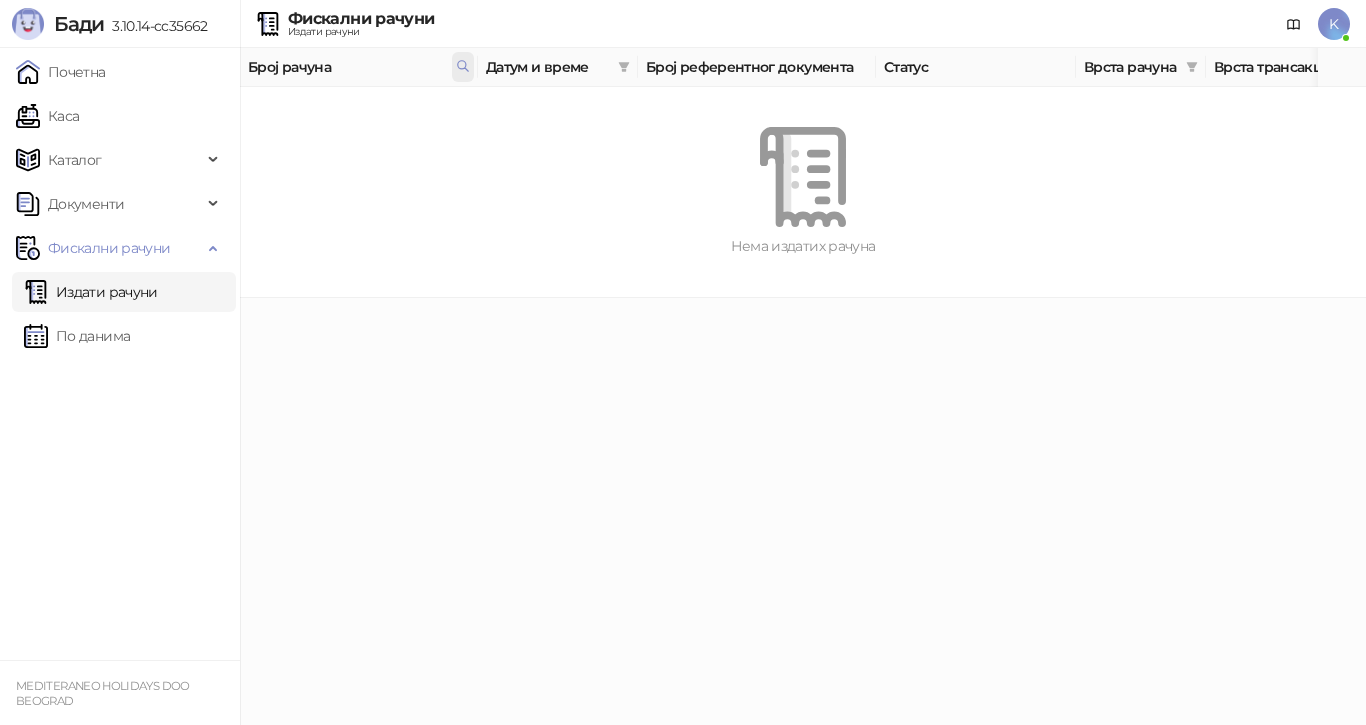 click 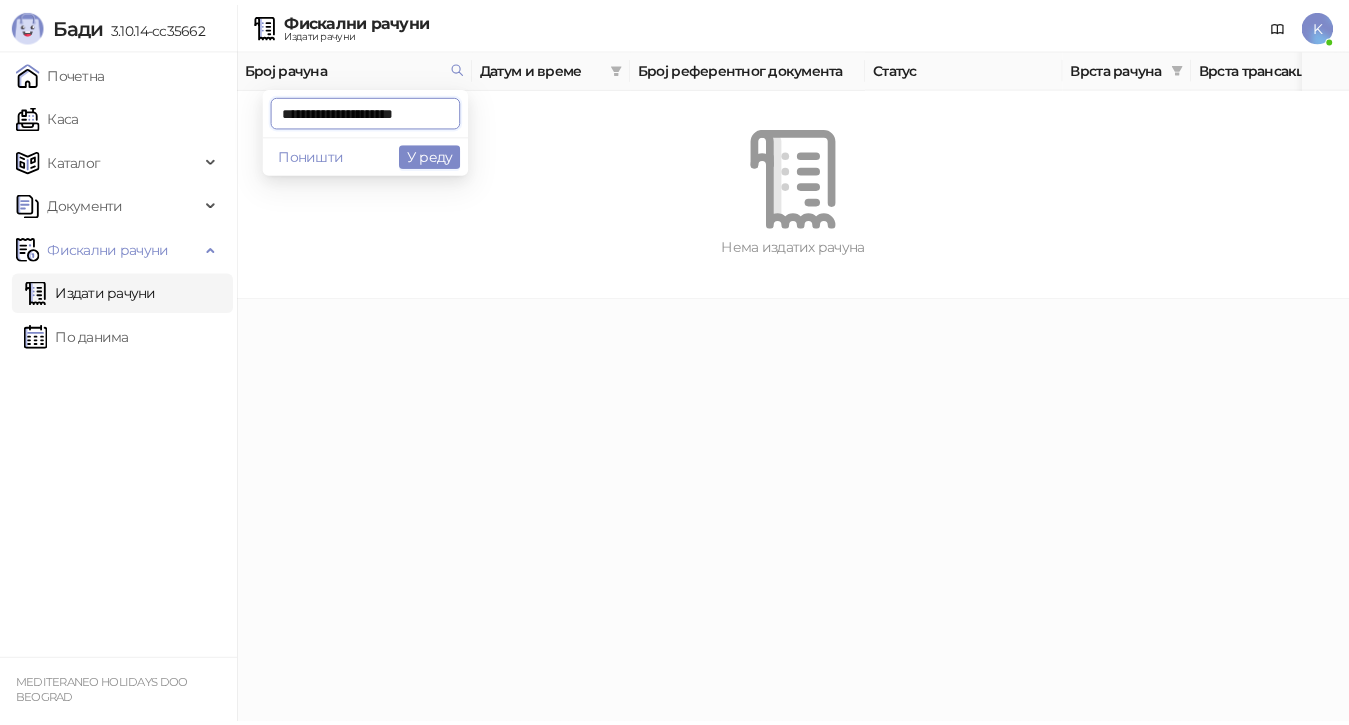 scroll, scrollTop: 0, scrollLeft: 10, axis: horizontal 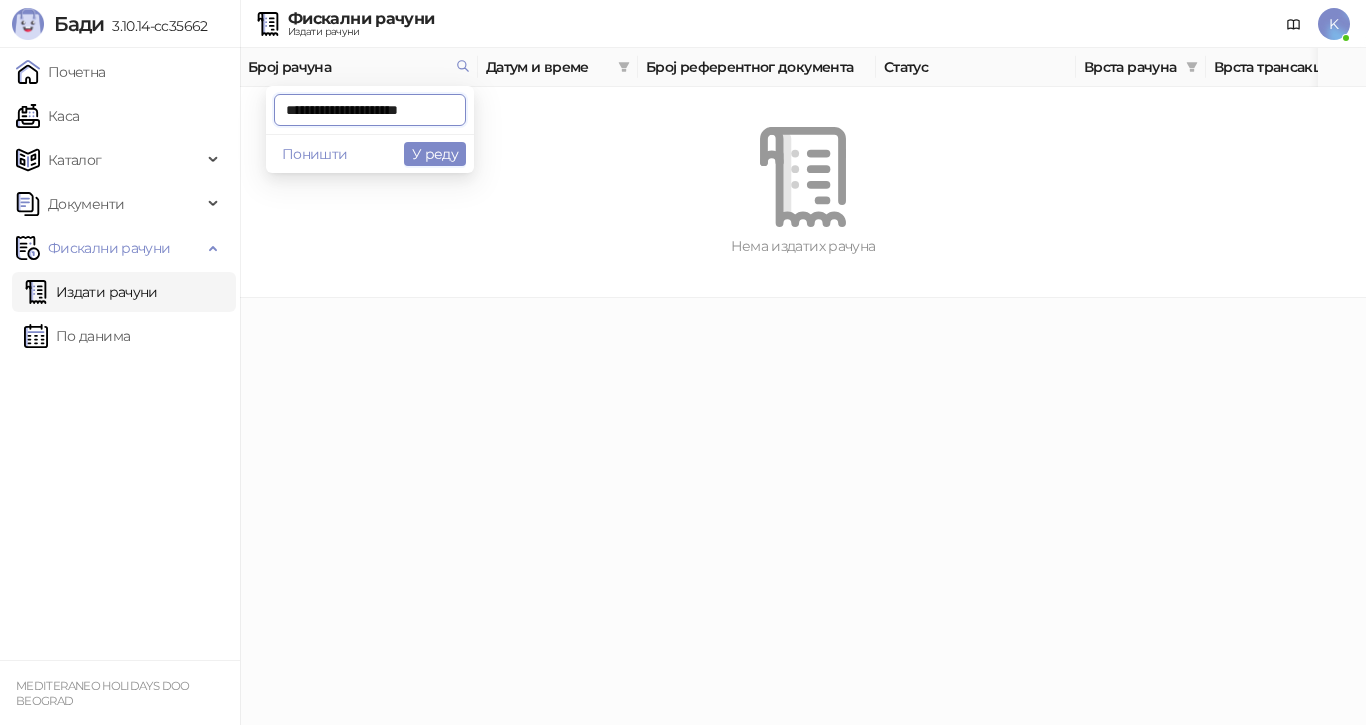 type on "**********" 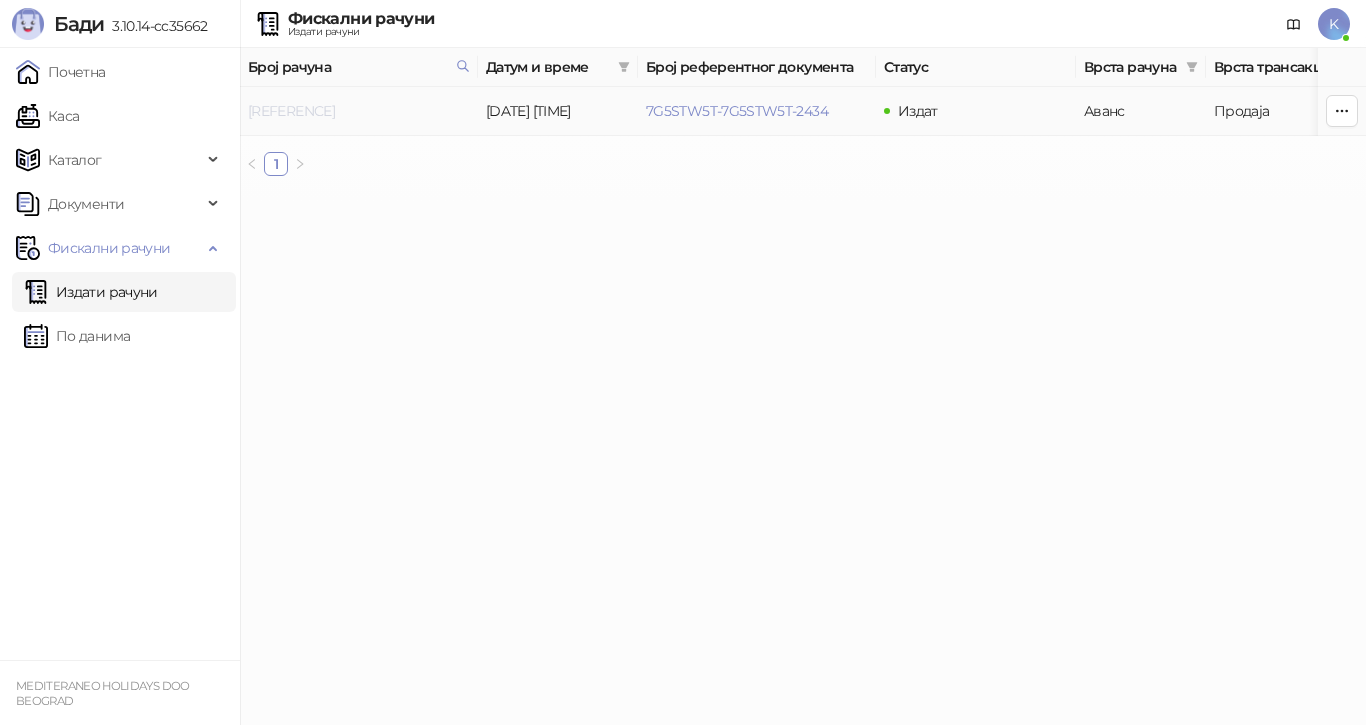 click on "[REFERENCE]" at bounding box center (291, 111) 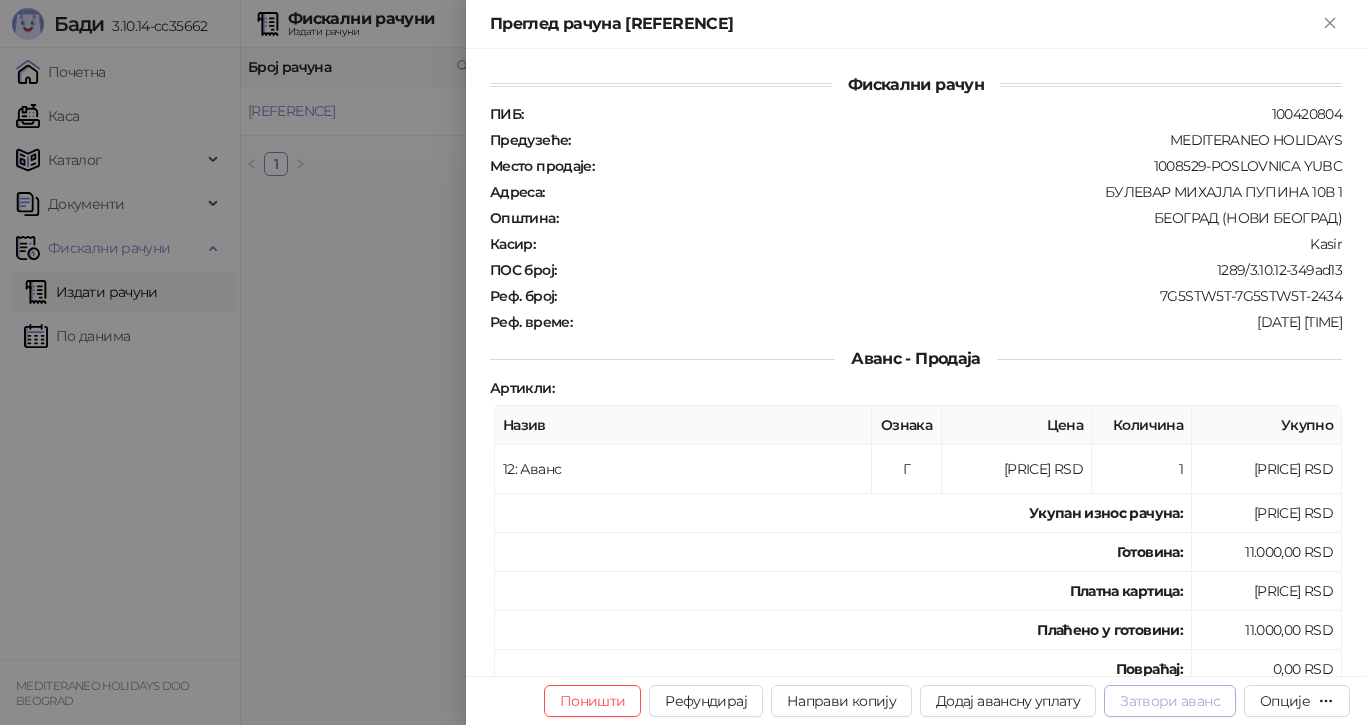 click on "Затвори аванс" at bounding box center (1170, 701) 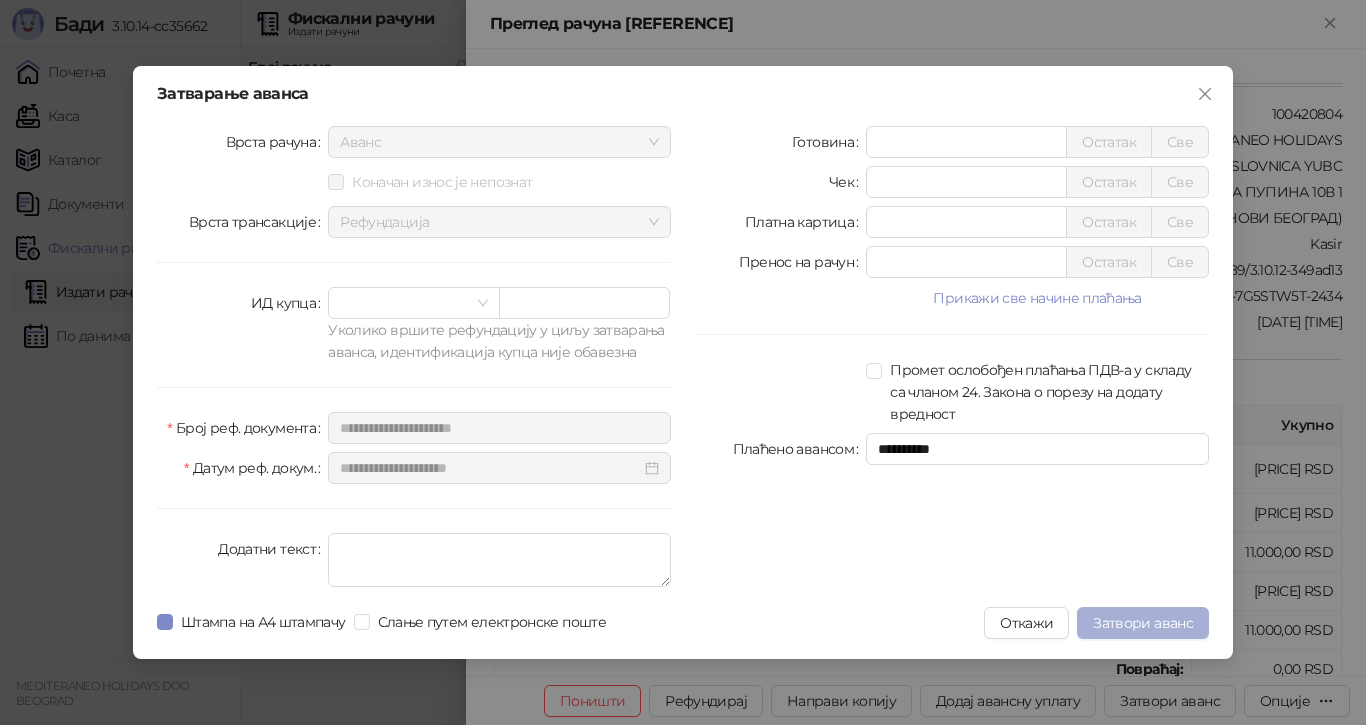 click on "Затвори аванс" at bounding box center (1143, 623) 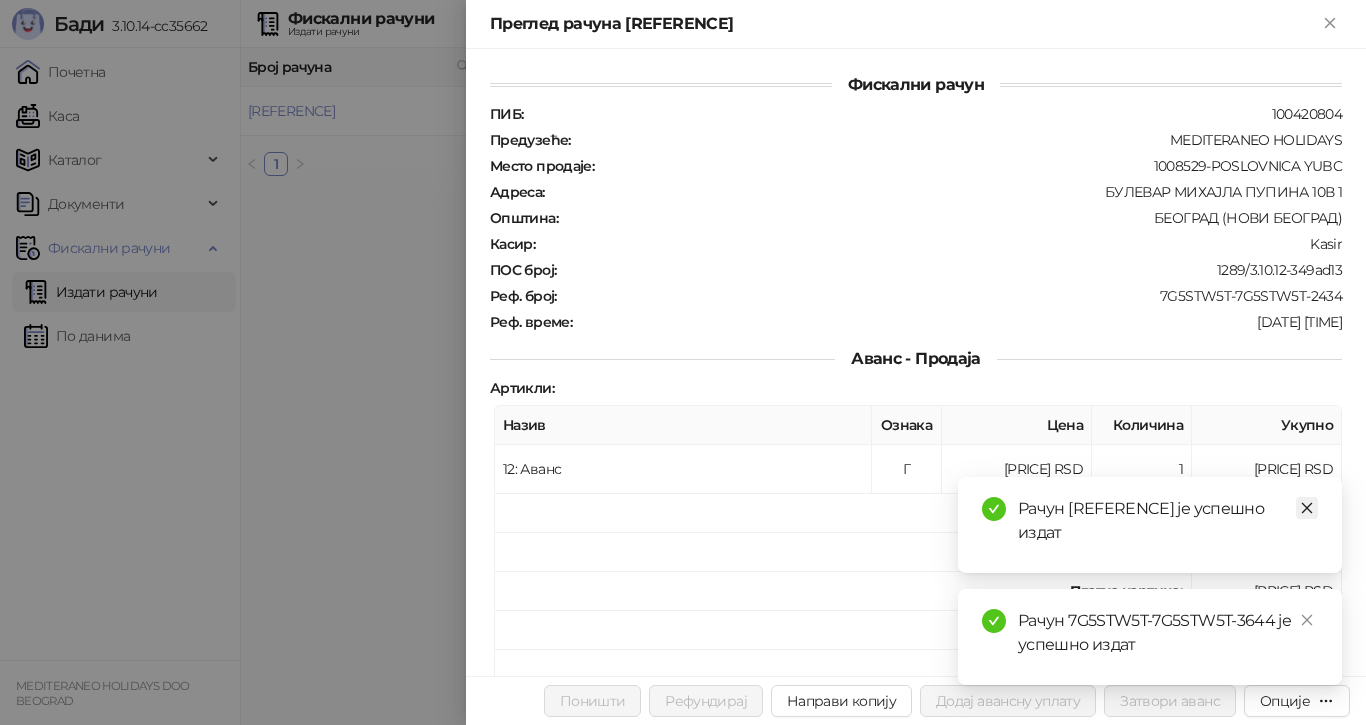 click 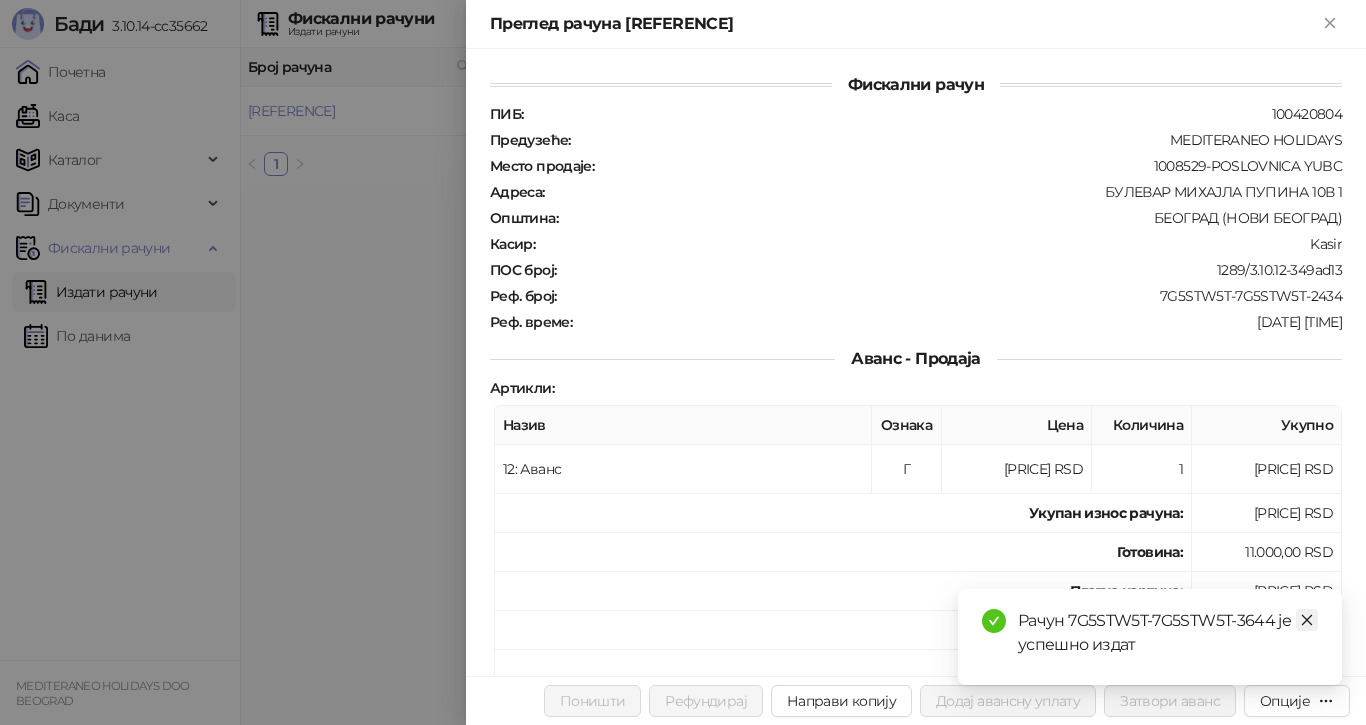 click 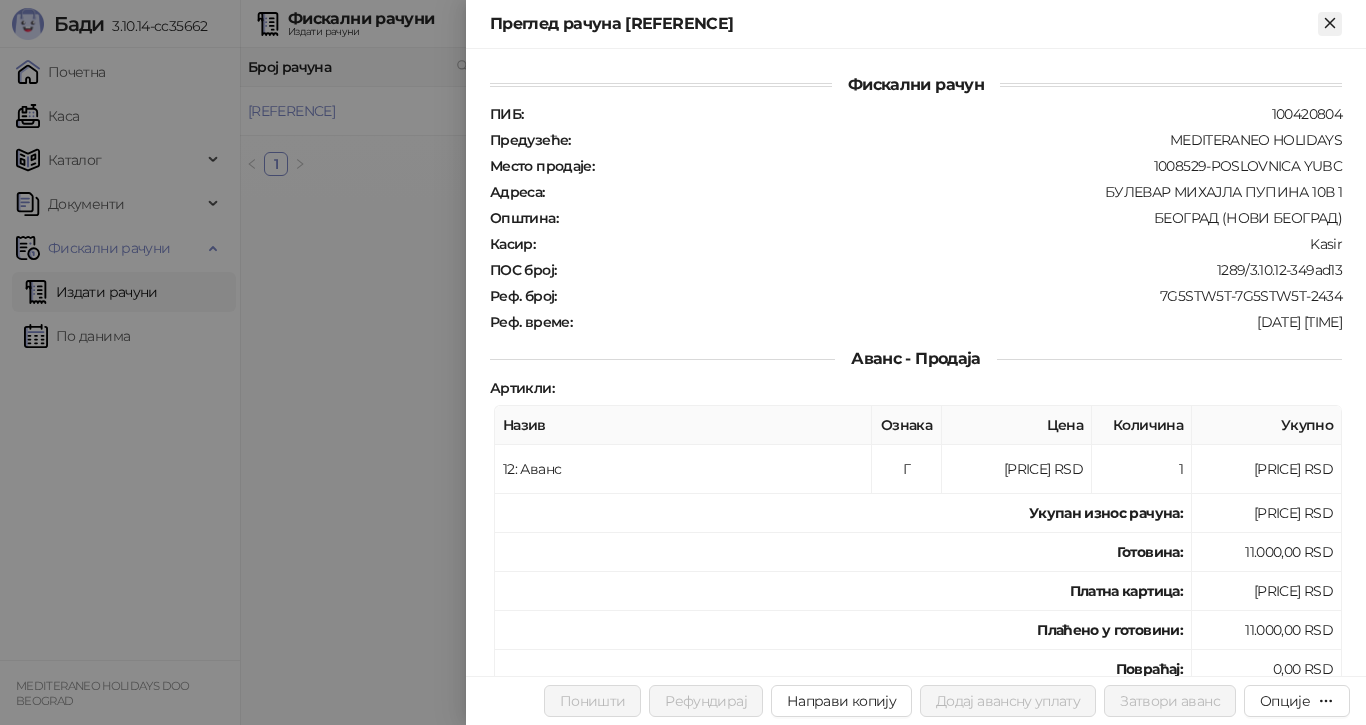 click 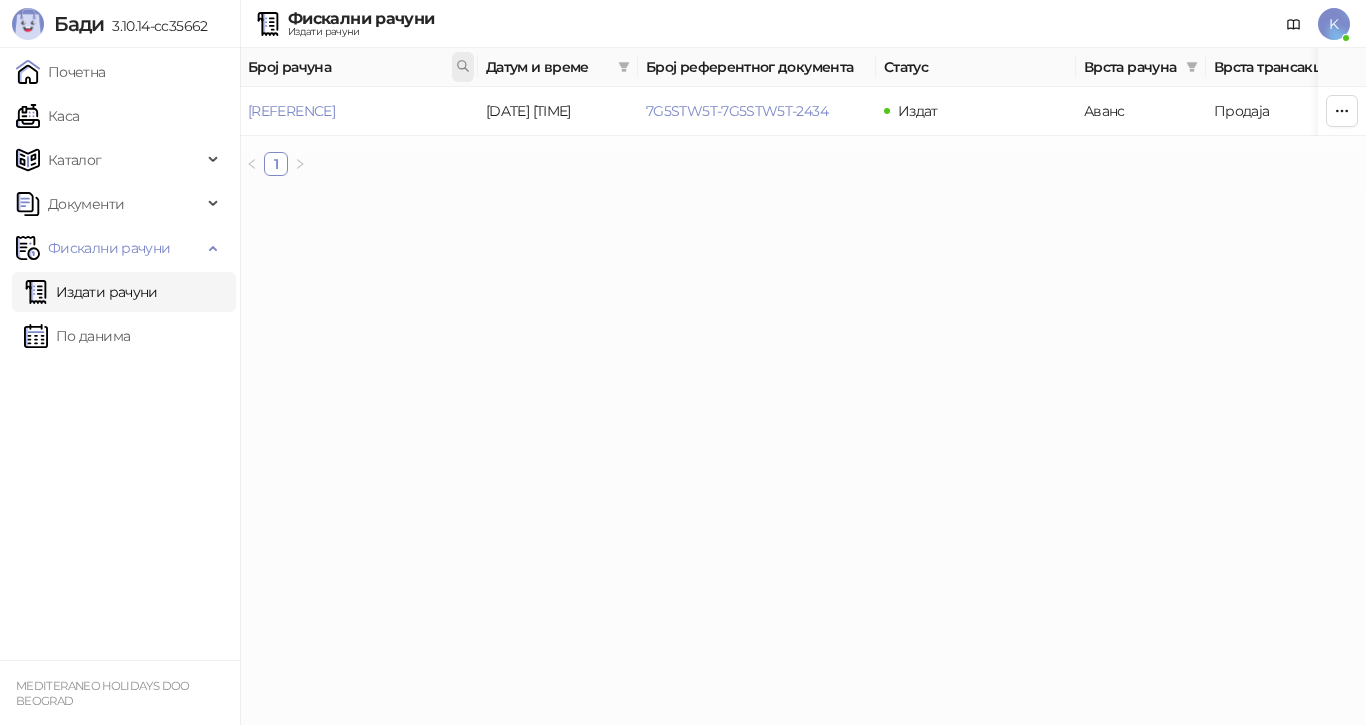 click 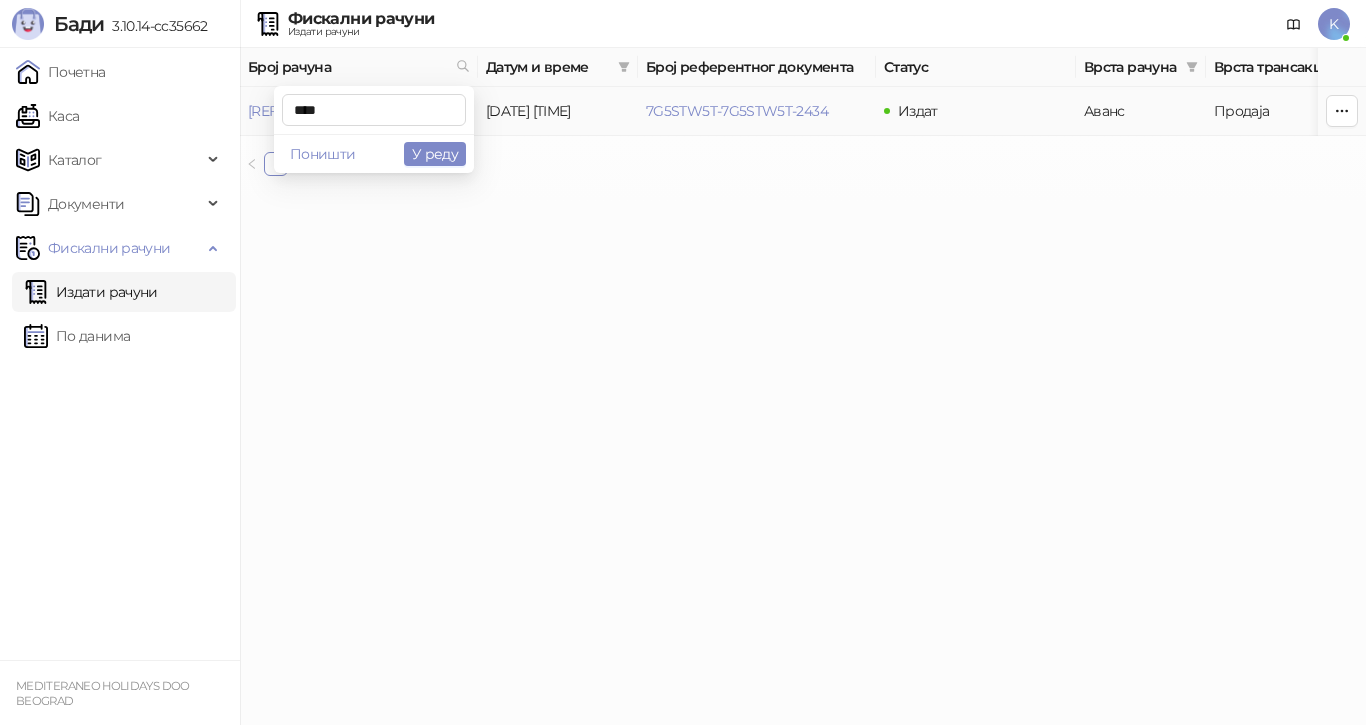 type on "****" 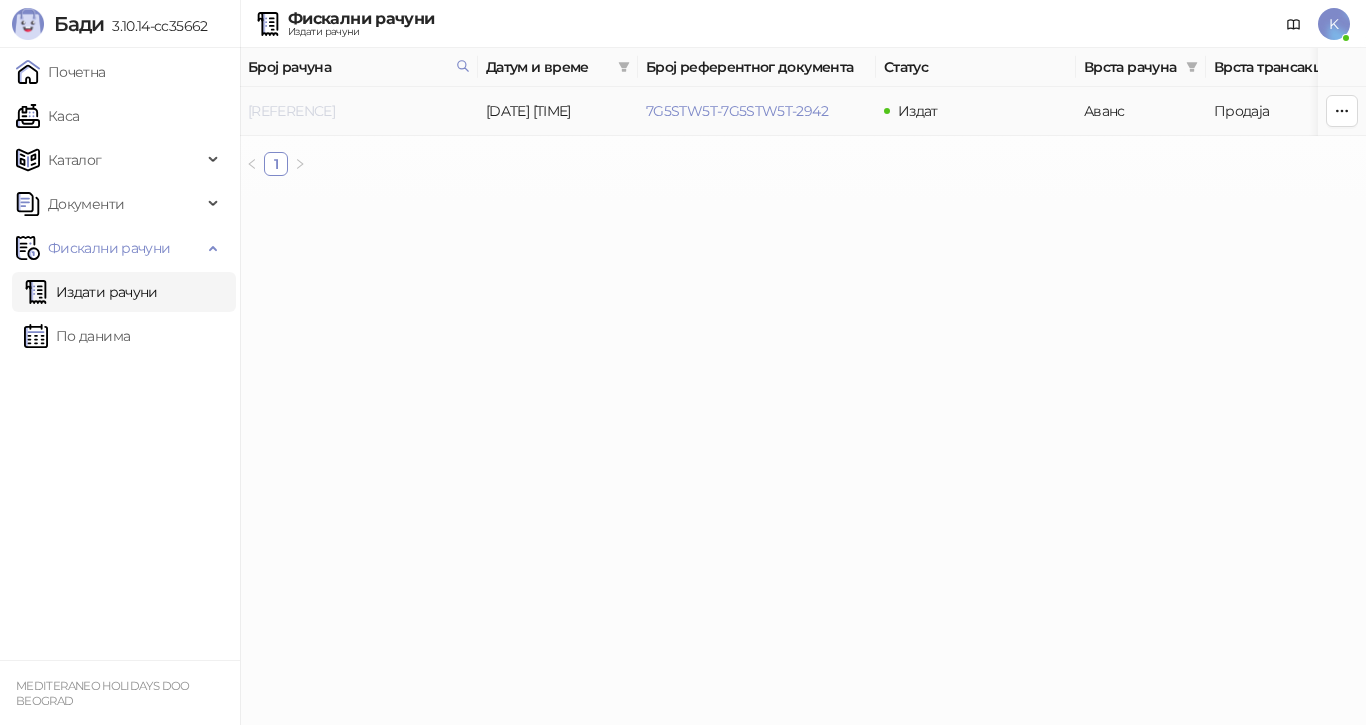 click on "[REFERENCE]" at bounding box center (291, 111) 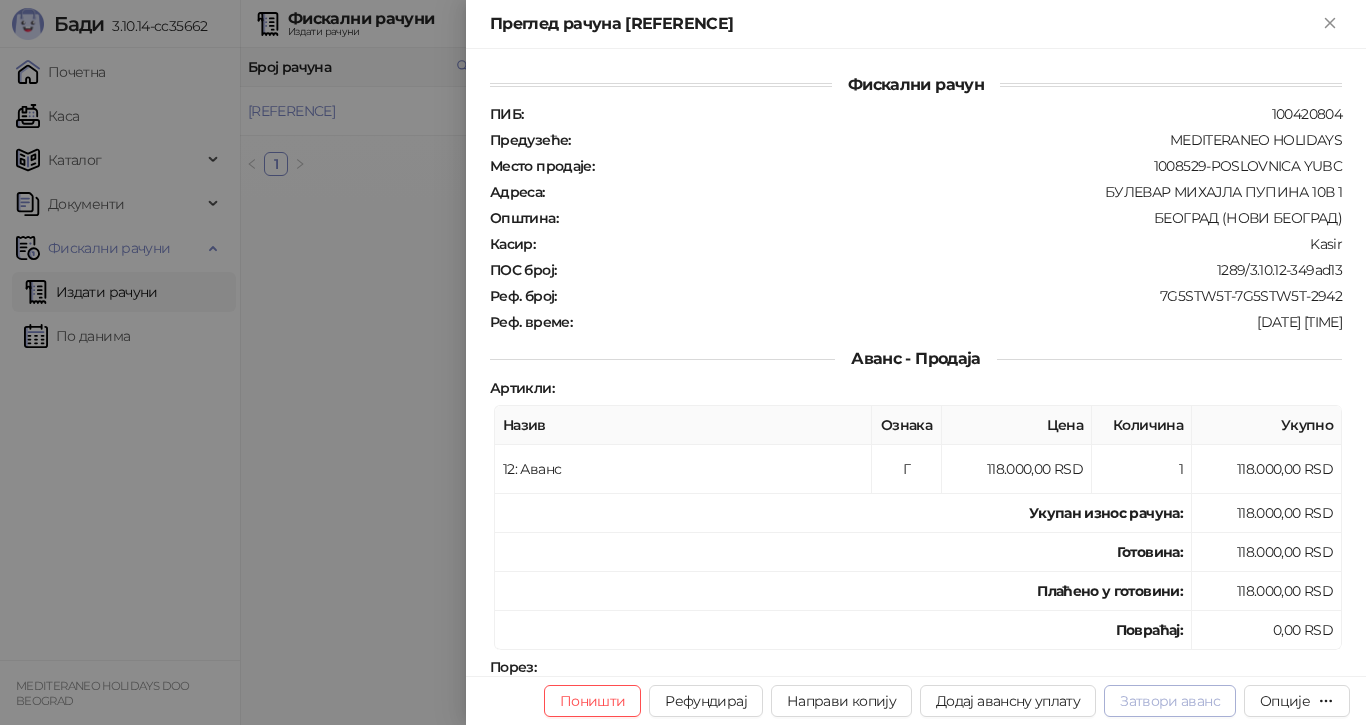 click on "Затвори аванс" at bounding box center [1170, 701] 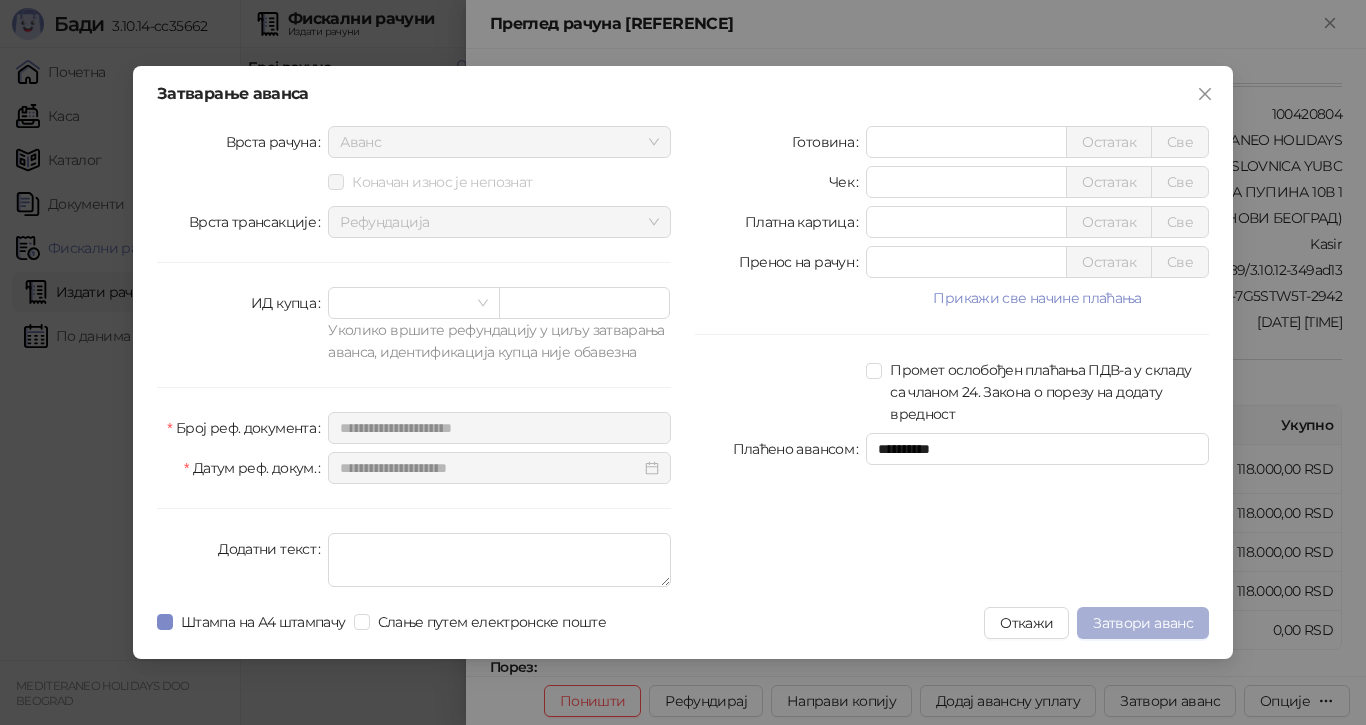 click on "Затвори аванс" at bounding box center [1143, 623] 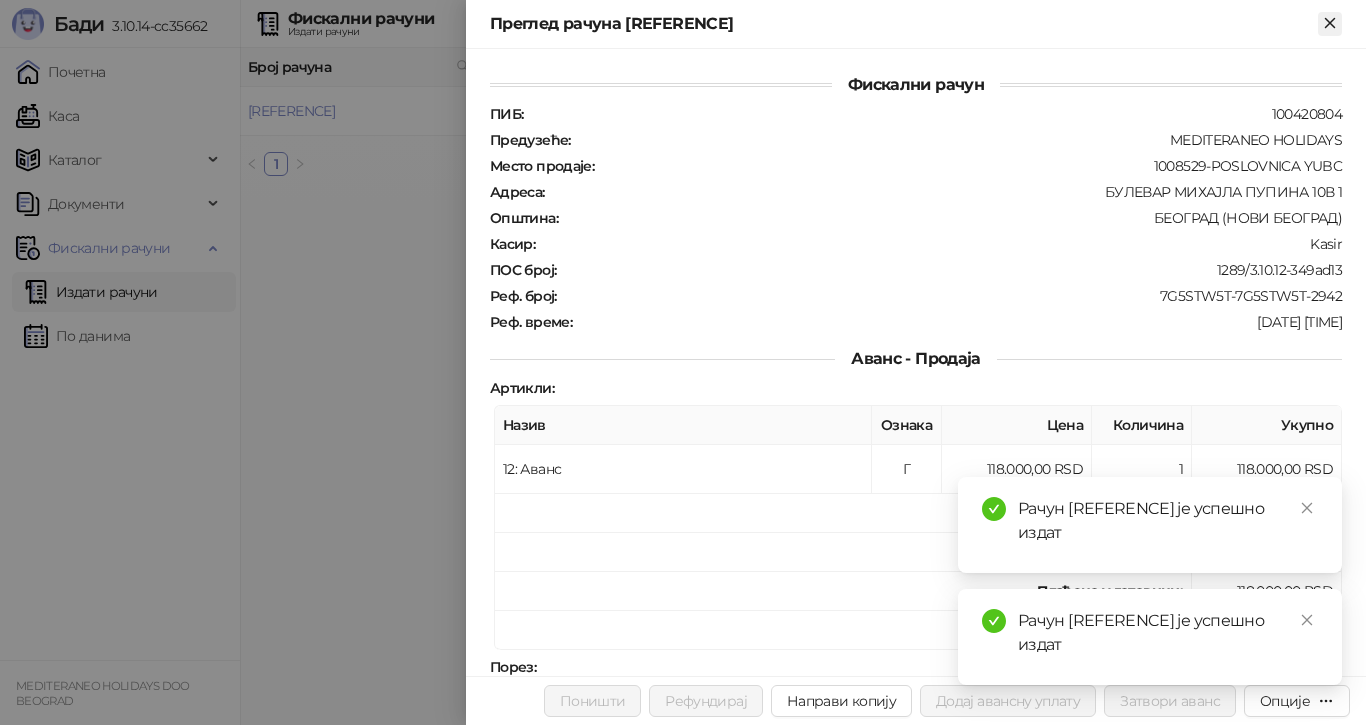 click 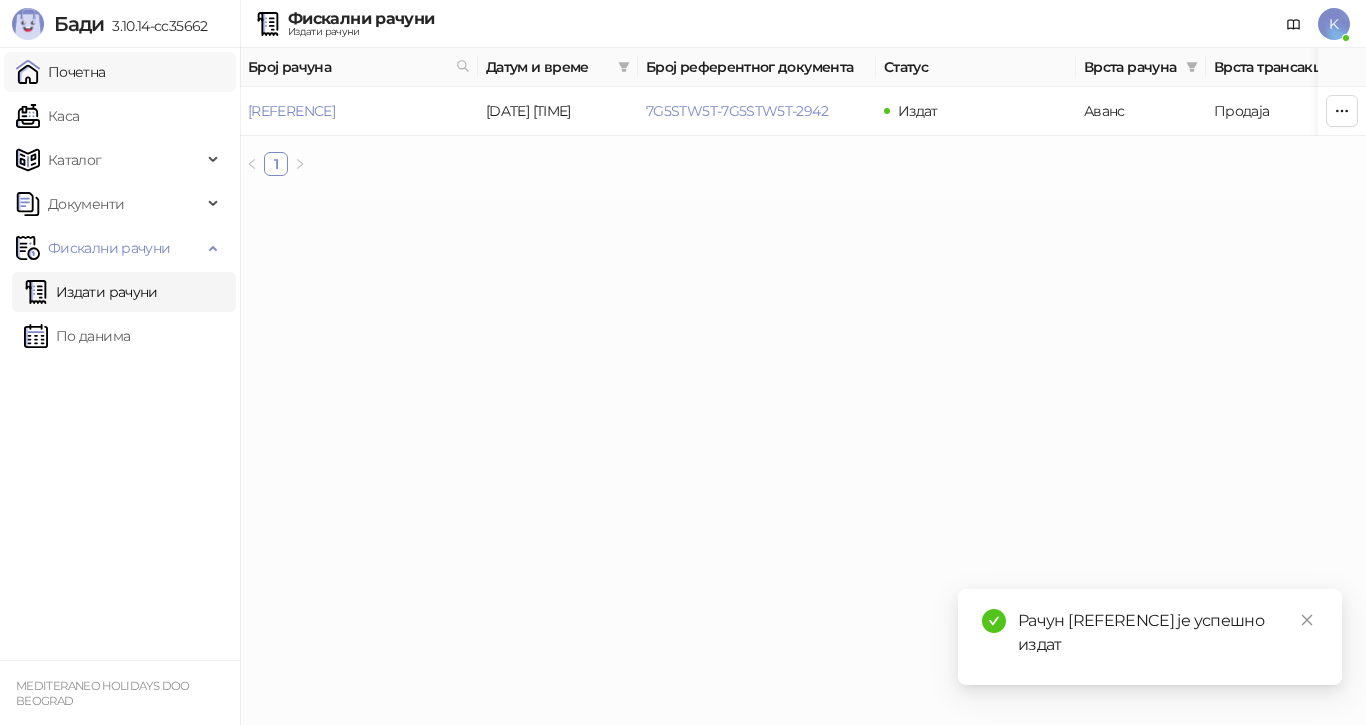 click on "Почетна" at bounding box center (61, 72) 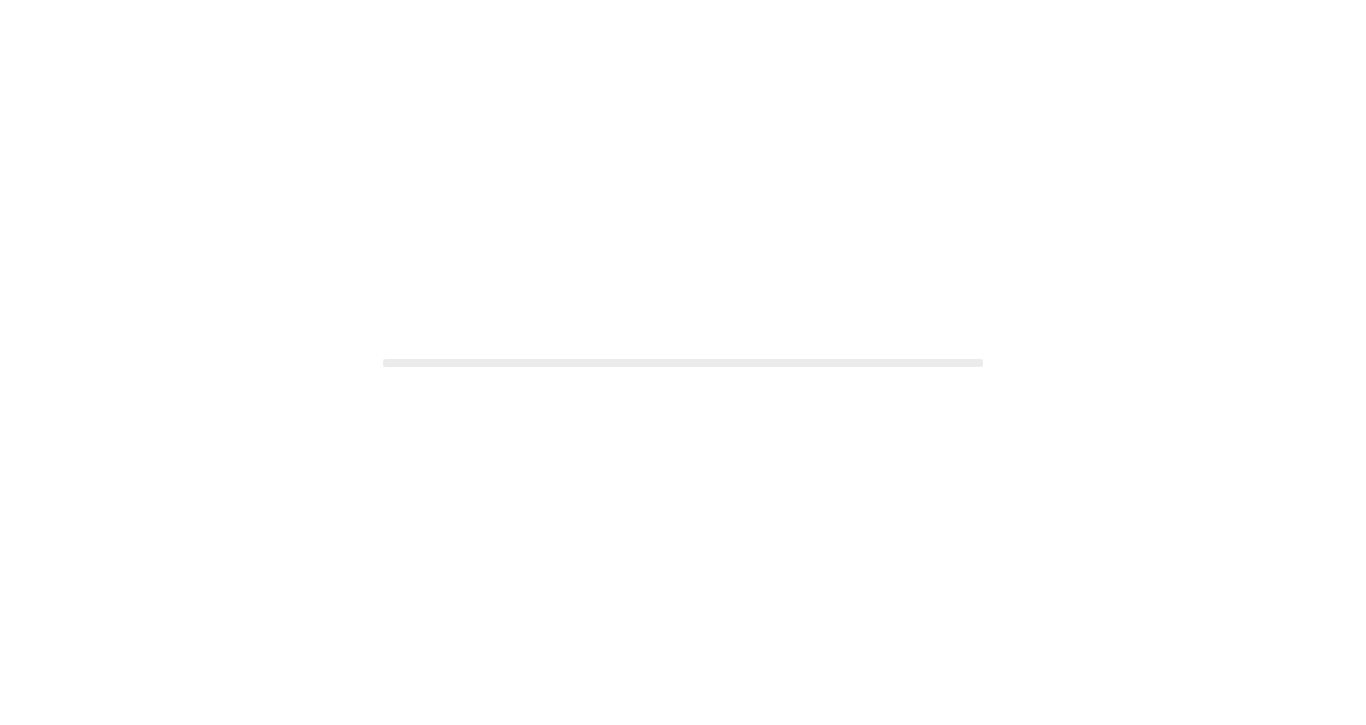 scroll, scrollTop: 0, scrollLeft: 0, axis: both 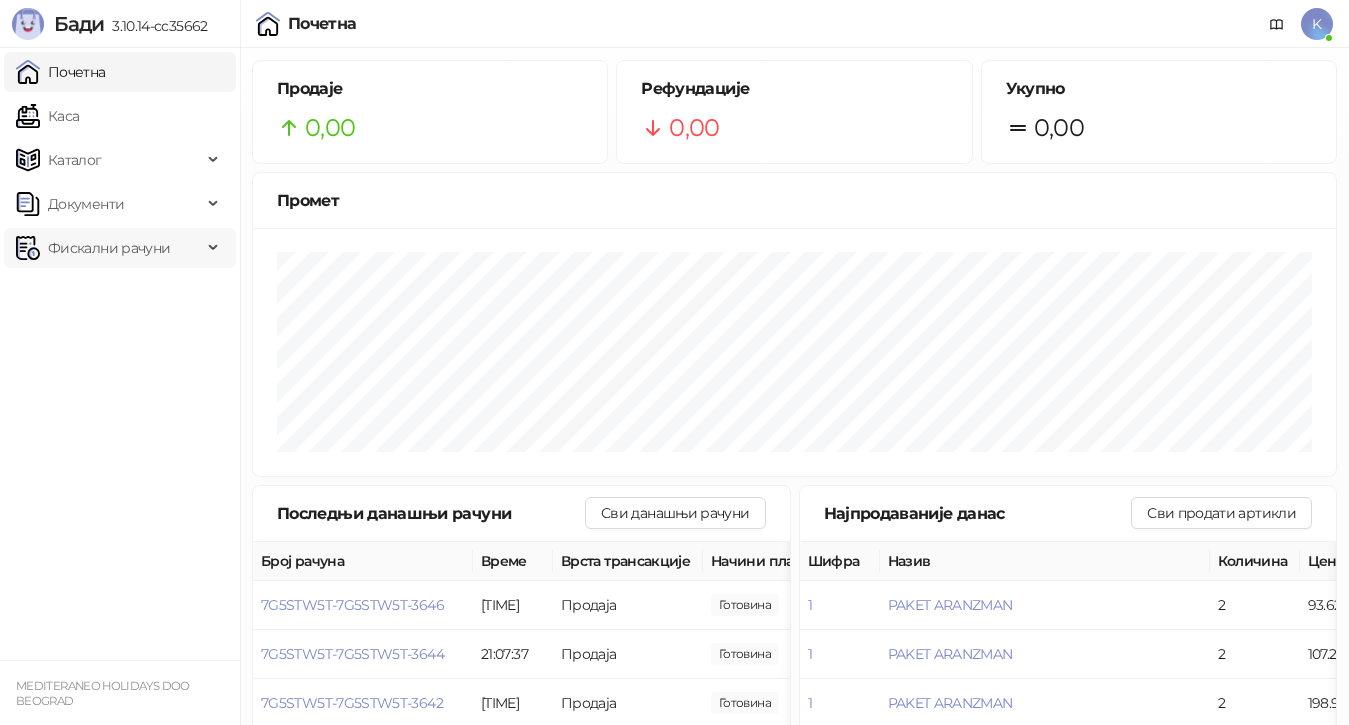 click on "Фискални рачуни" at bounding box center [109, 248] 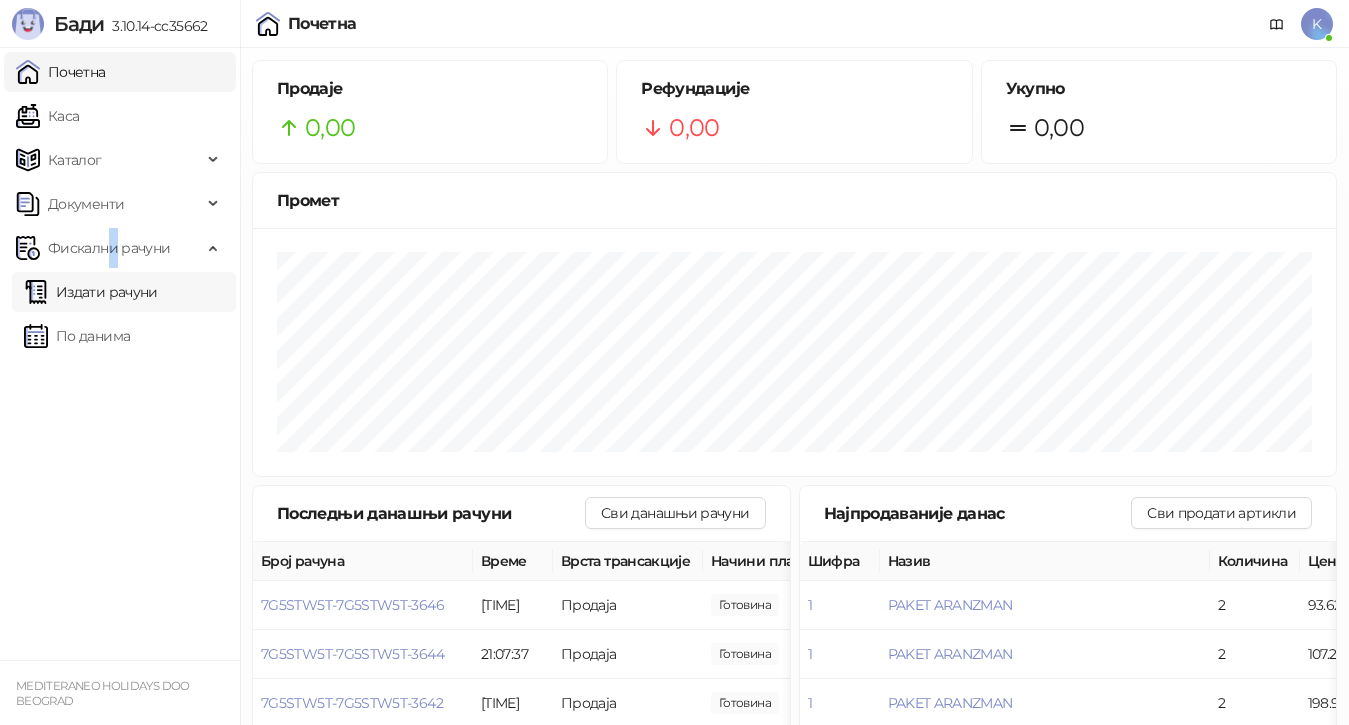 click on "Издати рачуни" at bounding box center (91, 292) 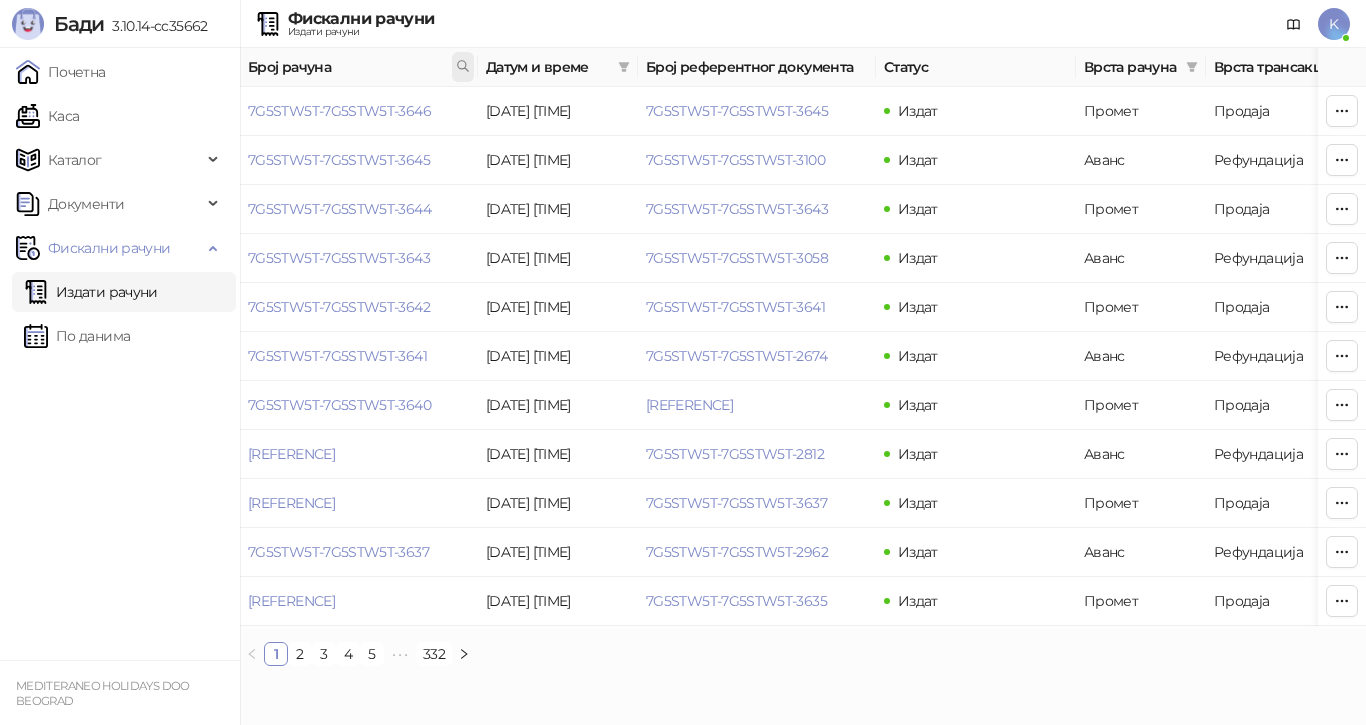 click 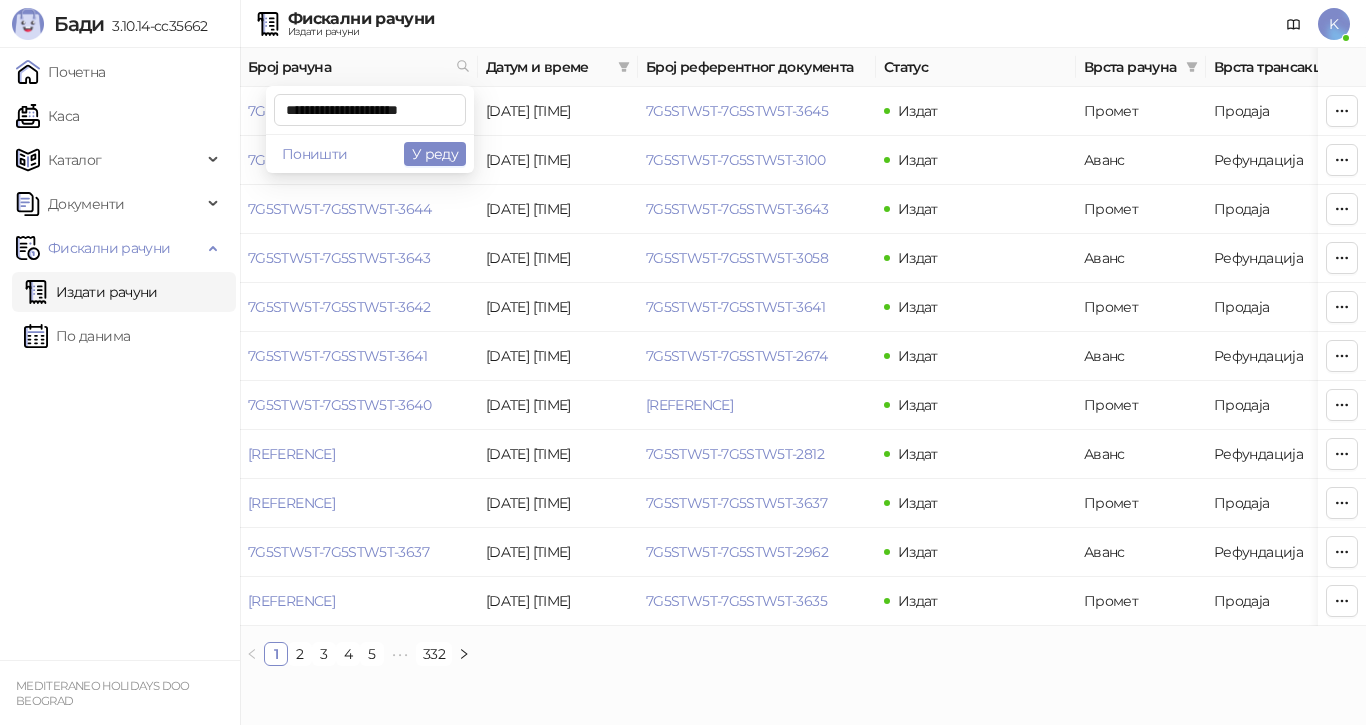 scroll, scrollTop: 0, scrollLeft: 9, axis: horizontal 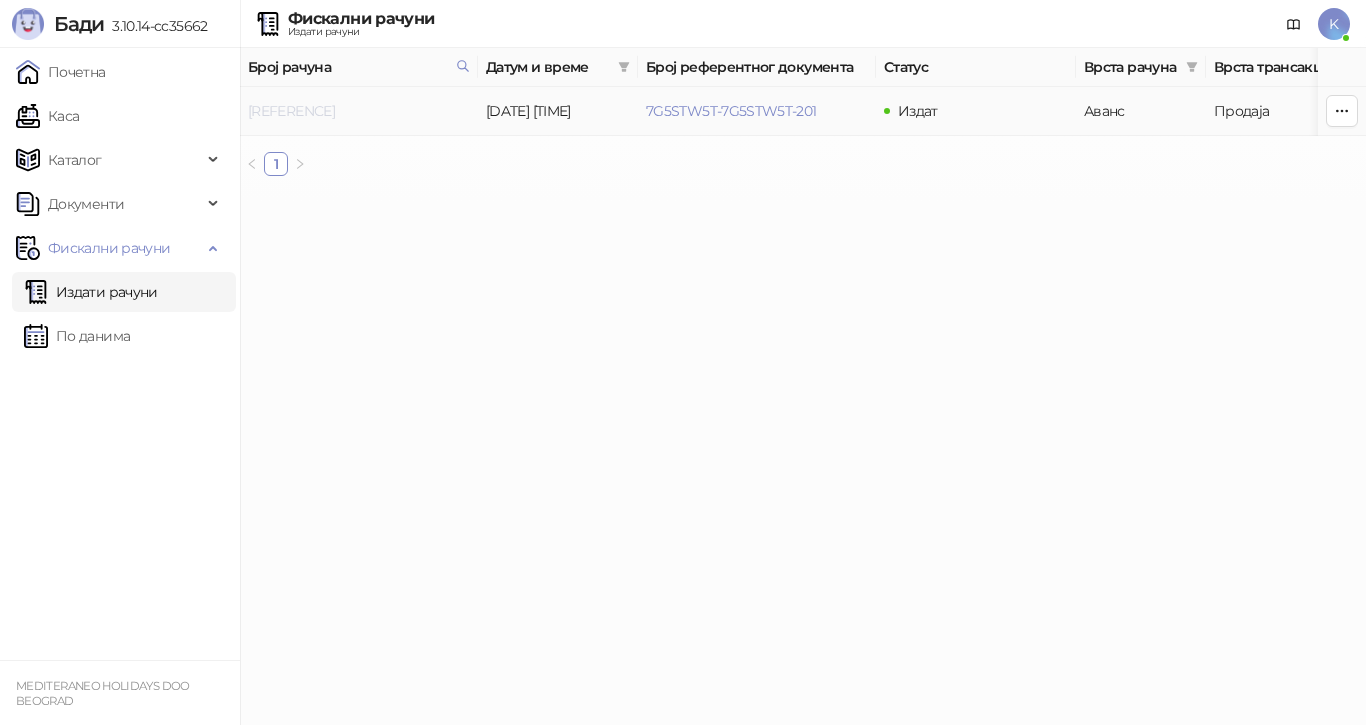 click on "7G5STW5T-7G5STW5T-2669" at bounding box center [291, 111] 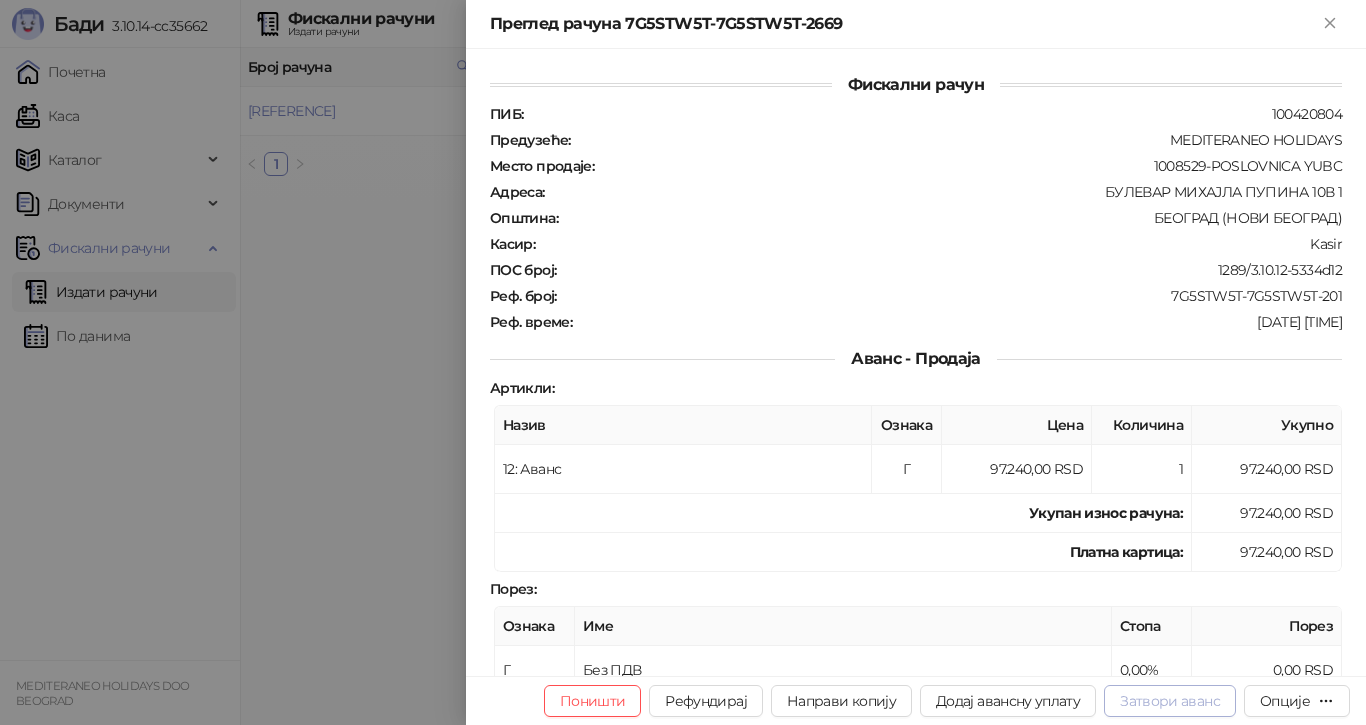click on "Затвори аванс" at bounding box center [1170, 701] 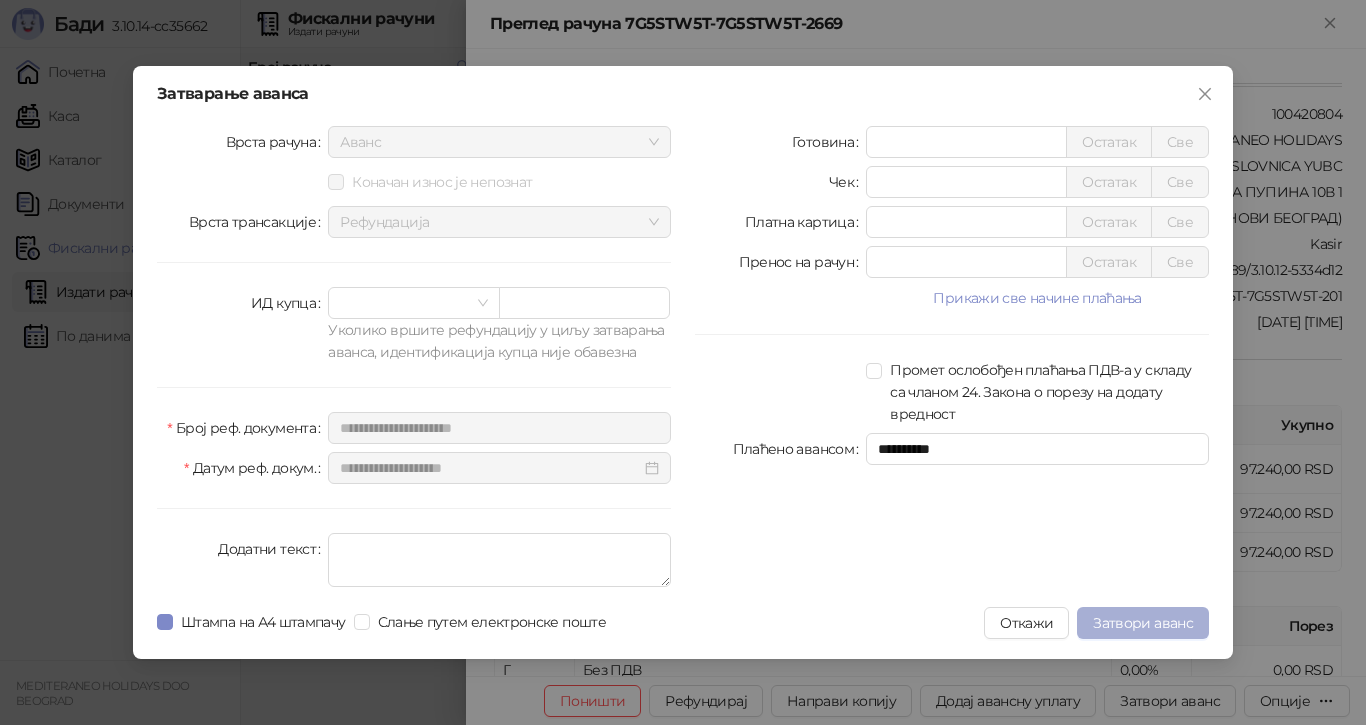 click on "Затвори аванс" at bounding box center [1143, 623] 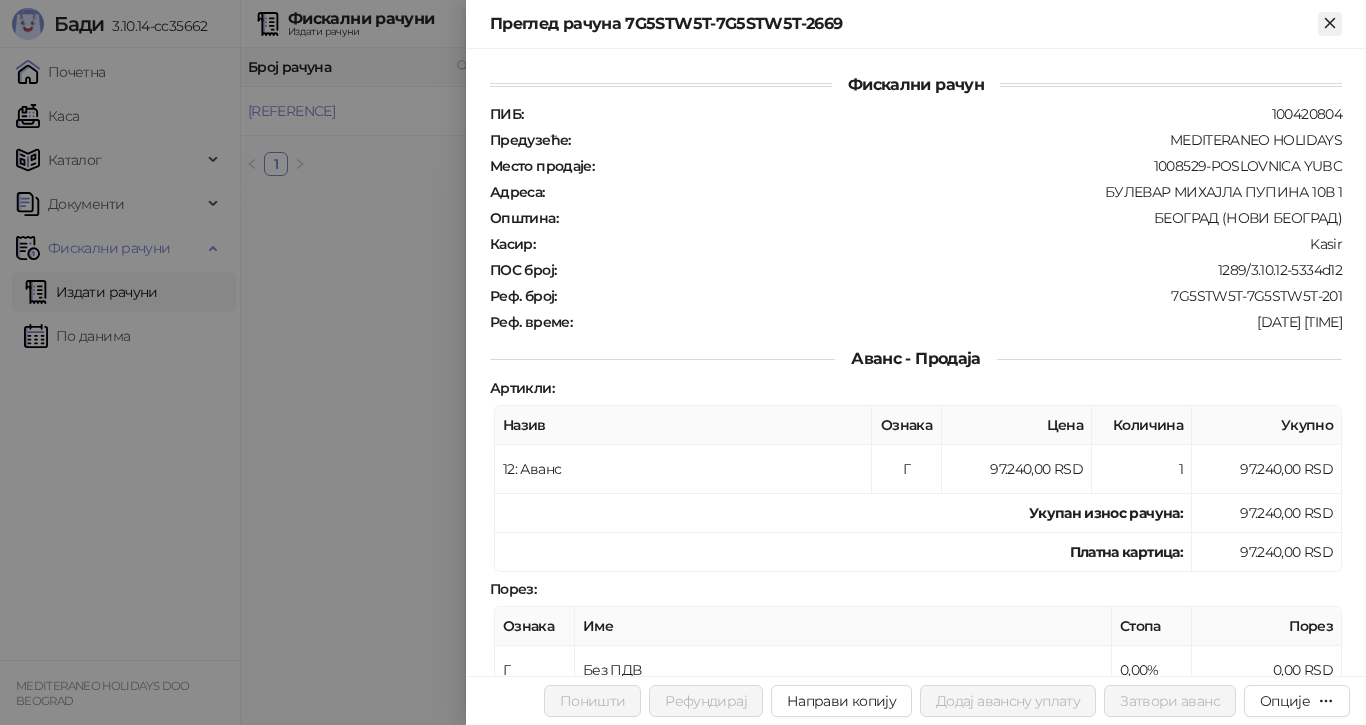 click 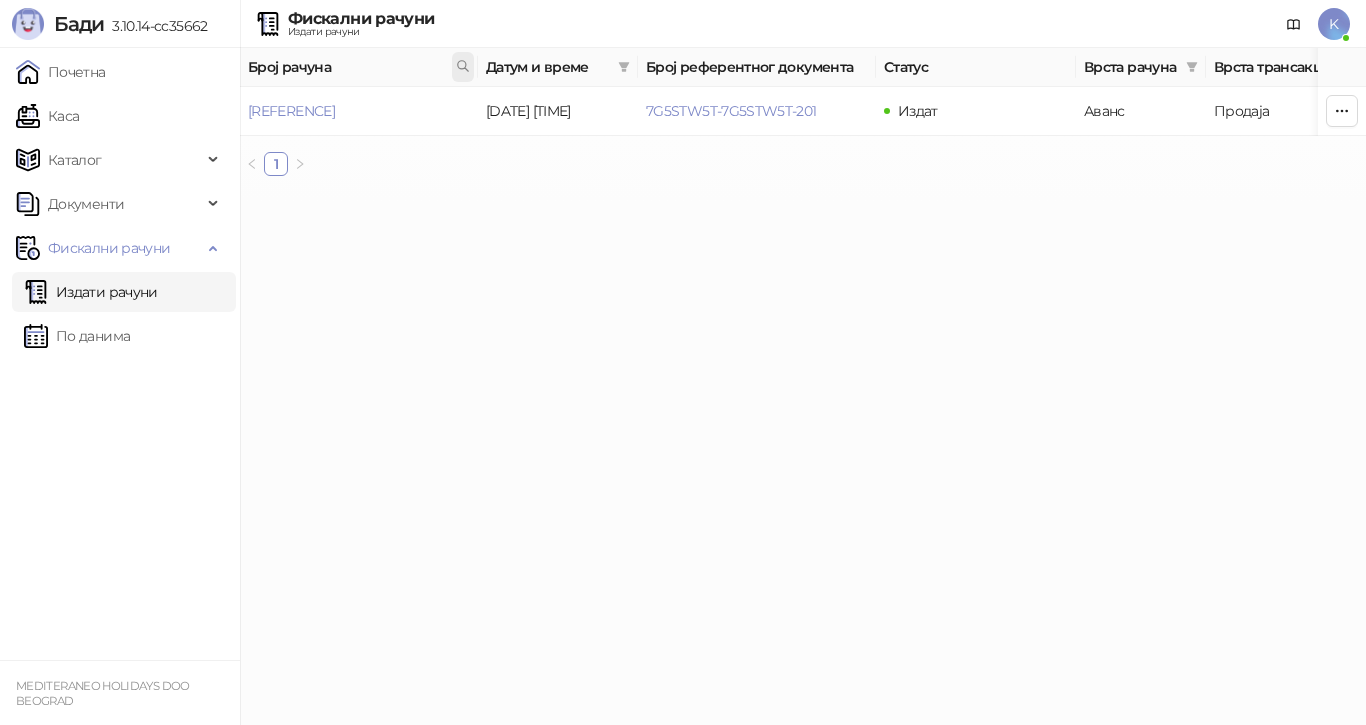 click 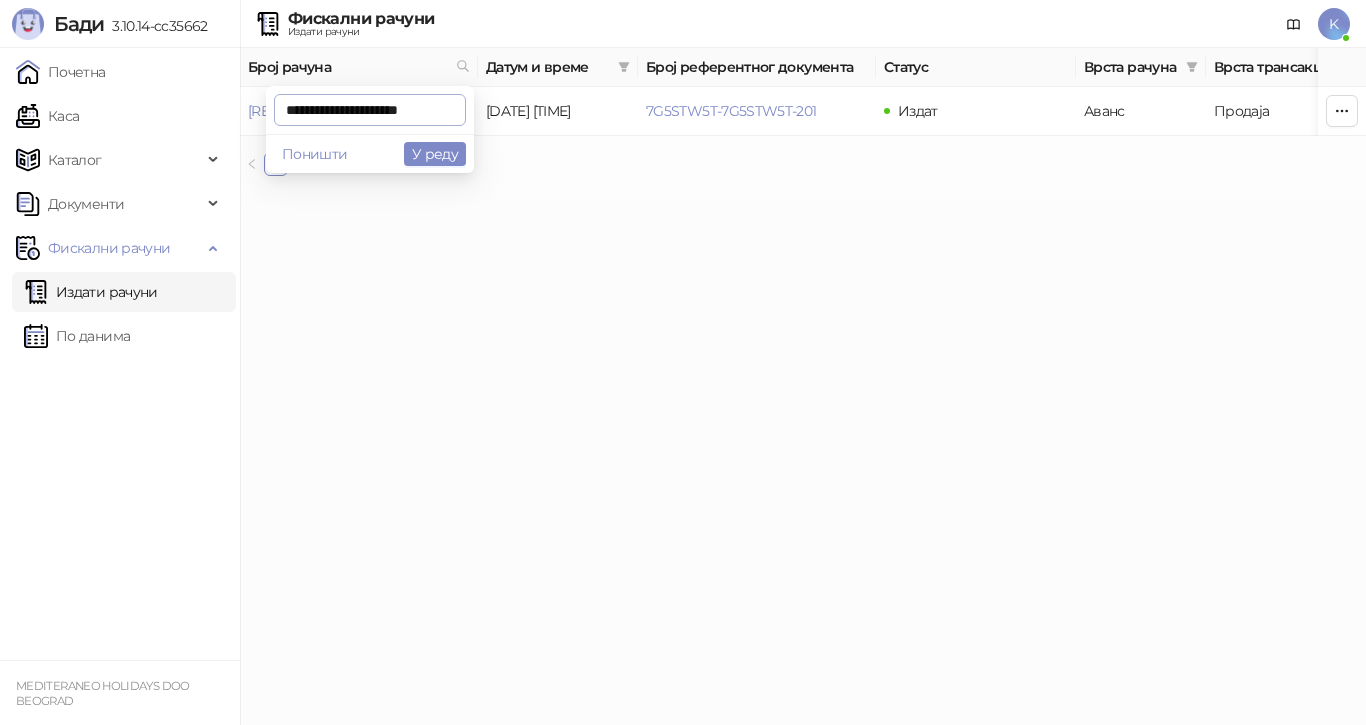 scroll, scrollTop: 0, scrollLeft: 3, axis: horizontal 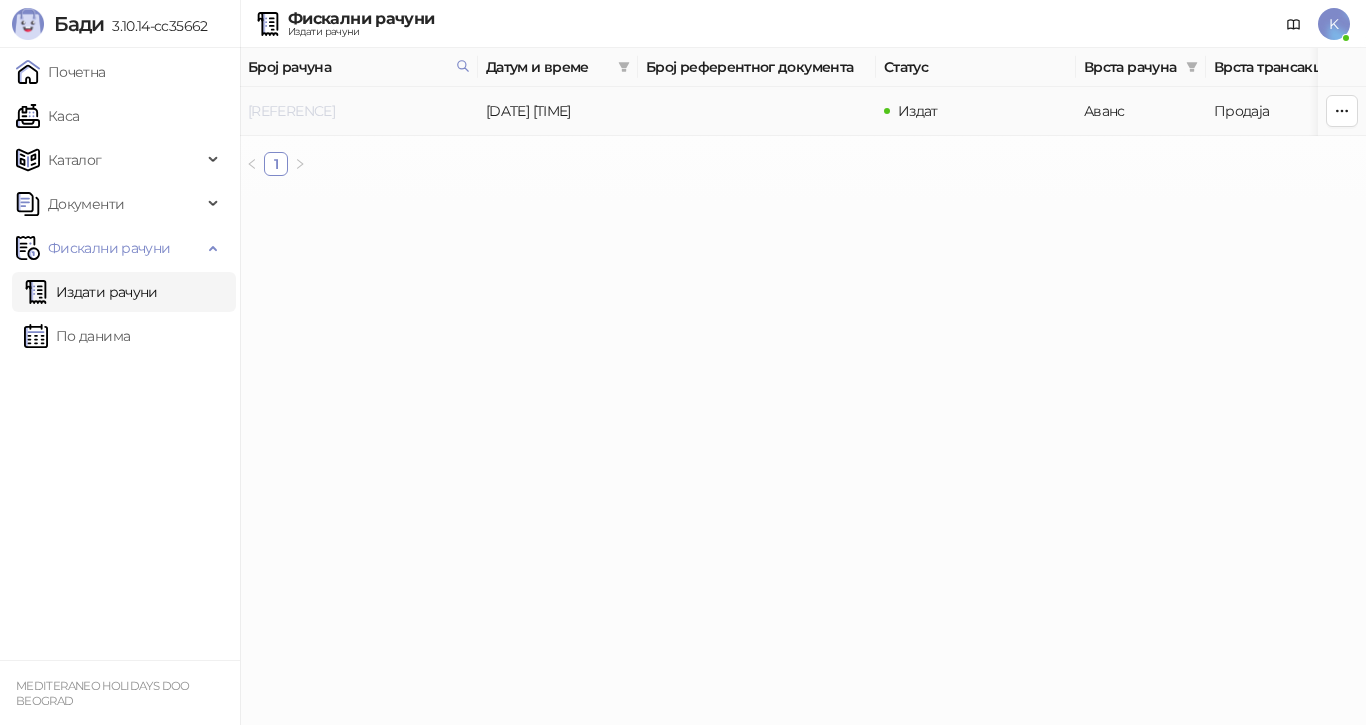 click on "7G5STW5T-7G5STW5T-1105" at bounding box center [291, 111] 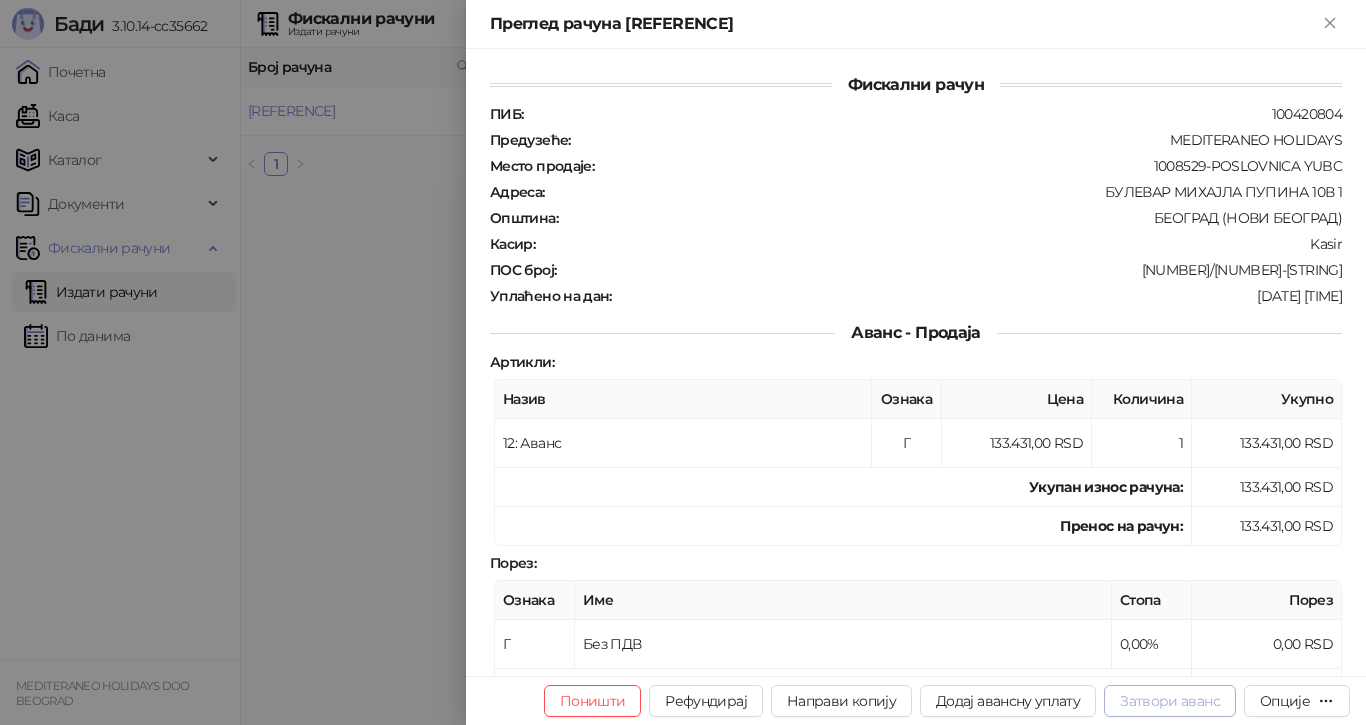 click on "Затвори аванс" at bounding box center [1170, 701] 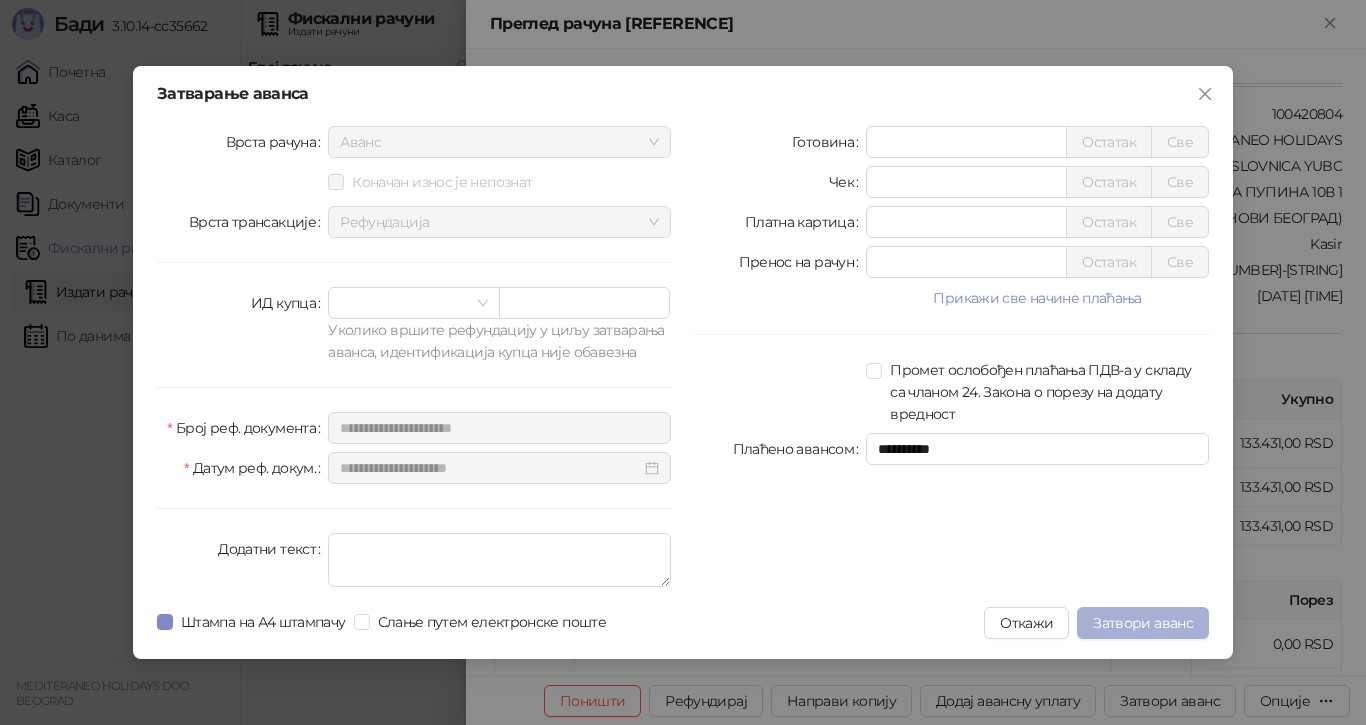 click on "Затвори аванс" at bounding box center (1143, 623) 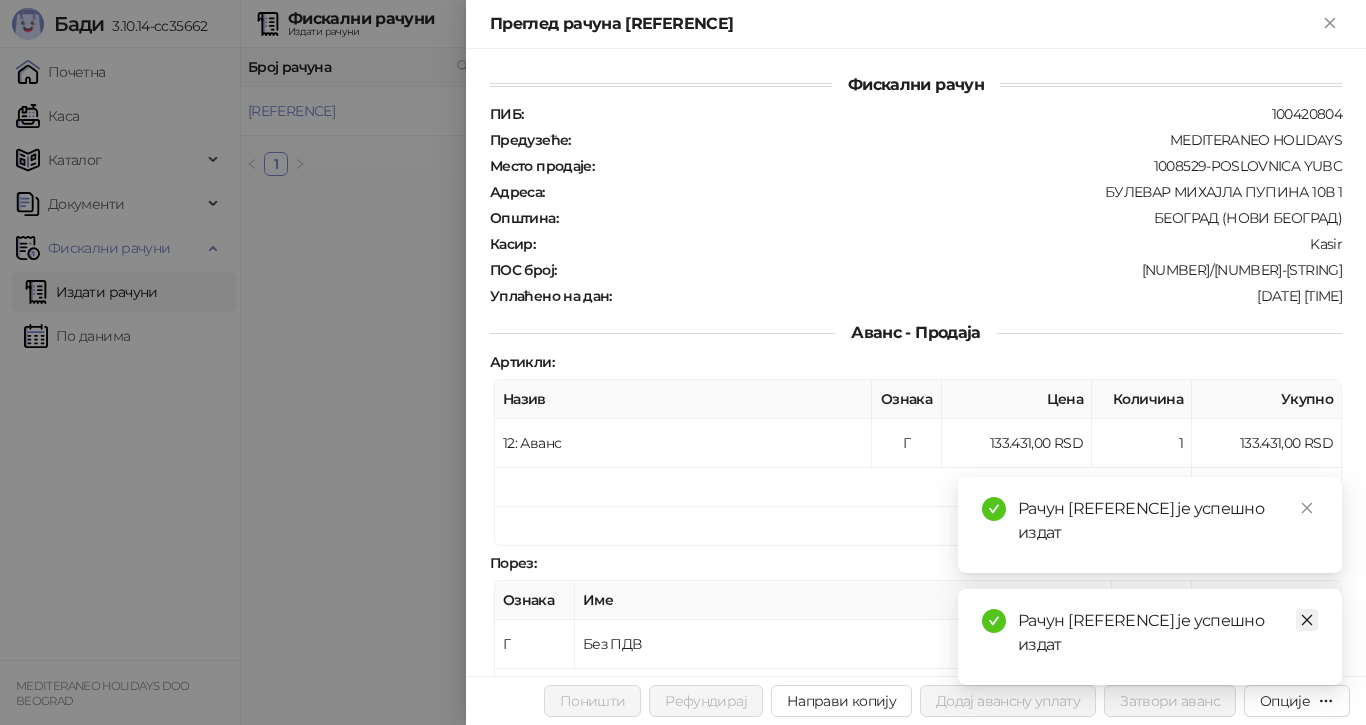 click 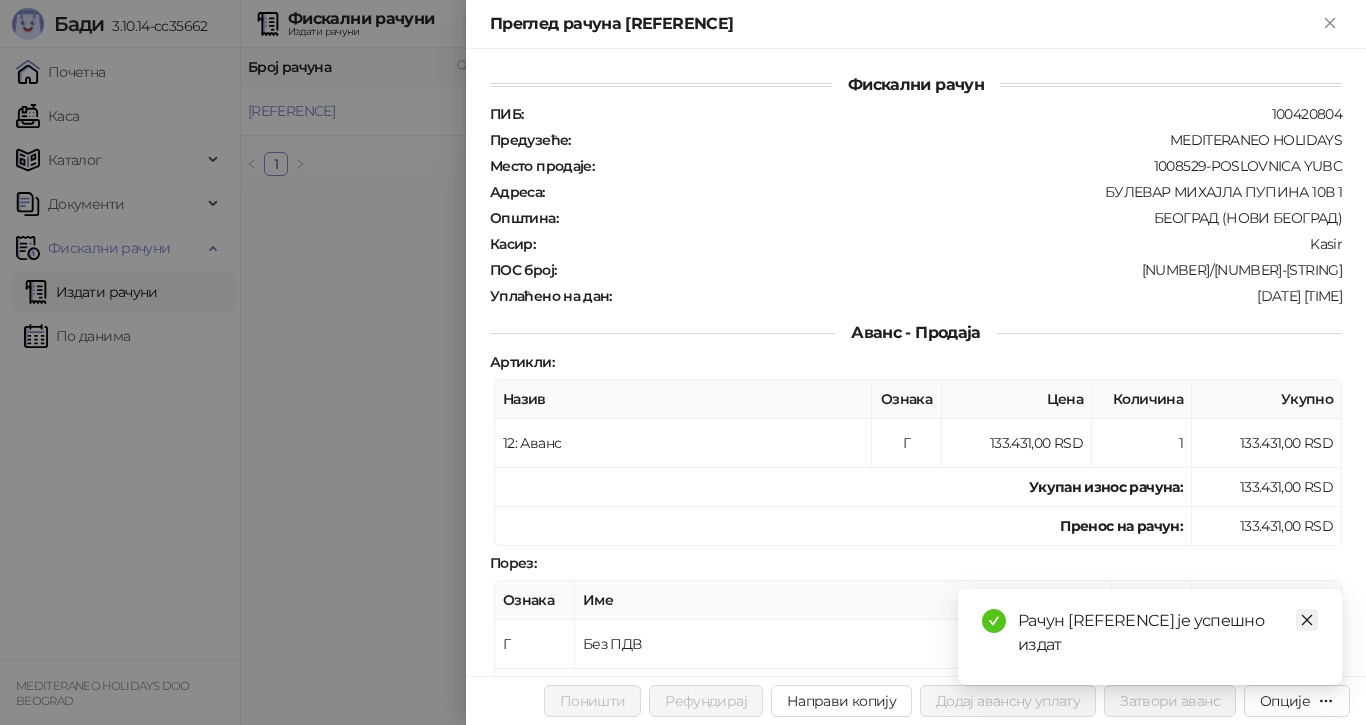 click 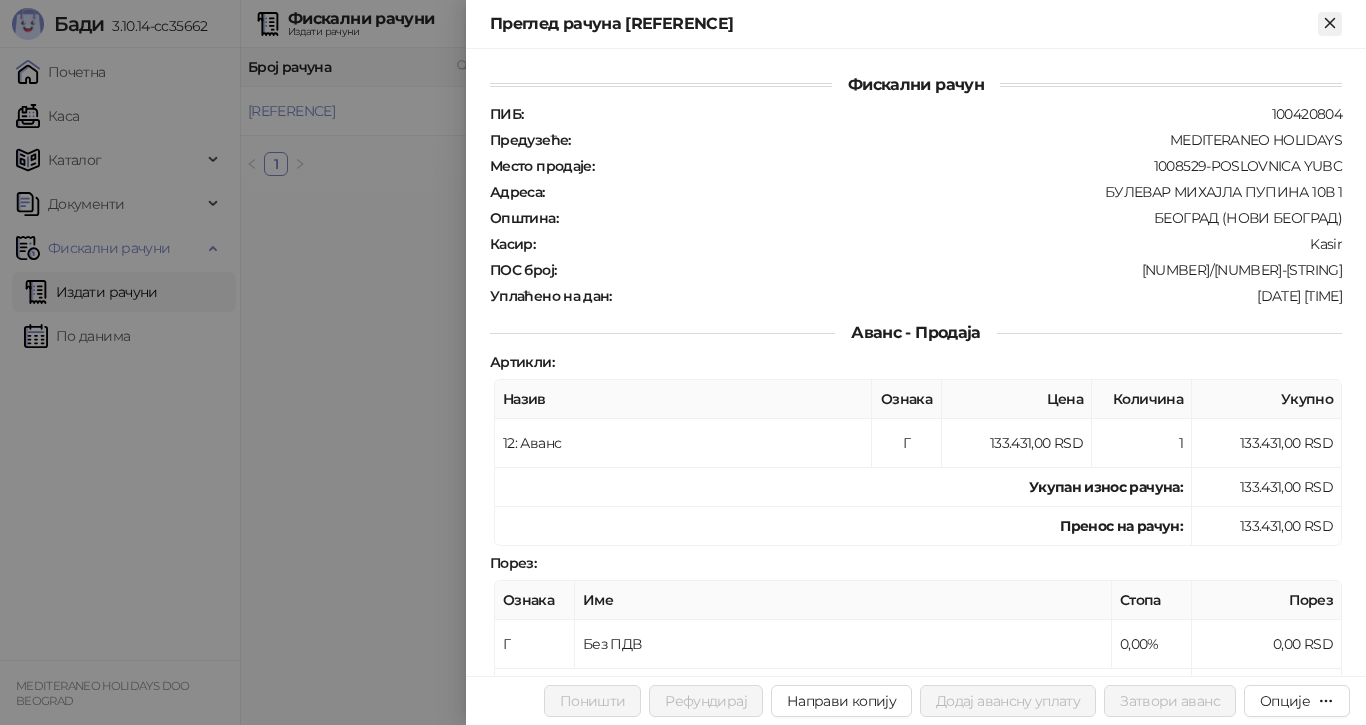 drag, startPoint x: 1335, startPoint y: 22, endPoint x: 1321, endPoint y: 21, distance: 14.035668 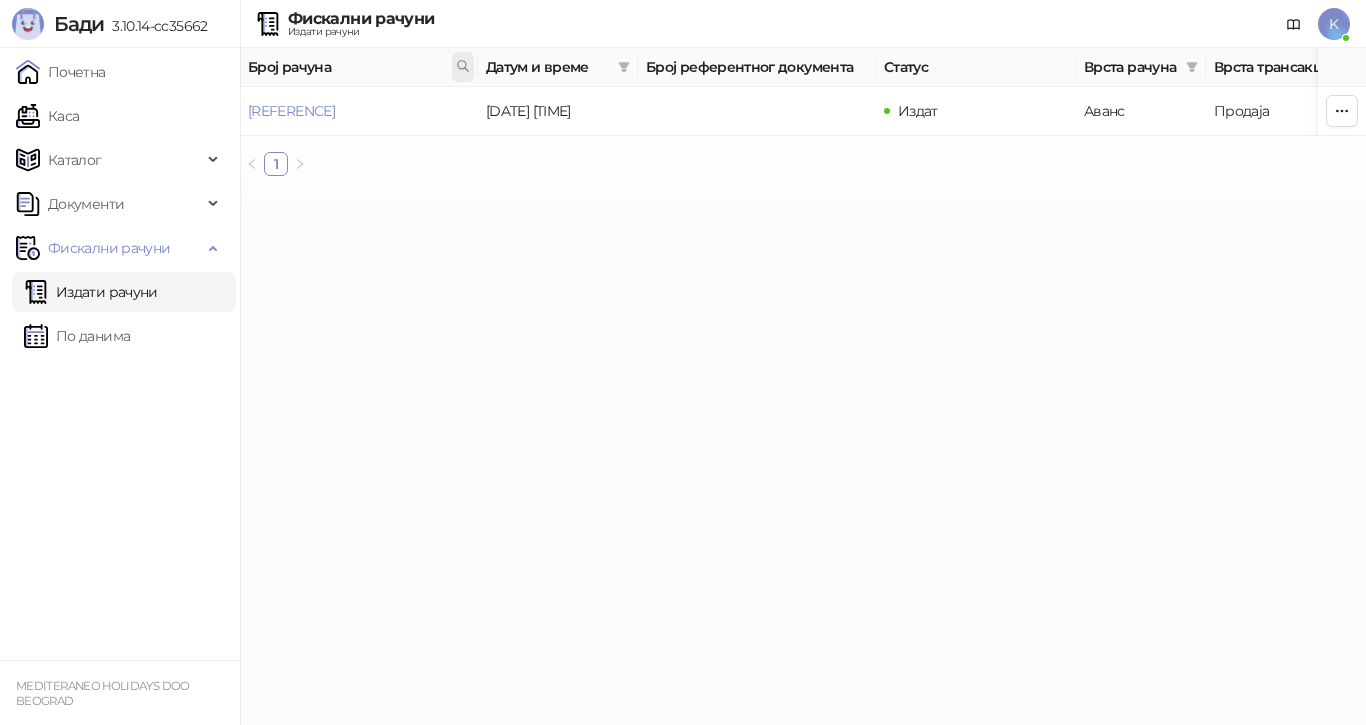 click 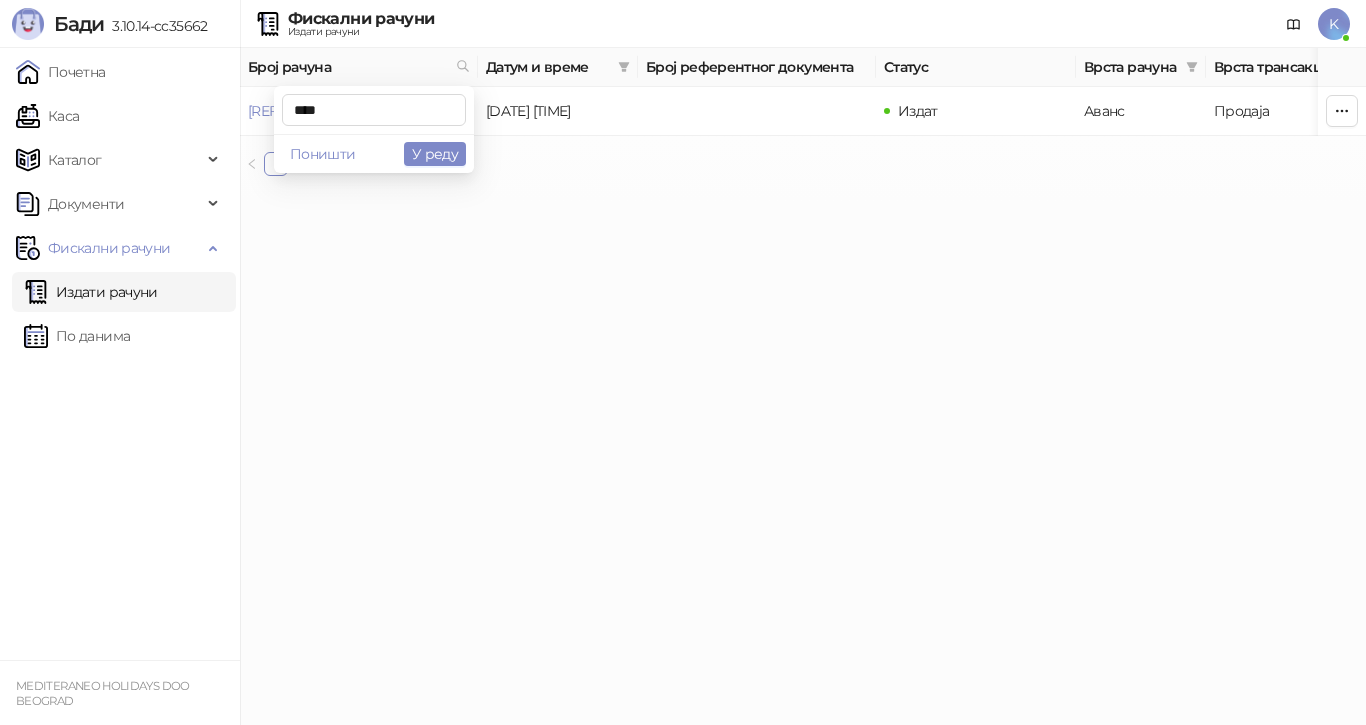 type on "****" 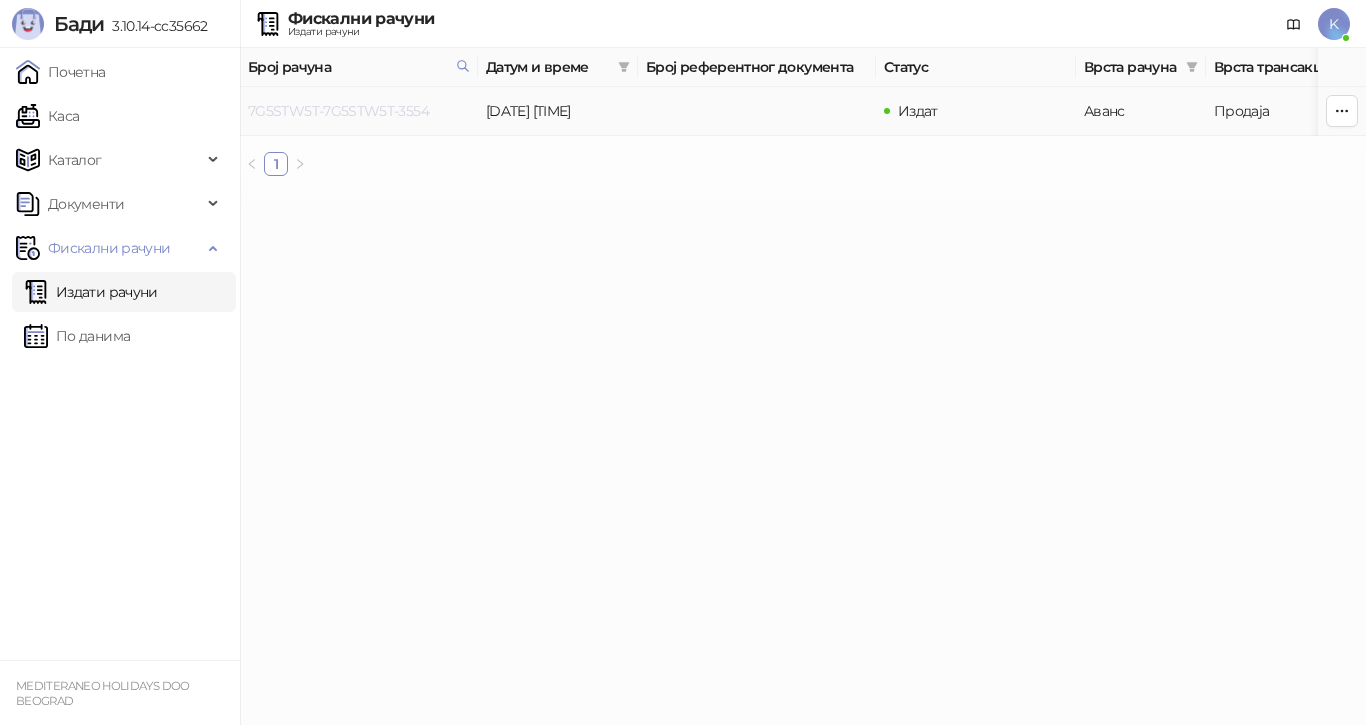 click on "7G5STW5T-7G5STW5T-3554" at bounding box center (338, 111) 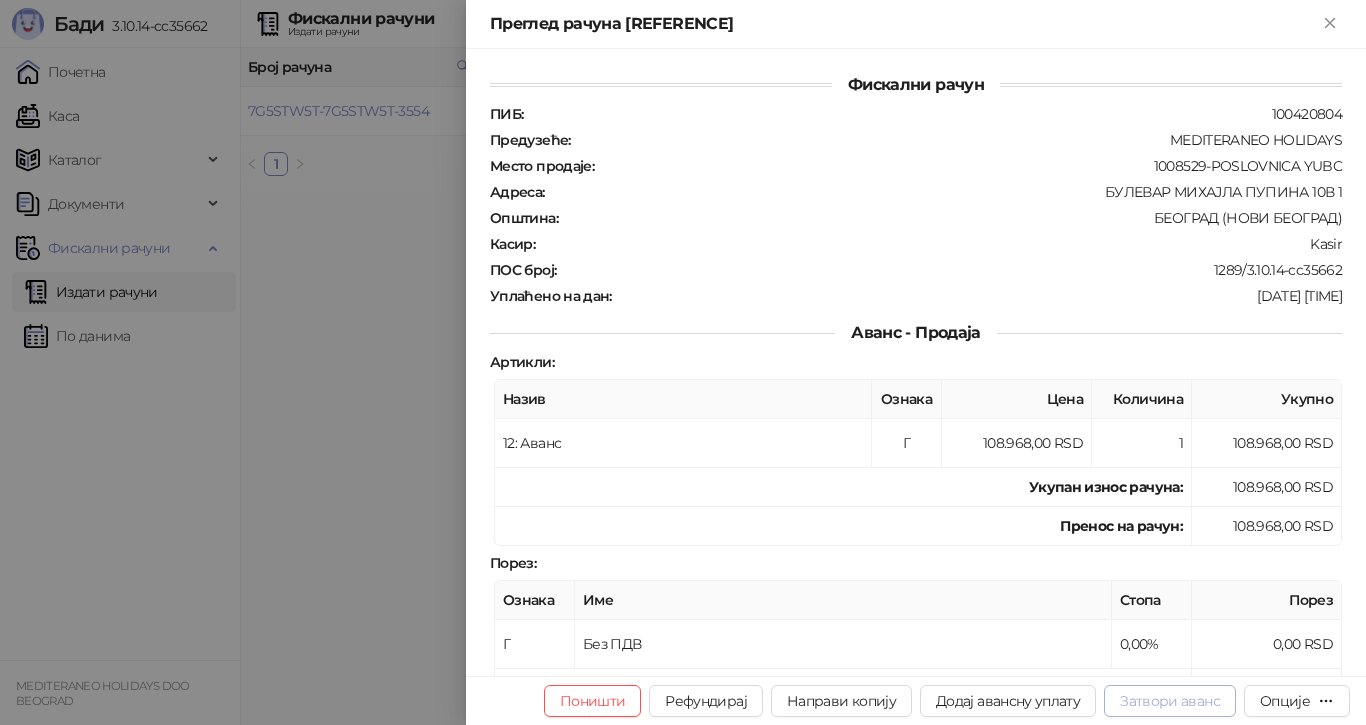 click on "Затвори аванс" at bounding box center (1170, 701) 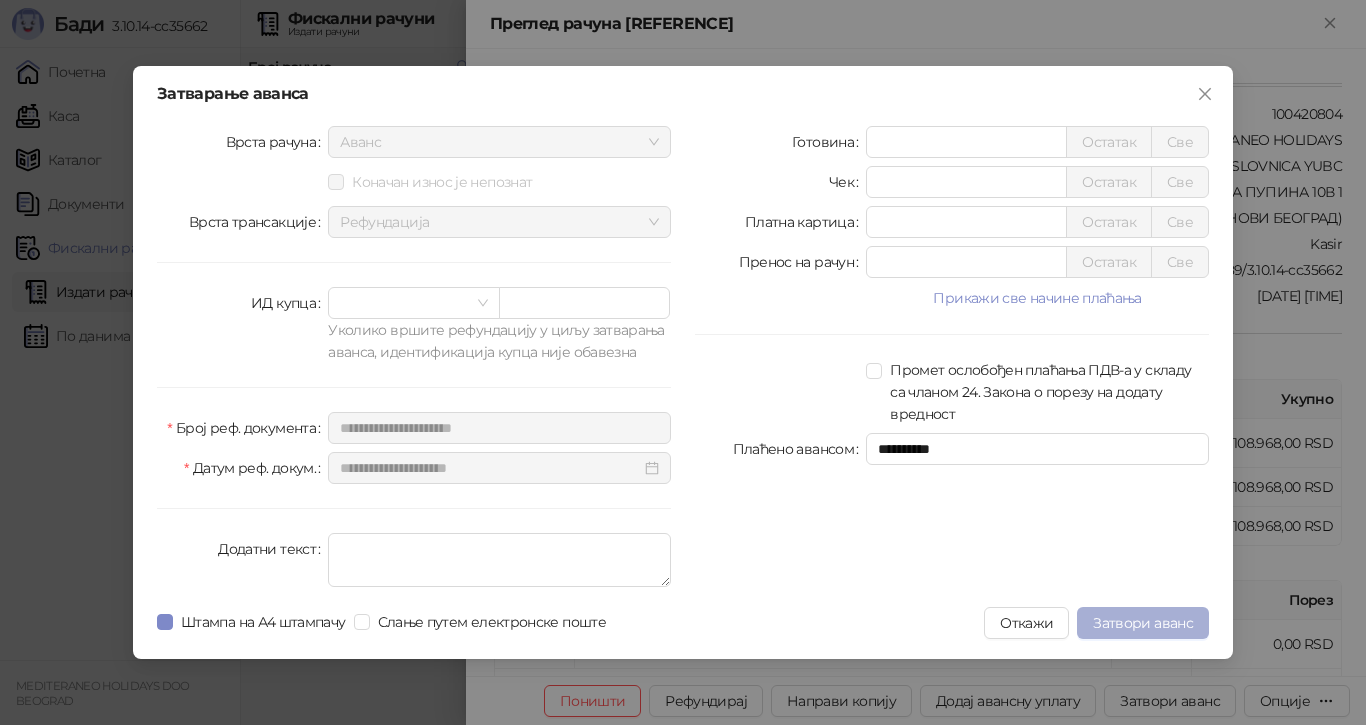 click on "Затвори аванс" at bounding box center (1143, 623) 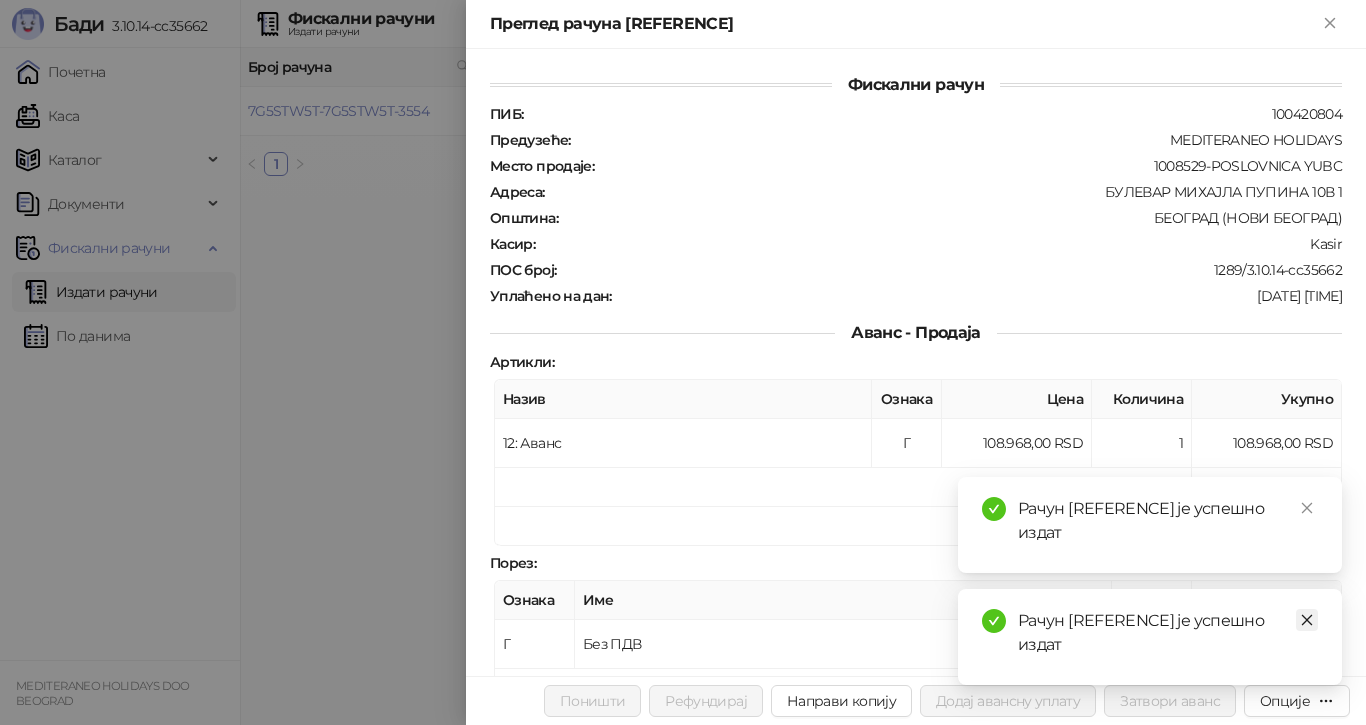 click 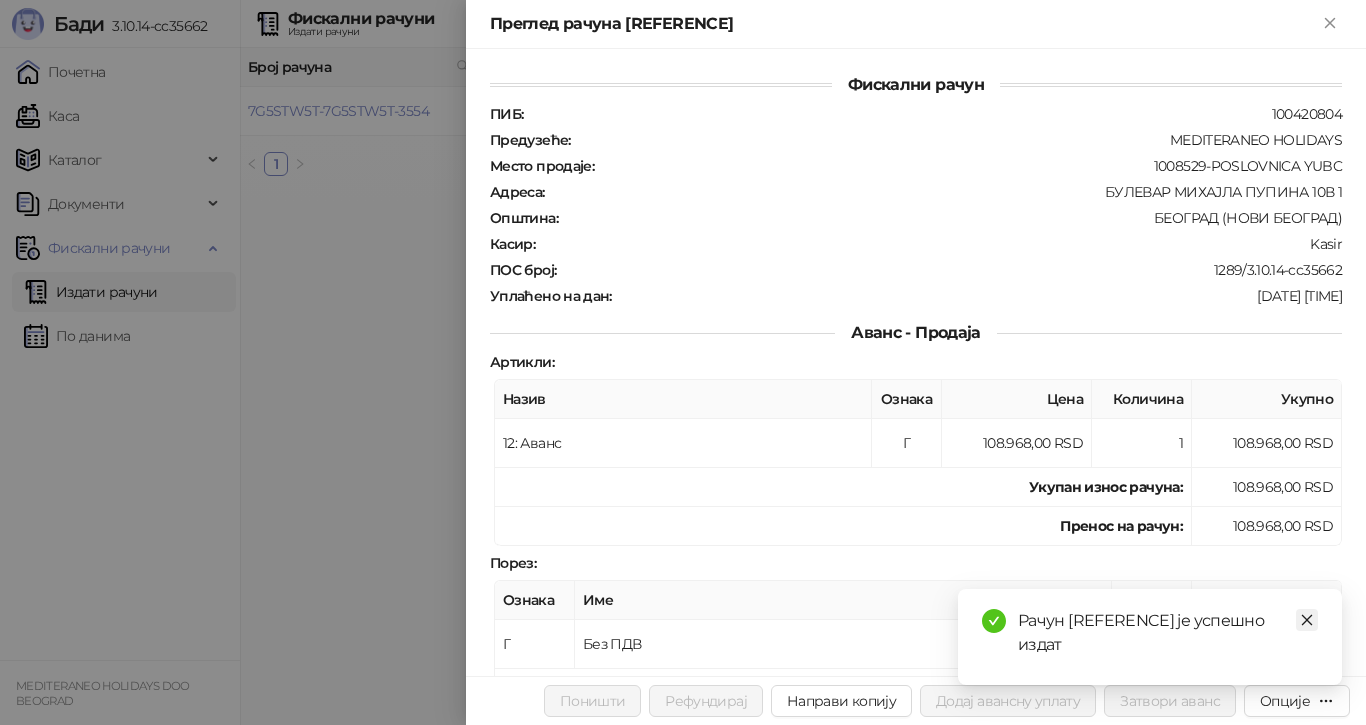 click 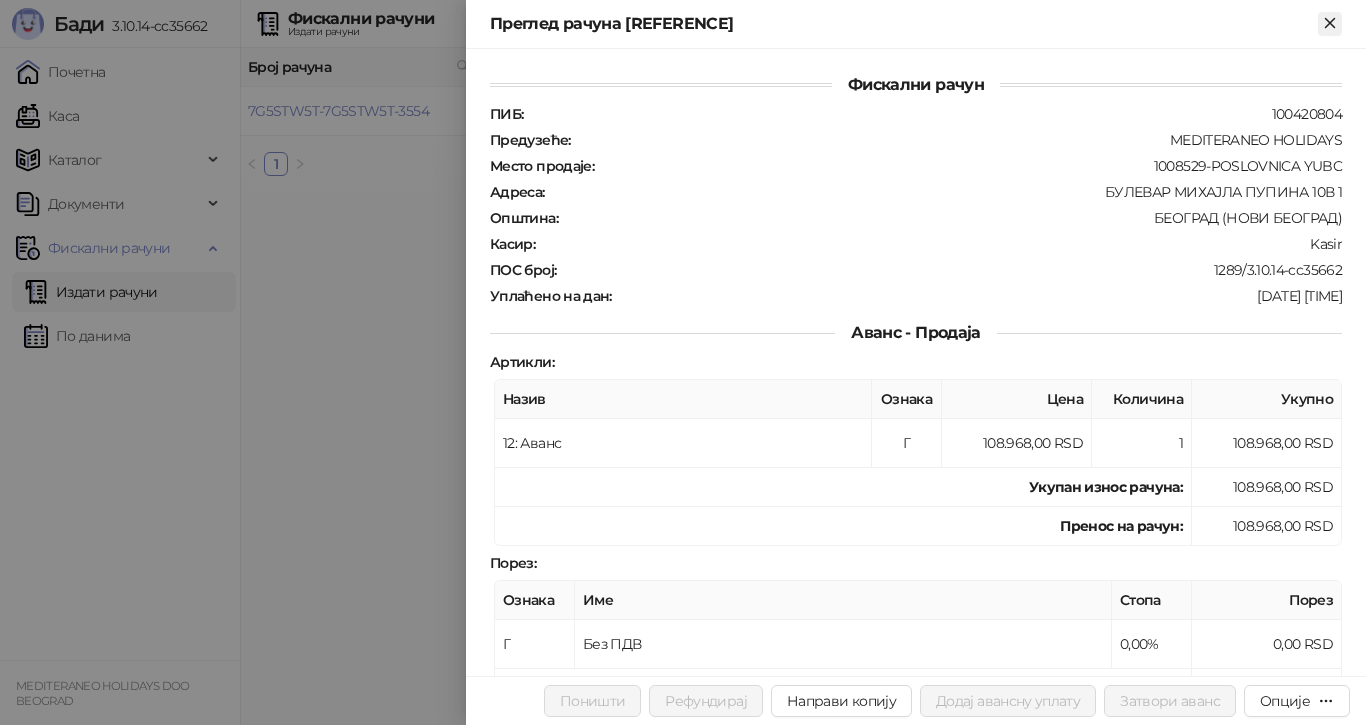 click 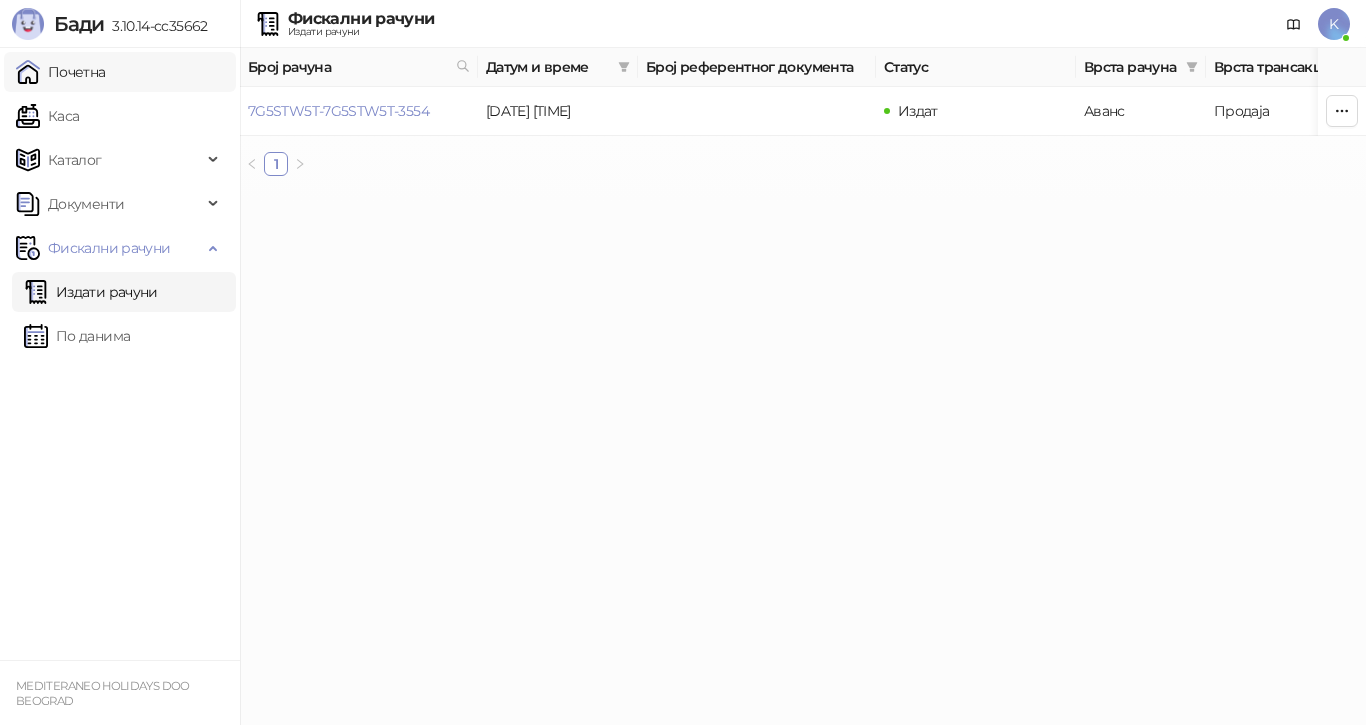 click on "Почетна" at bounding box center (61, 72) 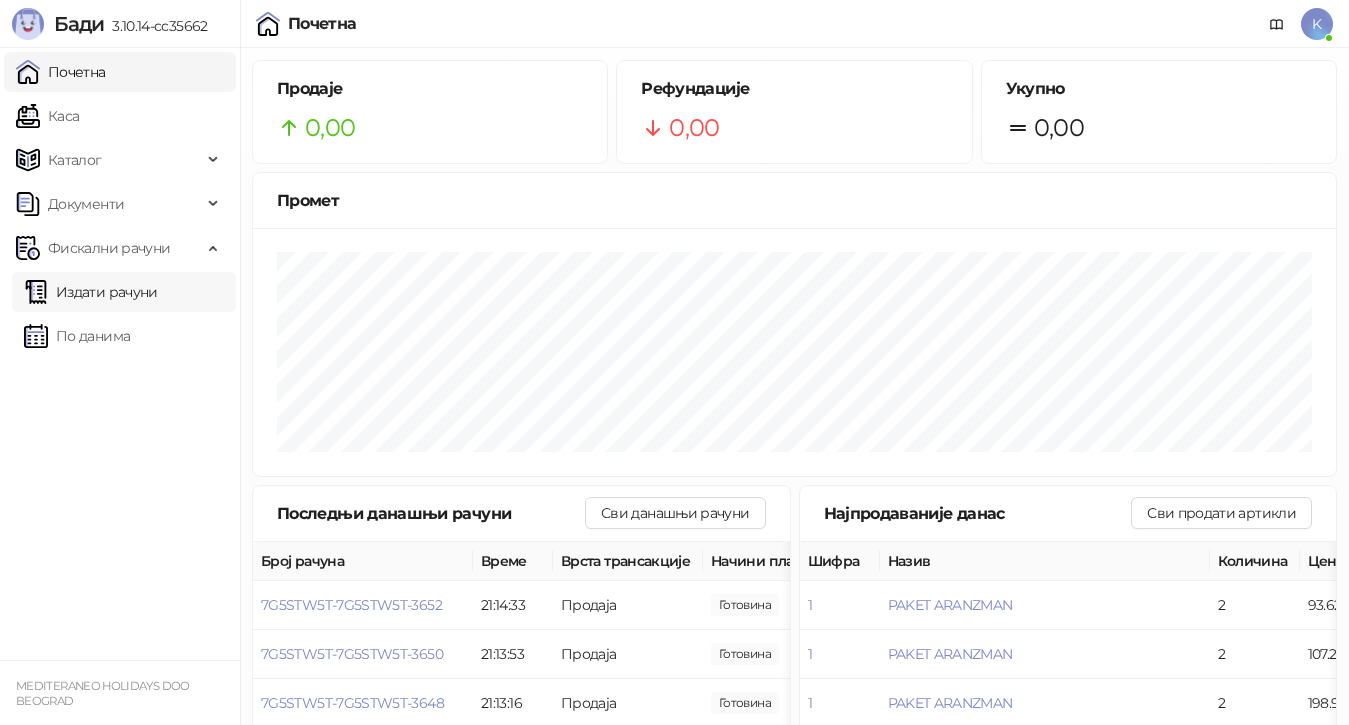 click on "Издати рачуни" at bounding box center (91, 292) 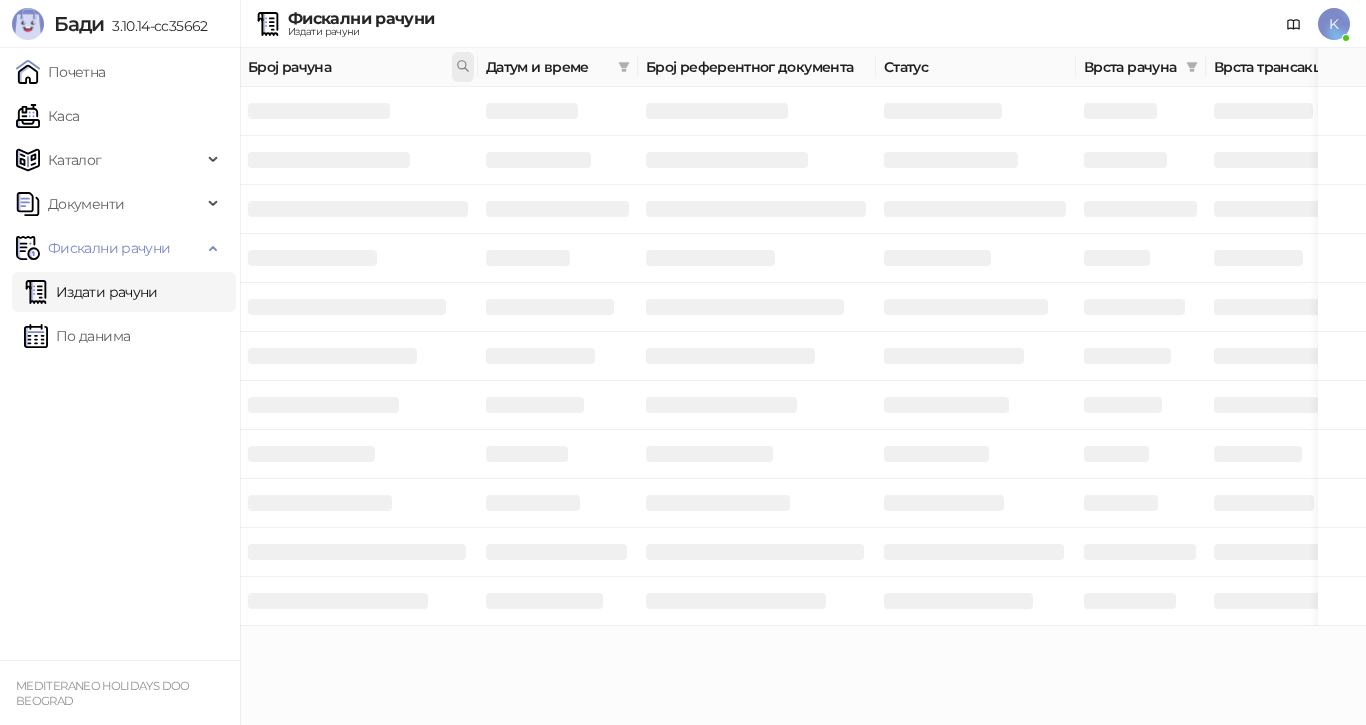 click 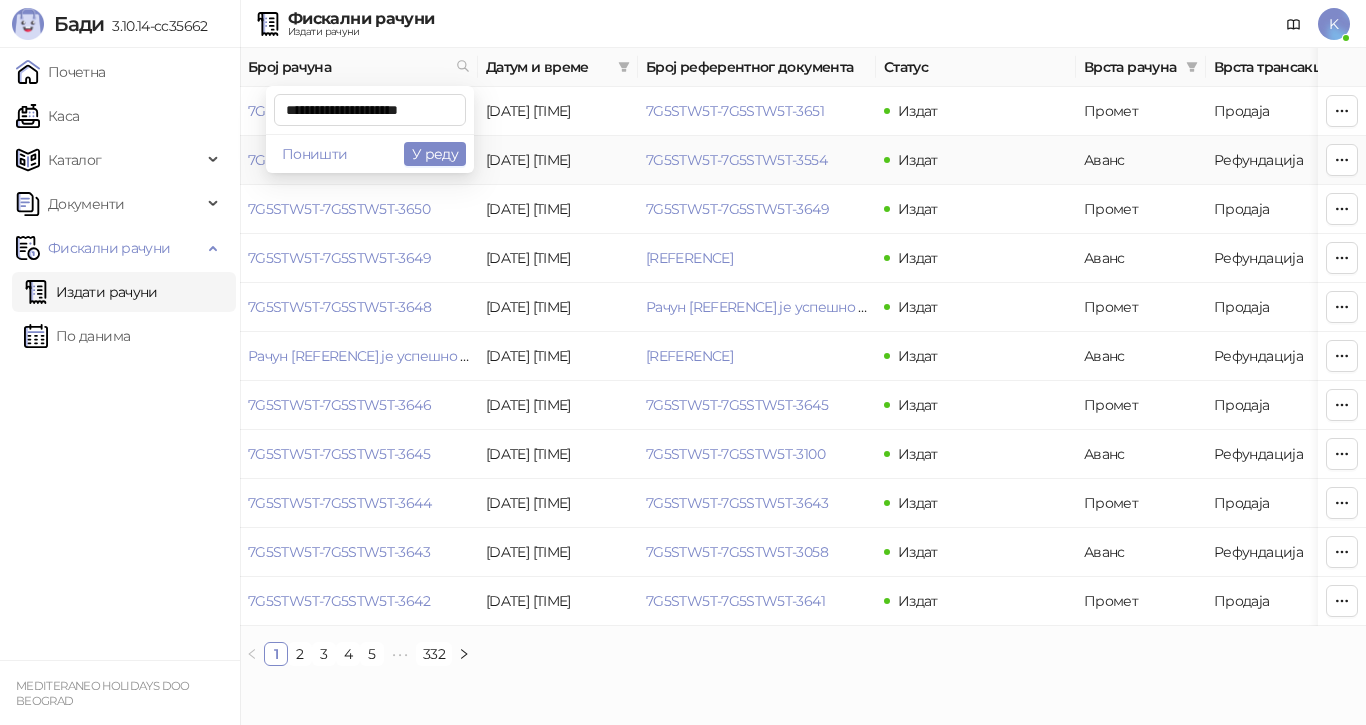 scroll, scrollTop: 0, scrollLeft: 9, axis: horizontal 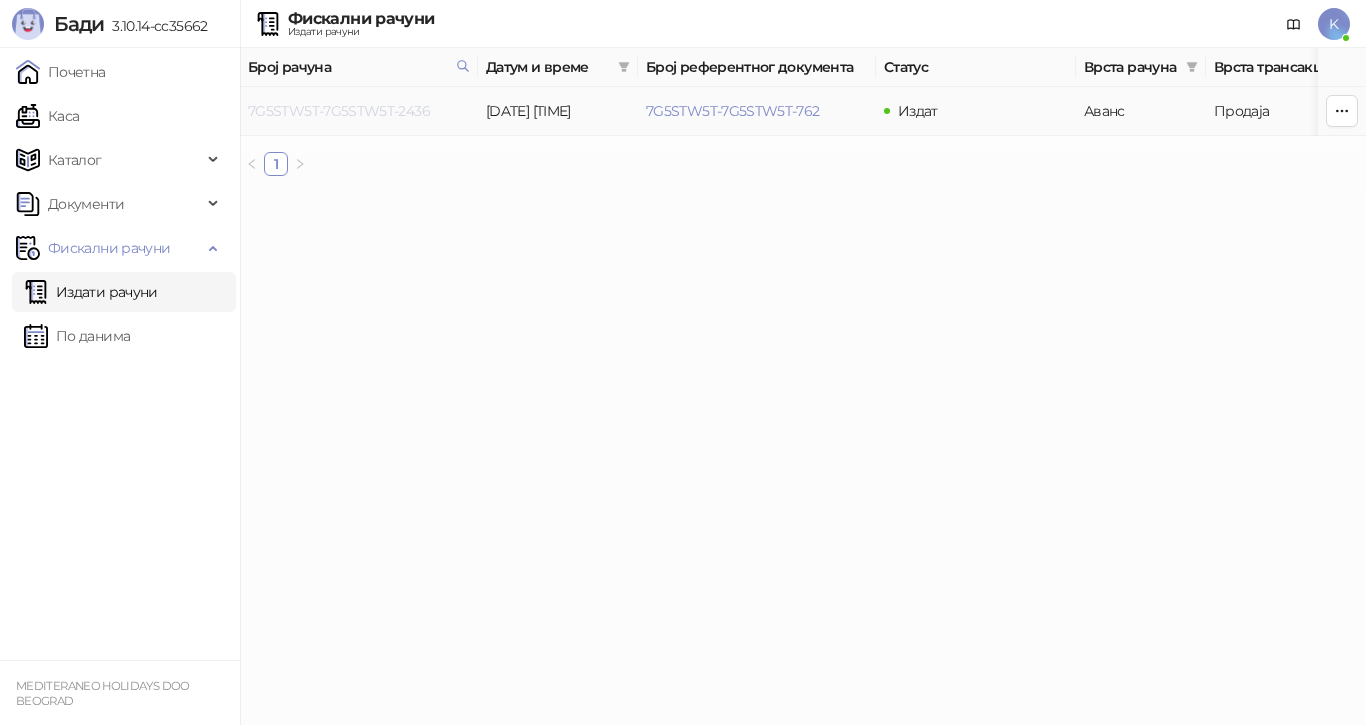 click on "7G5STW5T-7G5STW5T-2436" at bounding box center [339, 111] 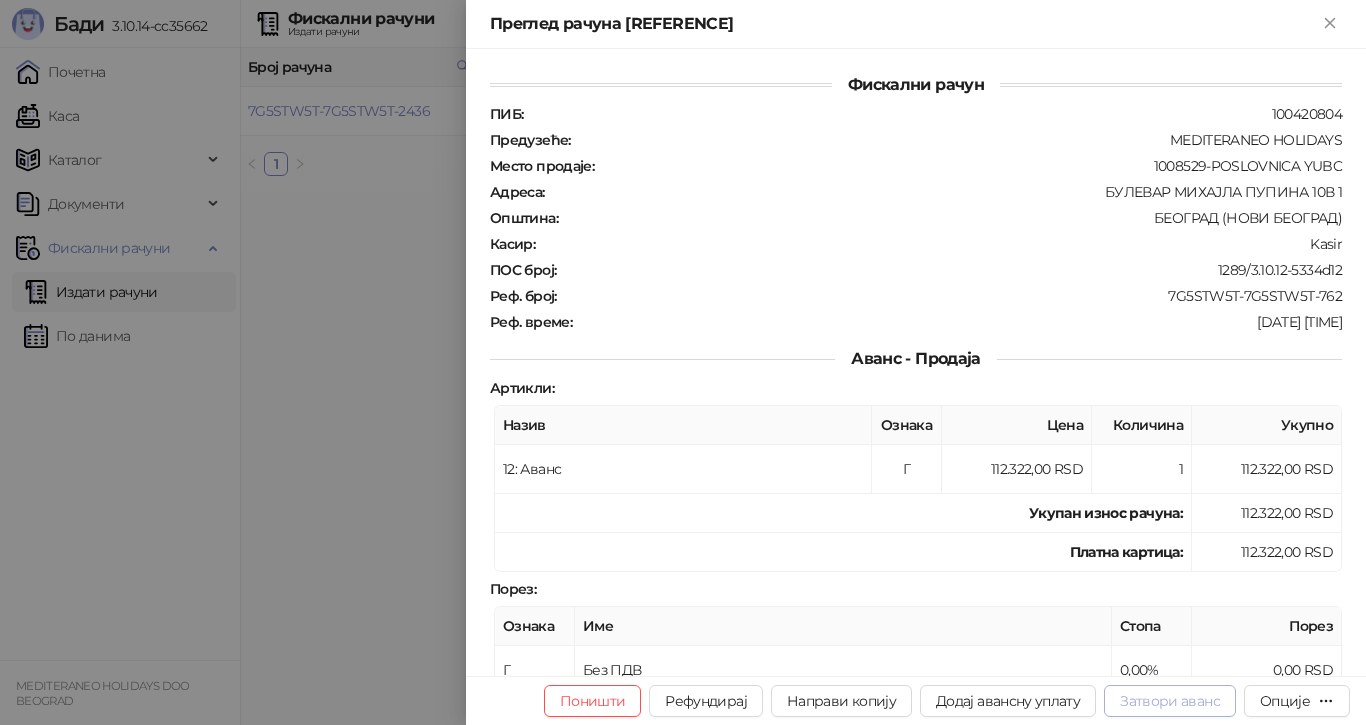 click on "Затвори аванс" at bounding box center (1170, 701) 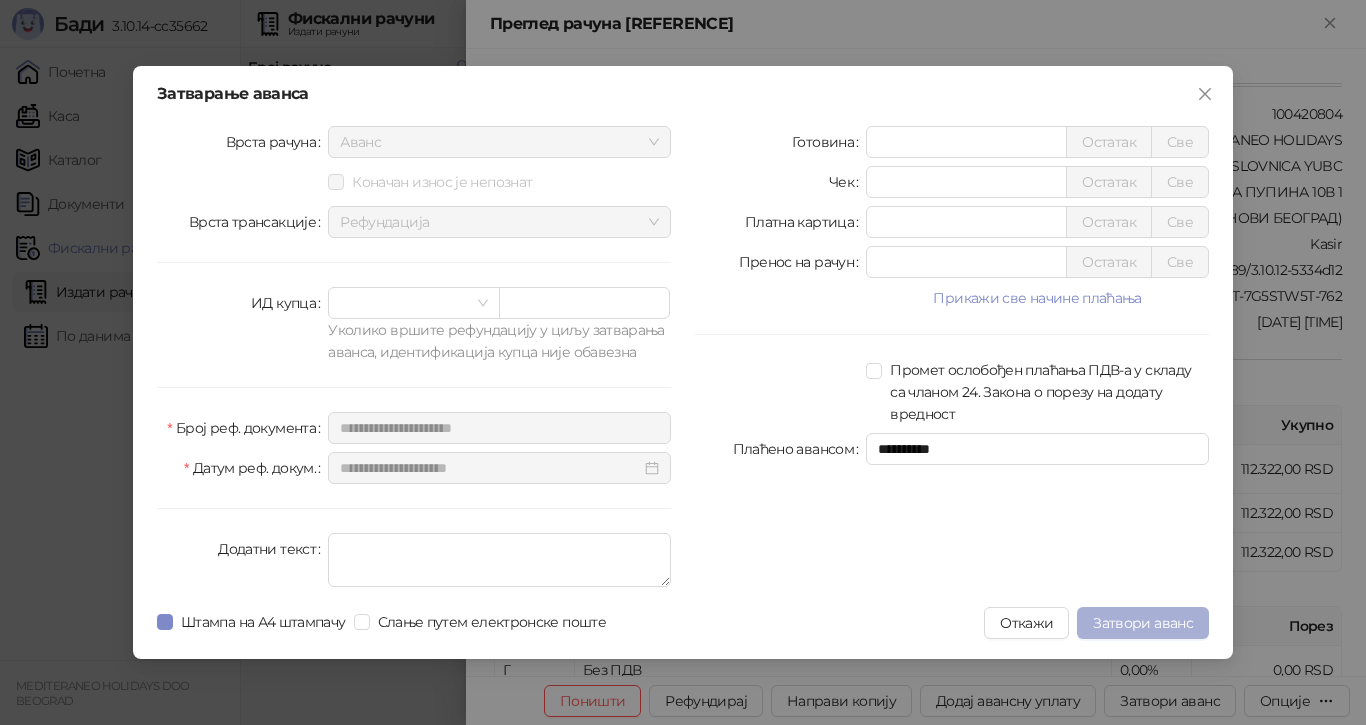 click on "Затвори аванс" at bounding box center [1143, 623] 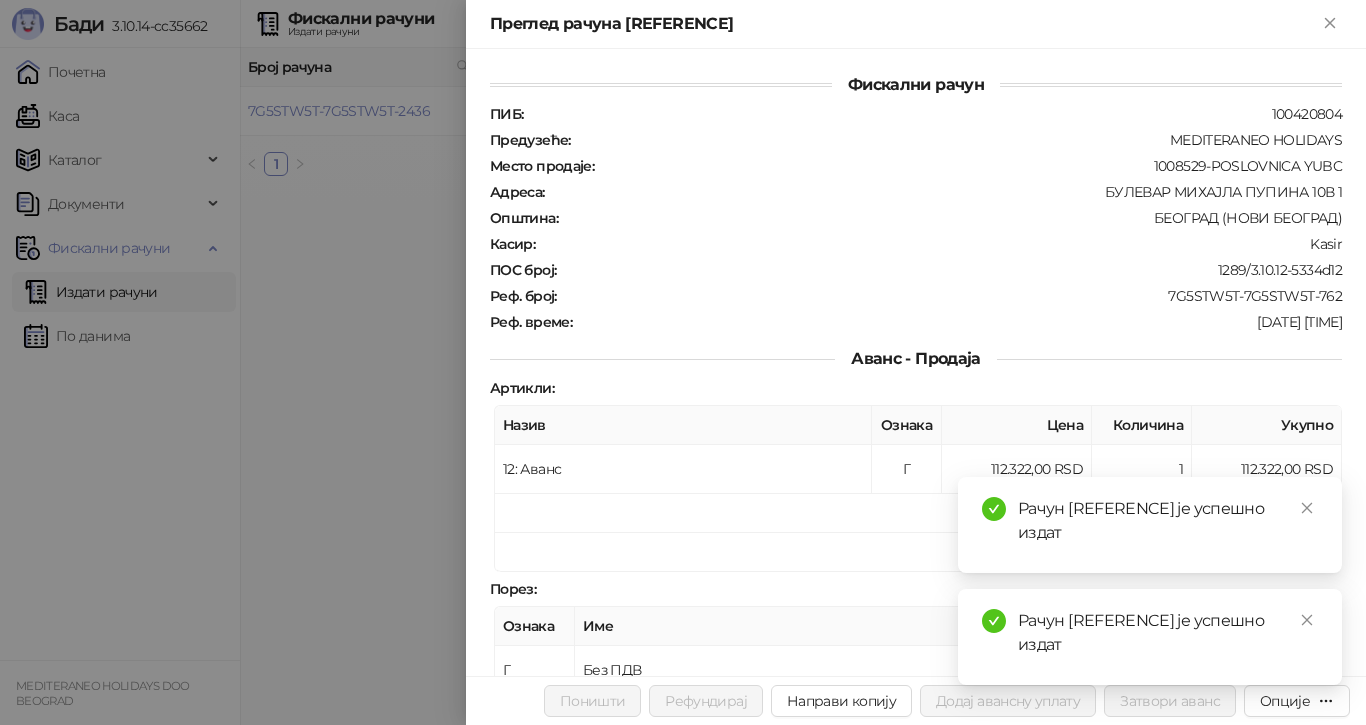 click at bounding box center [683, 362] 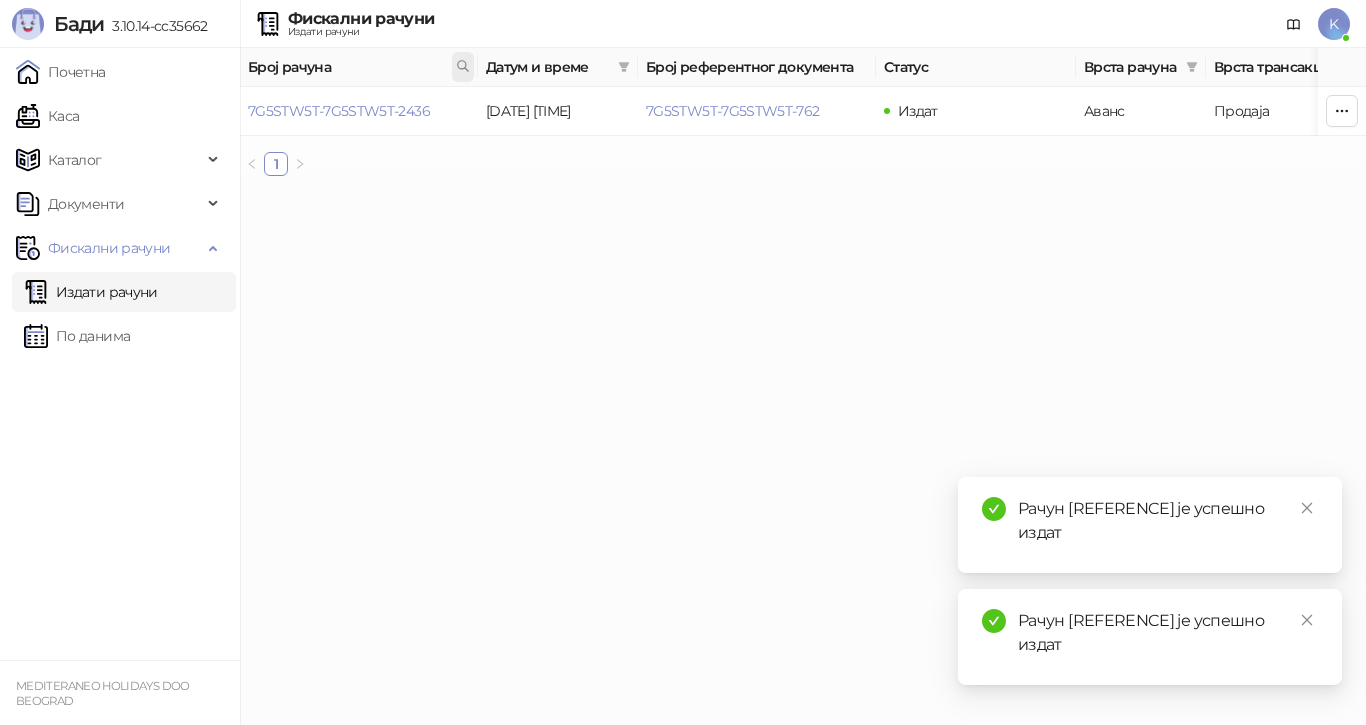 click 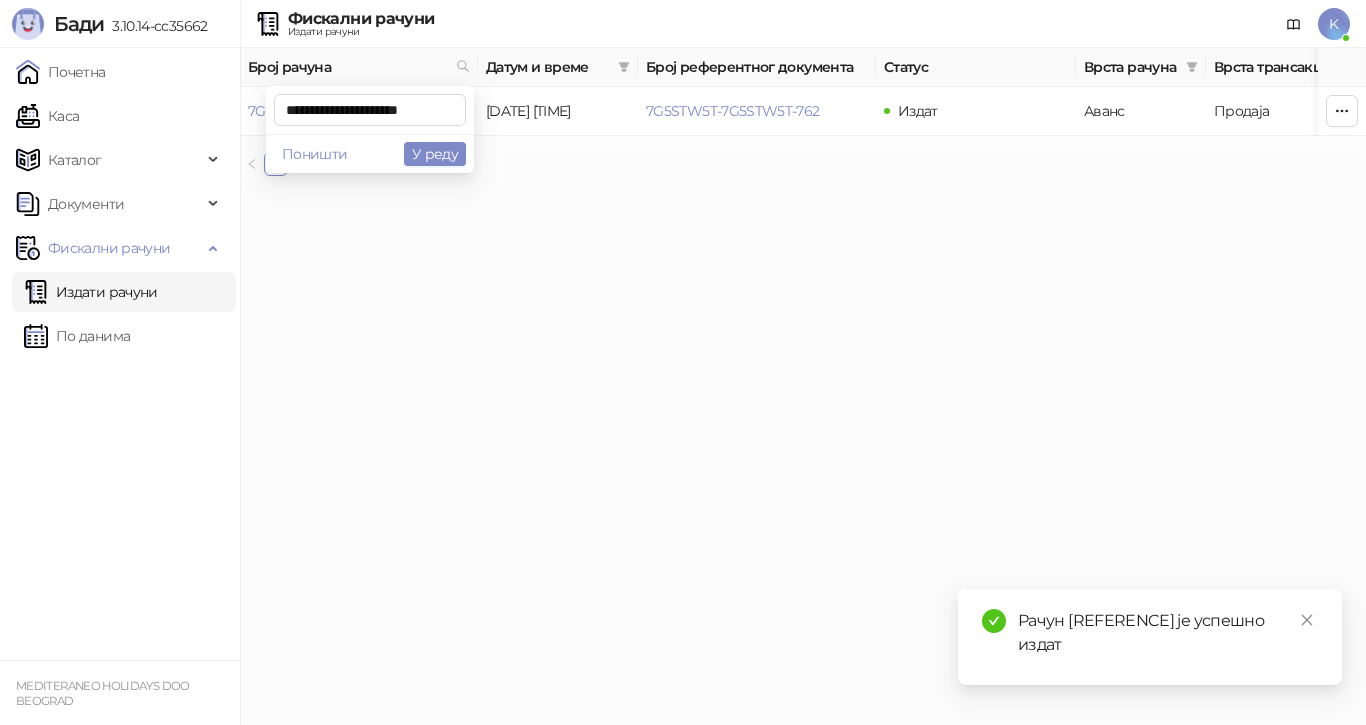 scroll, scrollTop: 0, scrollLeft: 6, axis: horizontal 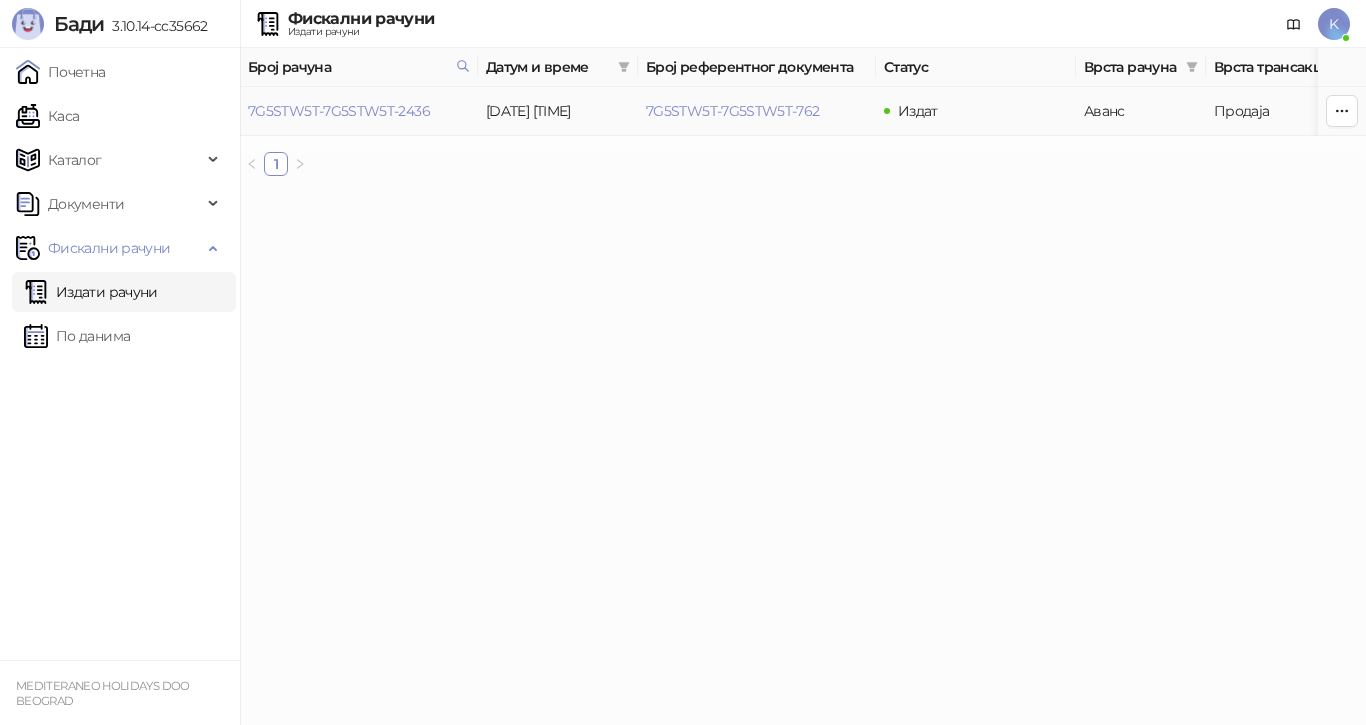 click on "7G5STW5T-7G5STW5T-2436" at bounding box center (339, 111) 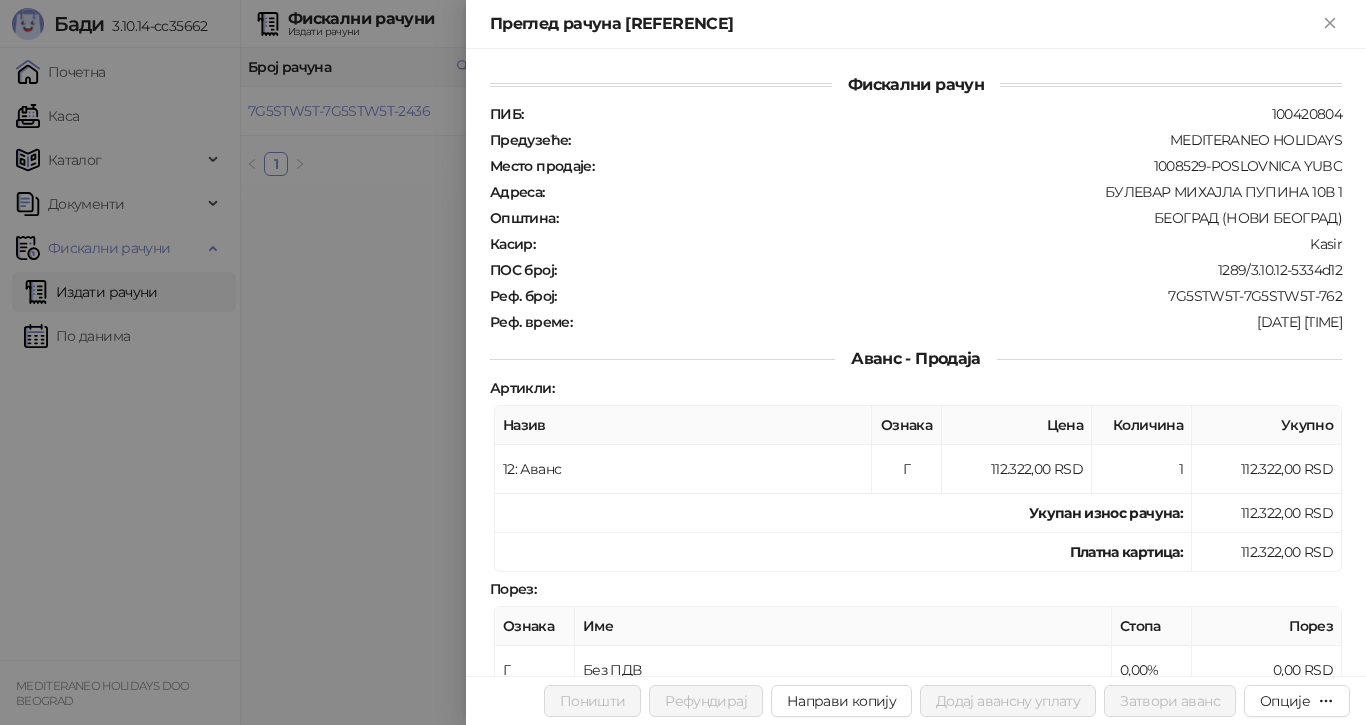 click at bounding box center (683, 362) 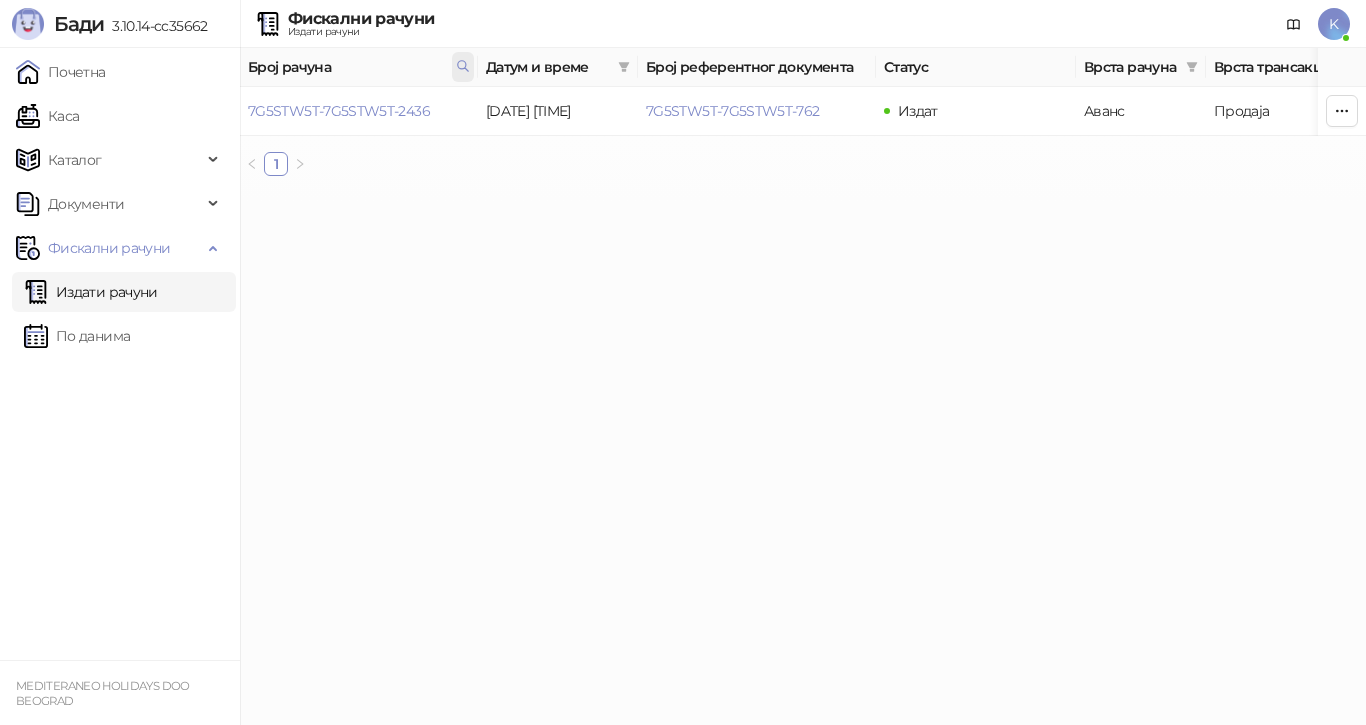 click 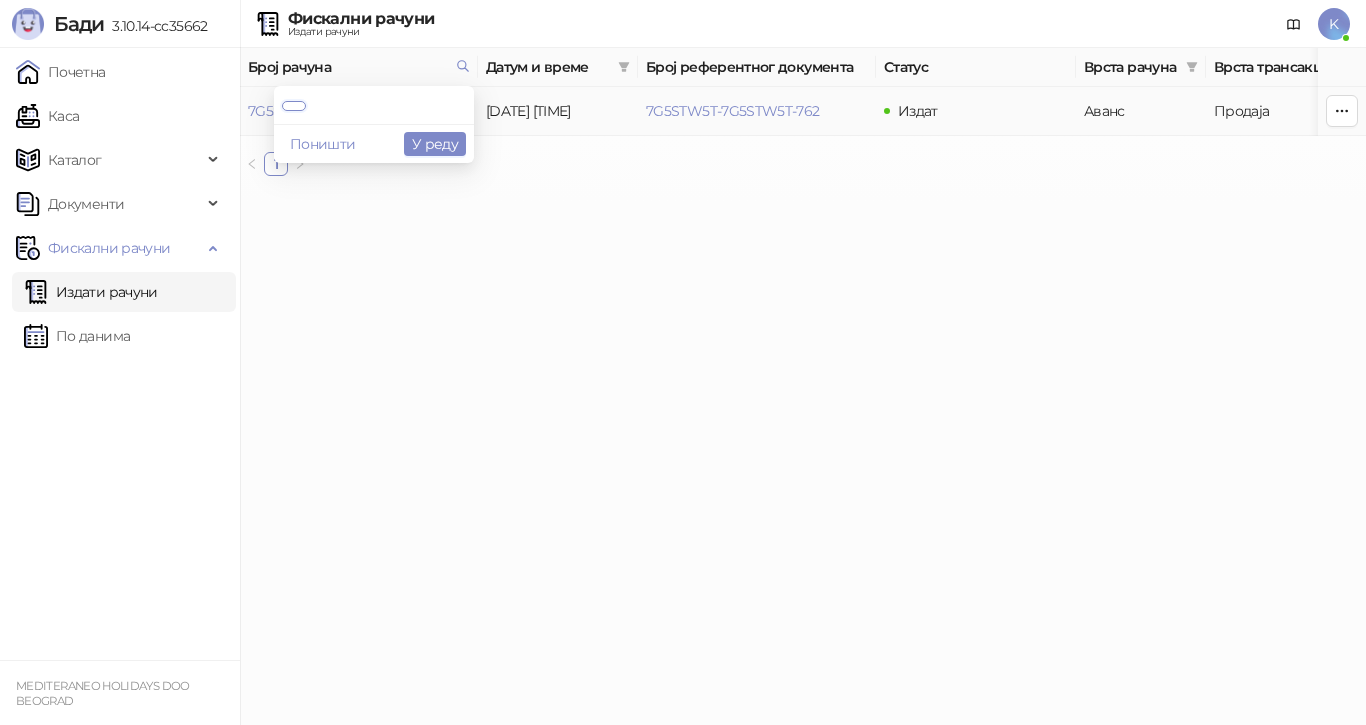 scroll, scrollTop: 0, scrollLeft: 0, axis: both 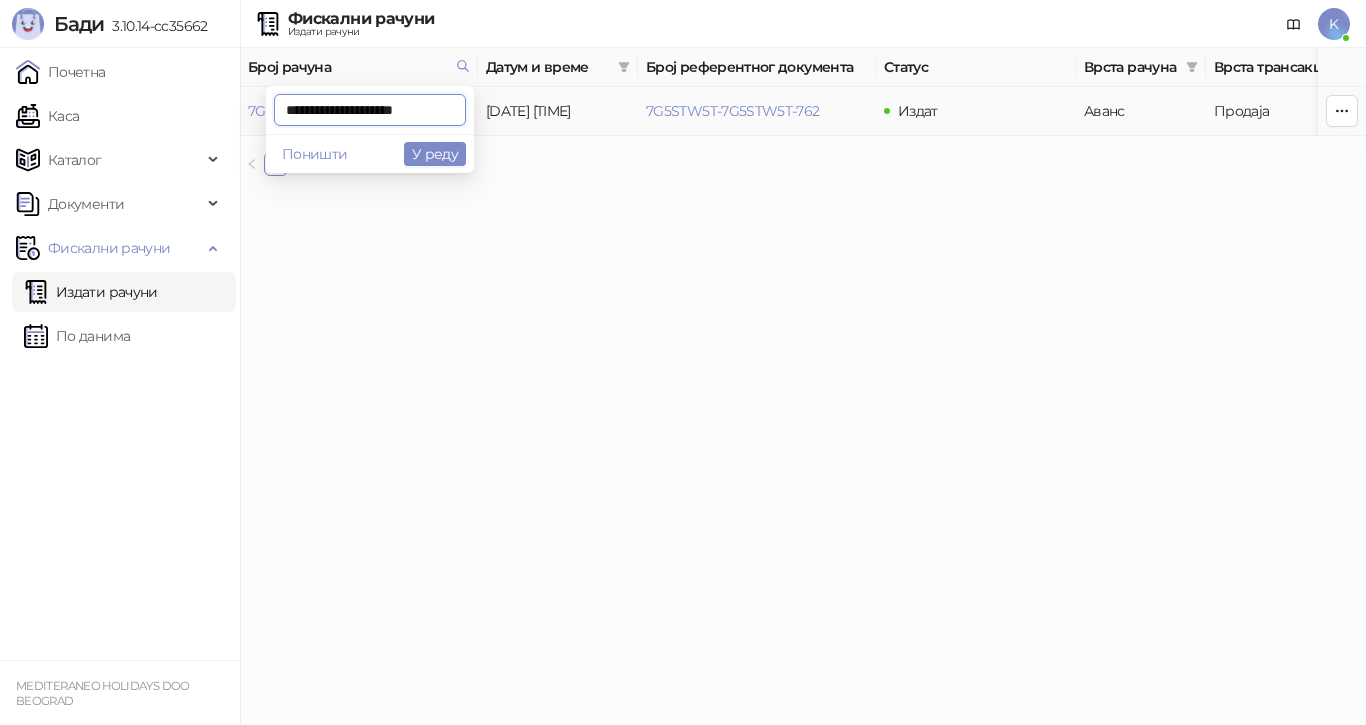 type on "**********" 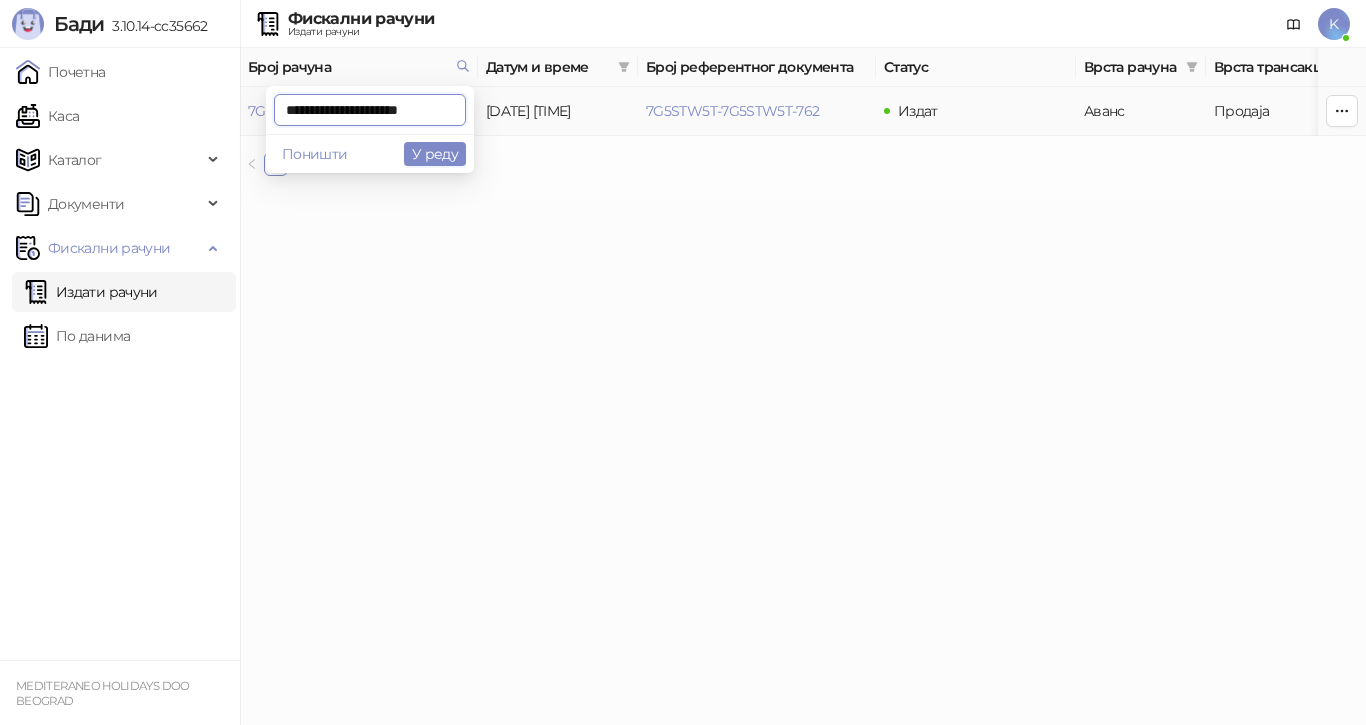scroll, scrollTop: 0, scrollLeft: 6, axis: horizontal 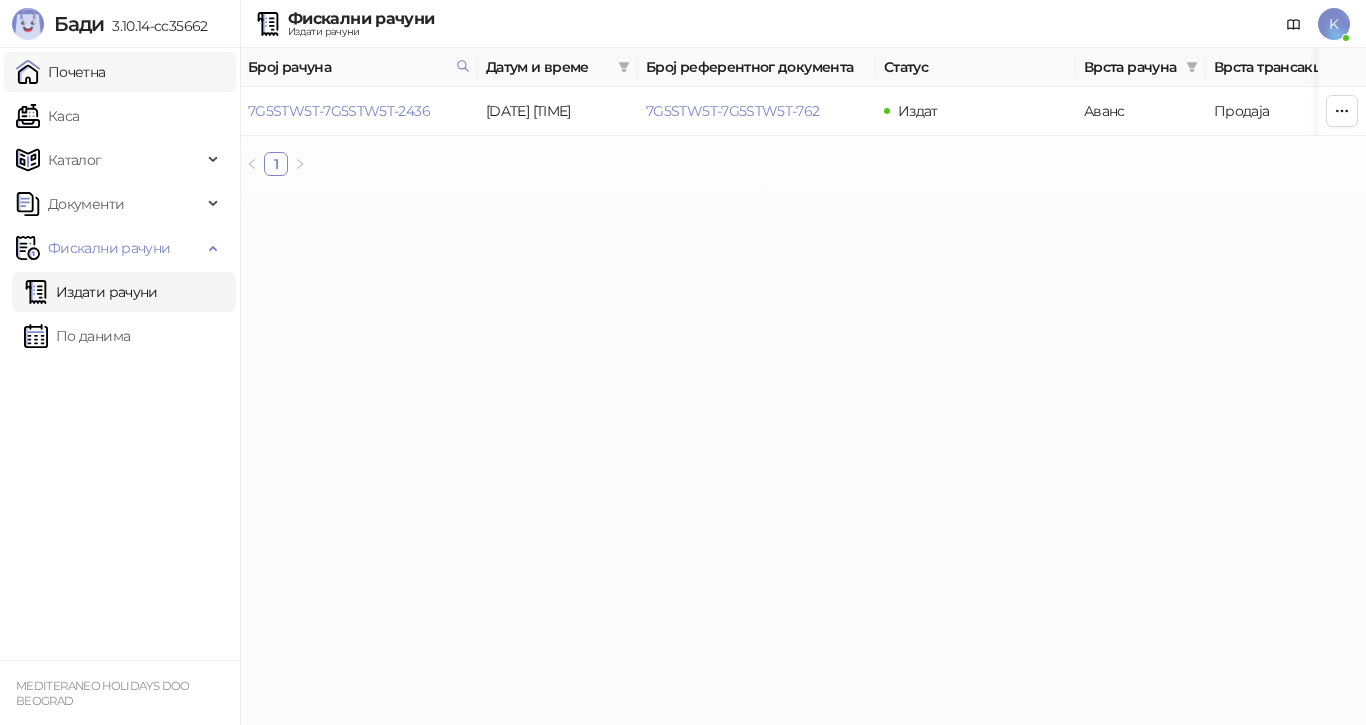 click on "Почетна" at bounding box center [61, 72] 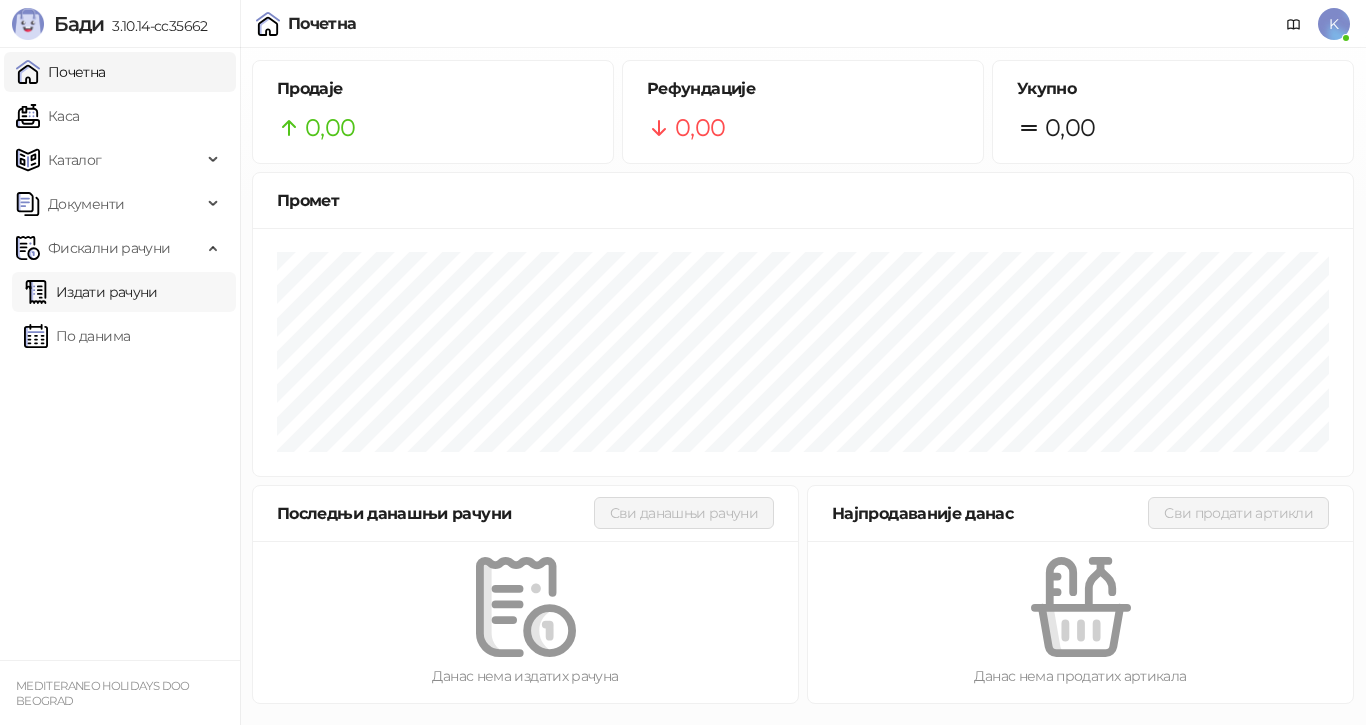 click on "Издати рачуни" at bounding box center (91, 292) 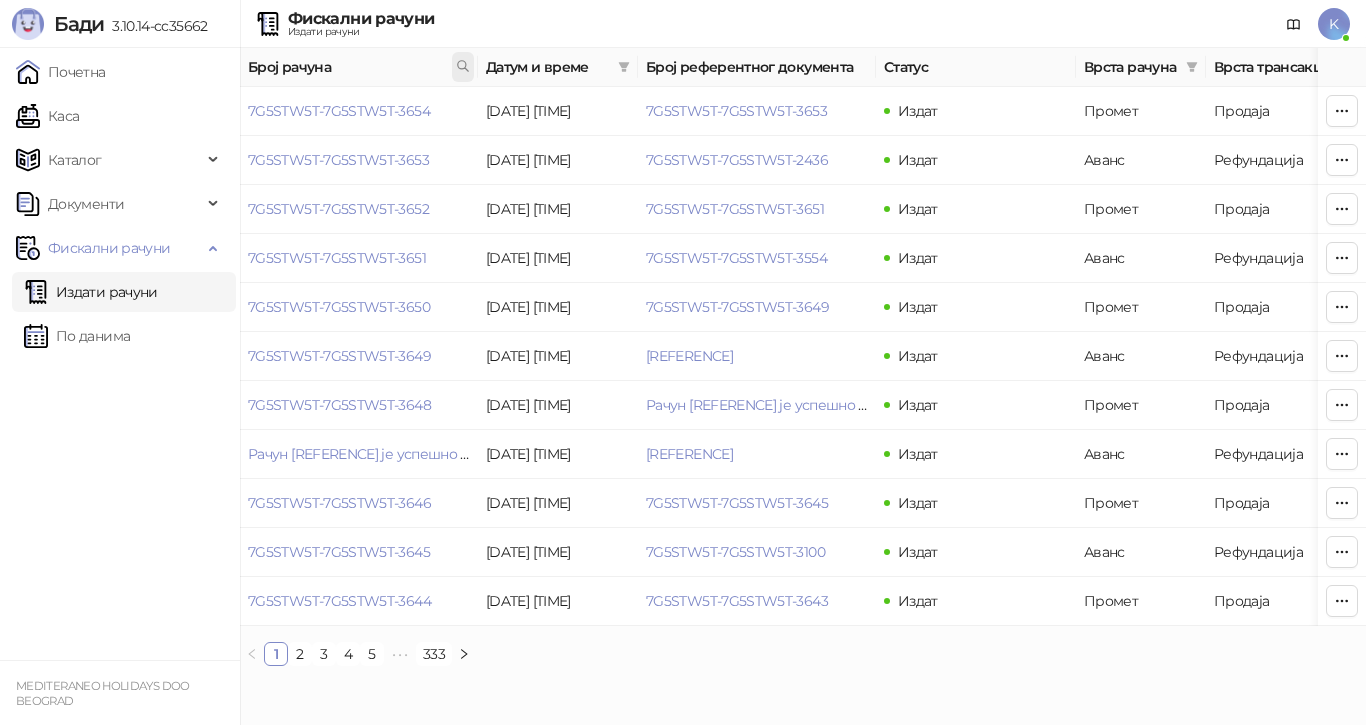 click 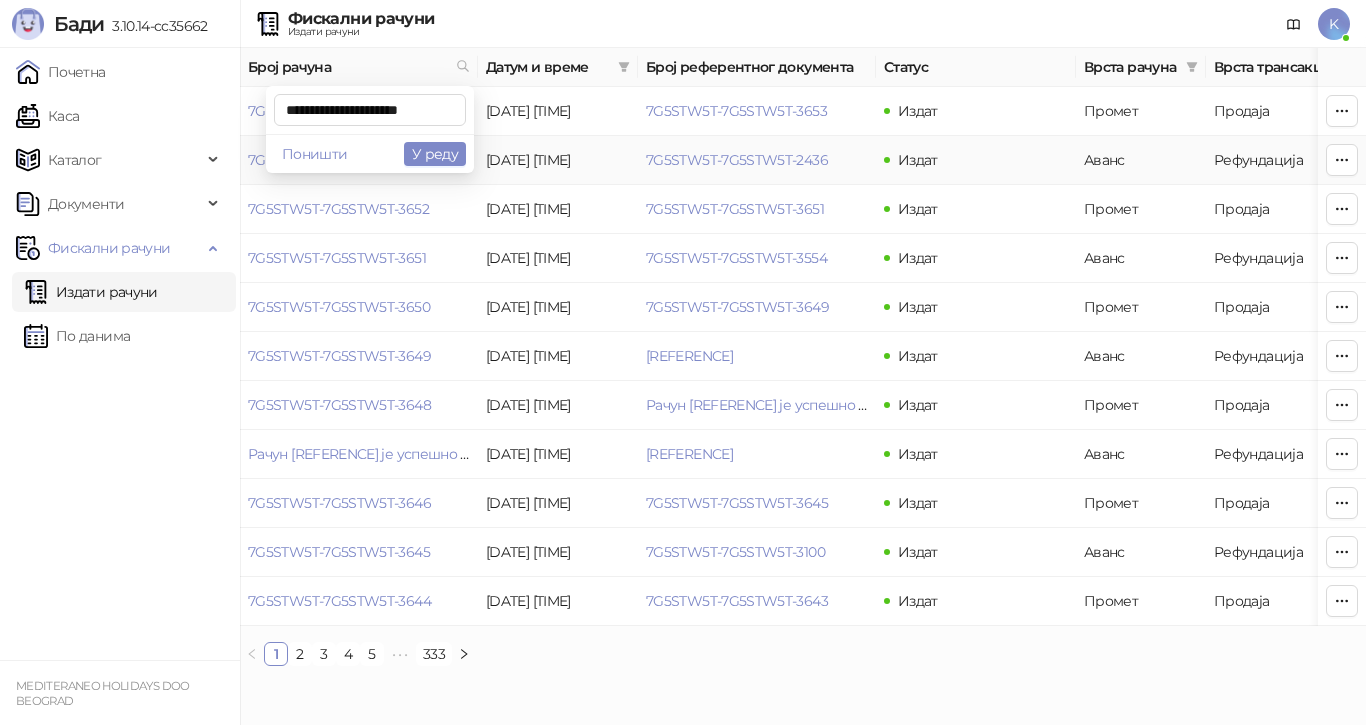 scroll, scrollTop: 0, scrollLeft: 6, axis: horizontal 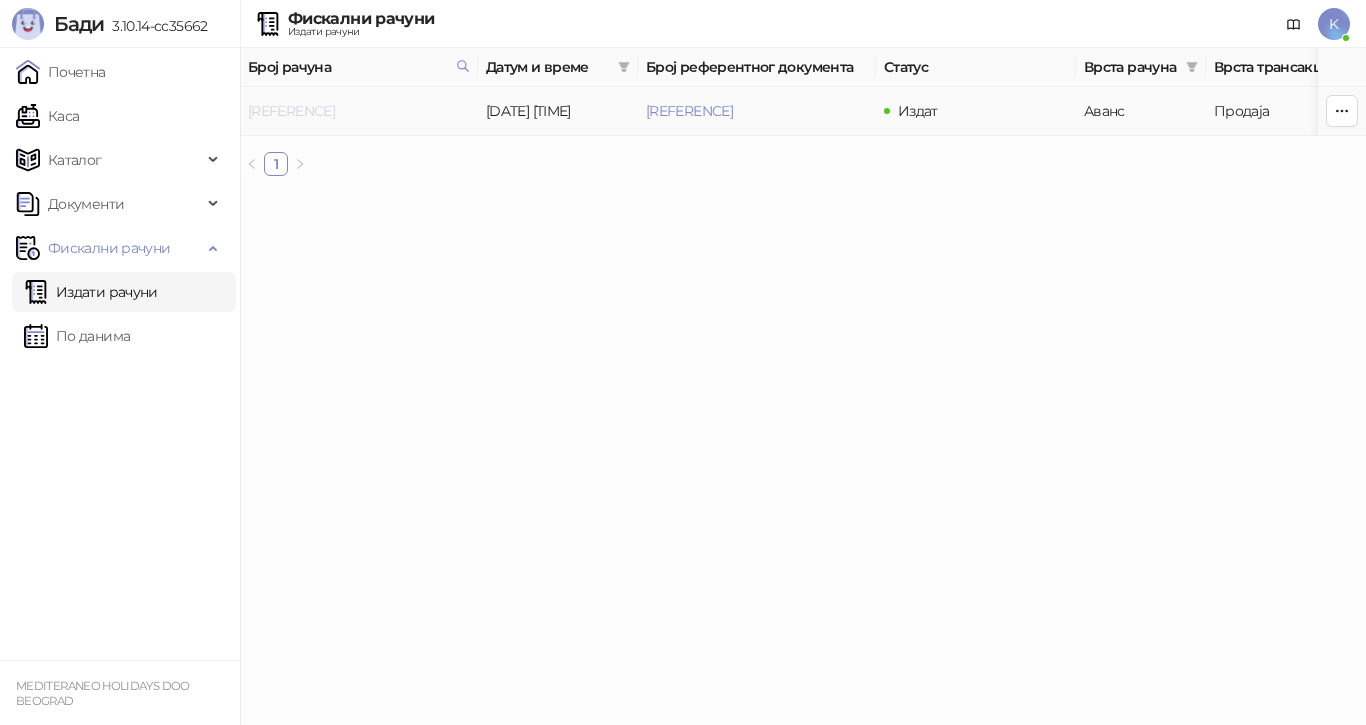 click on "7G5STW5T-7G5STW5T-2815" at bounding box center [291, 111] 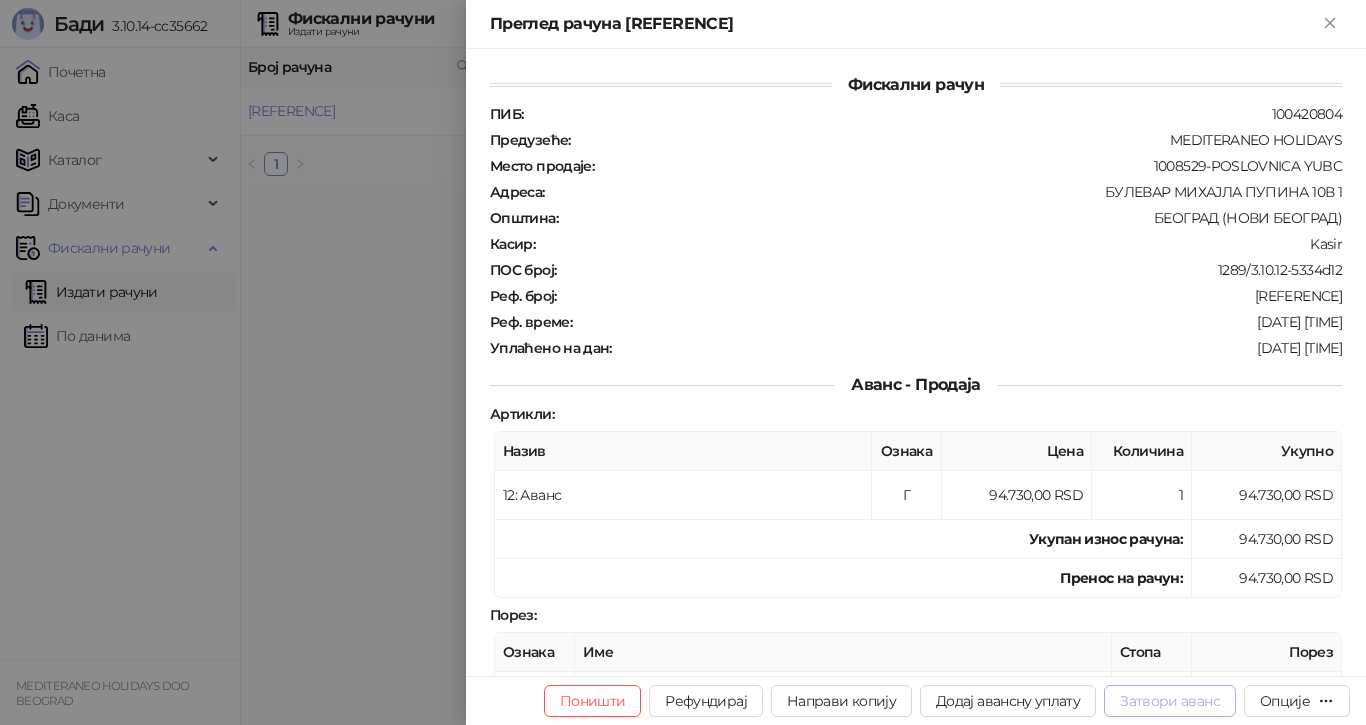 click on "Затвори аванс" at bounding box center (1170, 701) 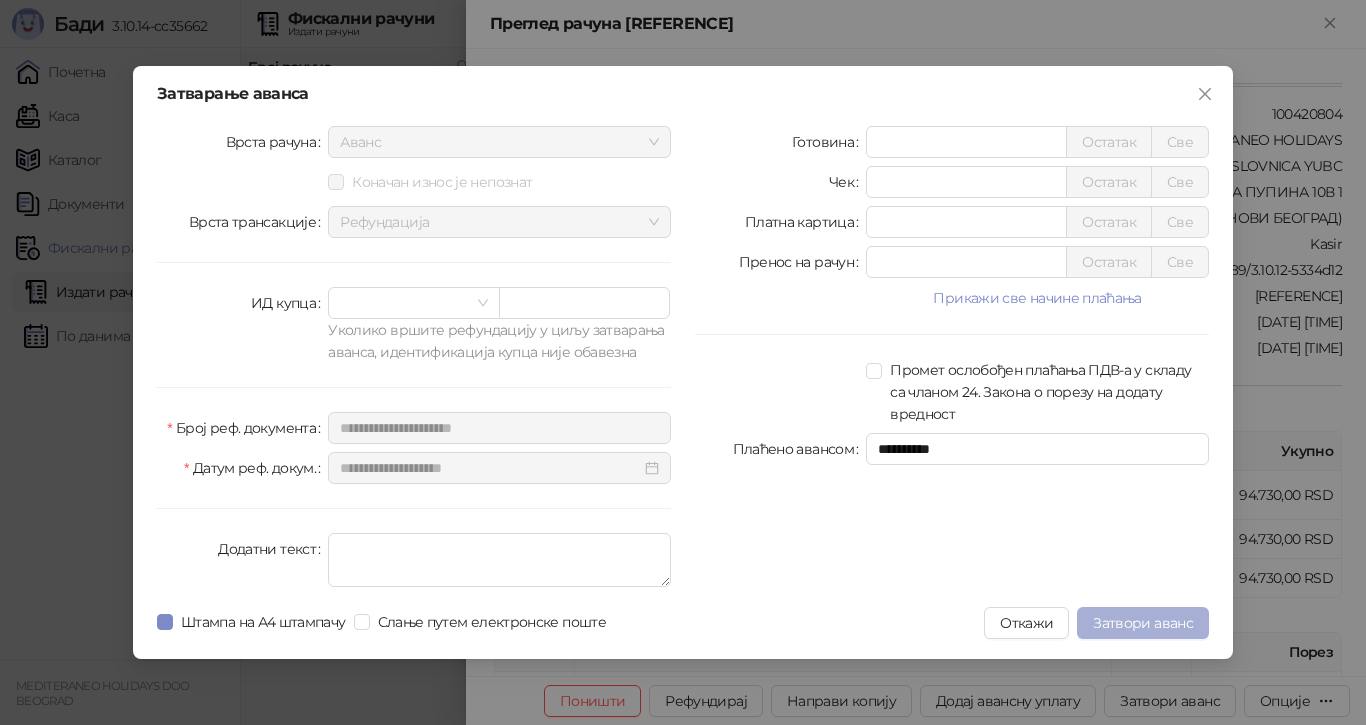 click on "Затвори аванс" at bounding box center [1143, 623] 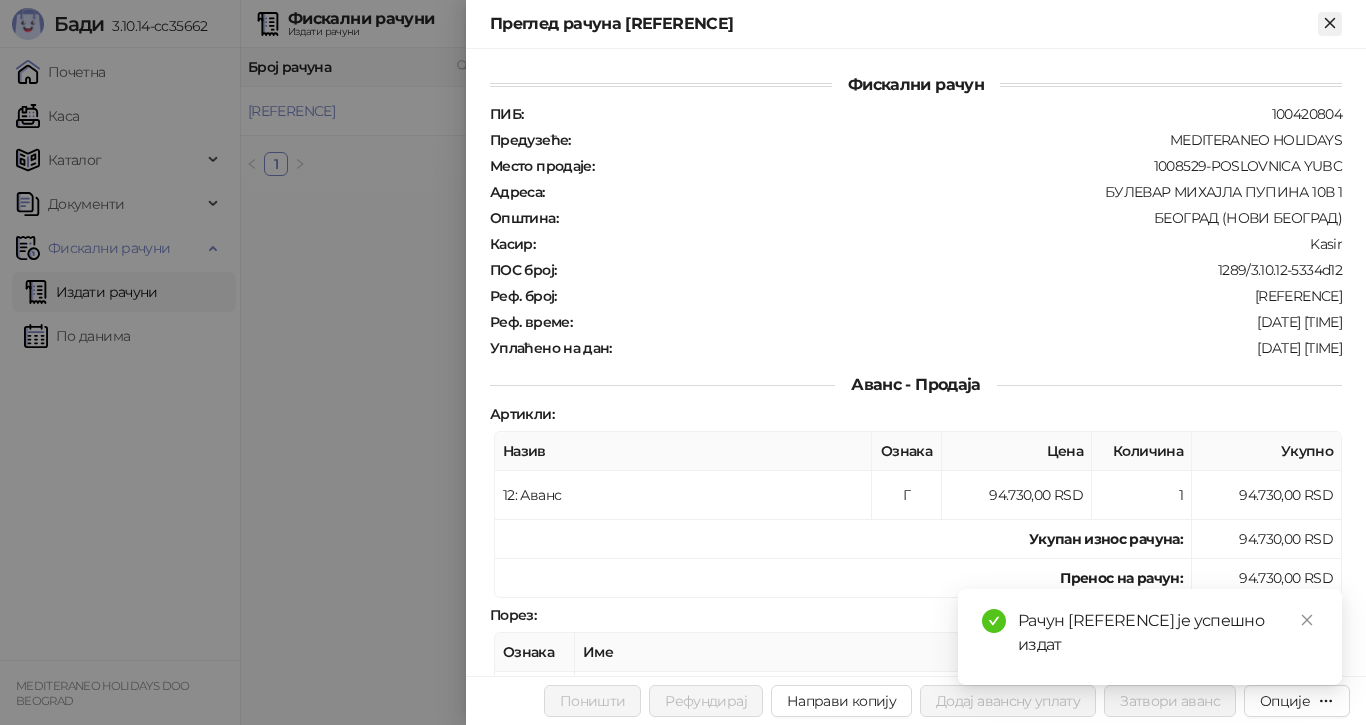 click 